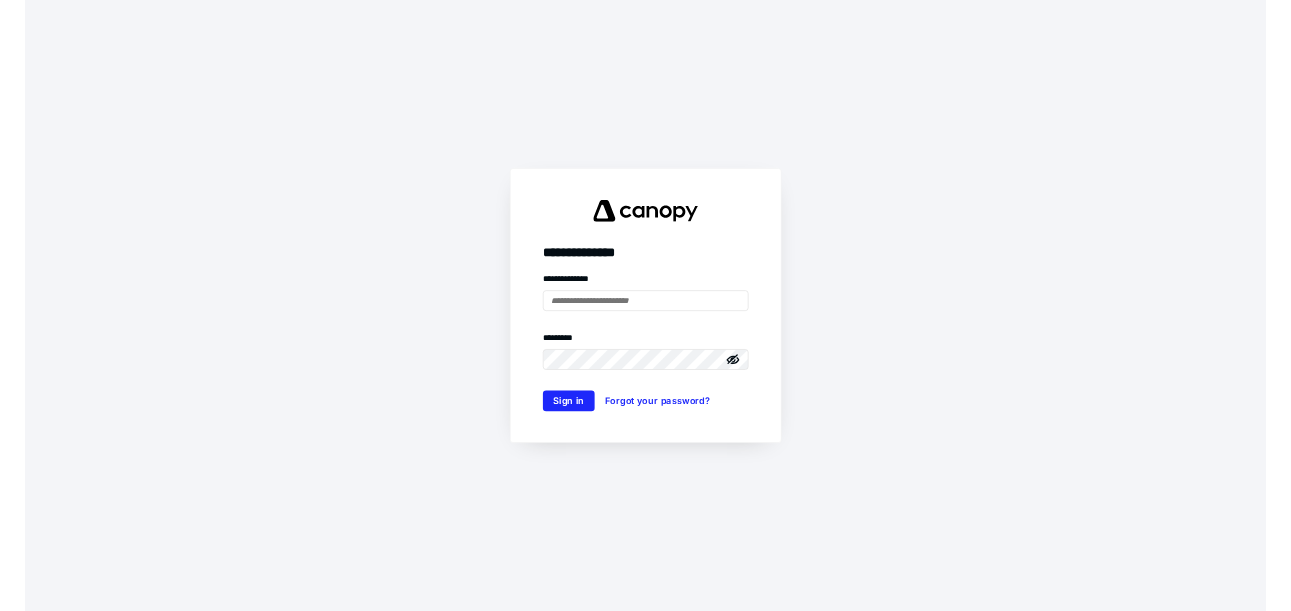 scroll, scrollTop: 0, scrollLeft: 0, axis: both 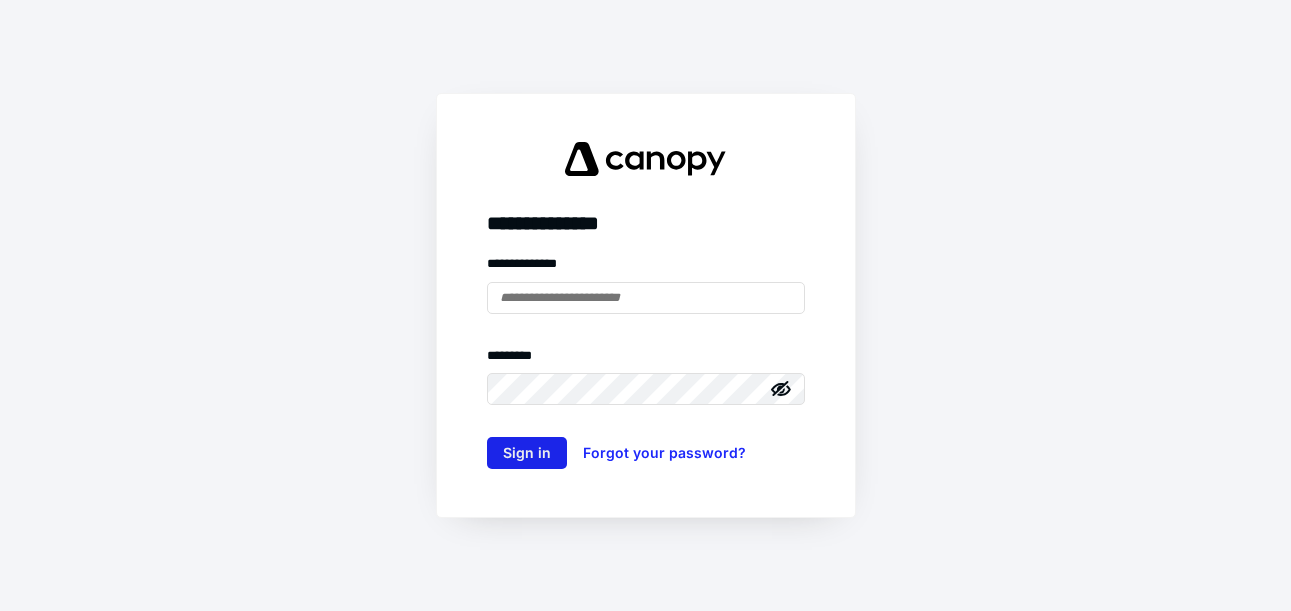 type on "**********" 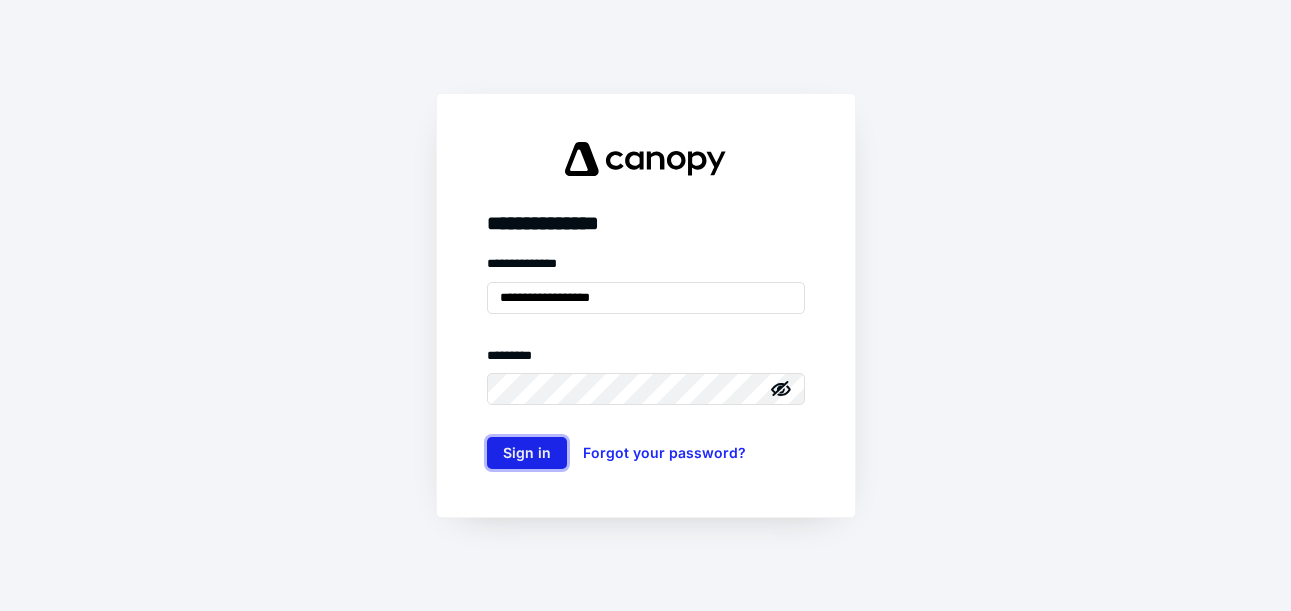click on "Sign in" at bounding box center [527, 453] 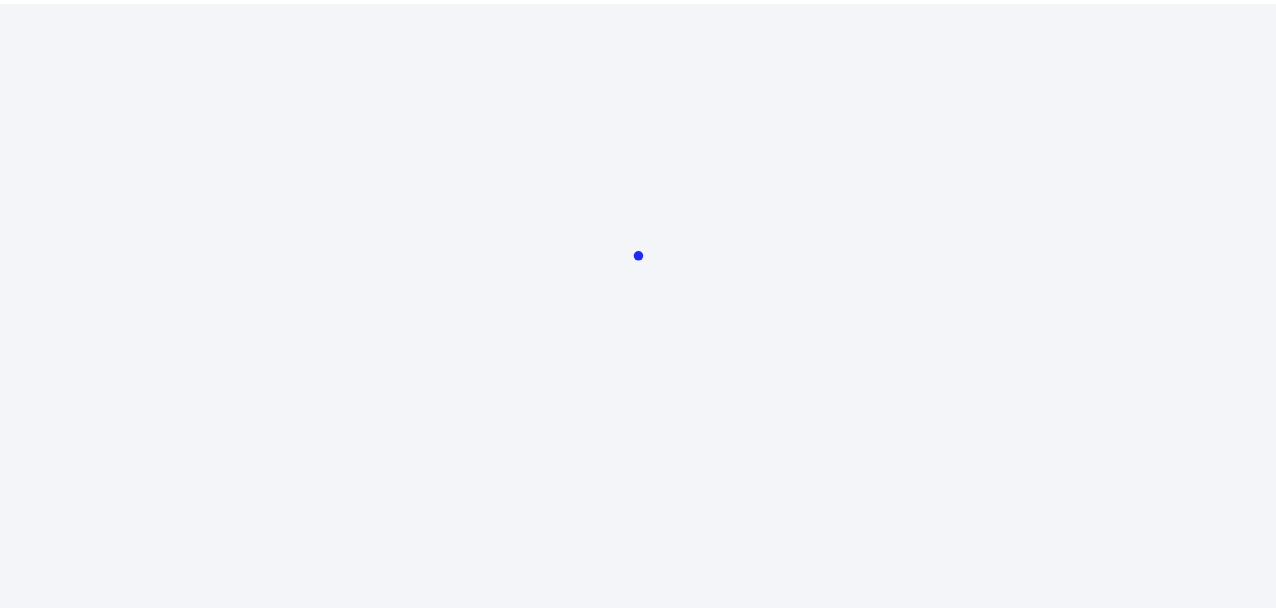 scroll, scrollTop: 0, scrollLeft: 0, axis: both 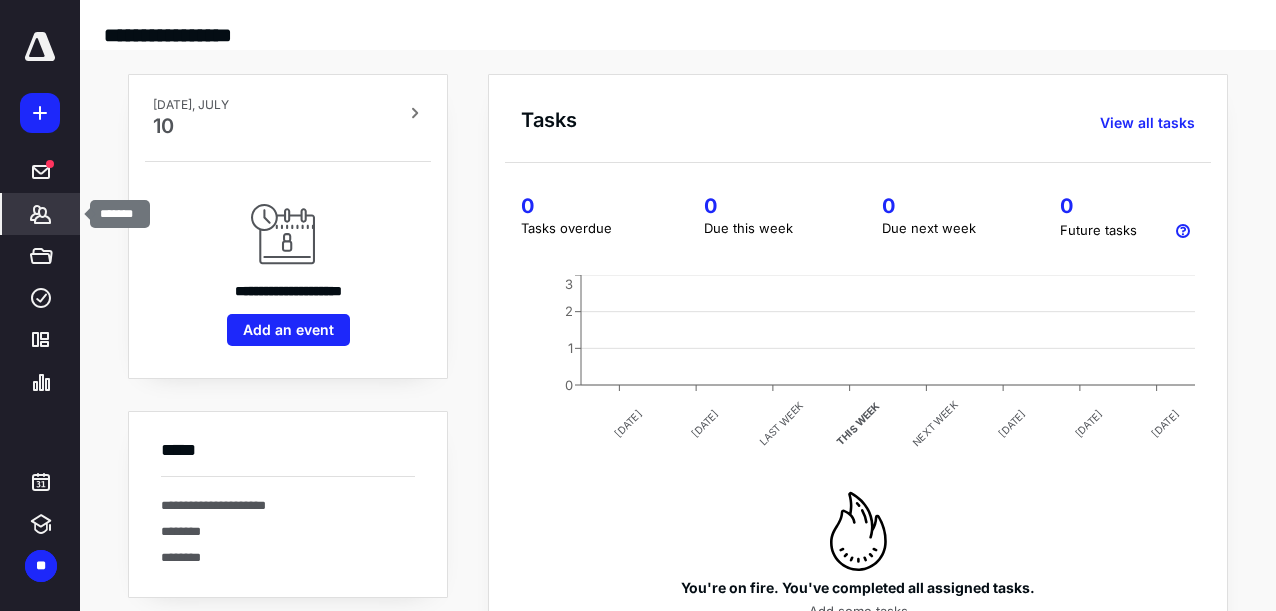 click 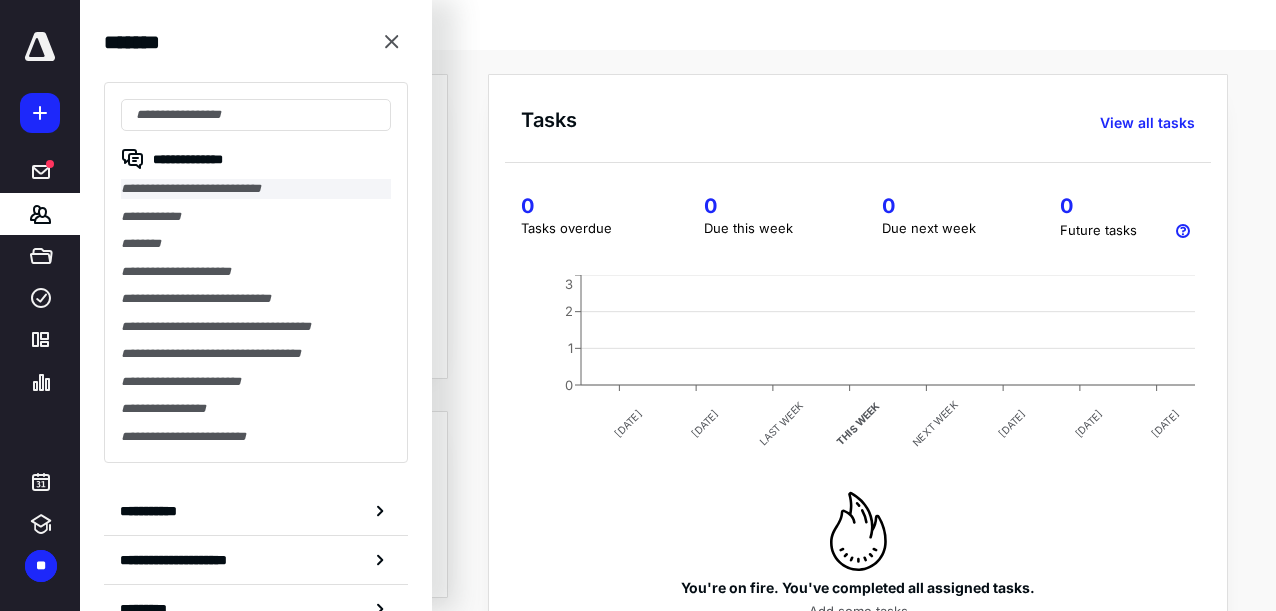 click on "**********" at bounding box center [256, 189] 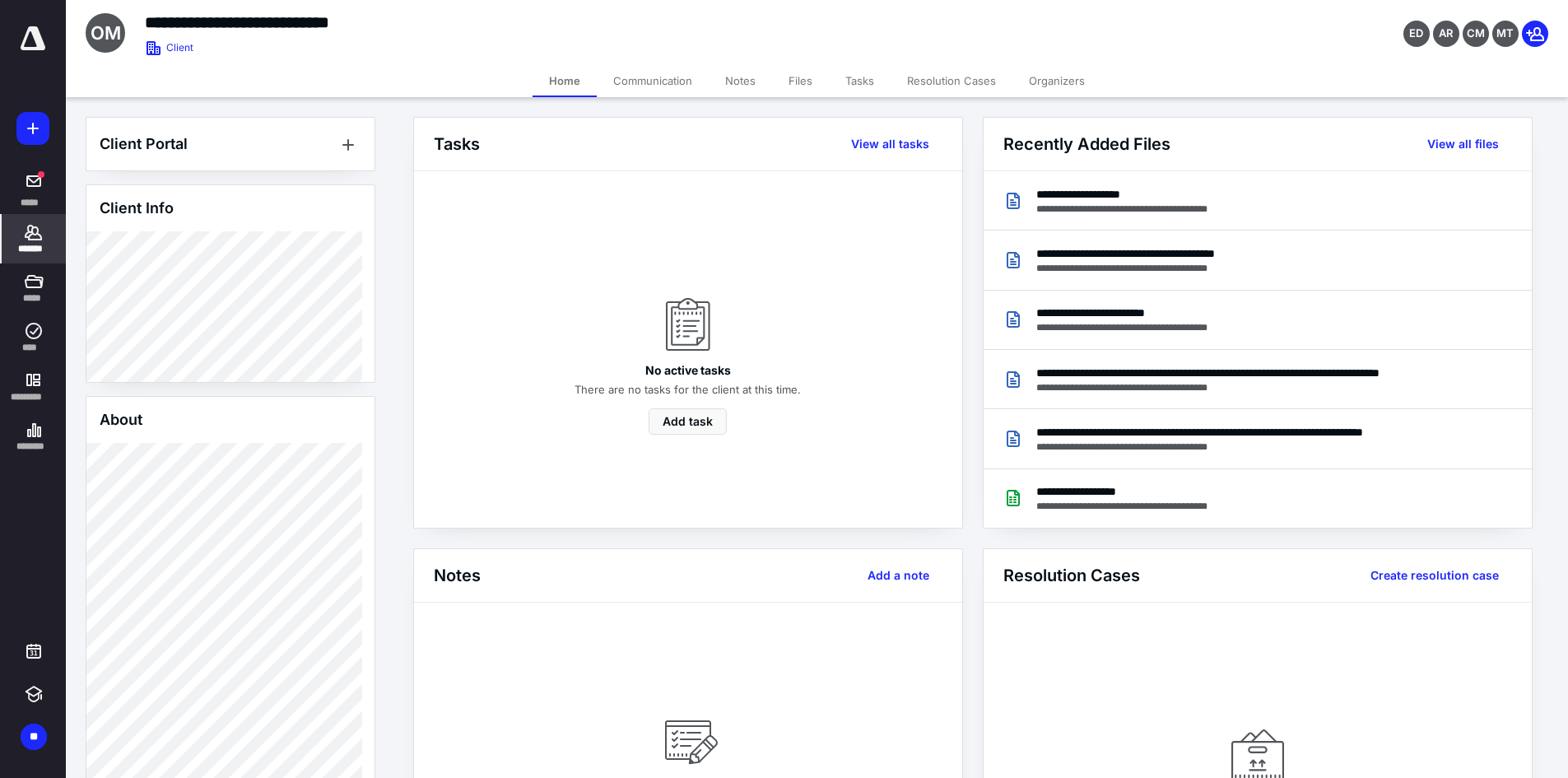 click on "Files" at bounding box center [800, 81] 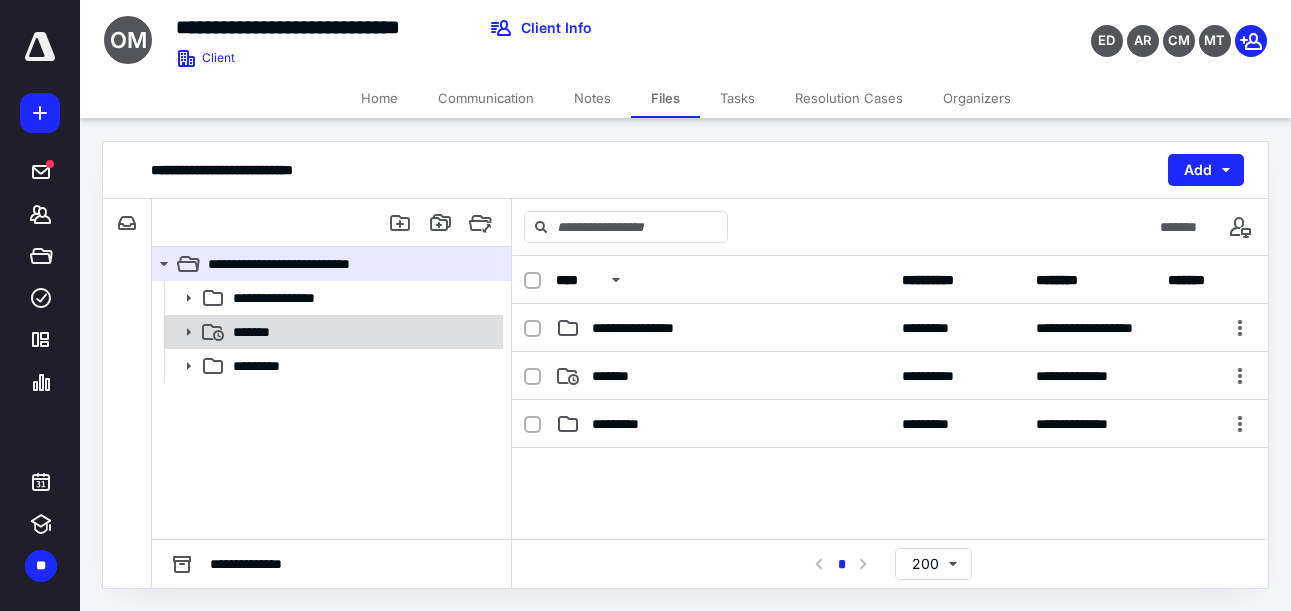 click 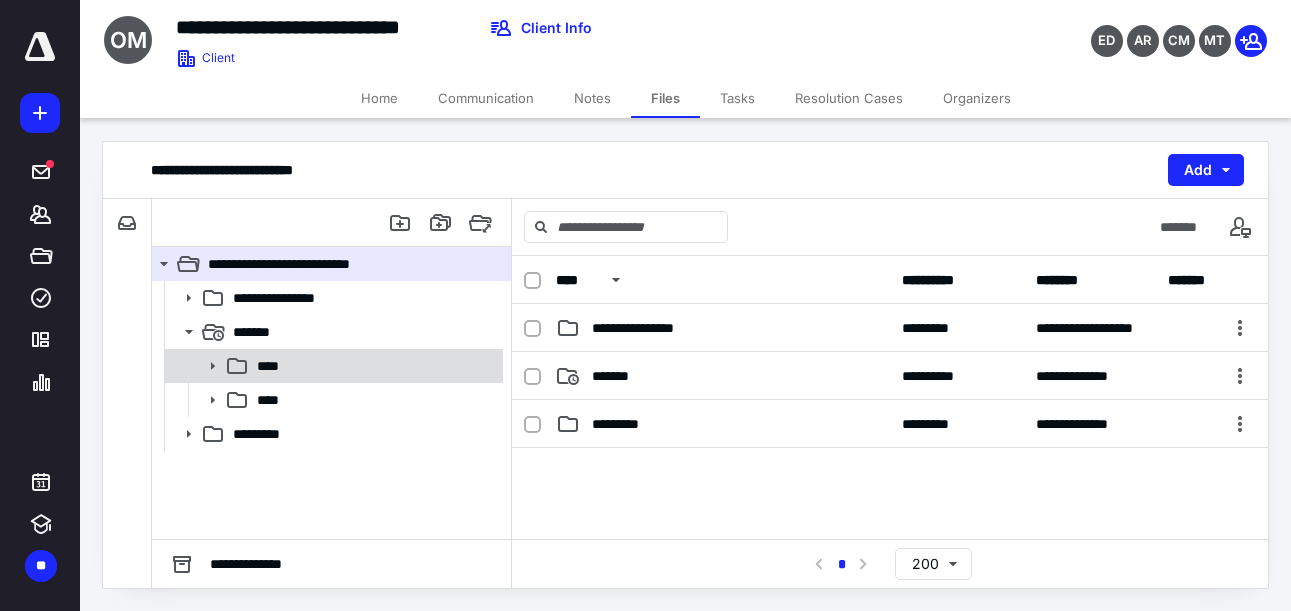 click 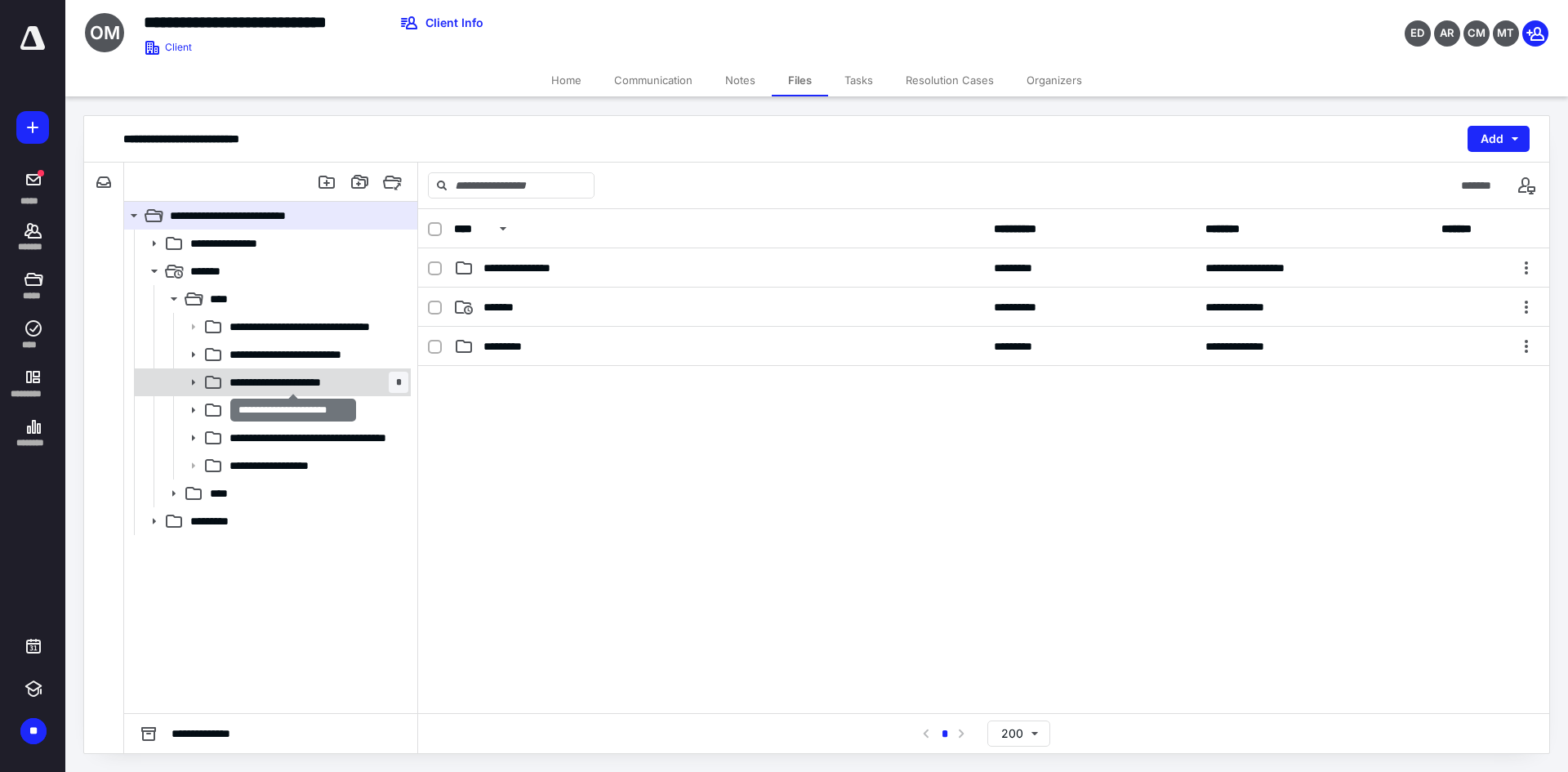 click on "**********" at bounding box center (292, 382) 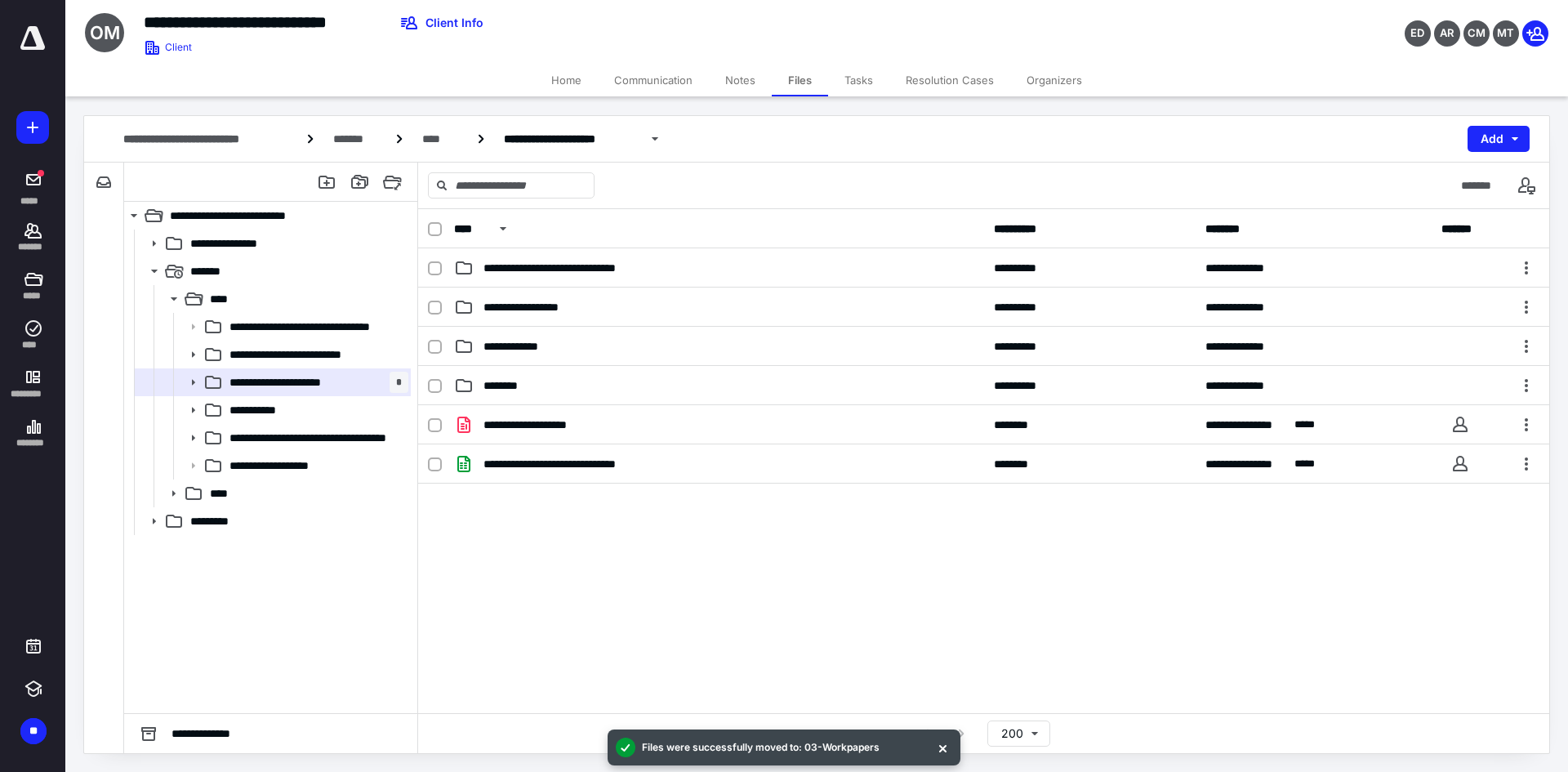 click on "**********" at bounding box center (983, 528) 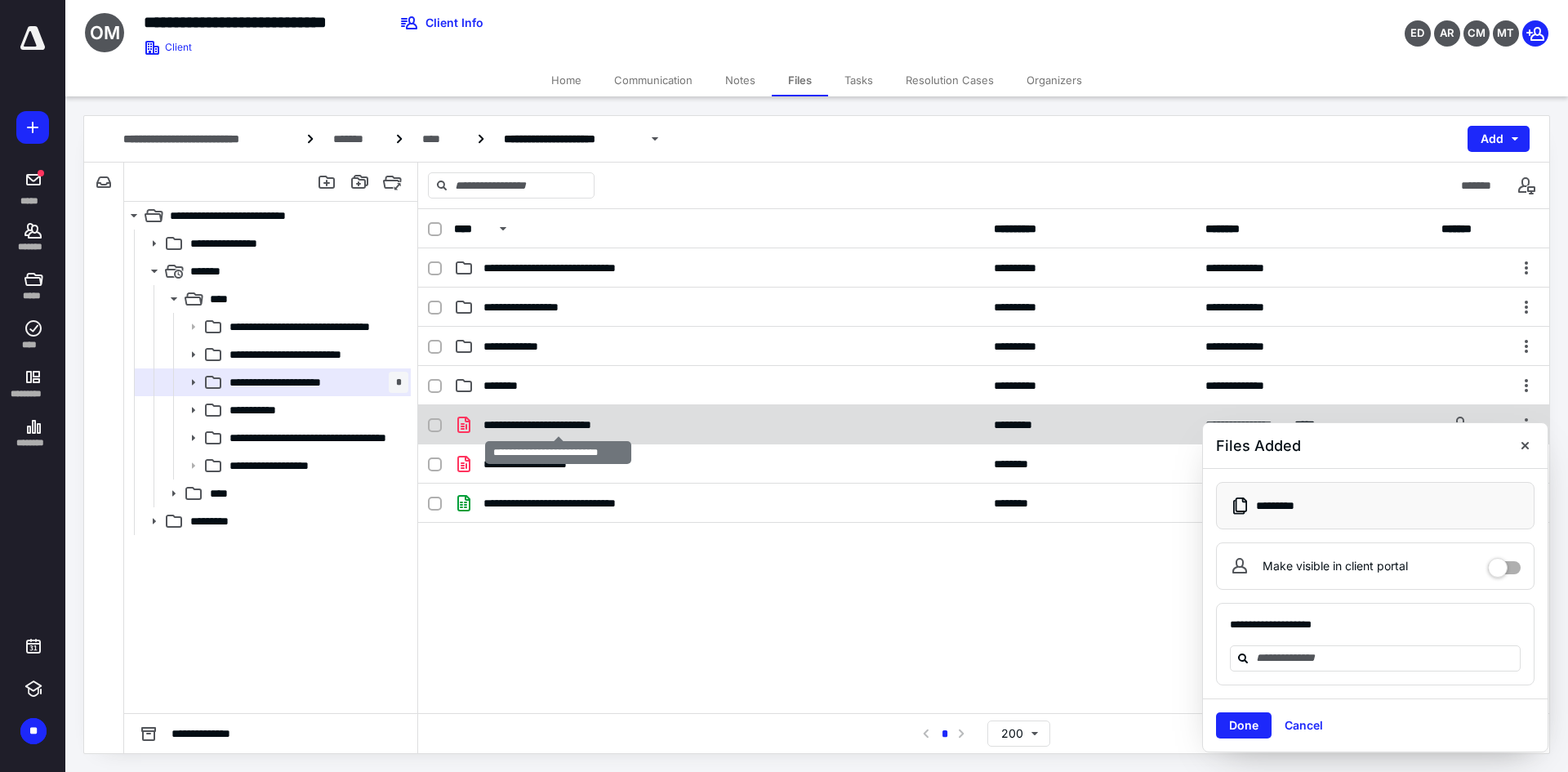 click on "**********" at bounding box center [558, 425] 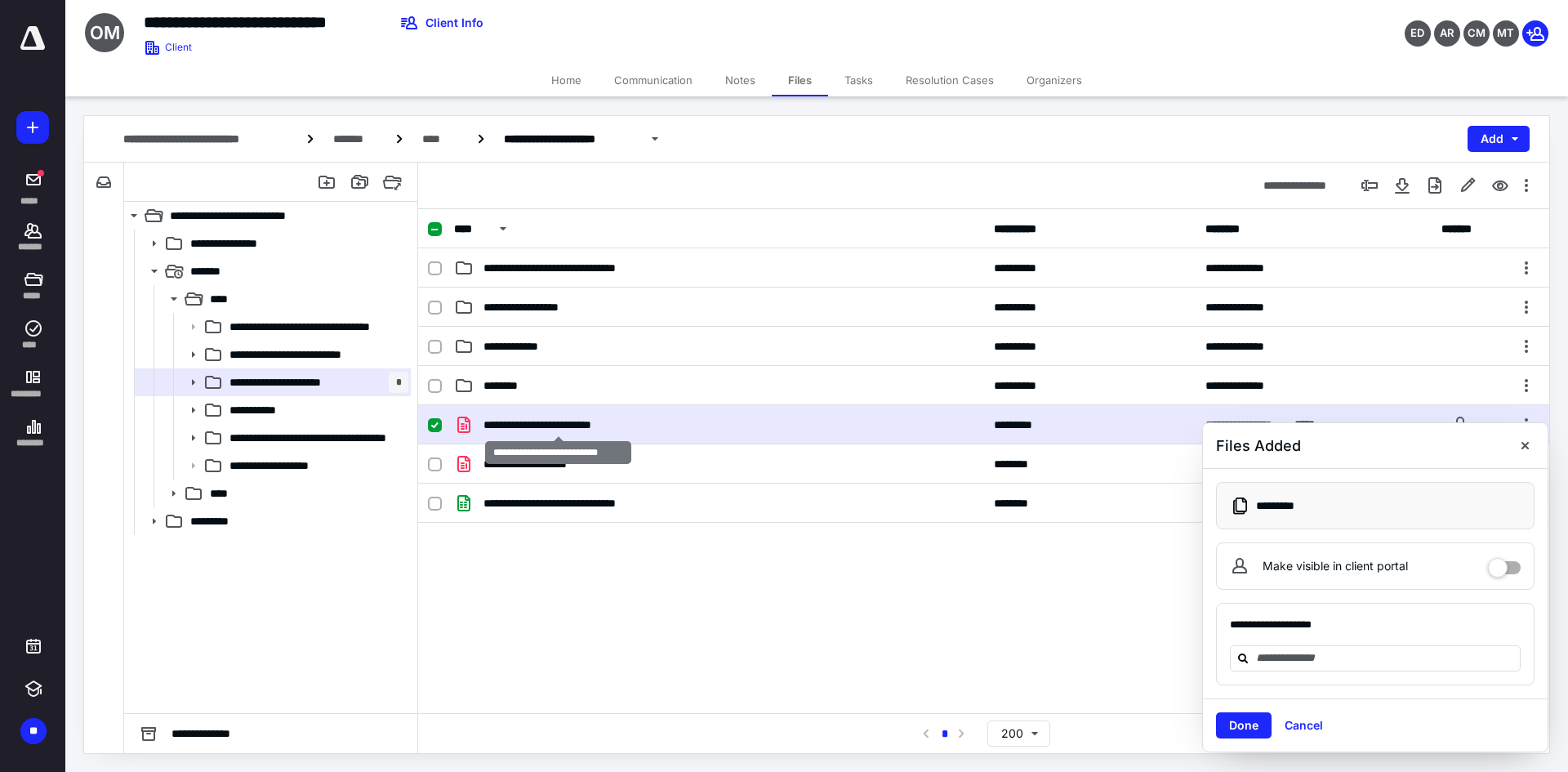 click on "**********" at bounding box center [558, 425] 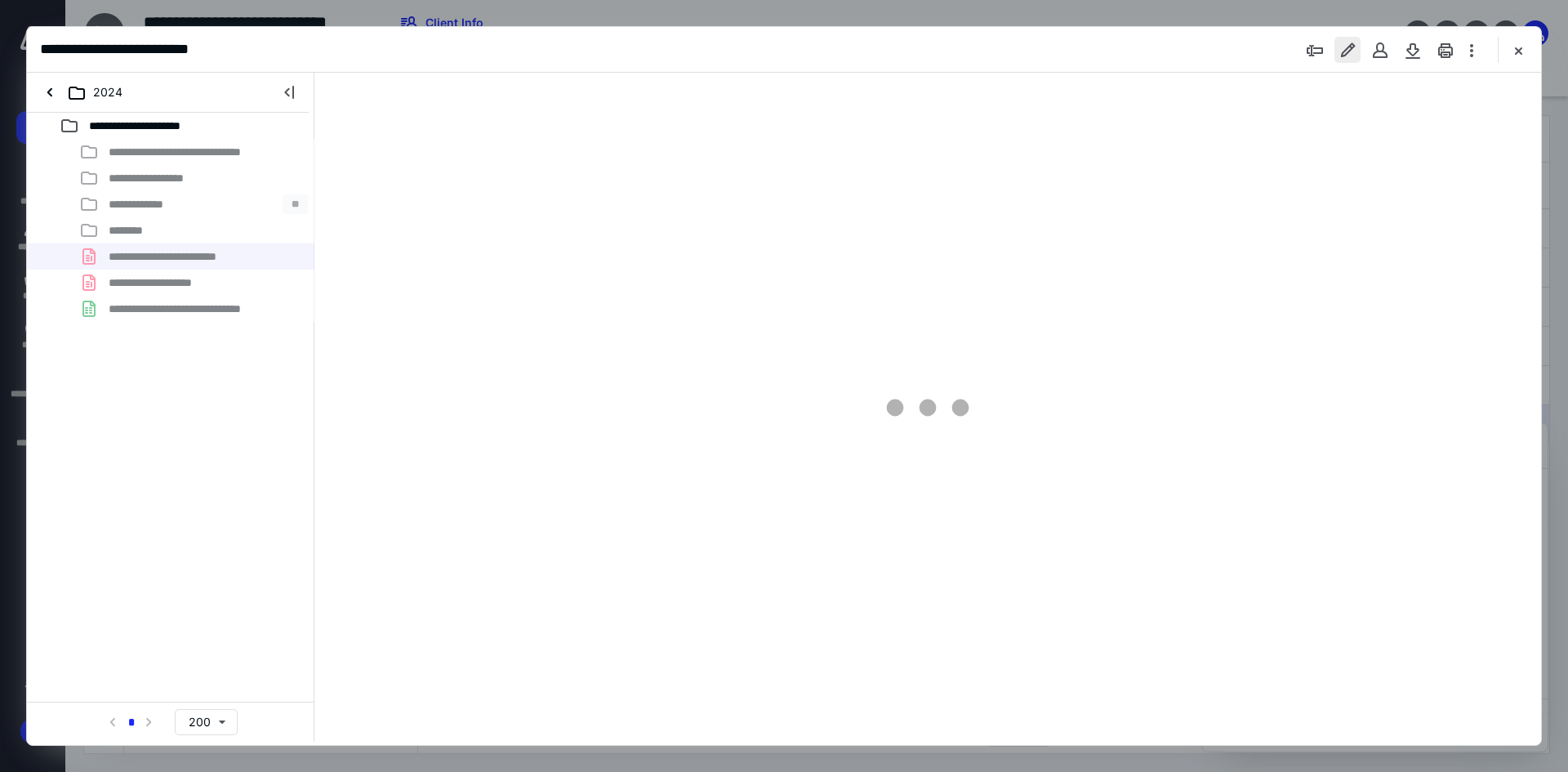scroll, scrollTop: 0, scrollLeft: 0, axis: both 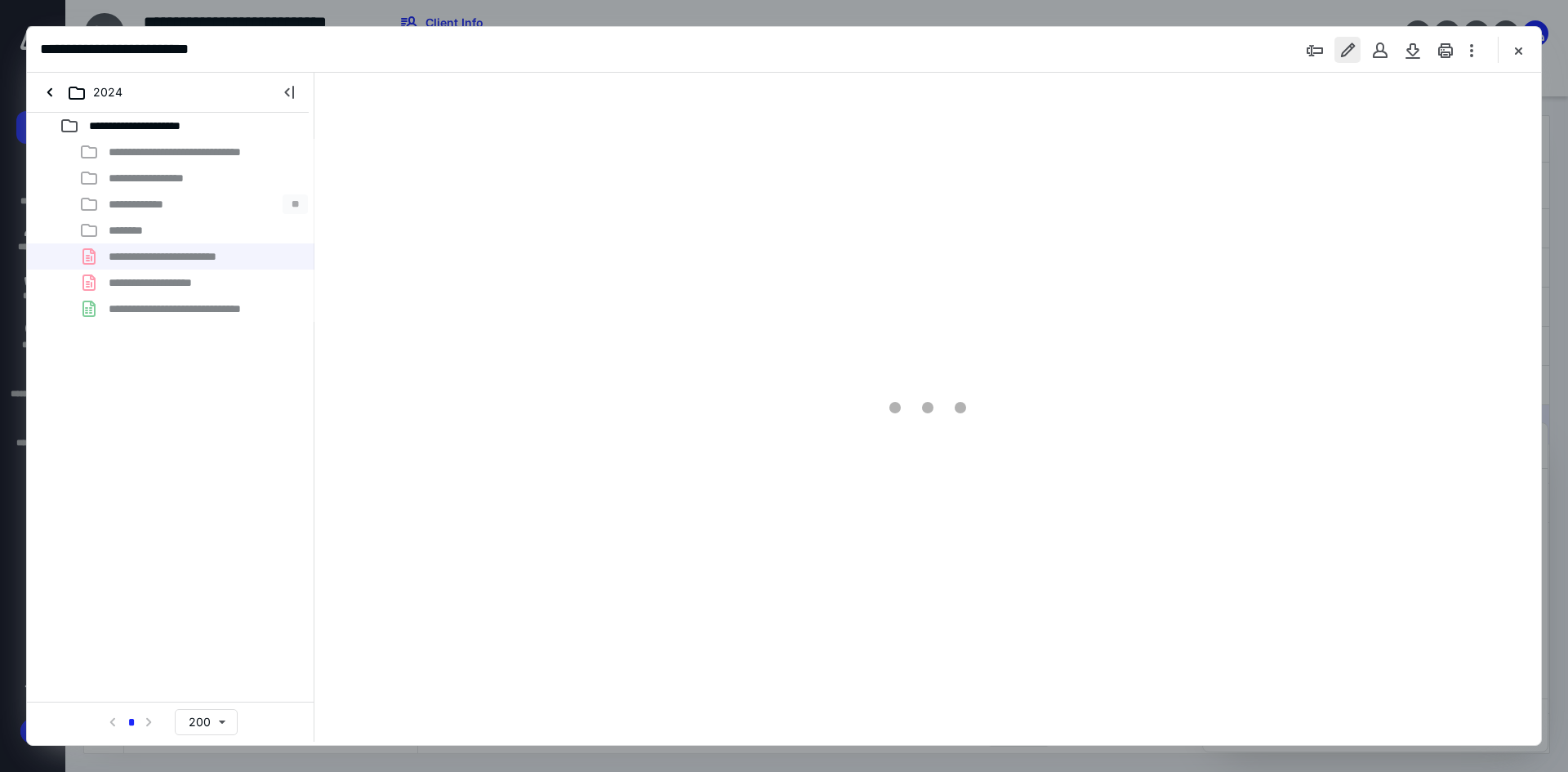 click at bounding box center [1348, 50] 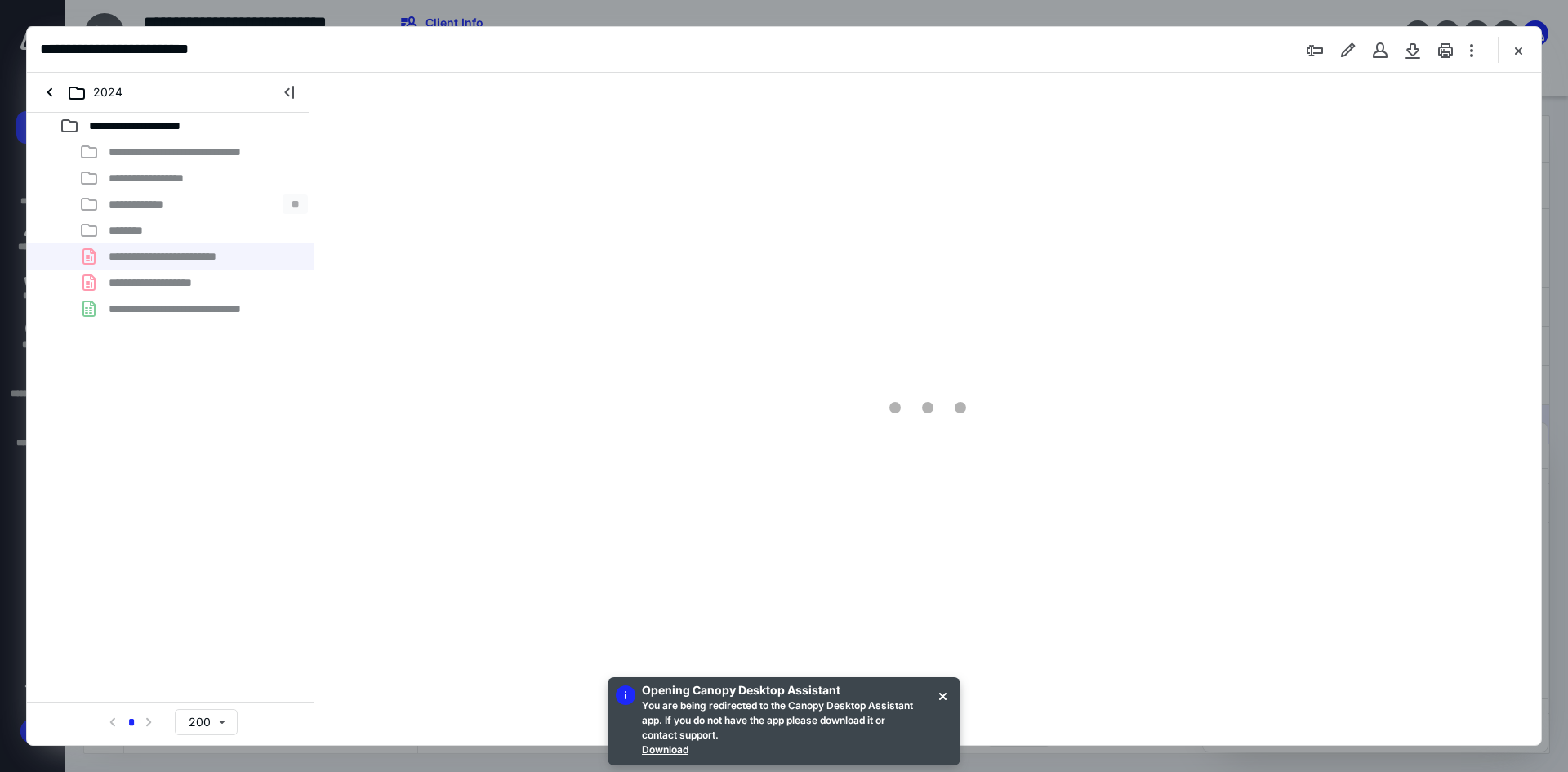 type on "93" 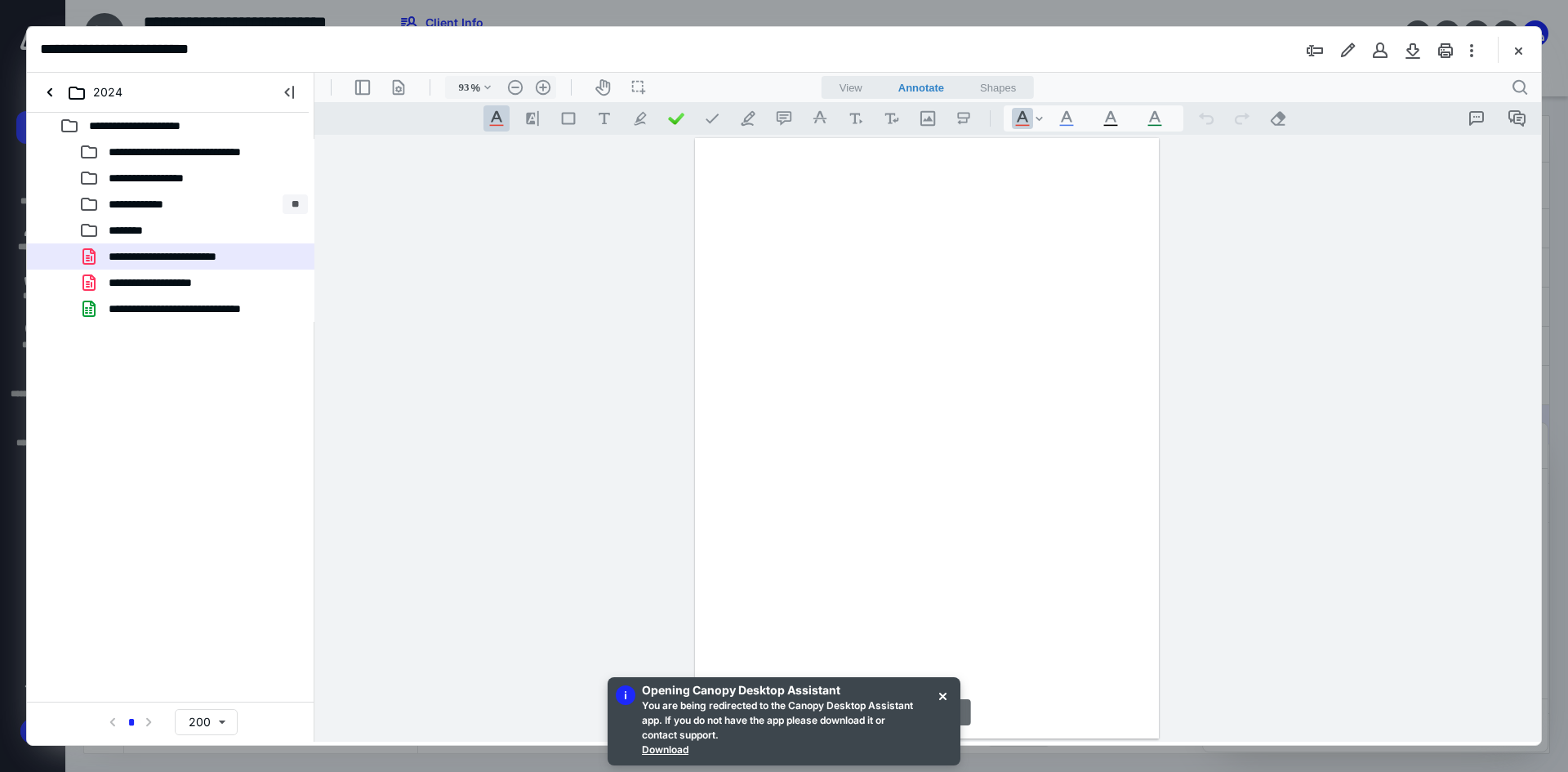 scroll, scrollTop: 65, scrollLeft: 0, axis: vertical 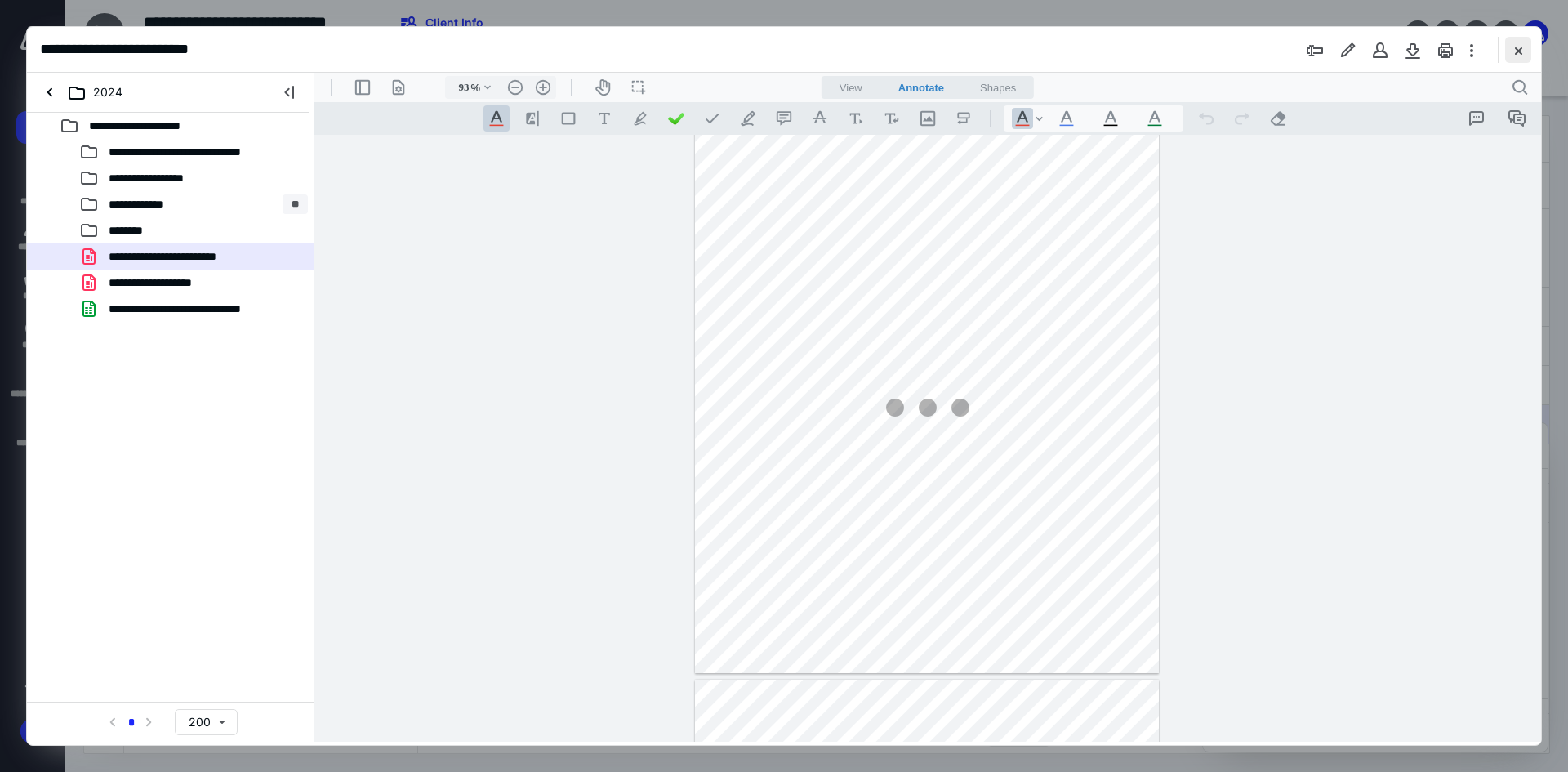 click at bounding box center [1518, 50] 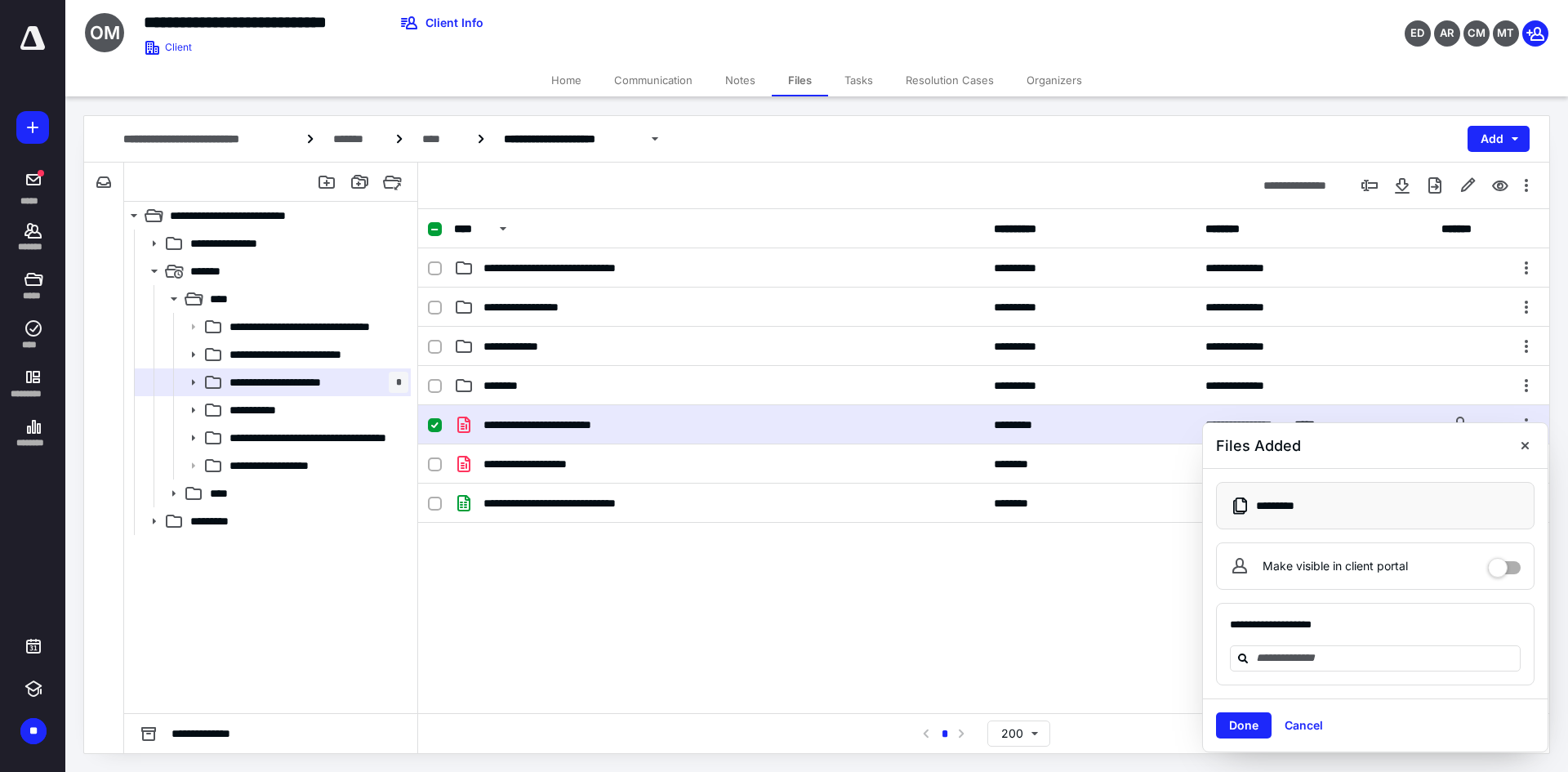 click on "**********" at bounding box center [983, 528] 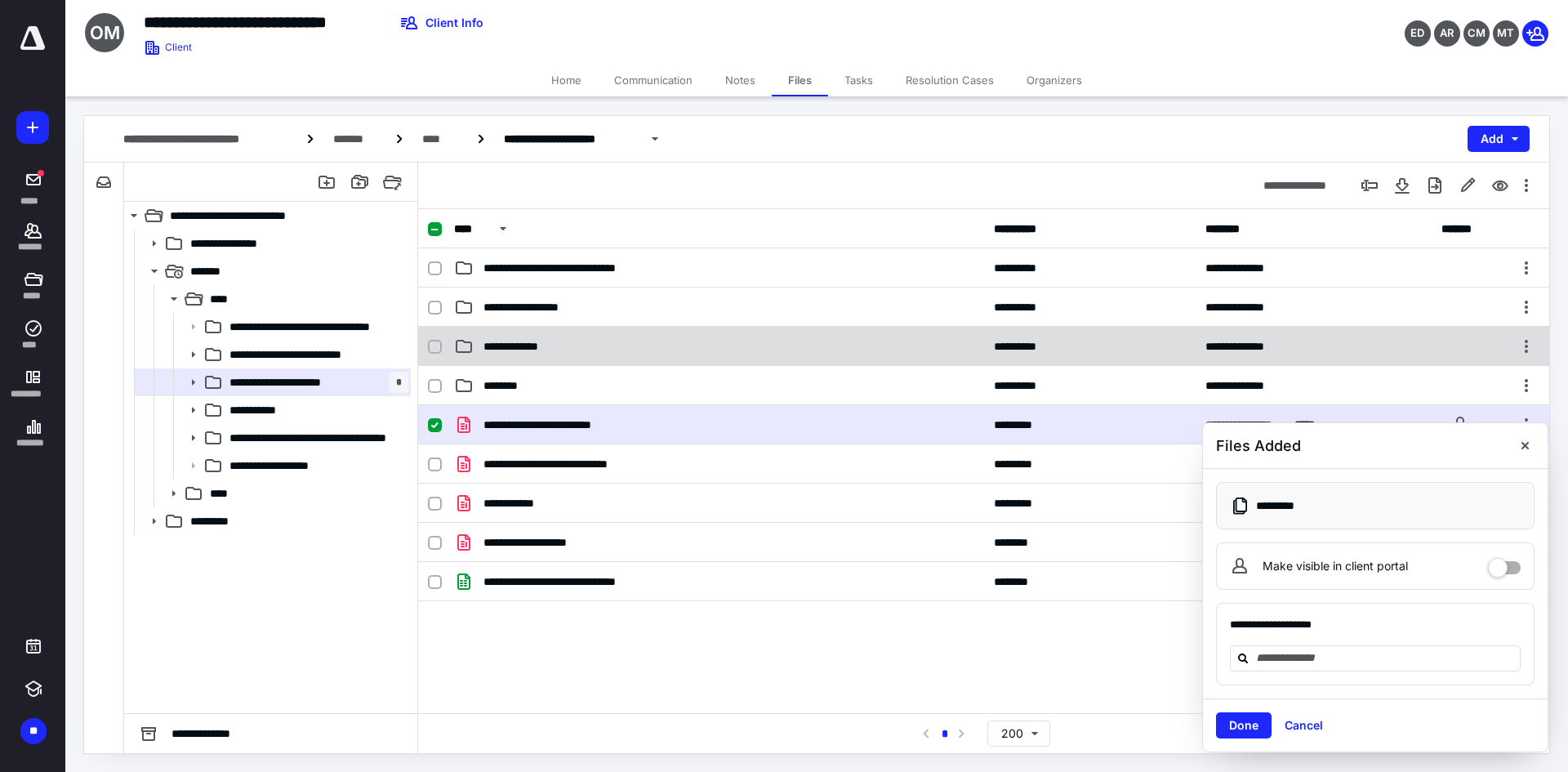 click on "**********" at bounding box center [526, 346] 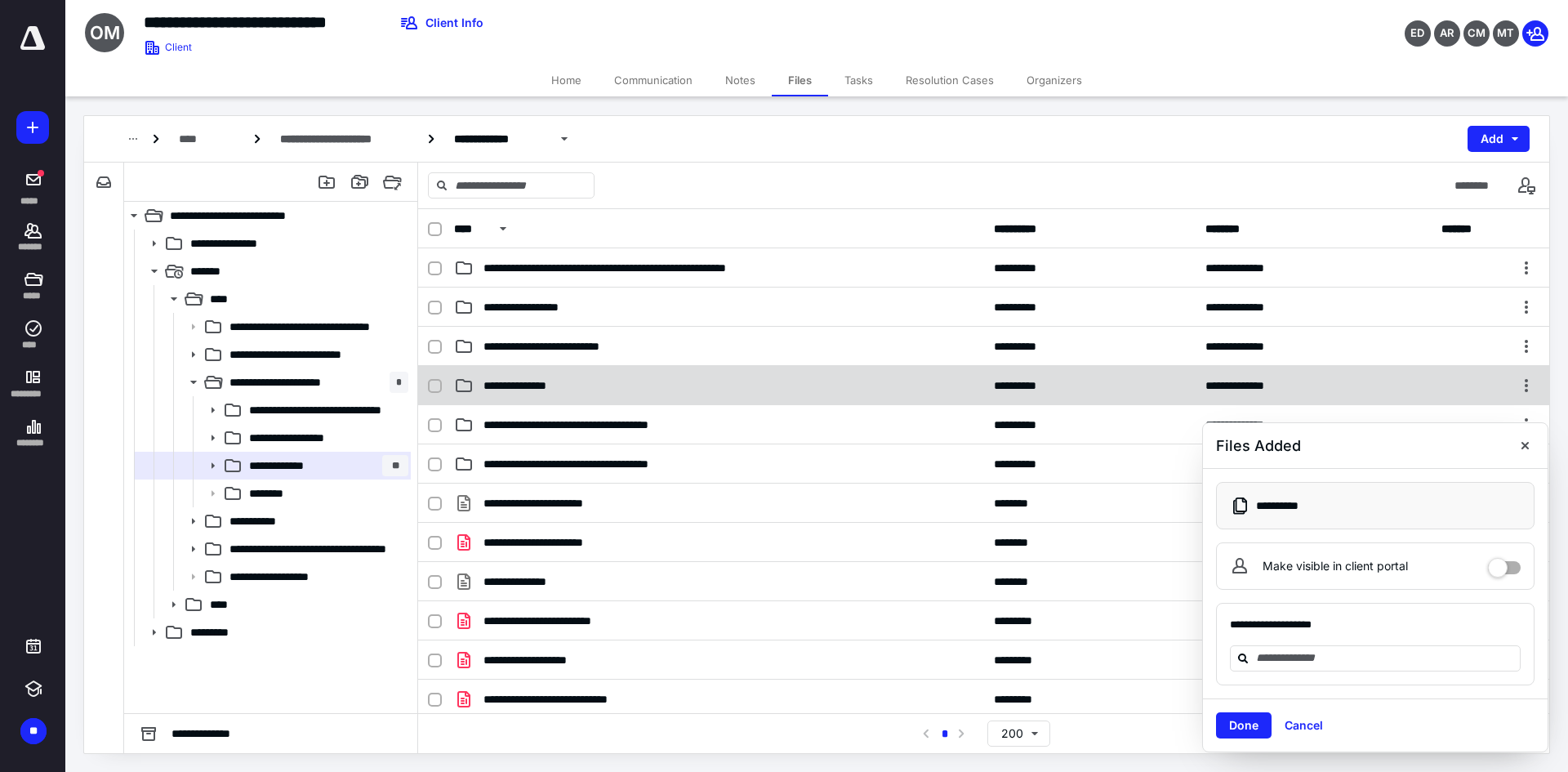drag, startPoint x: 1532, startPoint y: 444, endPoint x: 1445, endPoint y: 391, distance: 101.87247 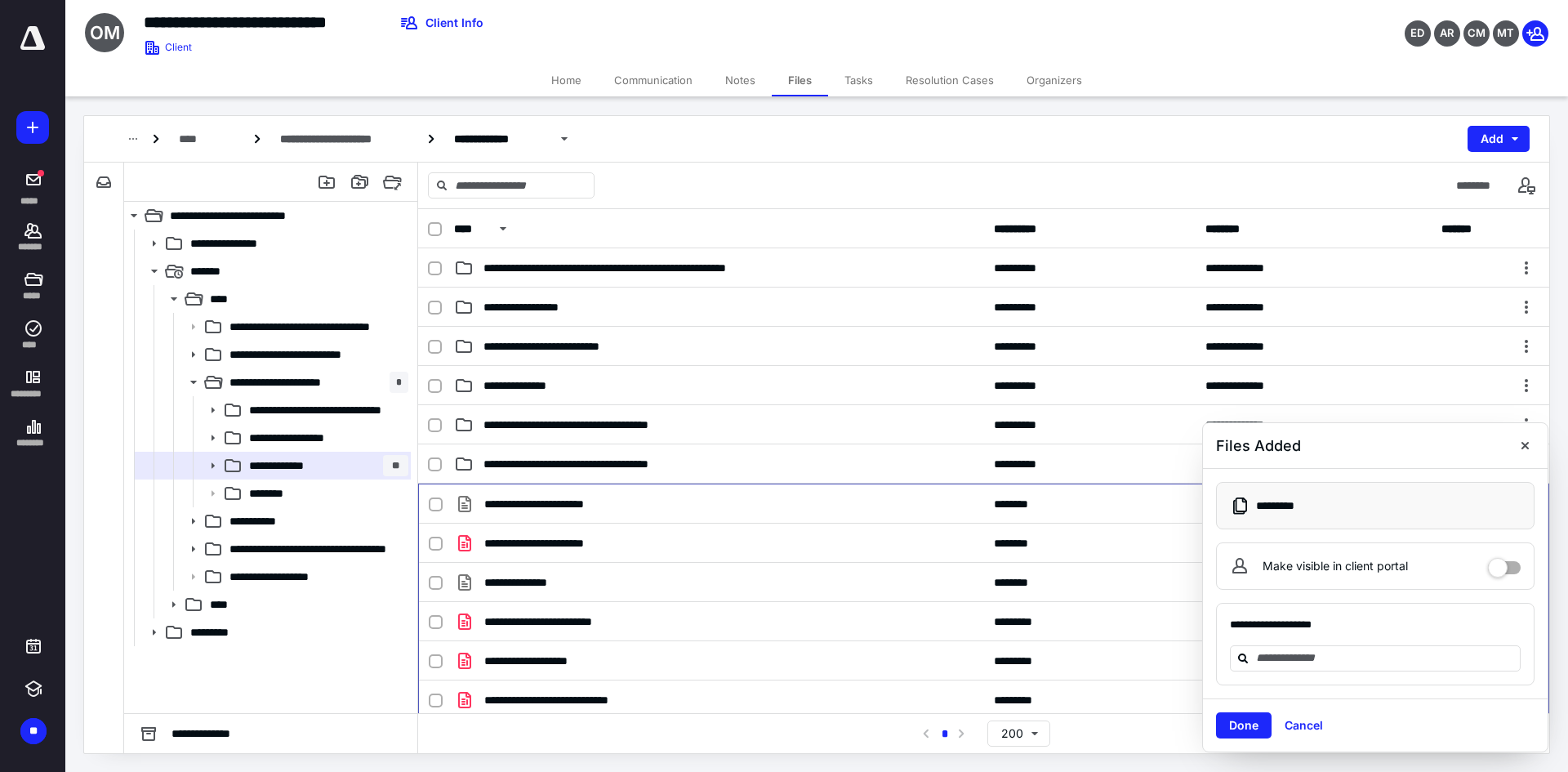 scroll, scrollTop: 96, scrollLeft: 0, axis: vertical 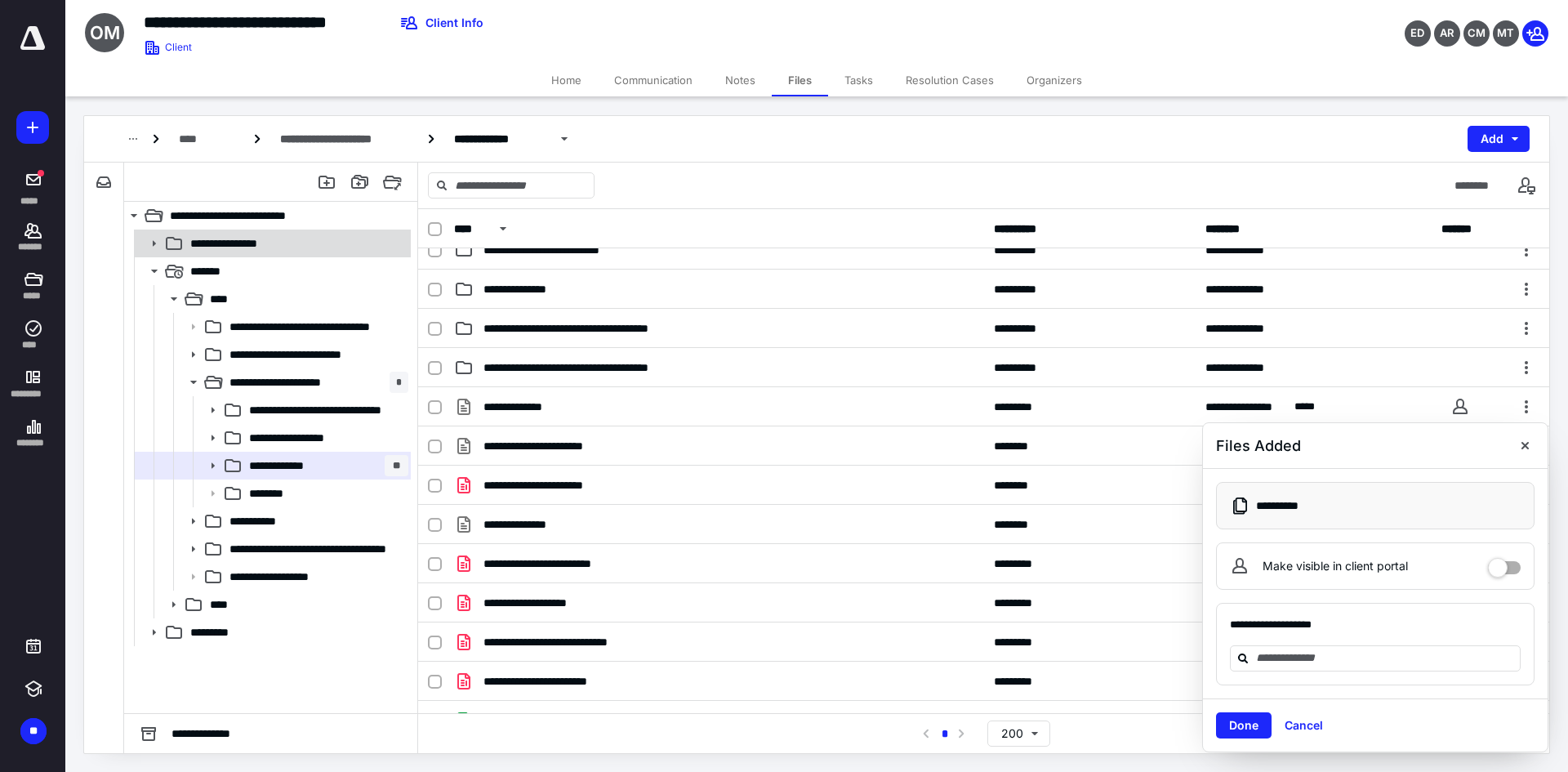 click 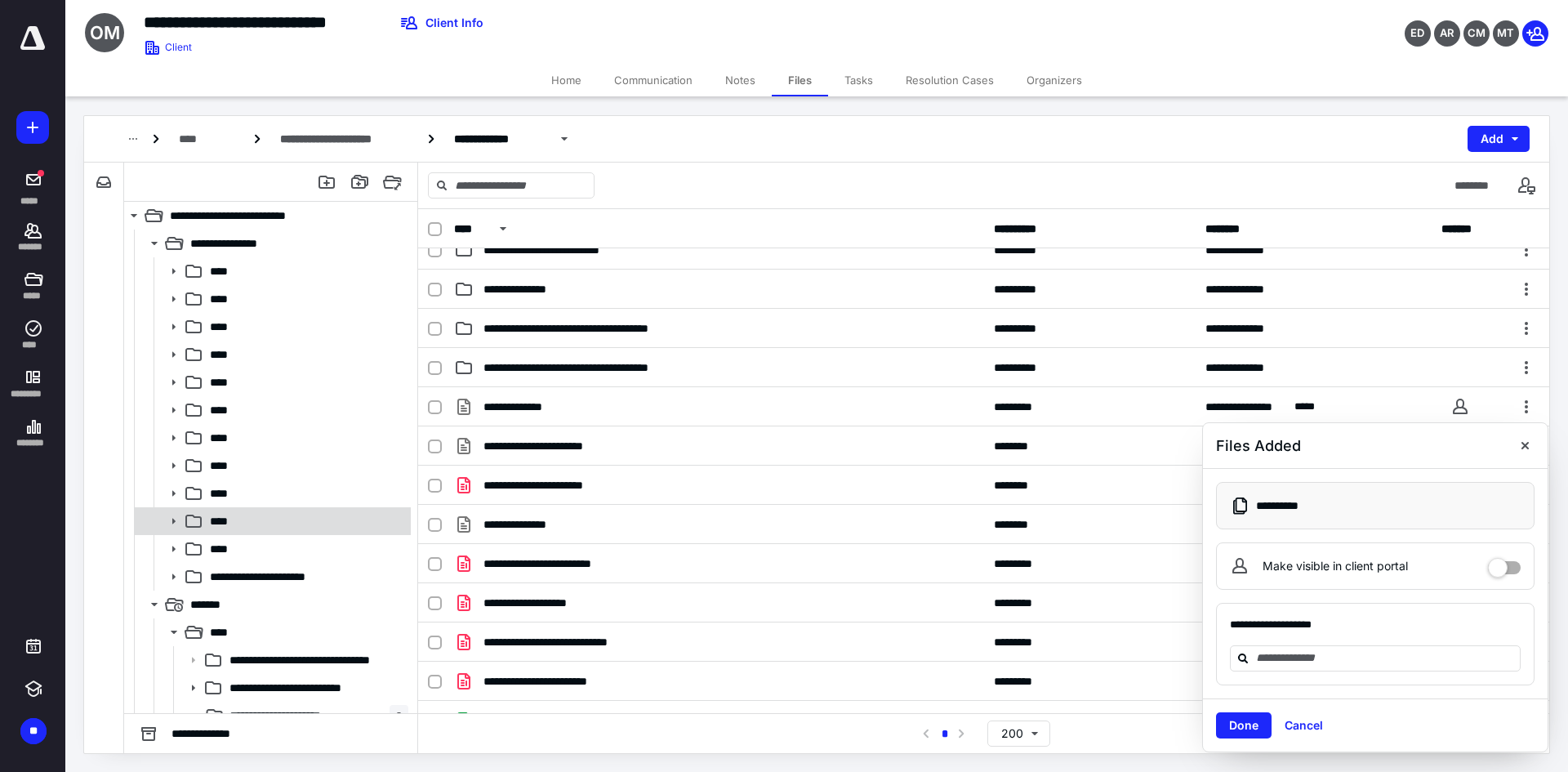 click on "****" at bounding box center [224, 521] 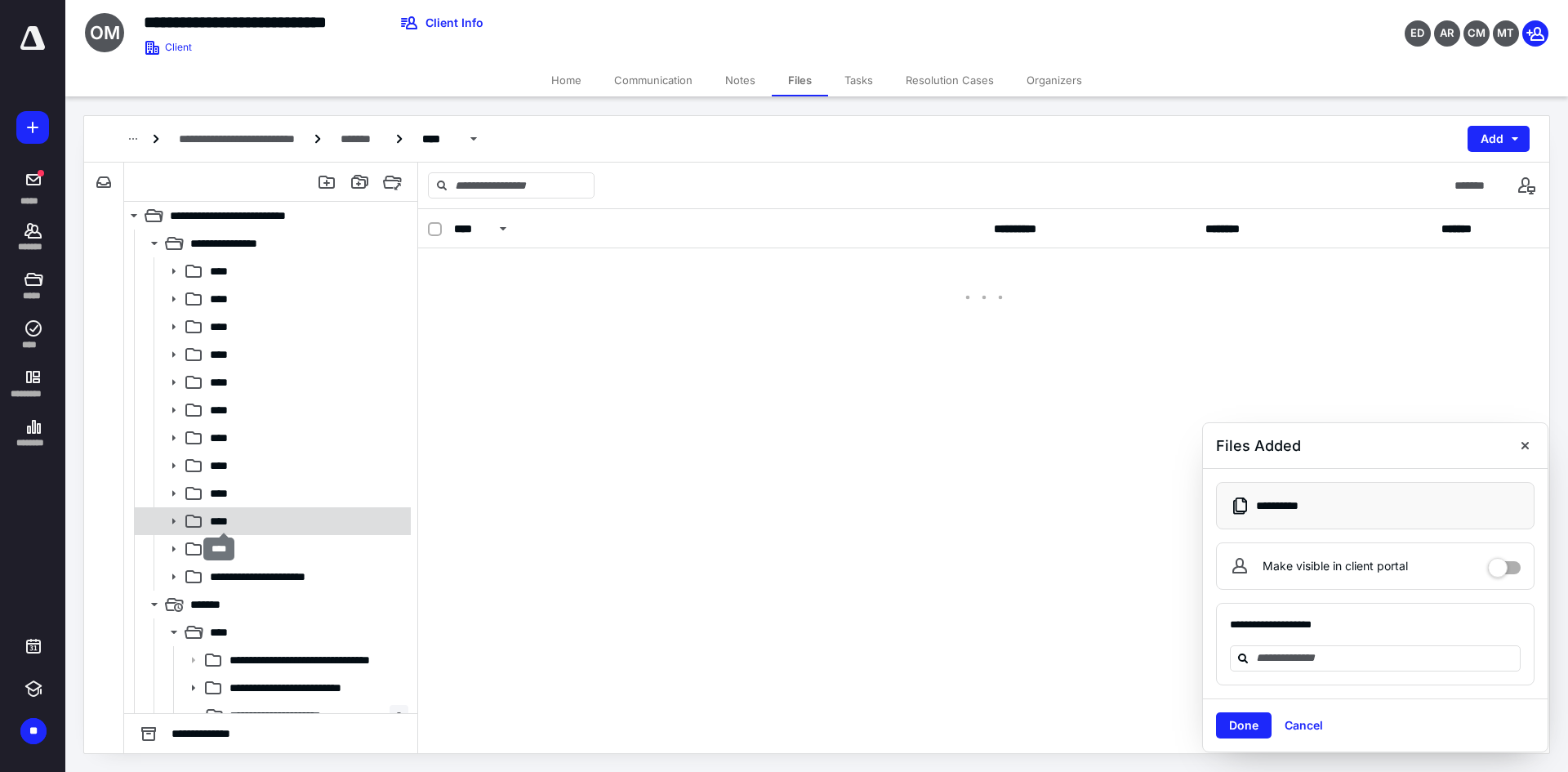 click on "****" at bounding box center (224, 521) 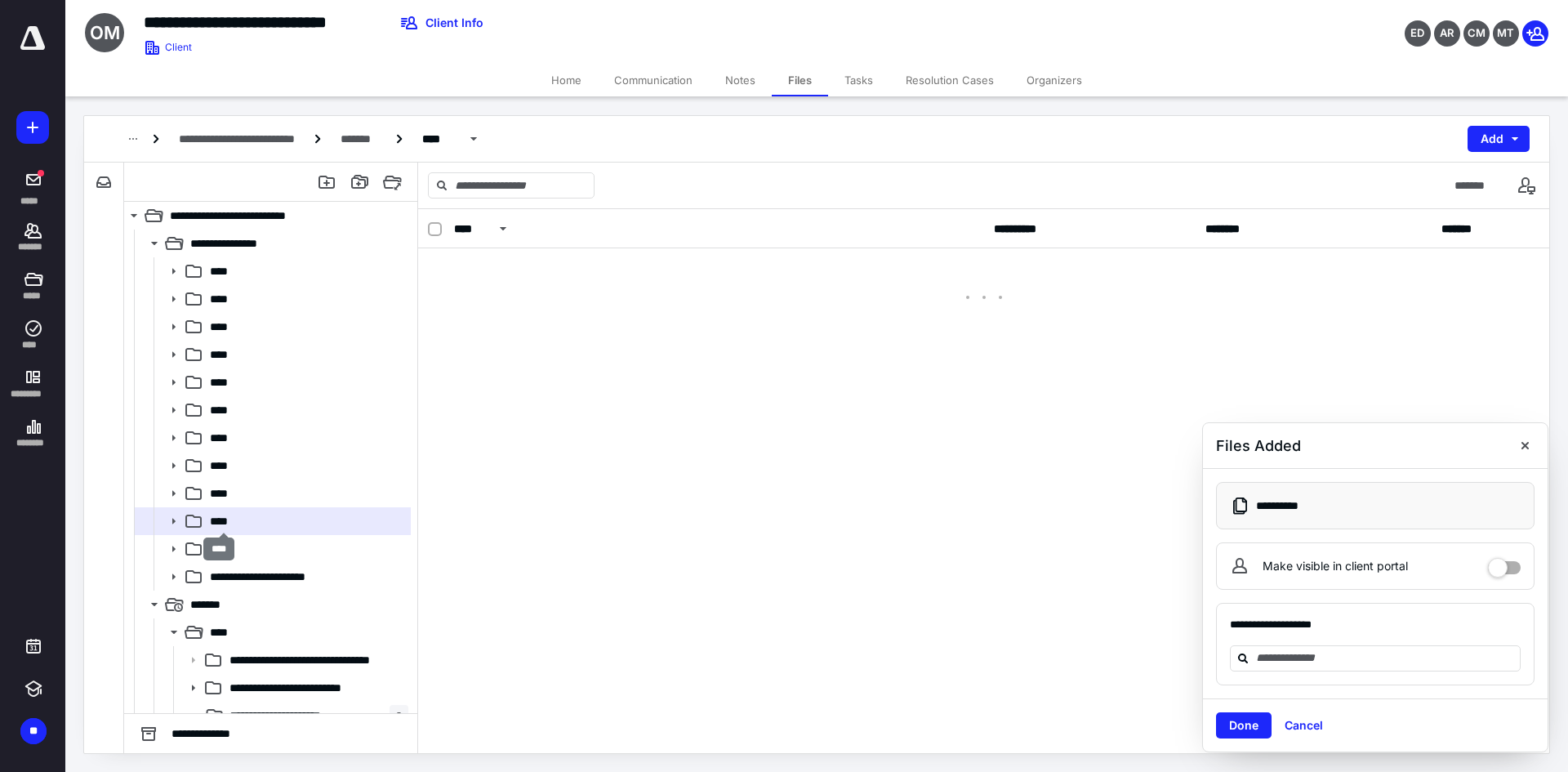 scroll, scrollTop: 0, scrollLeft: 0, axis: both 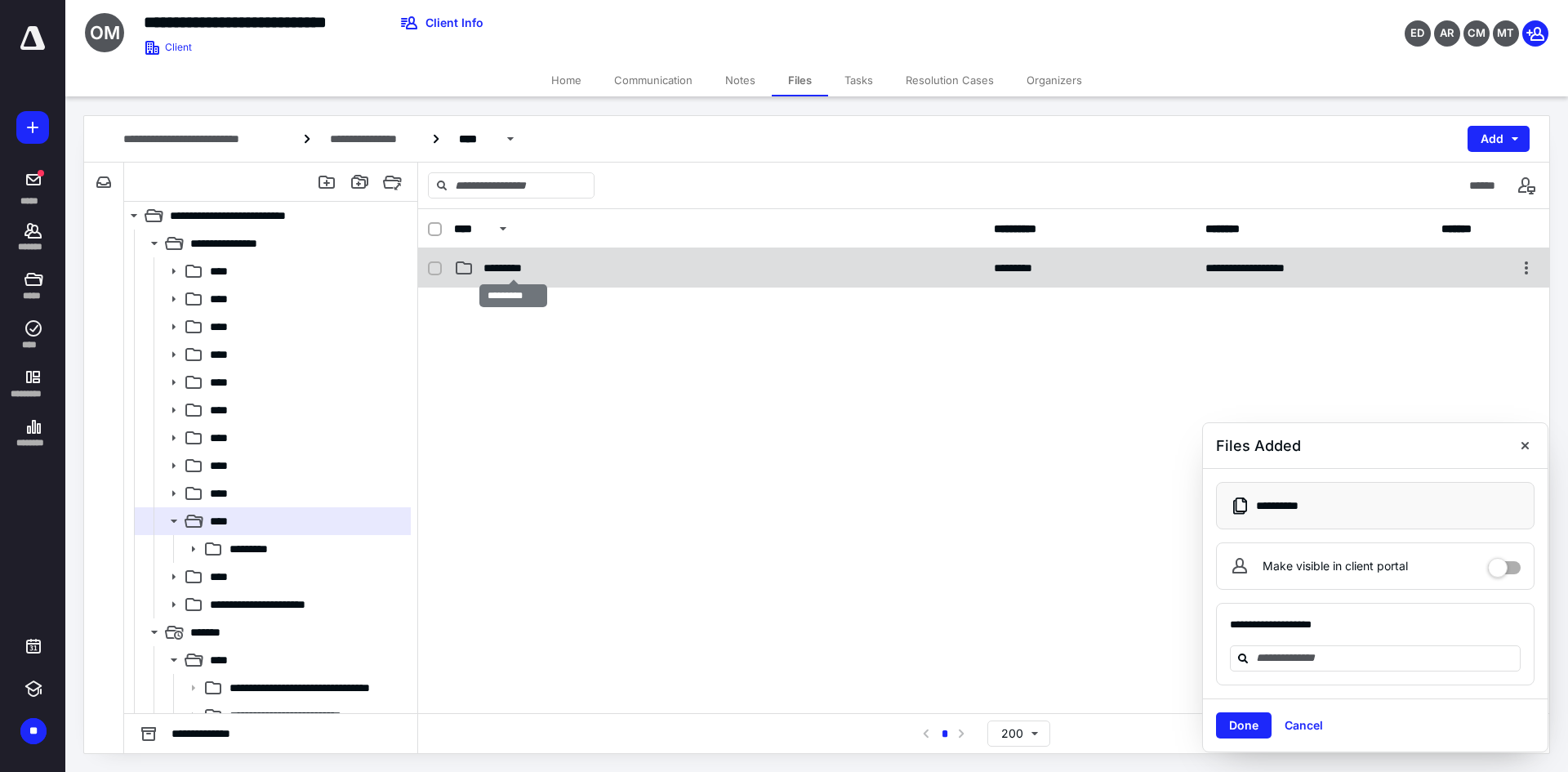 click on "*********" at bounding box center (513, 268) 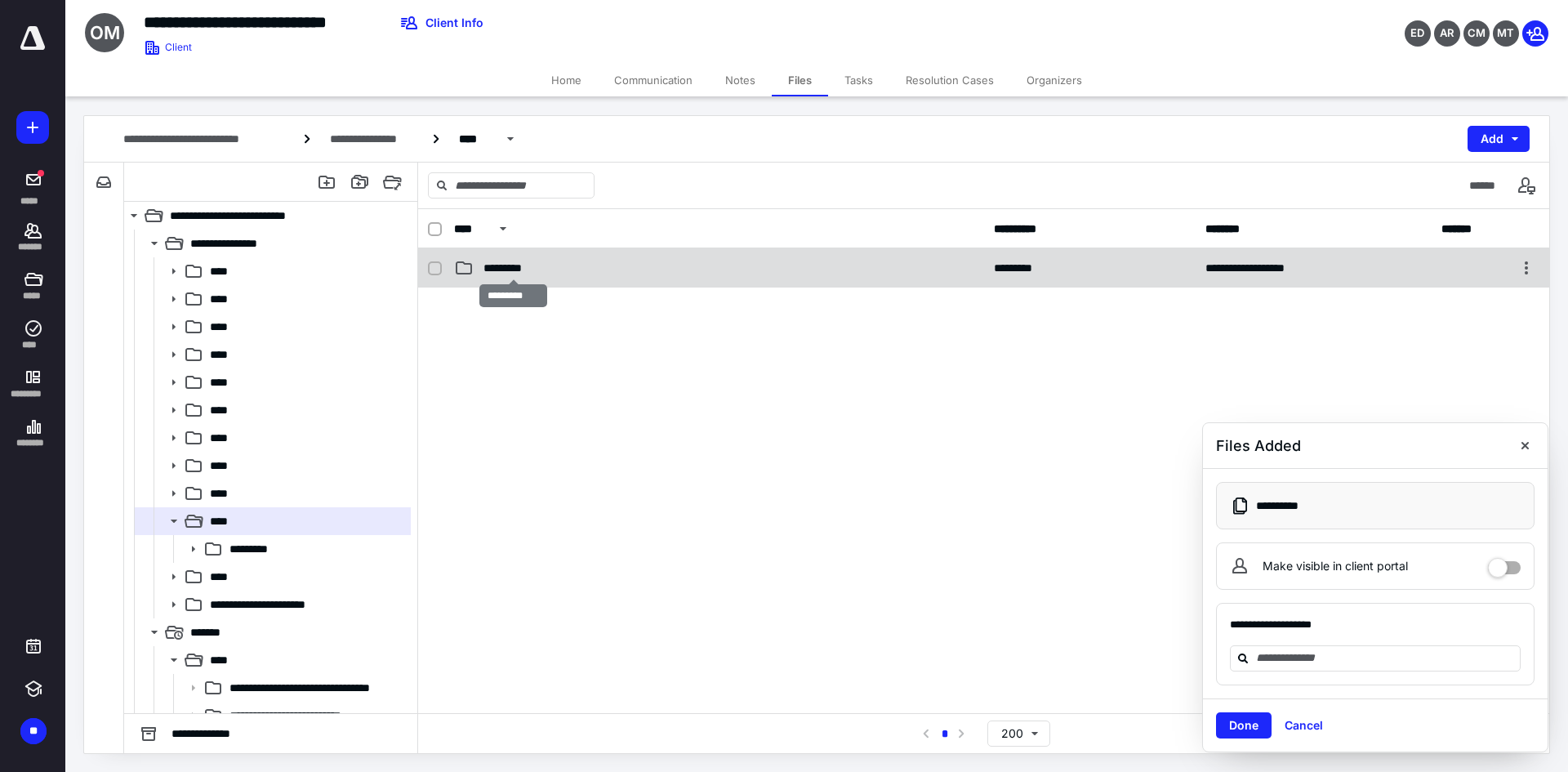 checkbox on "false" 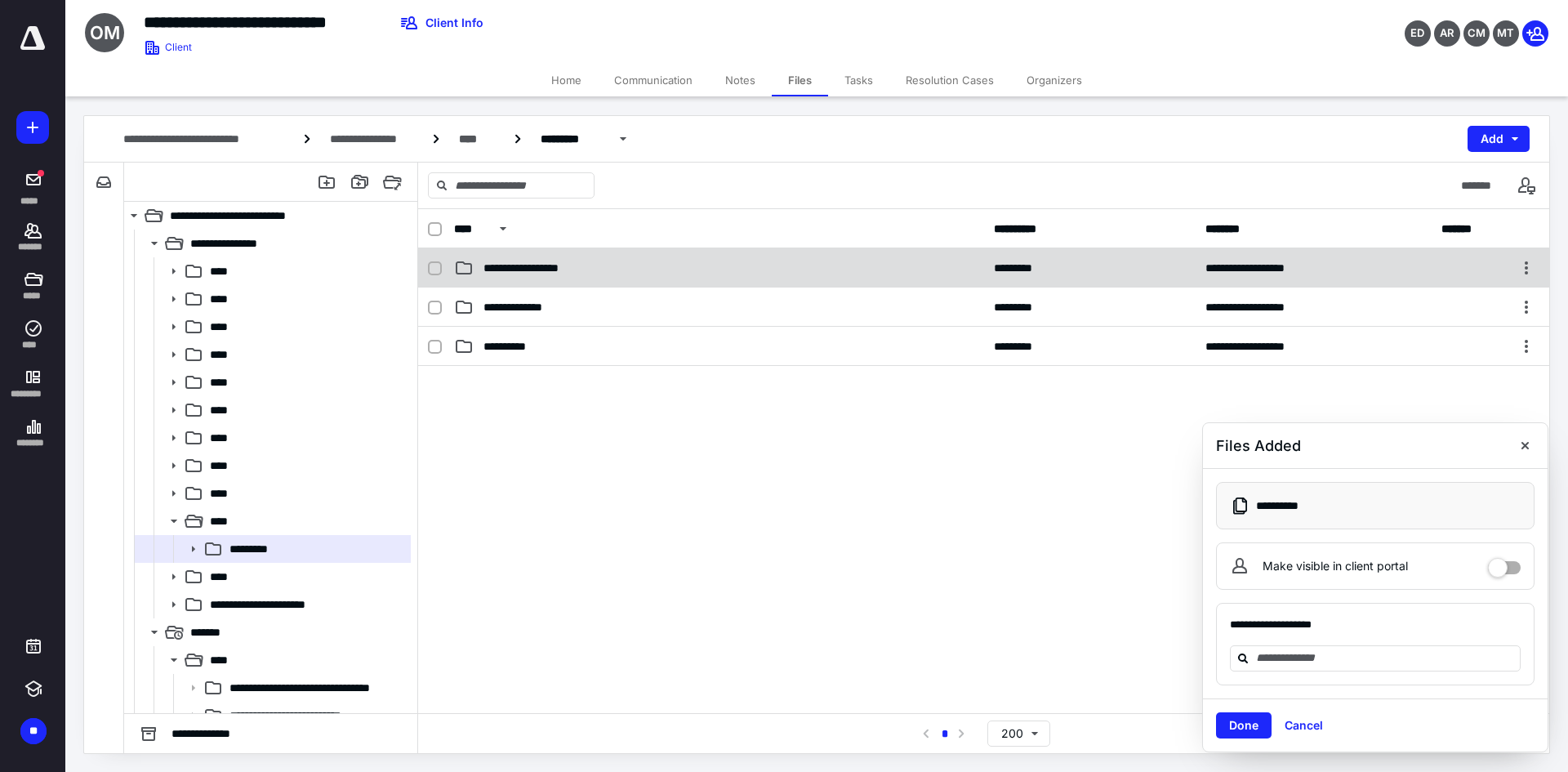 click on "**********" at bounding box center [535, 268] 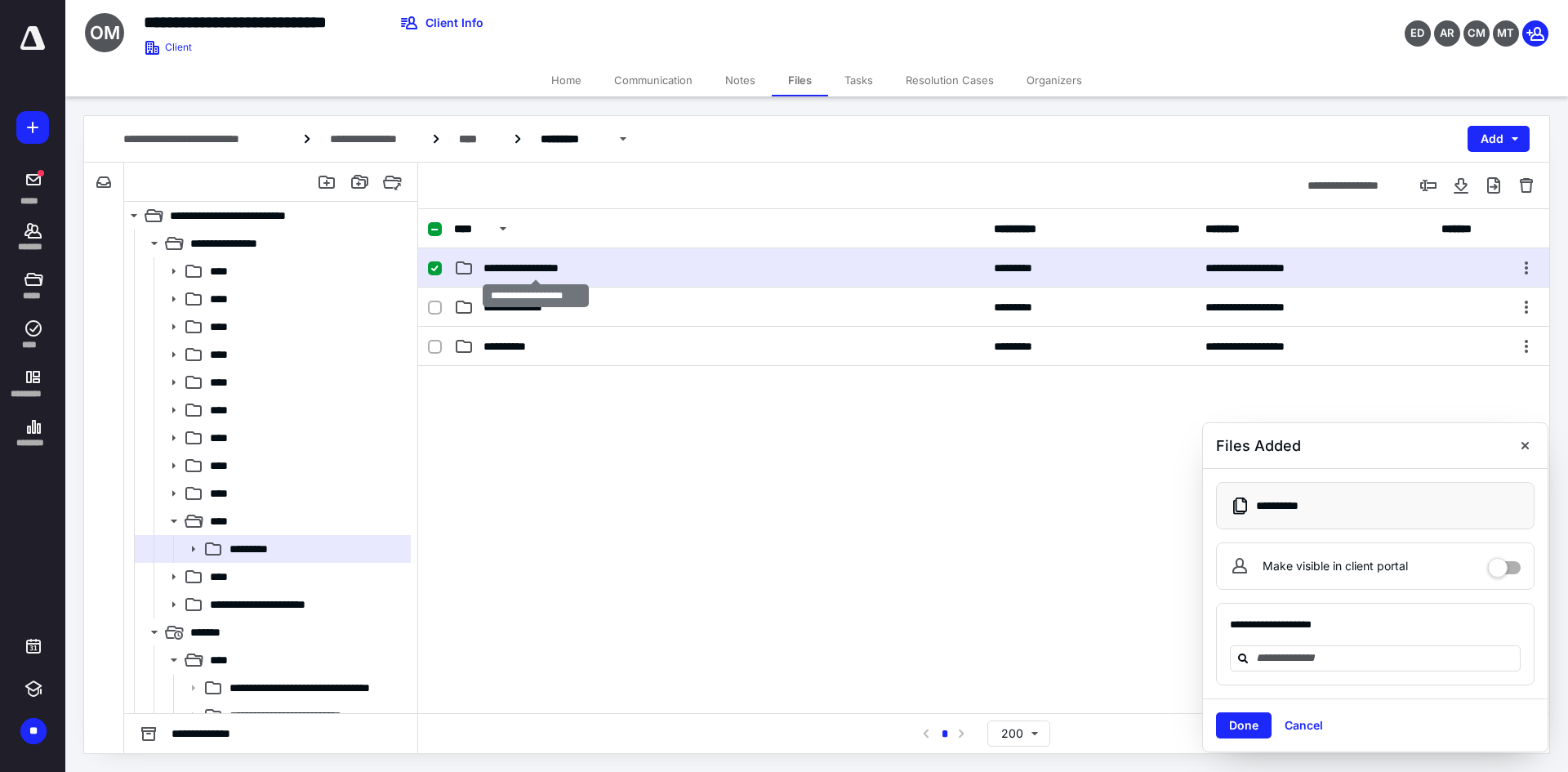 drag, startPoint x: 580, startPoint y: 269, endPoint x: 964, endPoint y: 259, distance: 384.13019 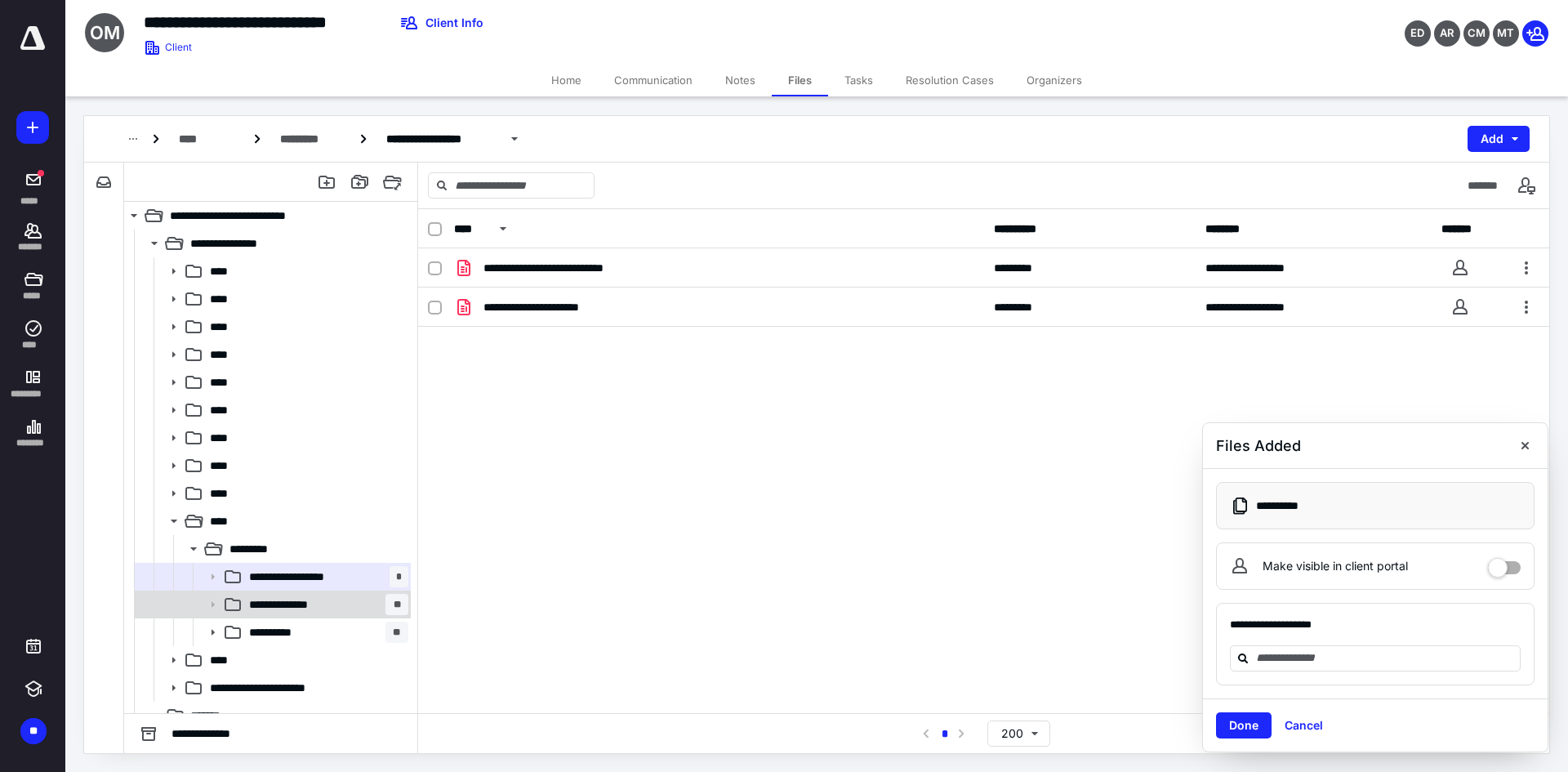click on "**********" at bounding box center [287, 605] 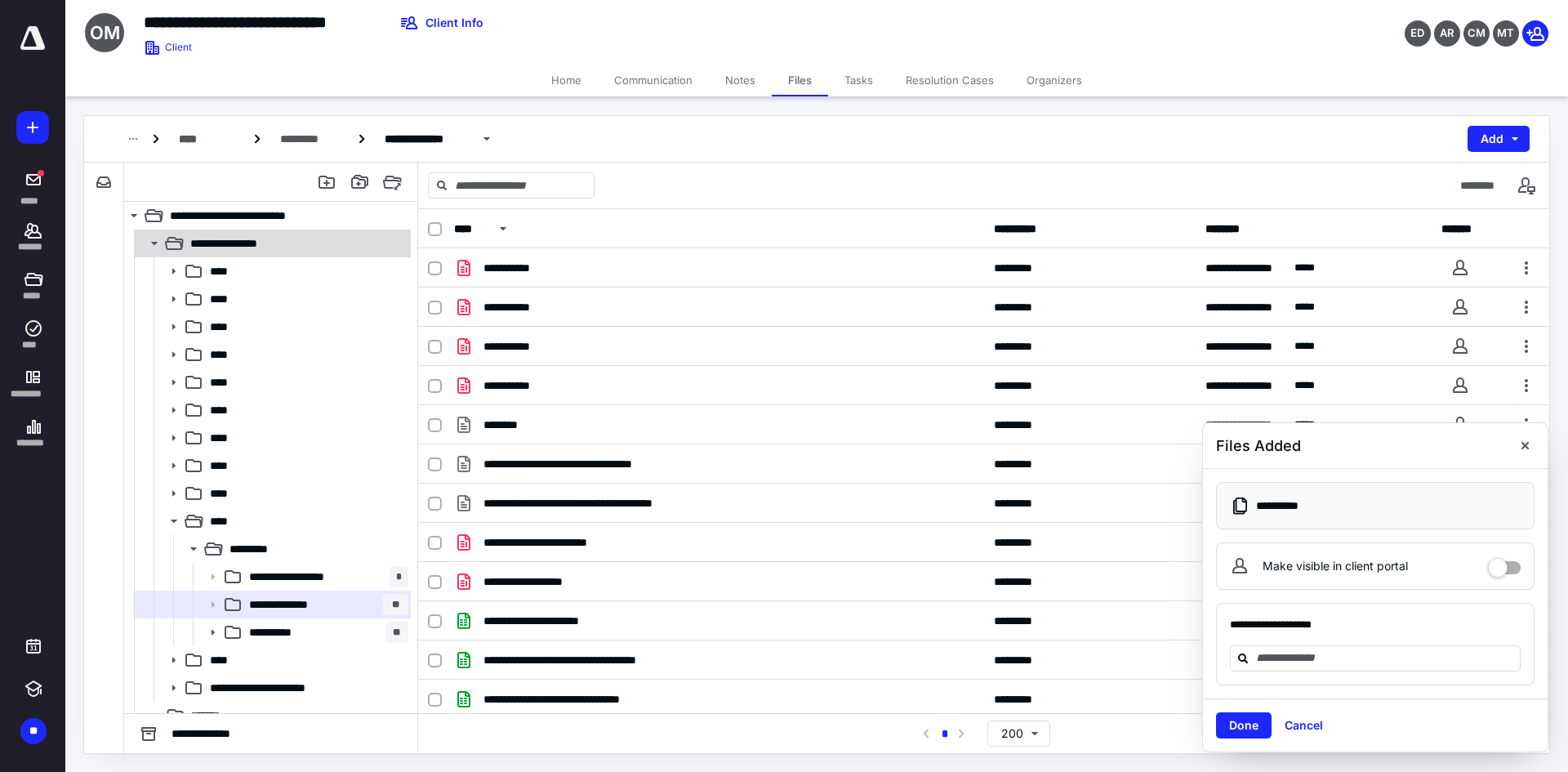 click 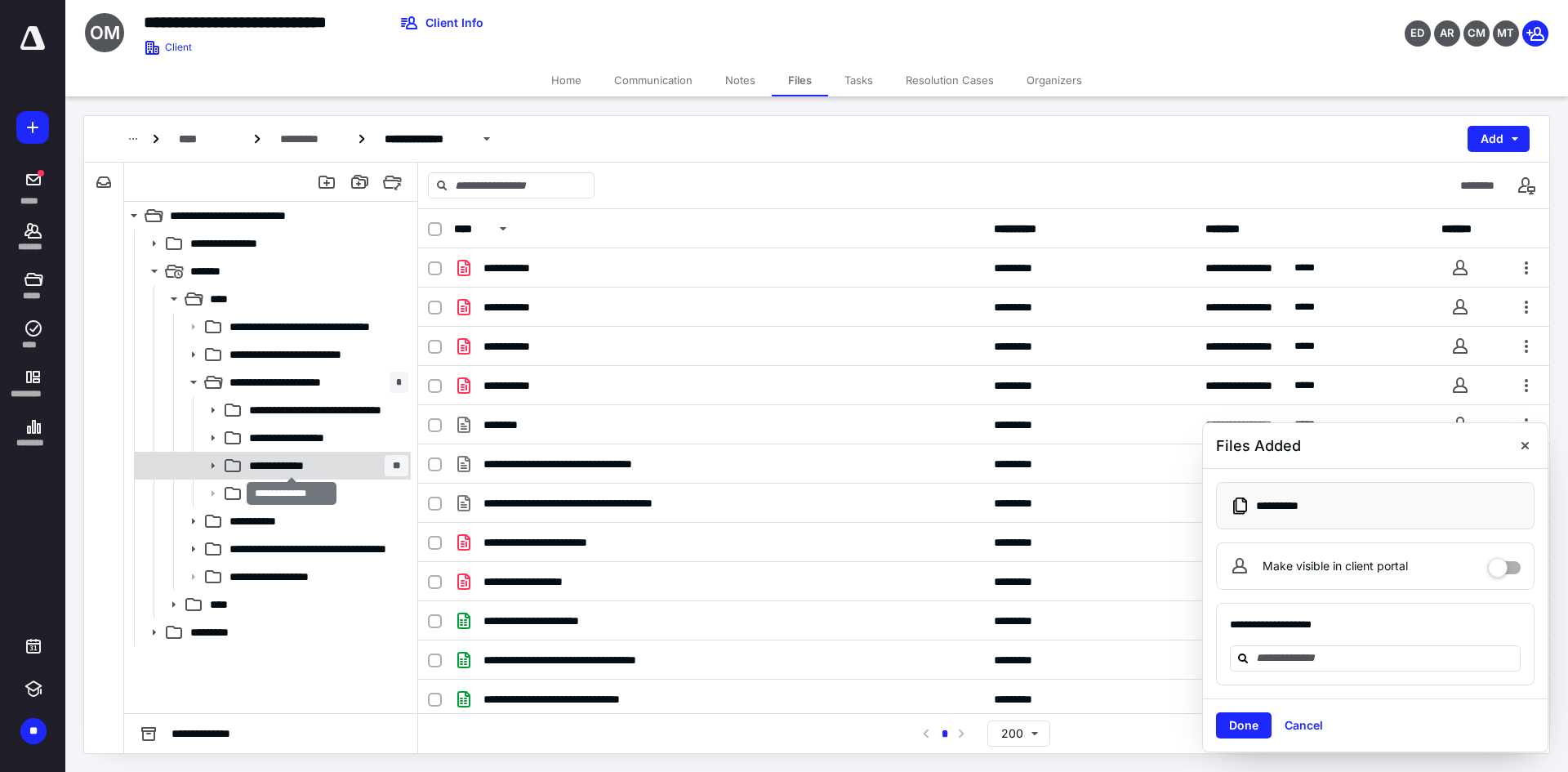 click on "**********" at bounding box center [325, 466] 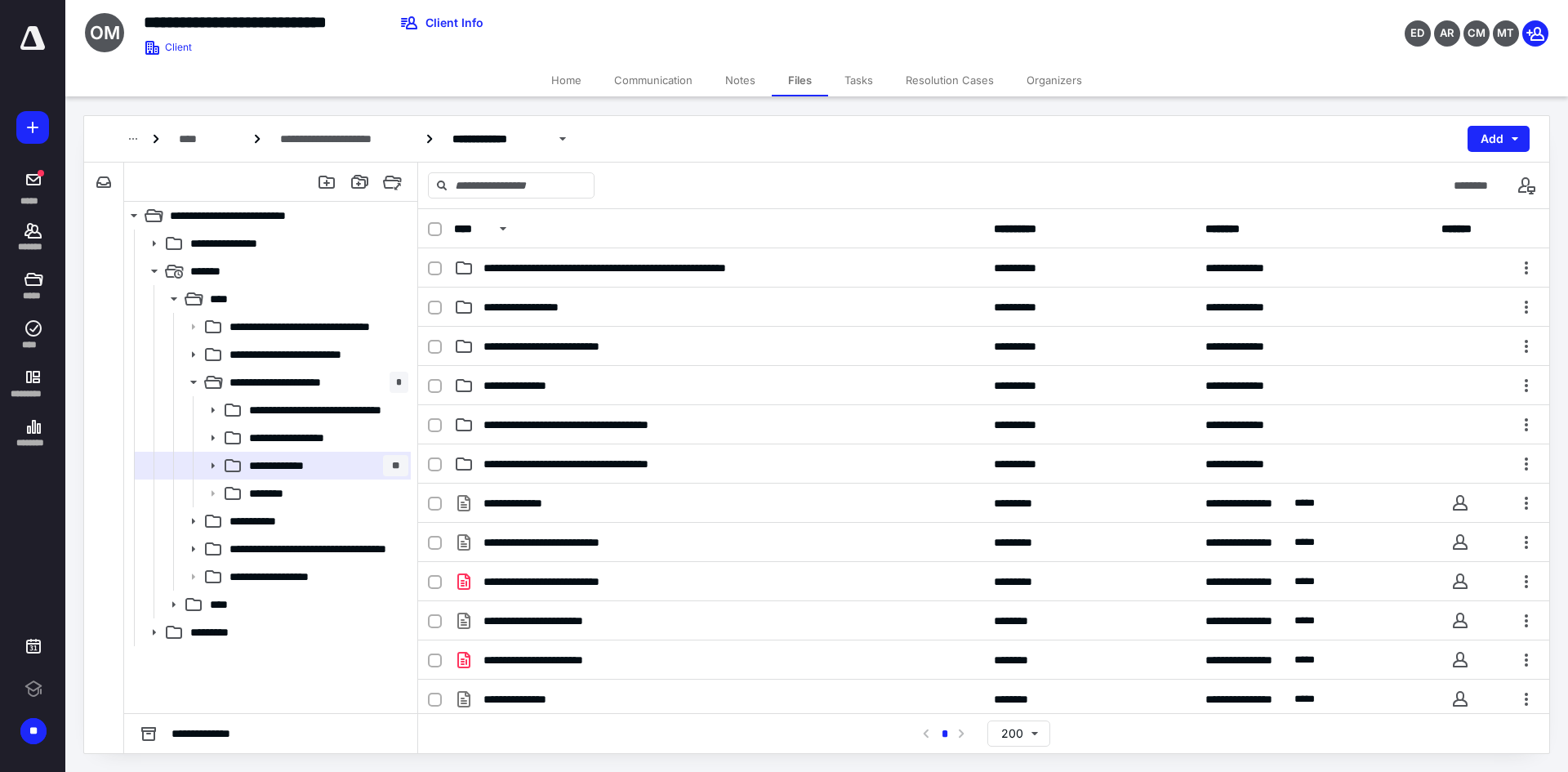 scroll, scrollTop: 0, scrollLeft: 0, axis: both 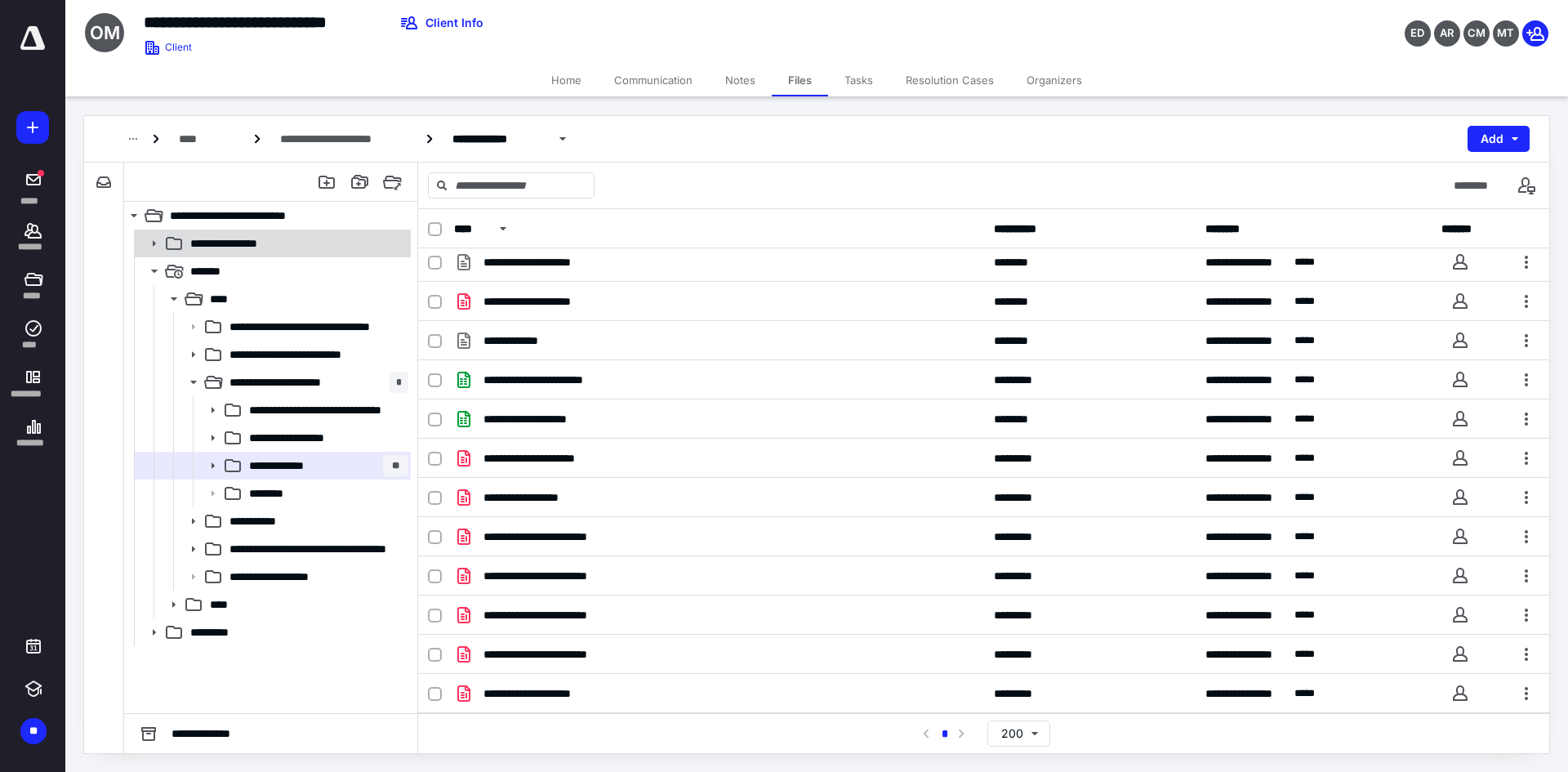 click 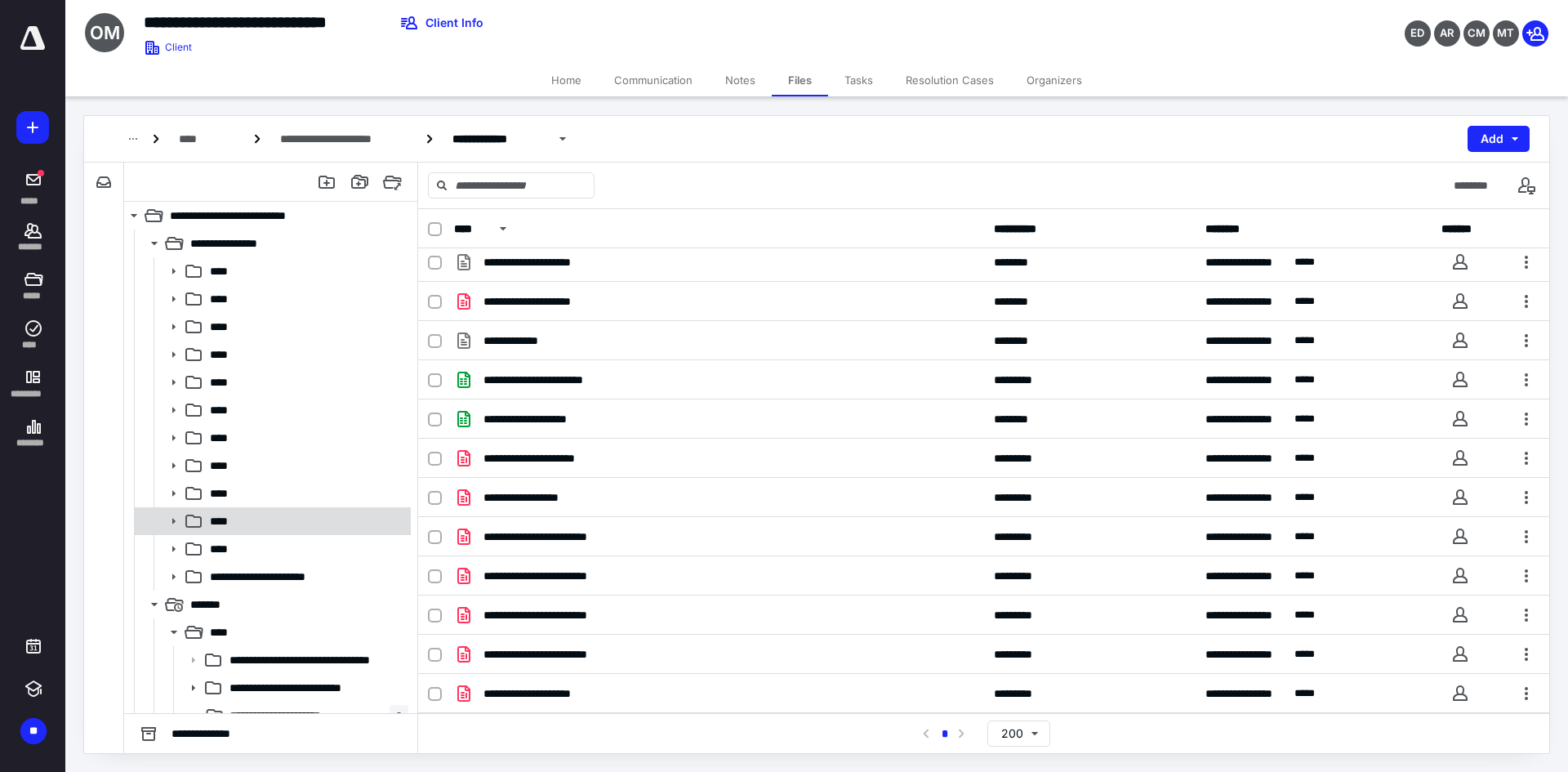 click on "****" at bounding box center [224, 521] 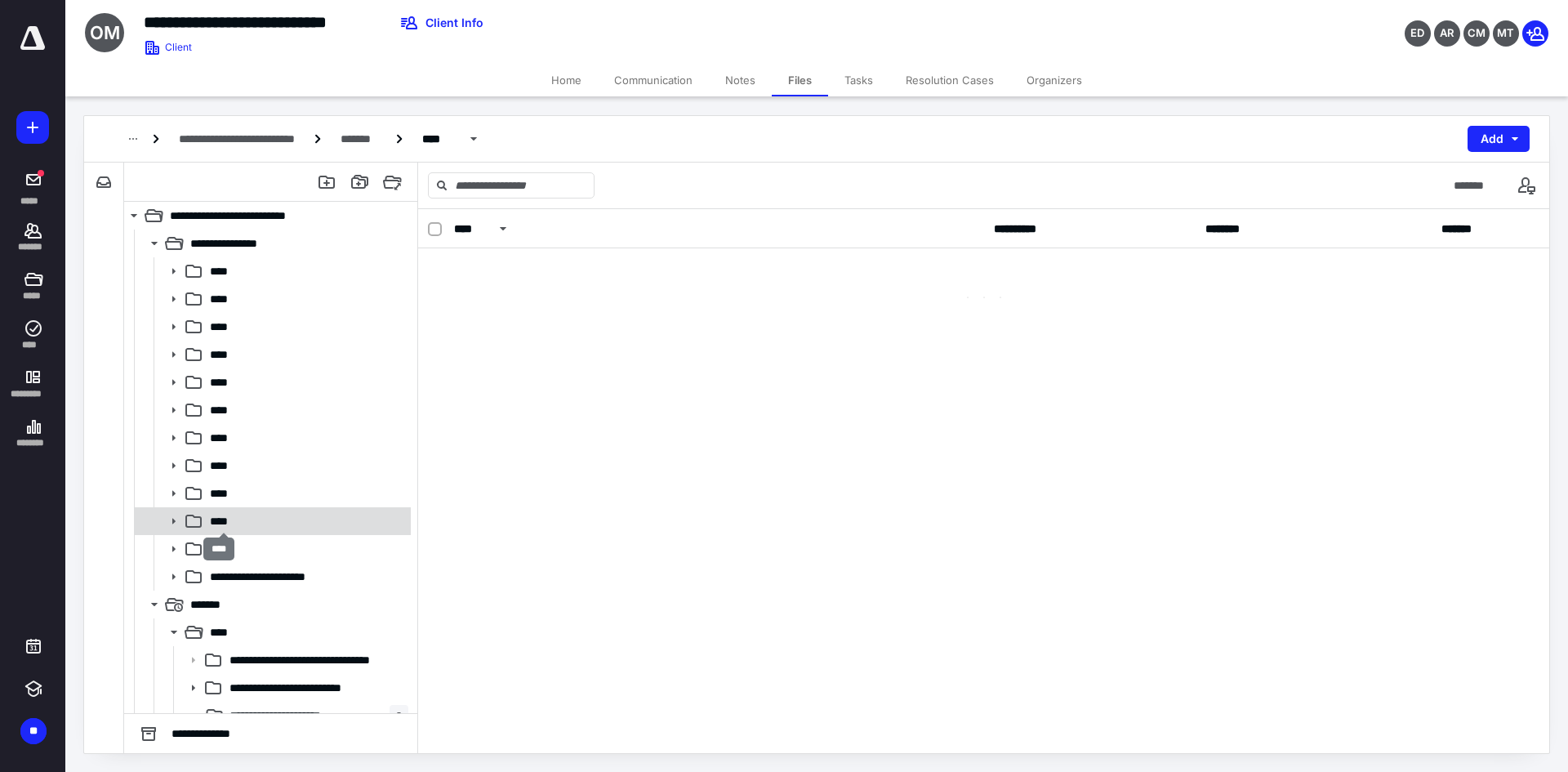 scroll, scrollTop: 0, scrollLeft: 0, axis: both 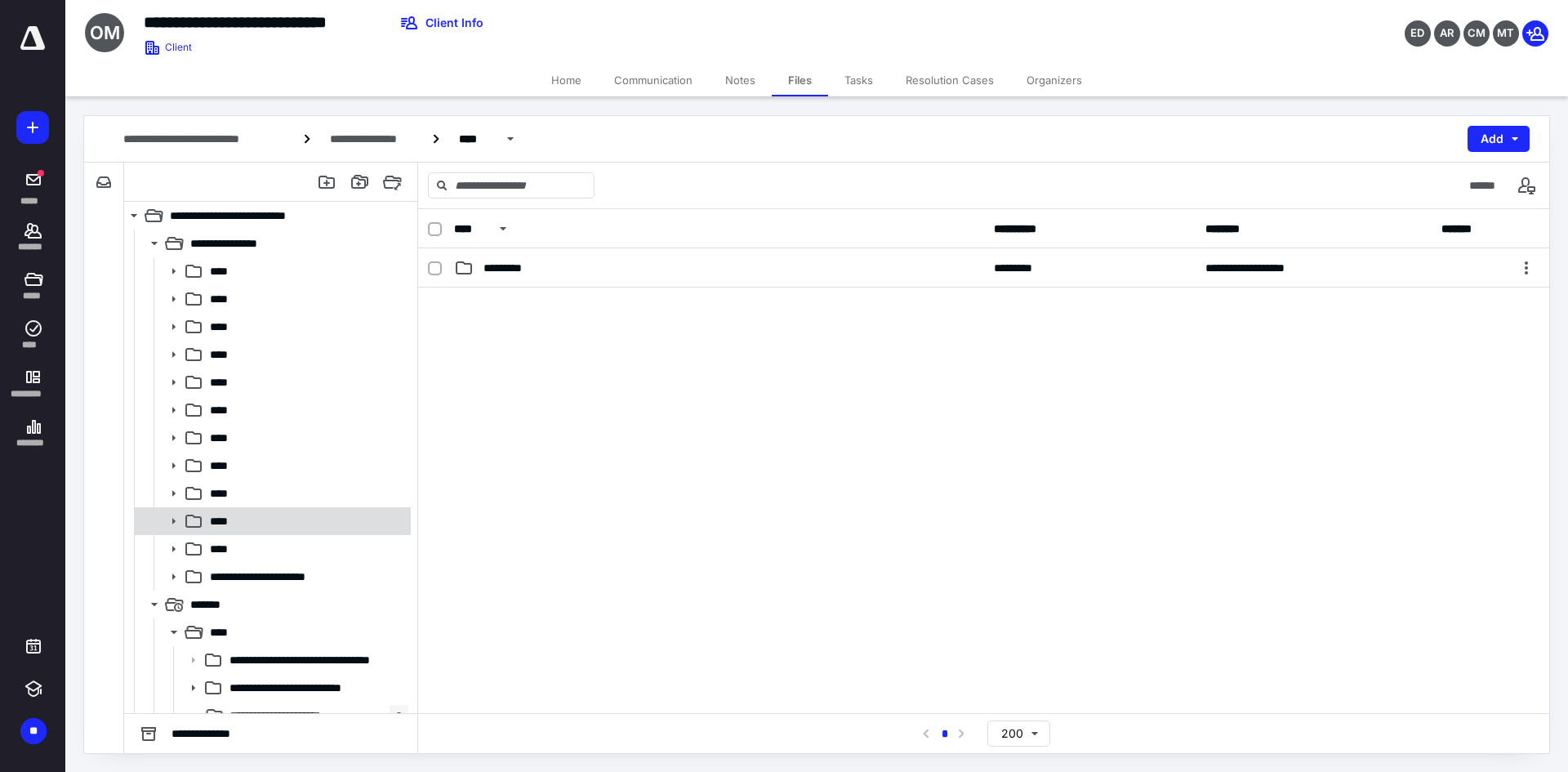 click 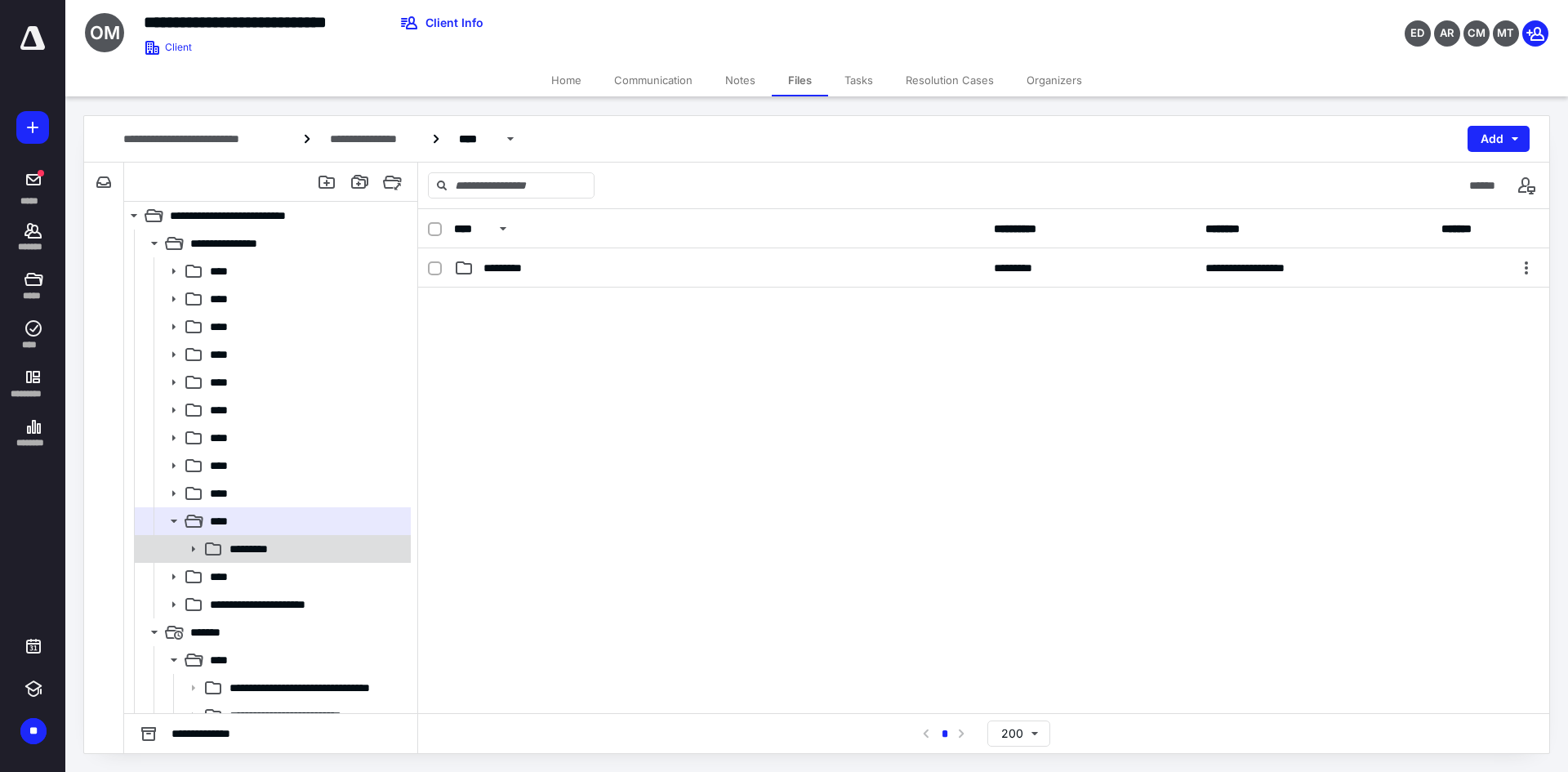 click on "*********" at bounding box center [271, 549] 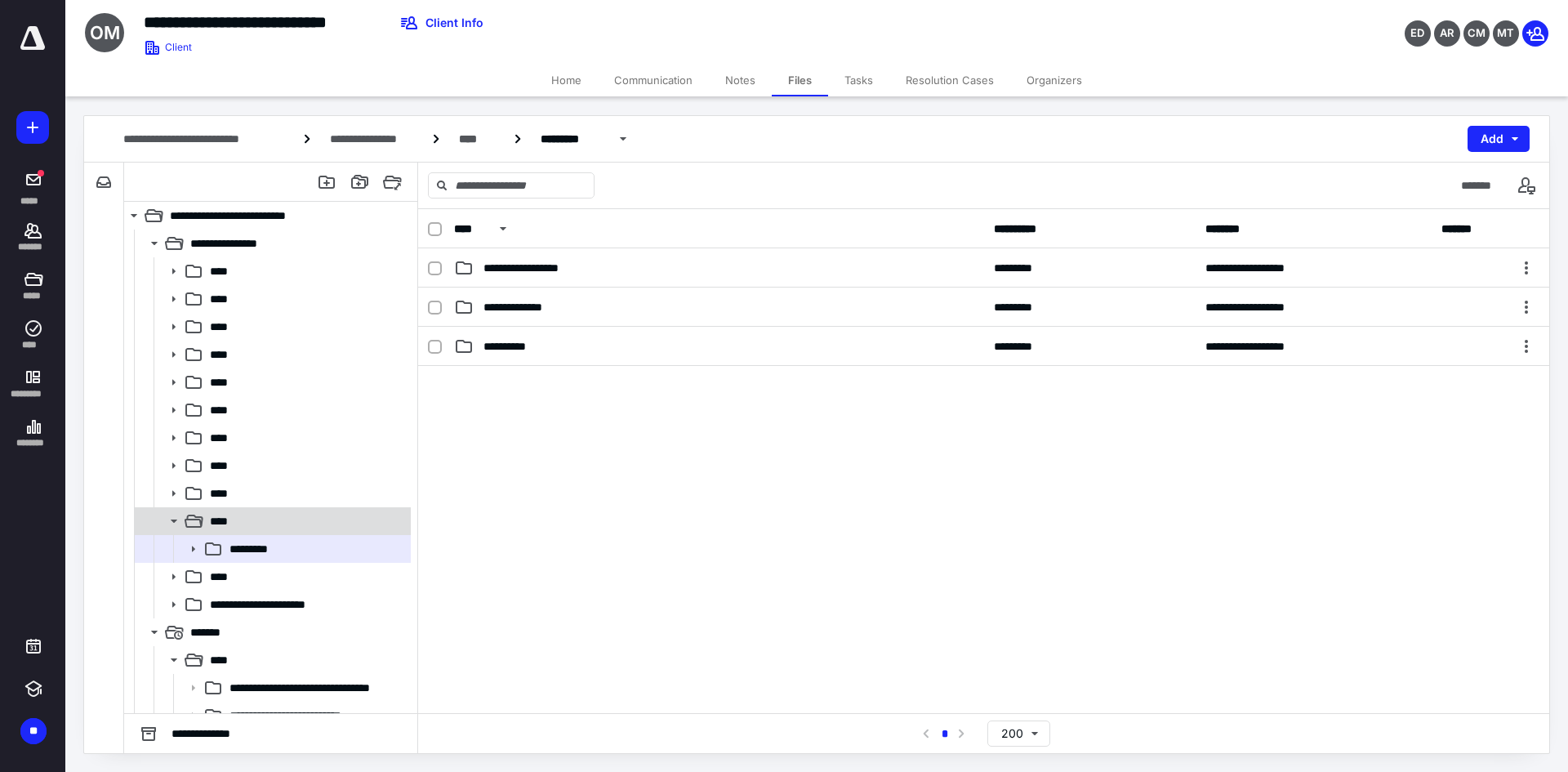 click on "****" at bounding box center (224, 521) 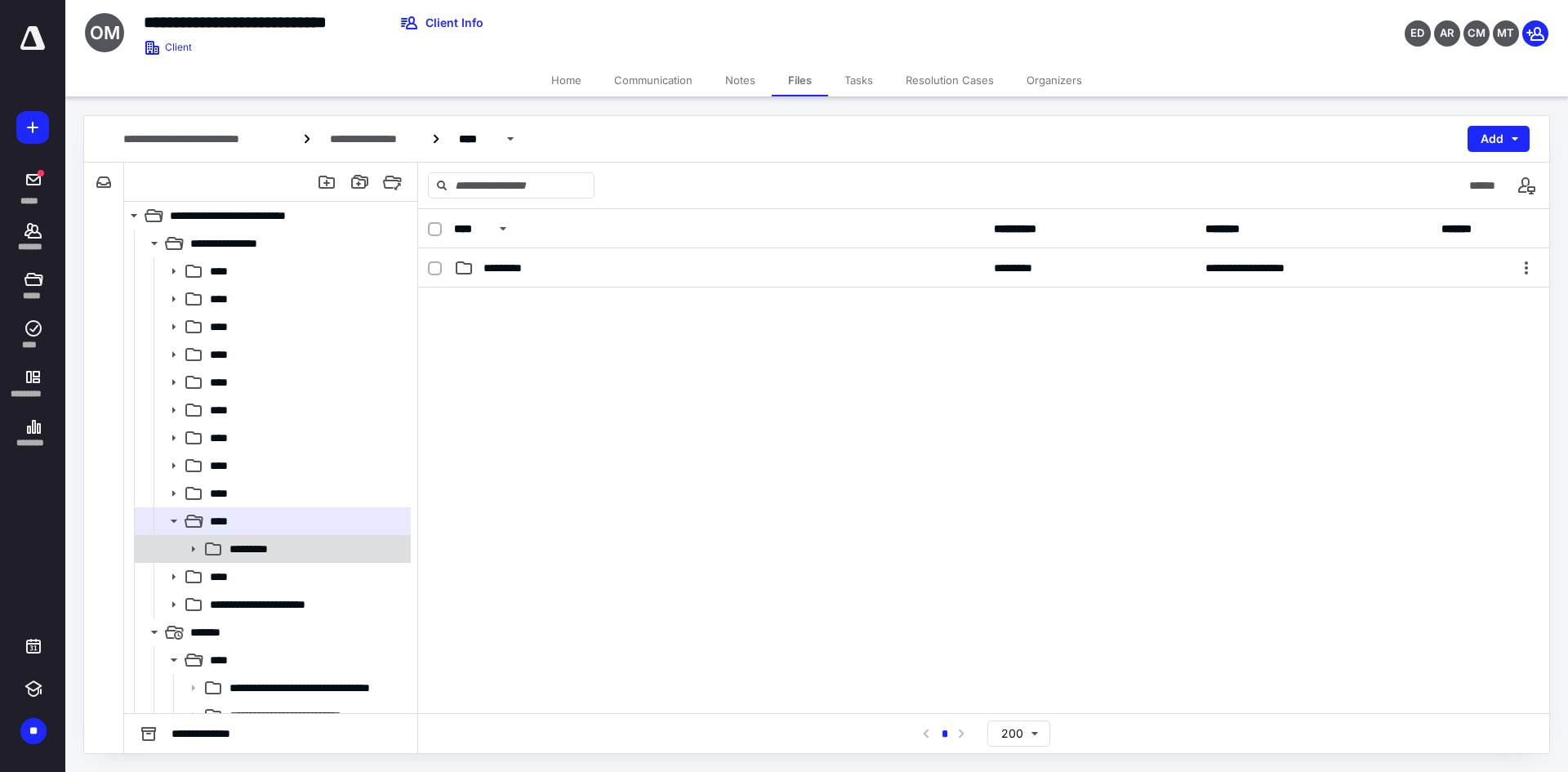 click 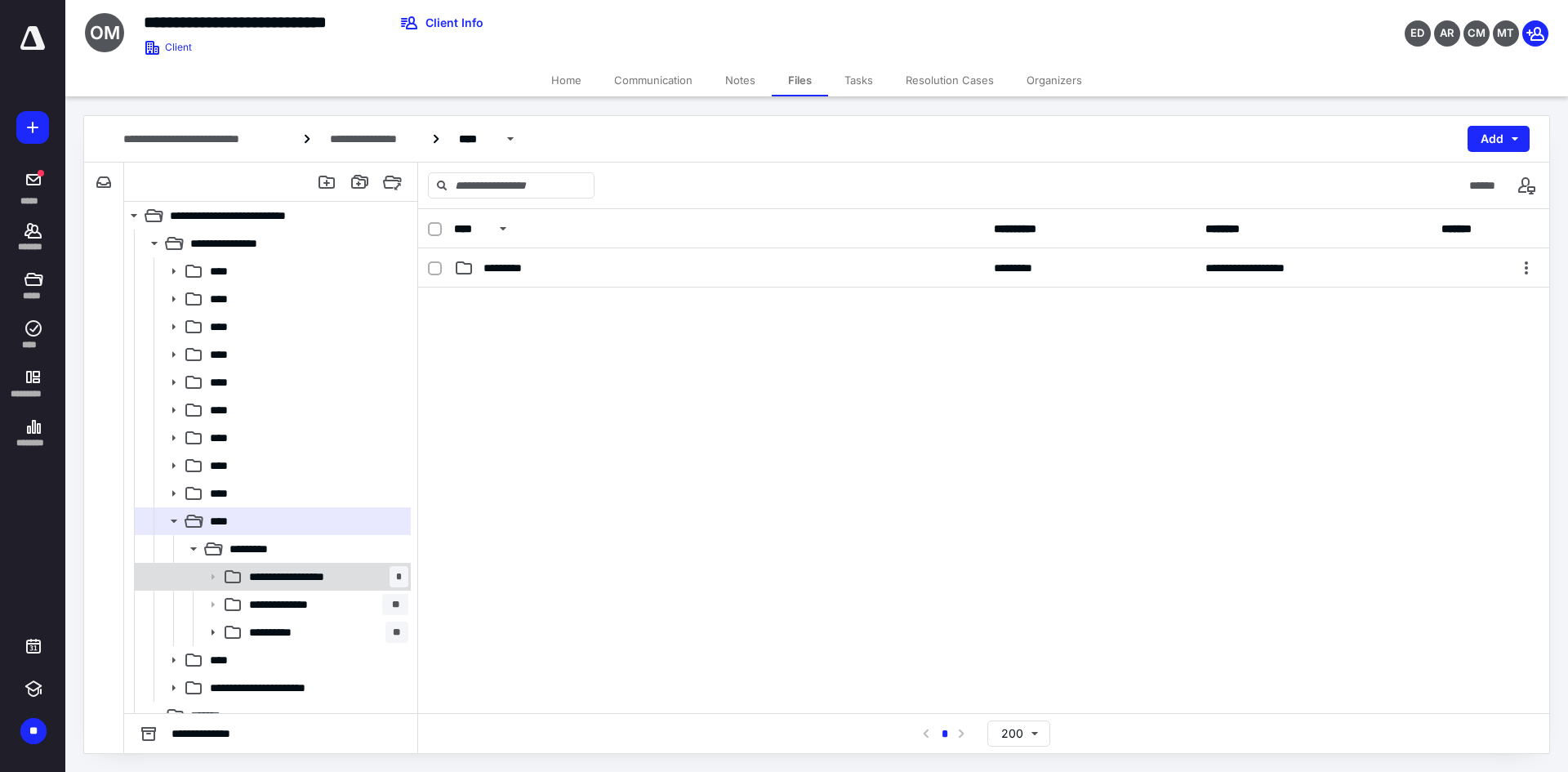 click on "**********" at bounding box center [301, 577] 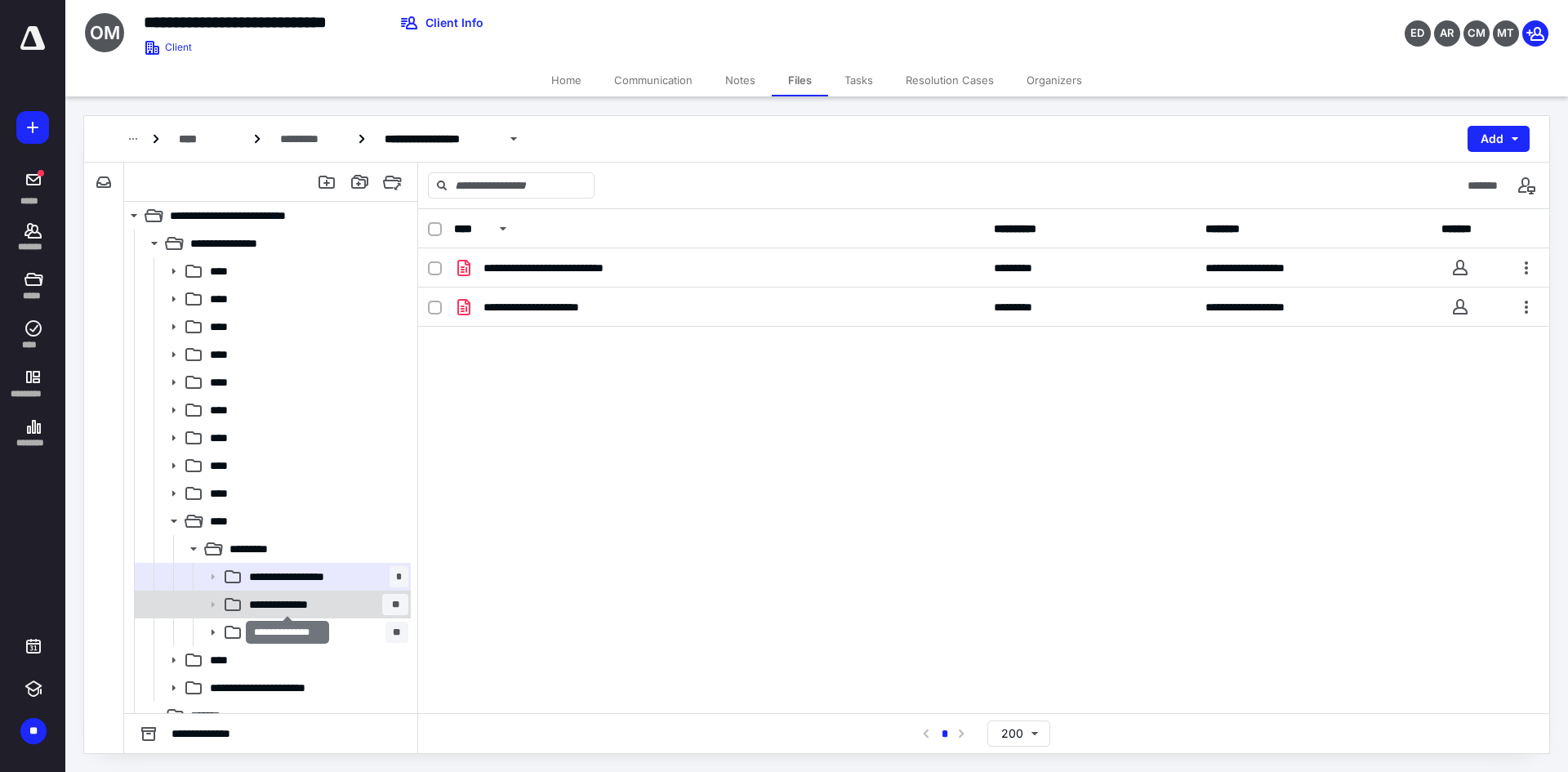 click on "**********" at bounding box center (287, 605) 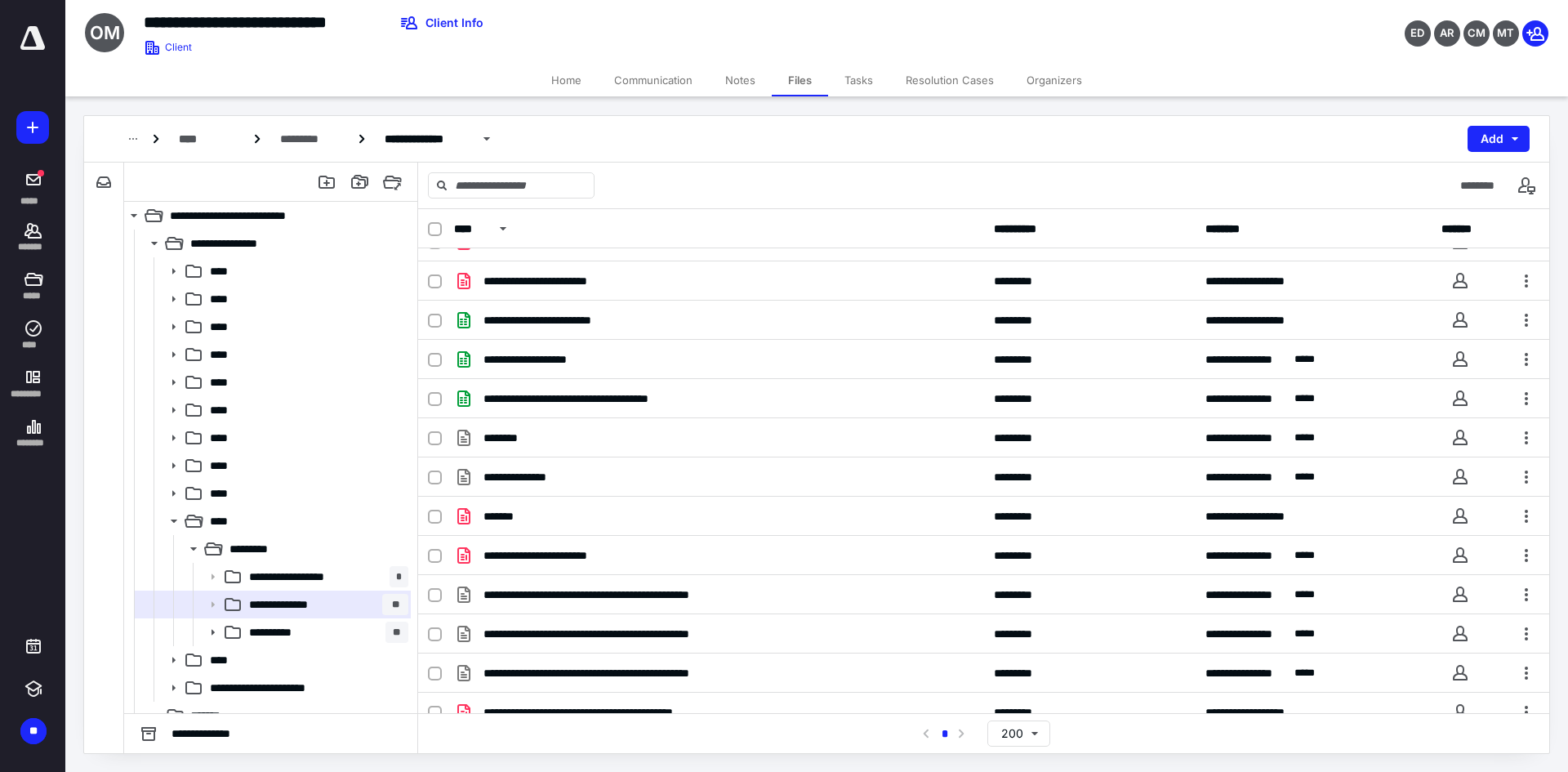 scroll, scrollTop: 2672, scrollLeft: 0, axis: vertical 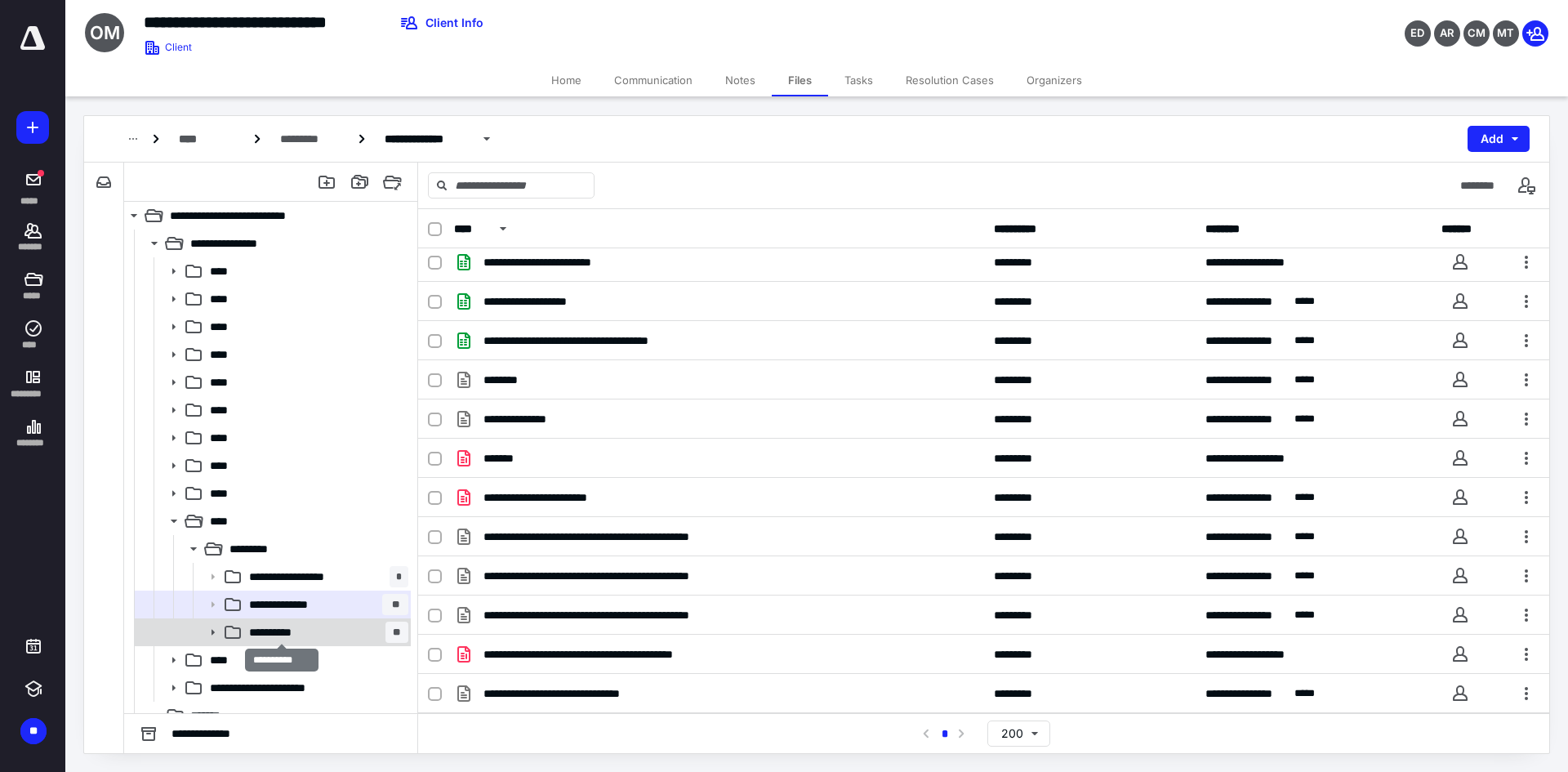 click on "**********" at bounding box center [282, 632] 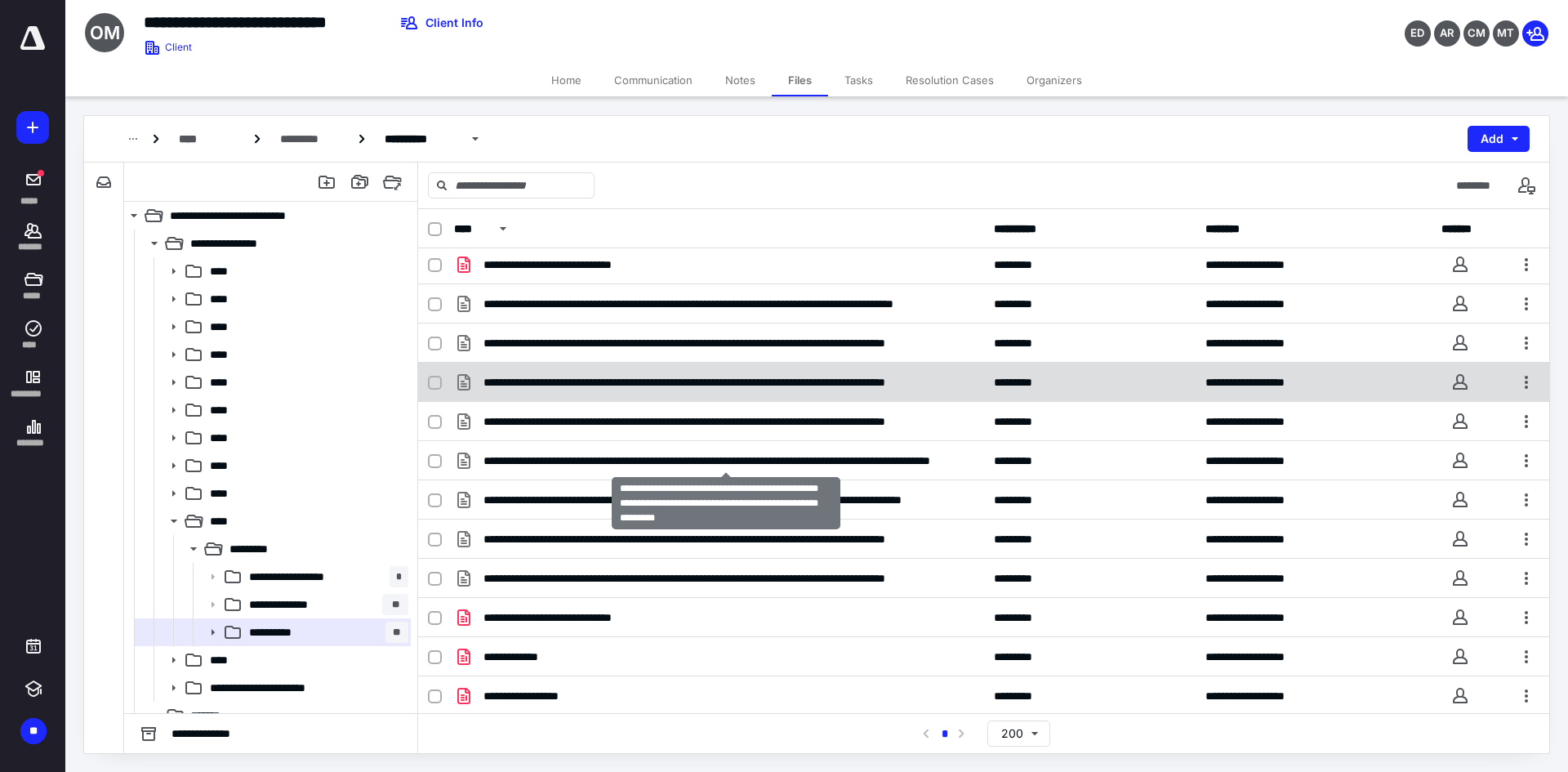 scroll, scrollTop: 163, scrollLeft: 0, axis: vertical 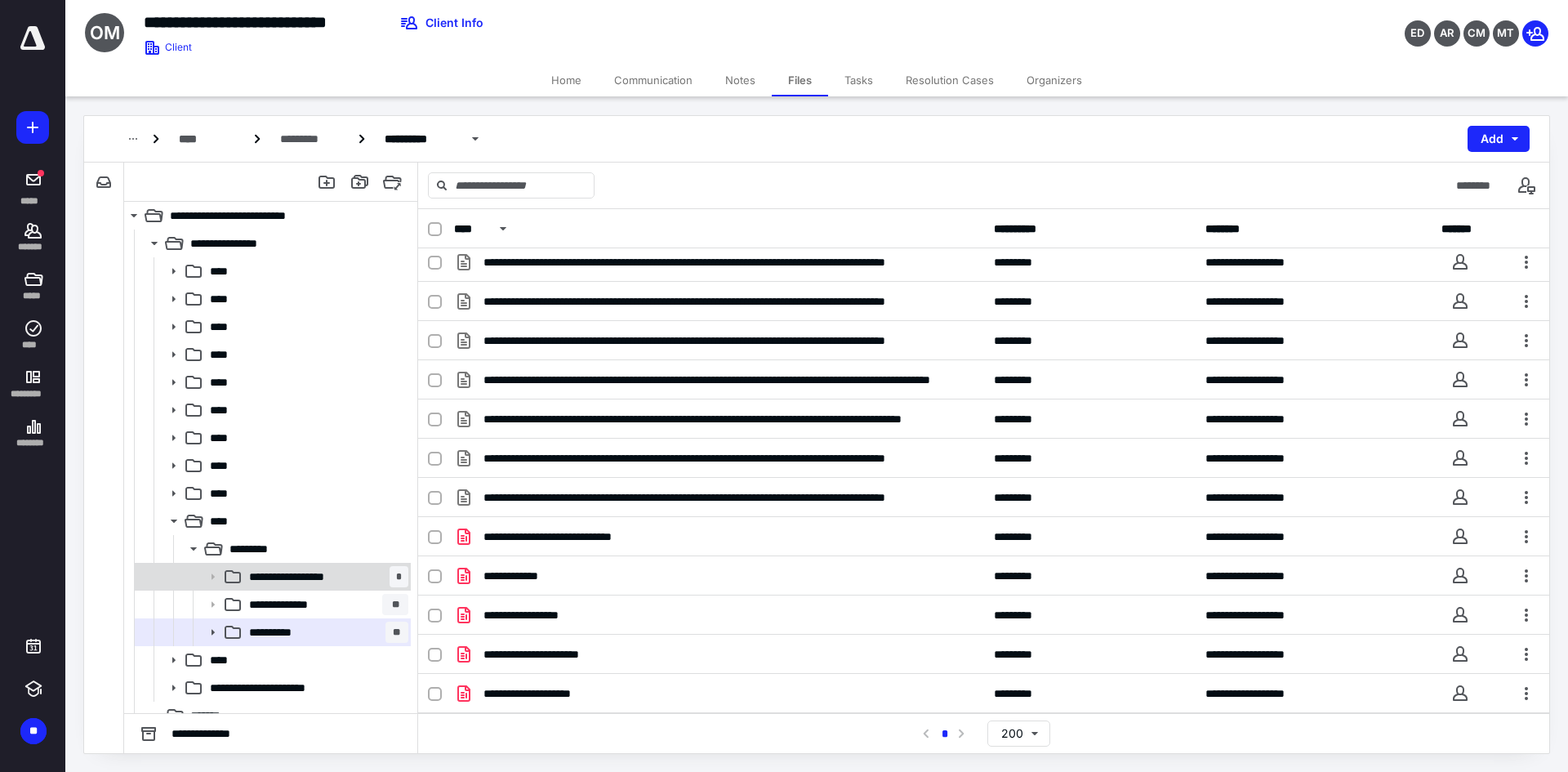 click on "**********" at bounding box center [325, 577] 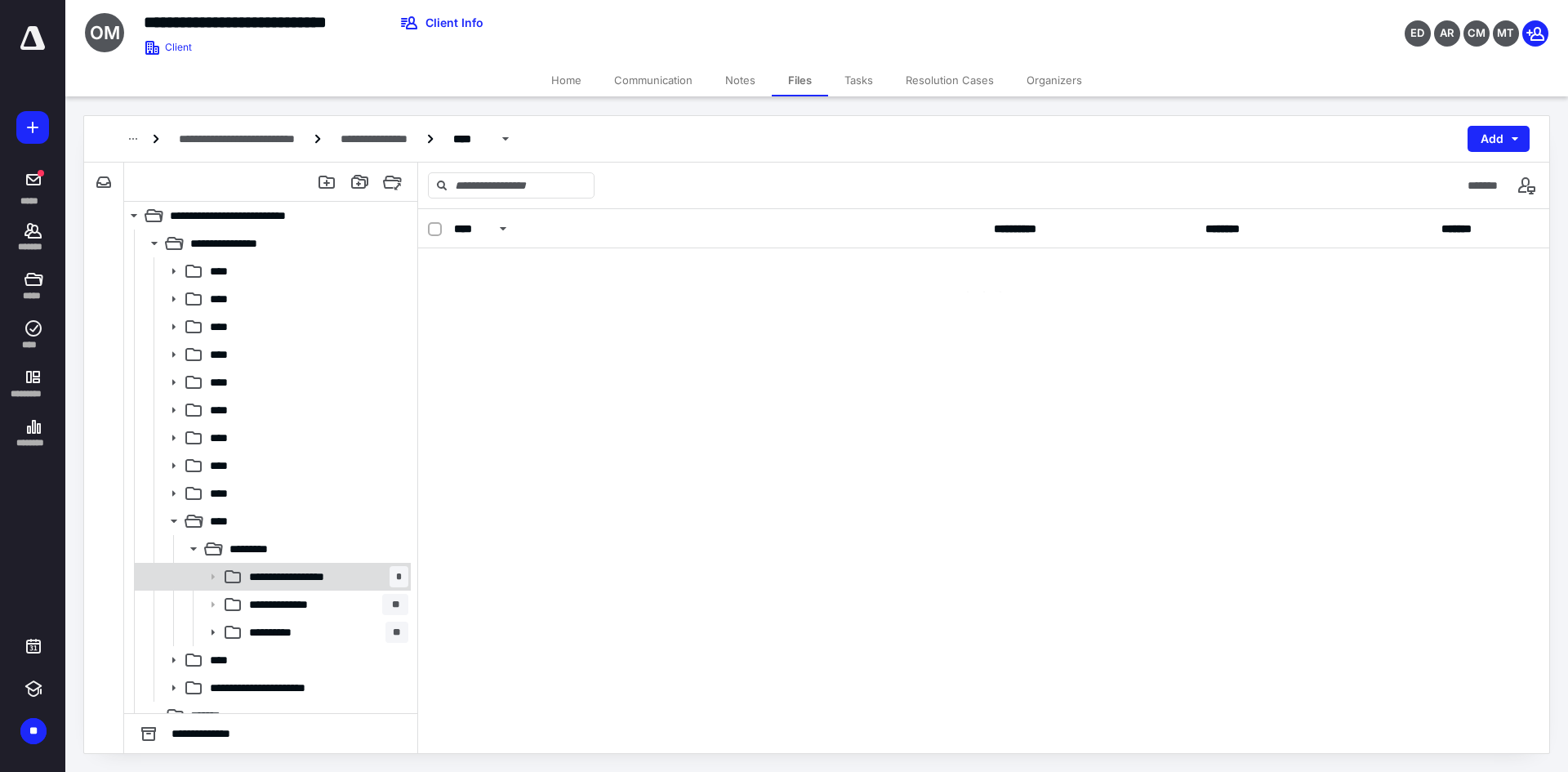 scroll, scrollTop: 0, scrollLeft: 0, axis: both 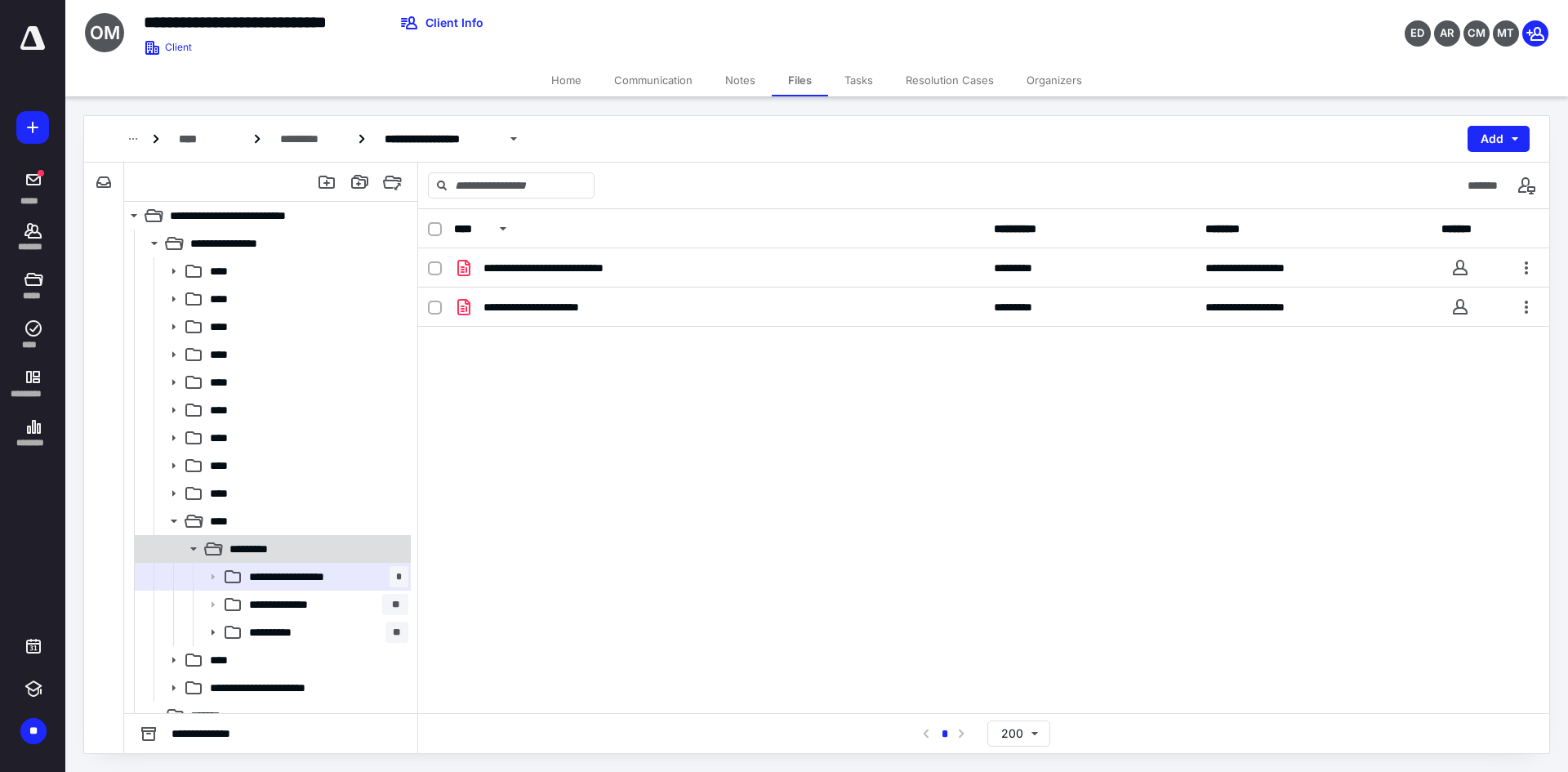 drag, startPoint x: 241, startPoint y: 540, endPoint x: 226, endPoint y: 553, distance: 19.849433 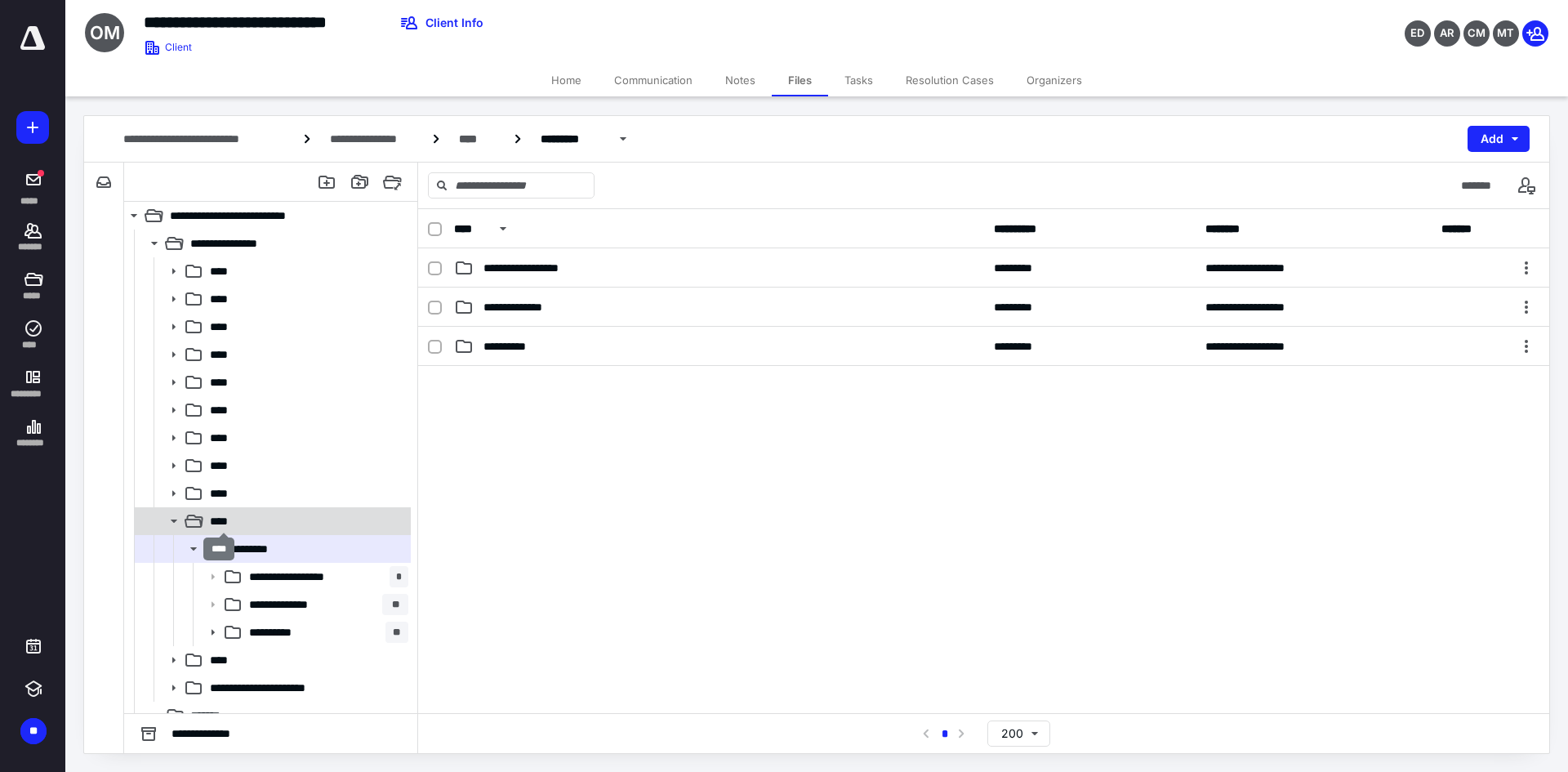 click on "****" at bounding box center [224, 521] 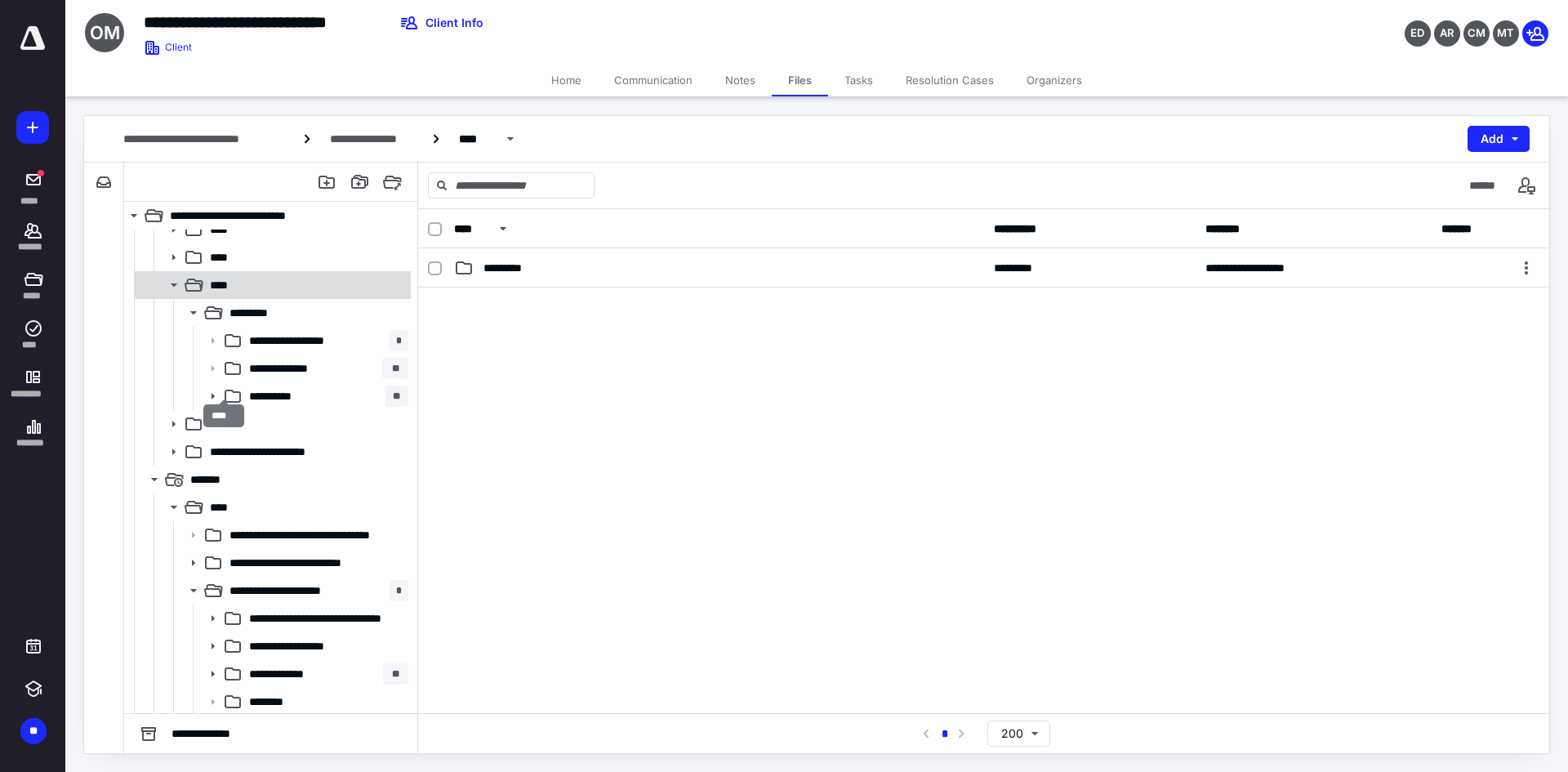 scroll, scrollTop: 245, scrollLeft: 0, axis: vertical 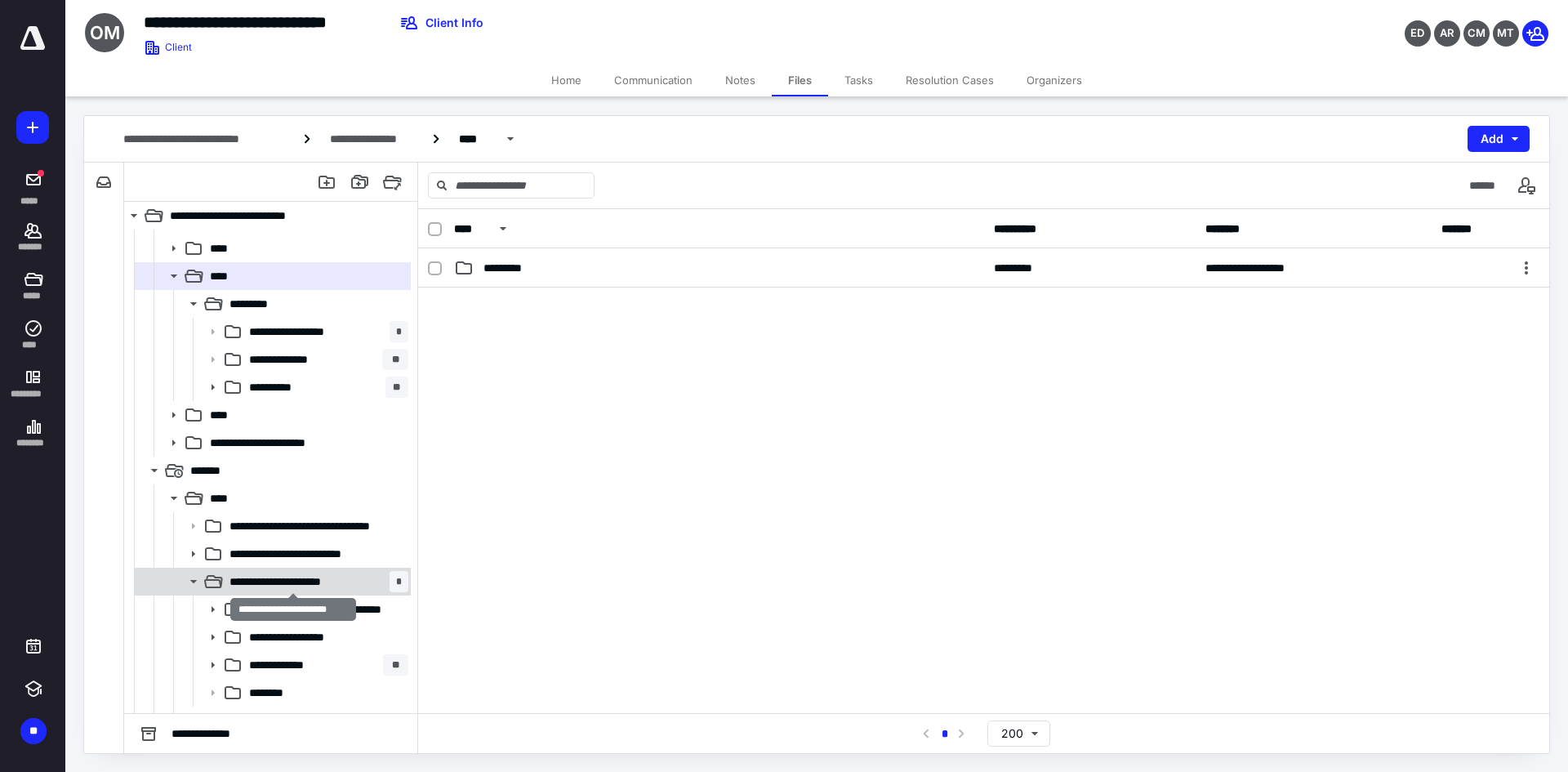 click on "**********" at bounding box center [292, 582] 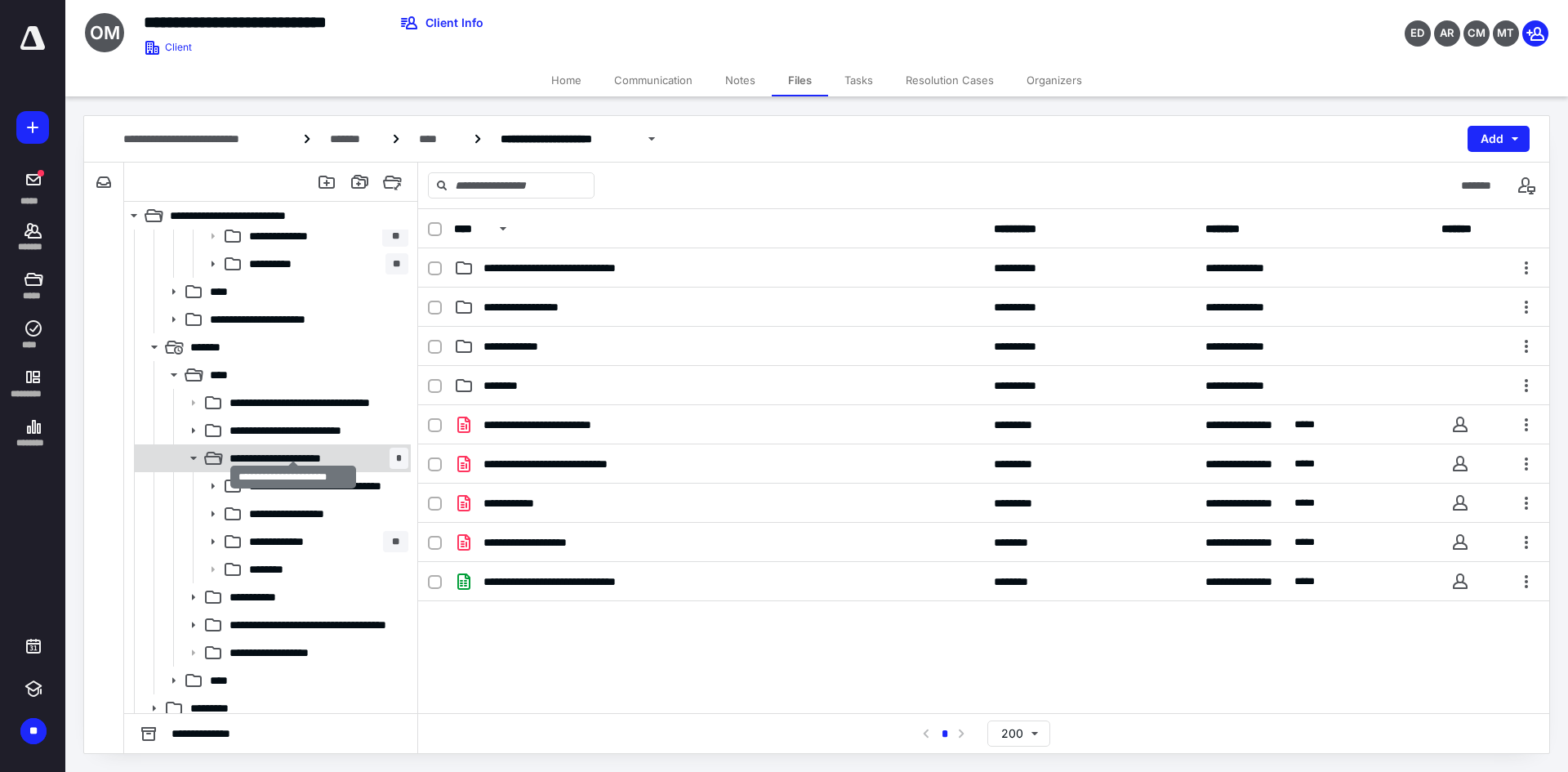 scroll, scrollTop: 377, scrollLeft: 0, axis: vertical 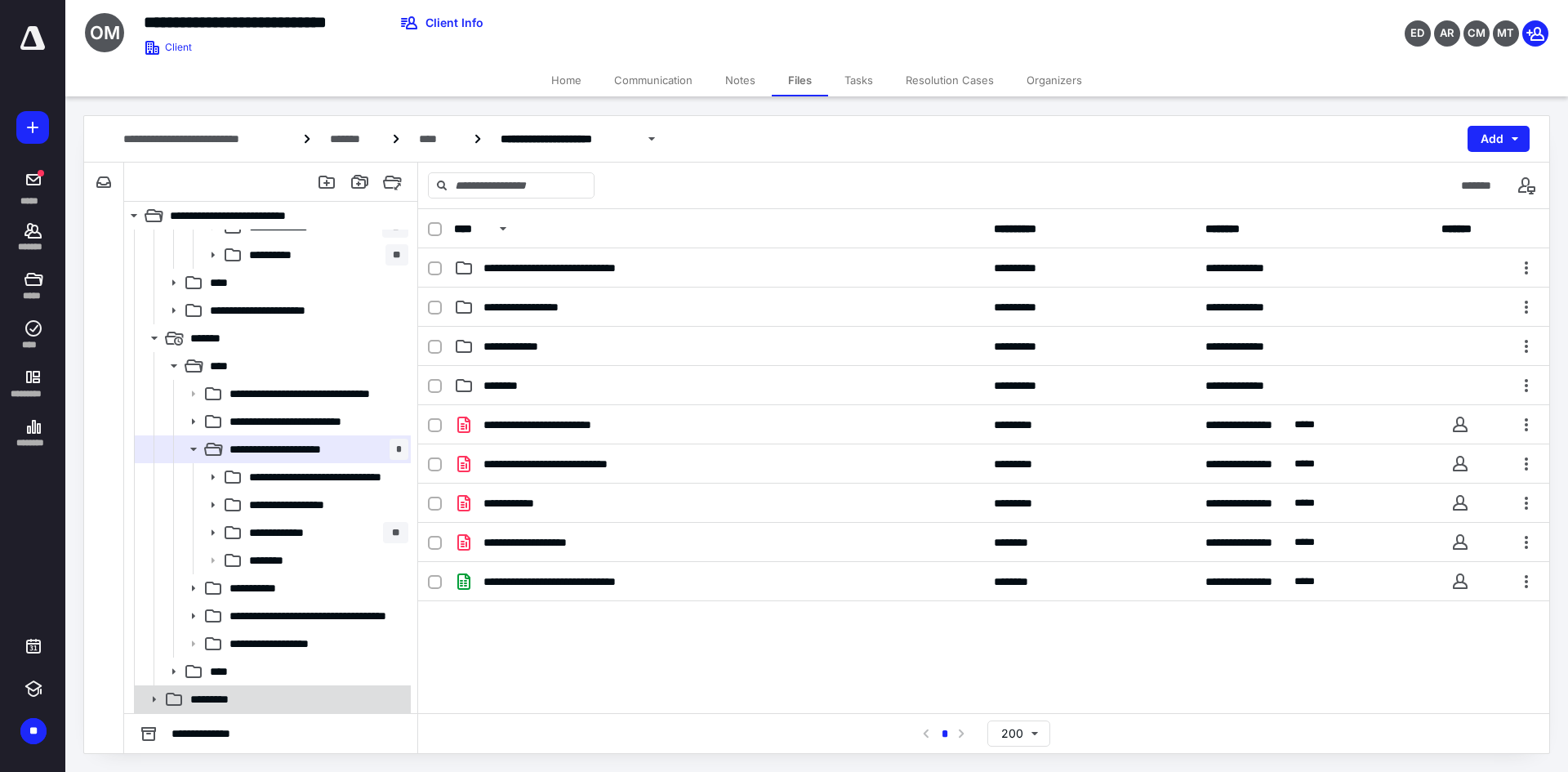 click on "*********" at bounding box center (220, 699) 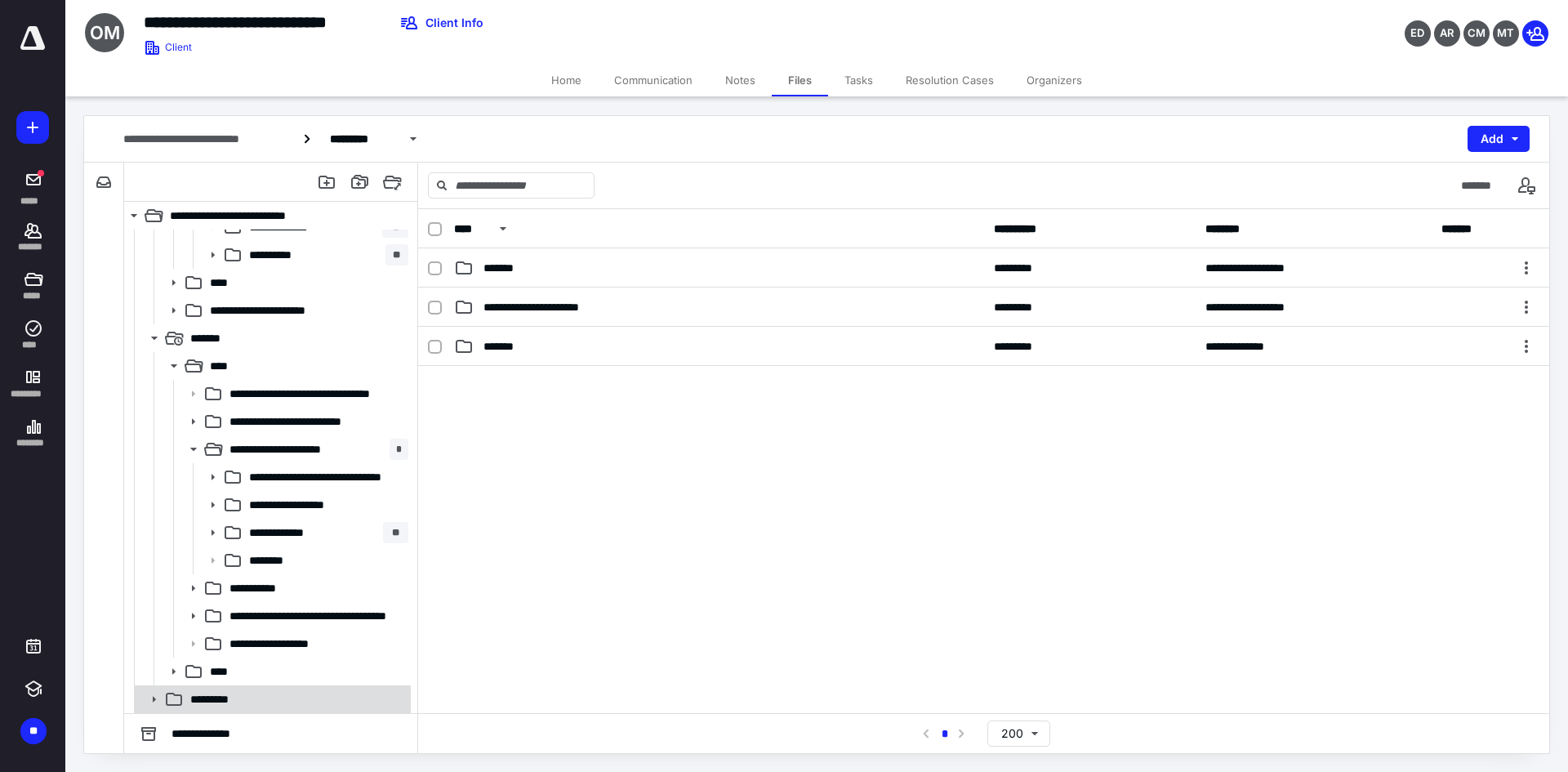 click 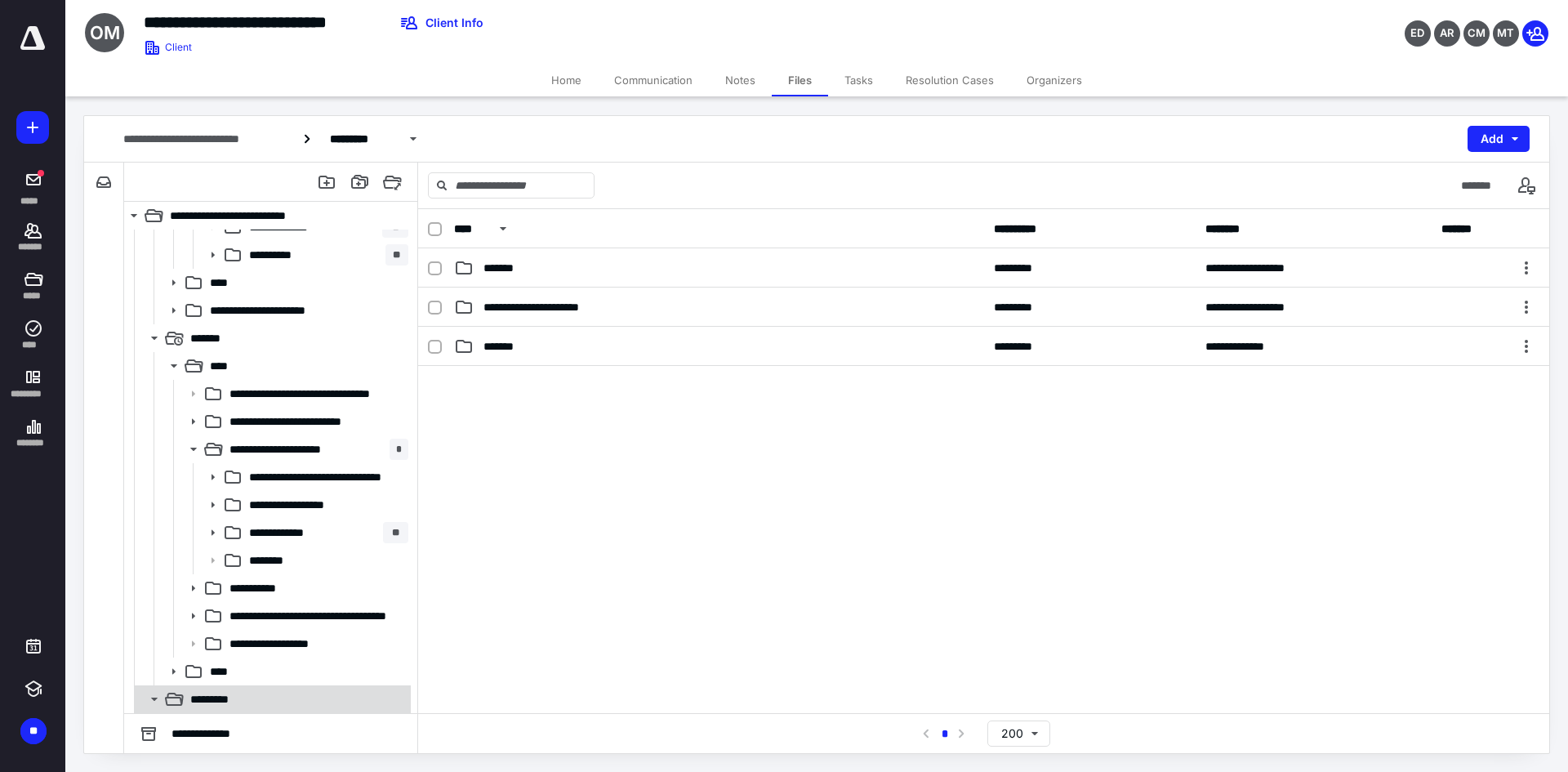scroll, scrollTop: 461, scrollLeft: 0, axis: vertical 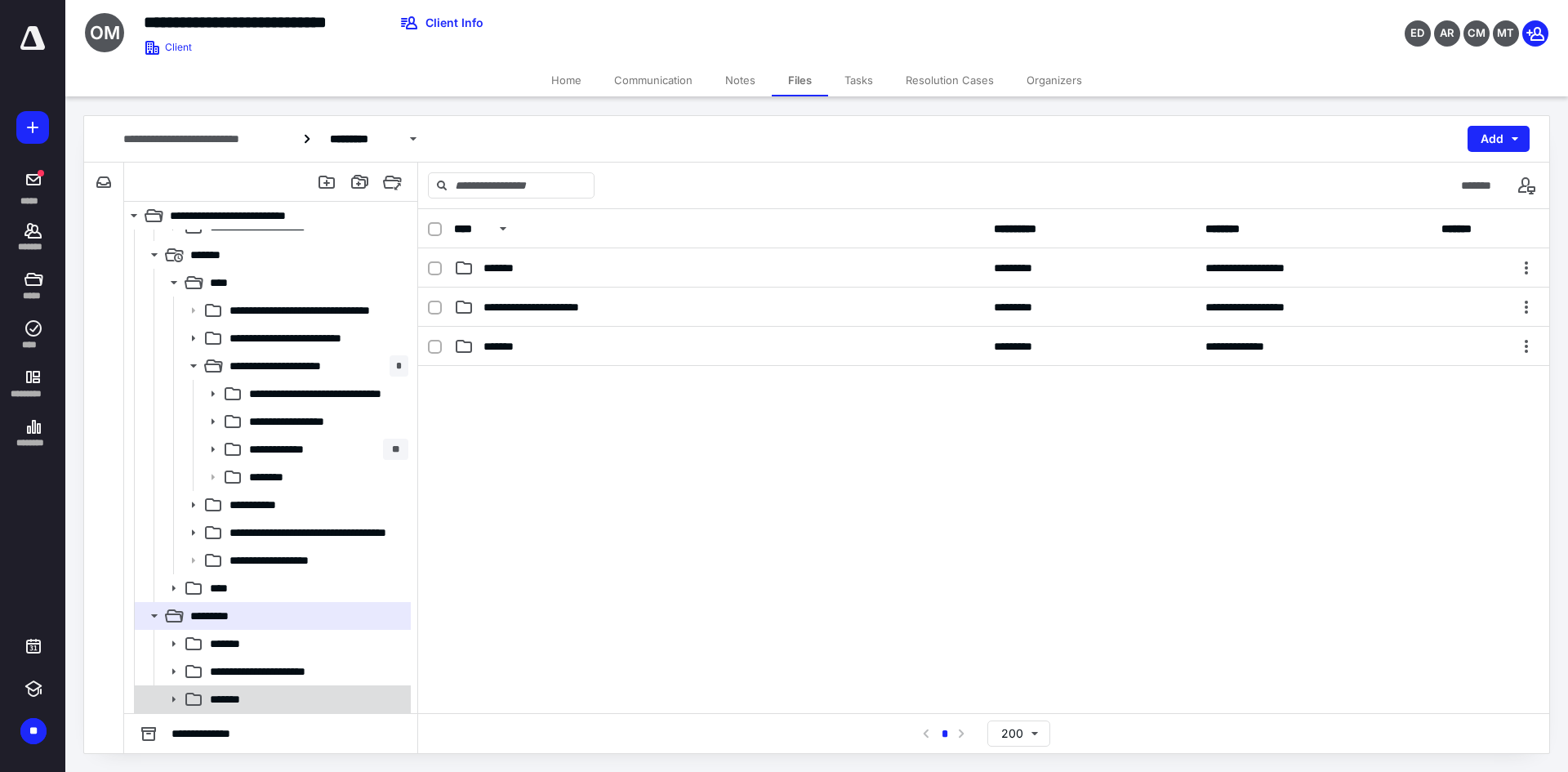 click 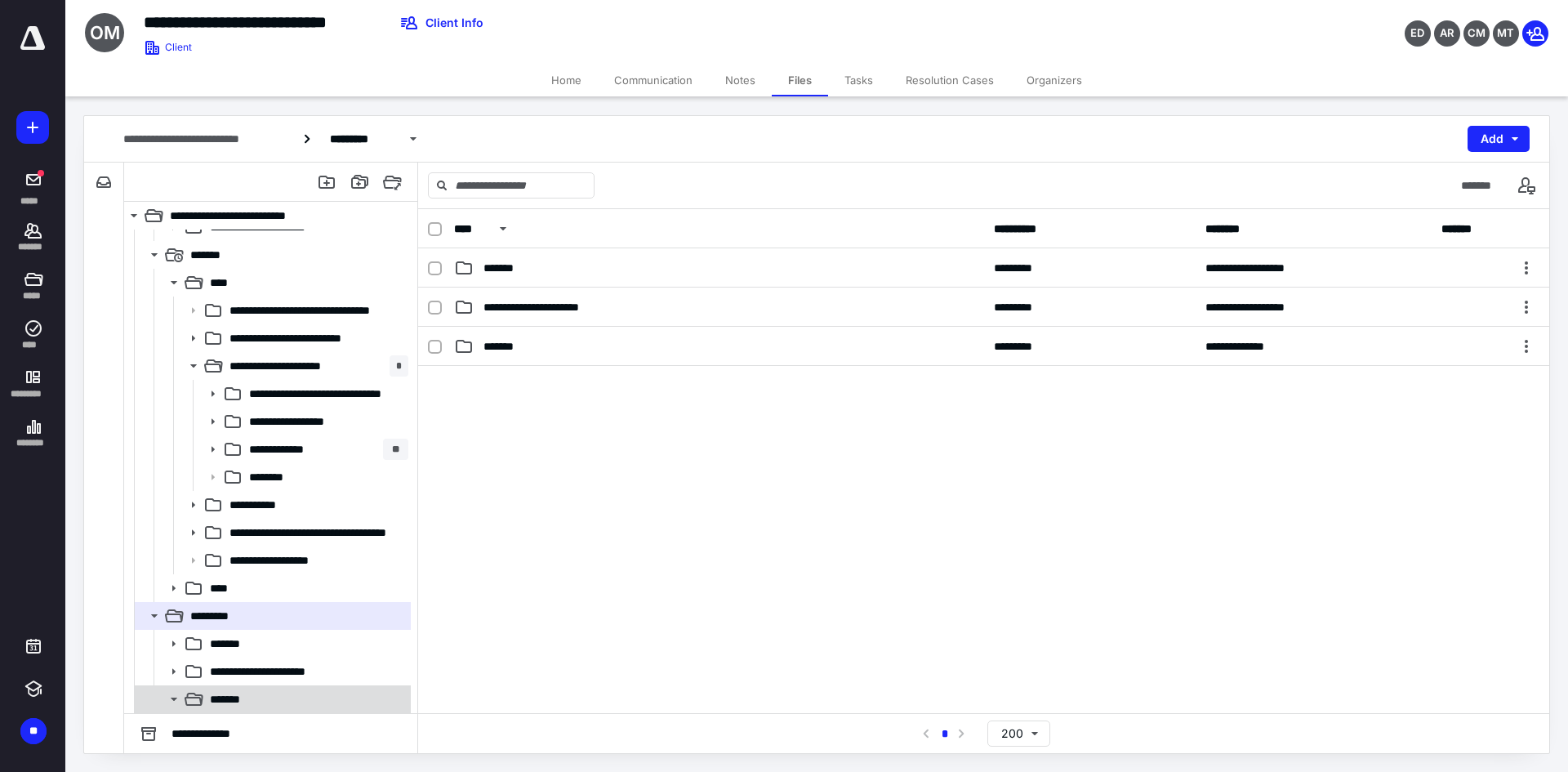 scroll, scrollTop: 544, scrollLeft: 0, axis: vertical 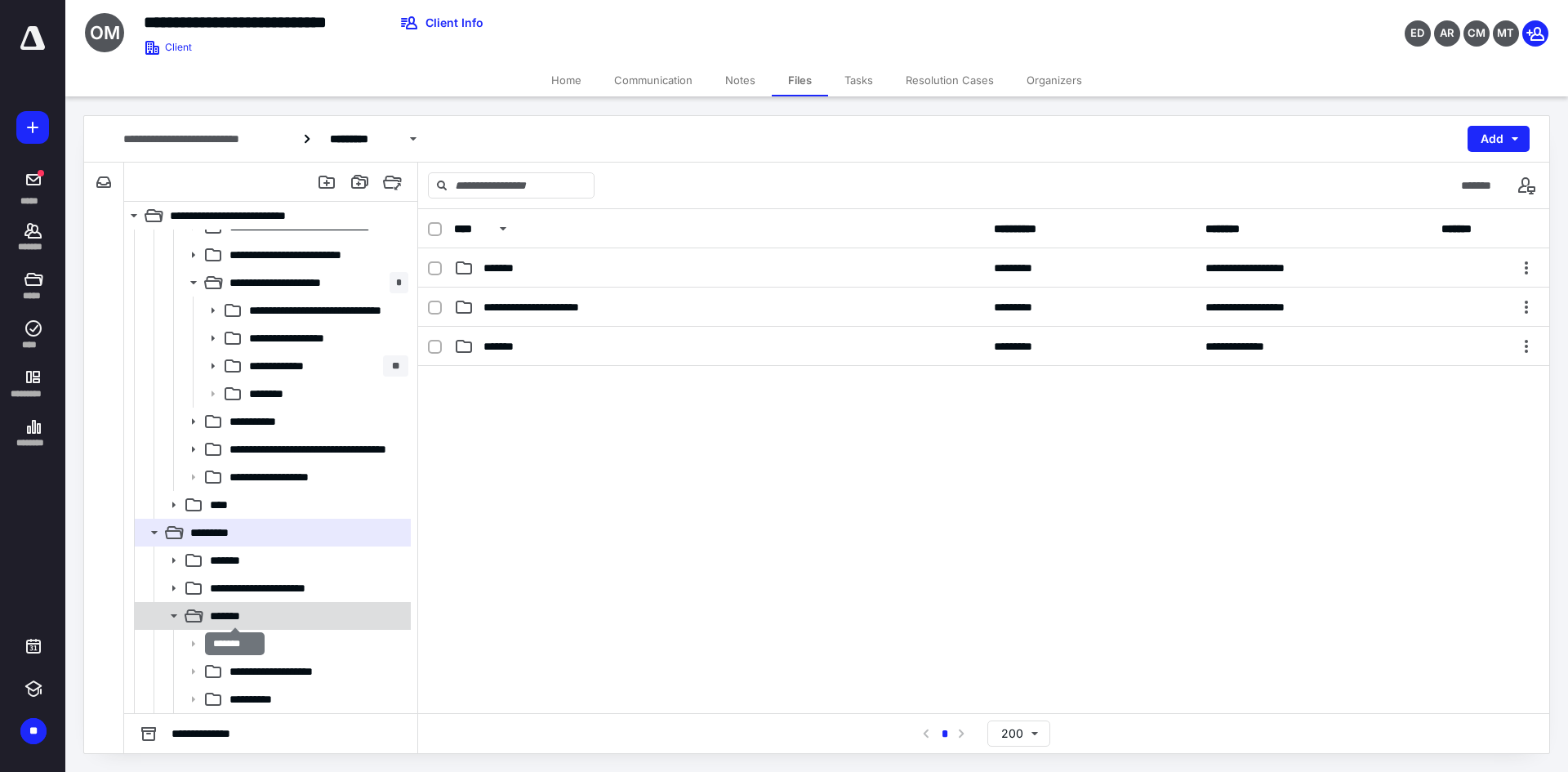 click on "*******" at bounding box center [235, 616] 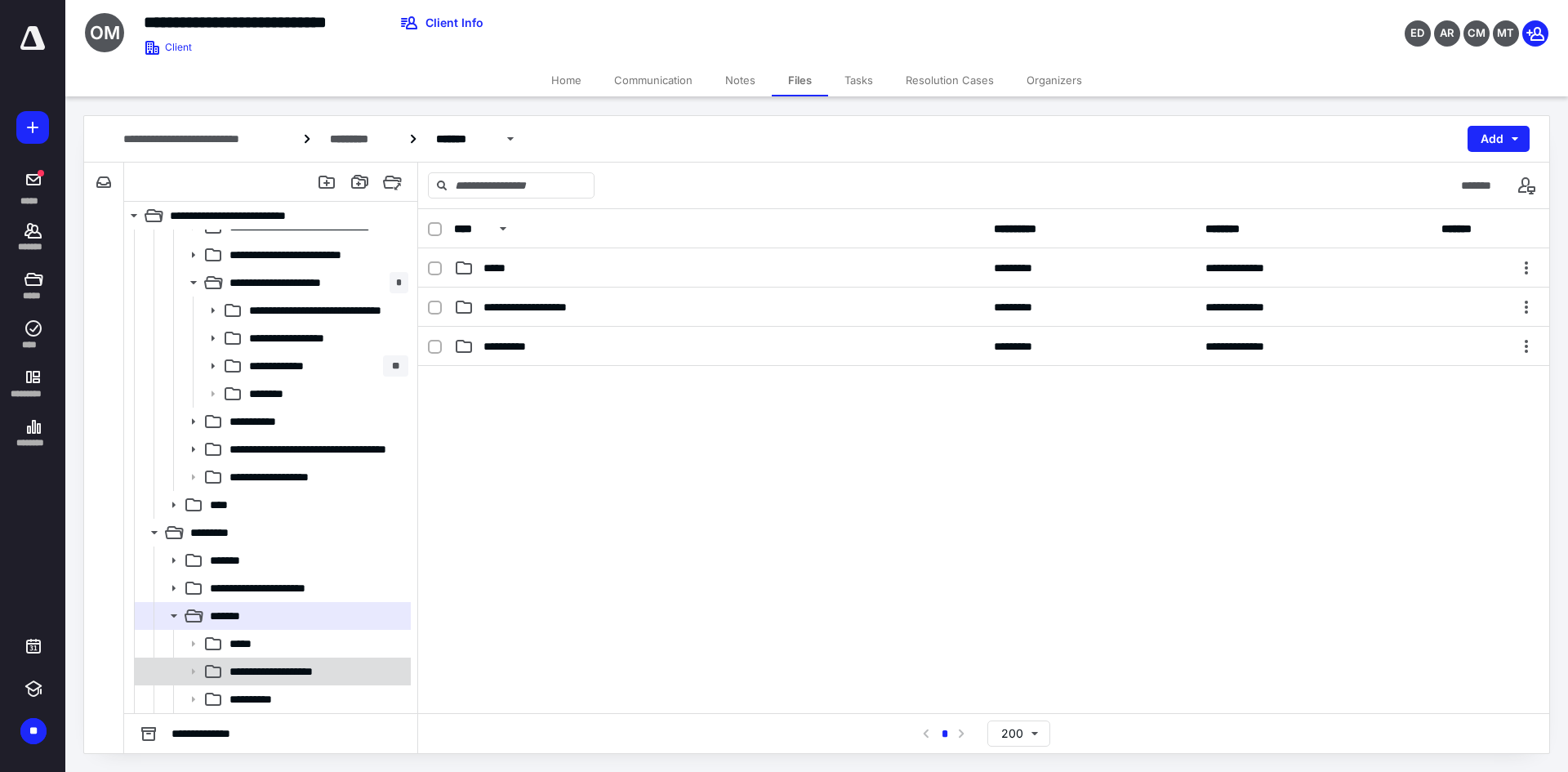 click on "**********" at bounding box center [315, 672] 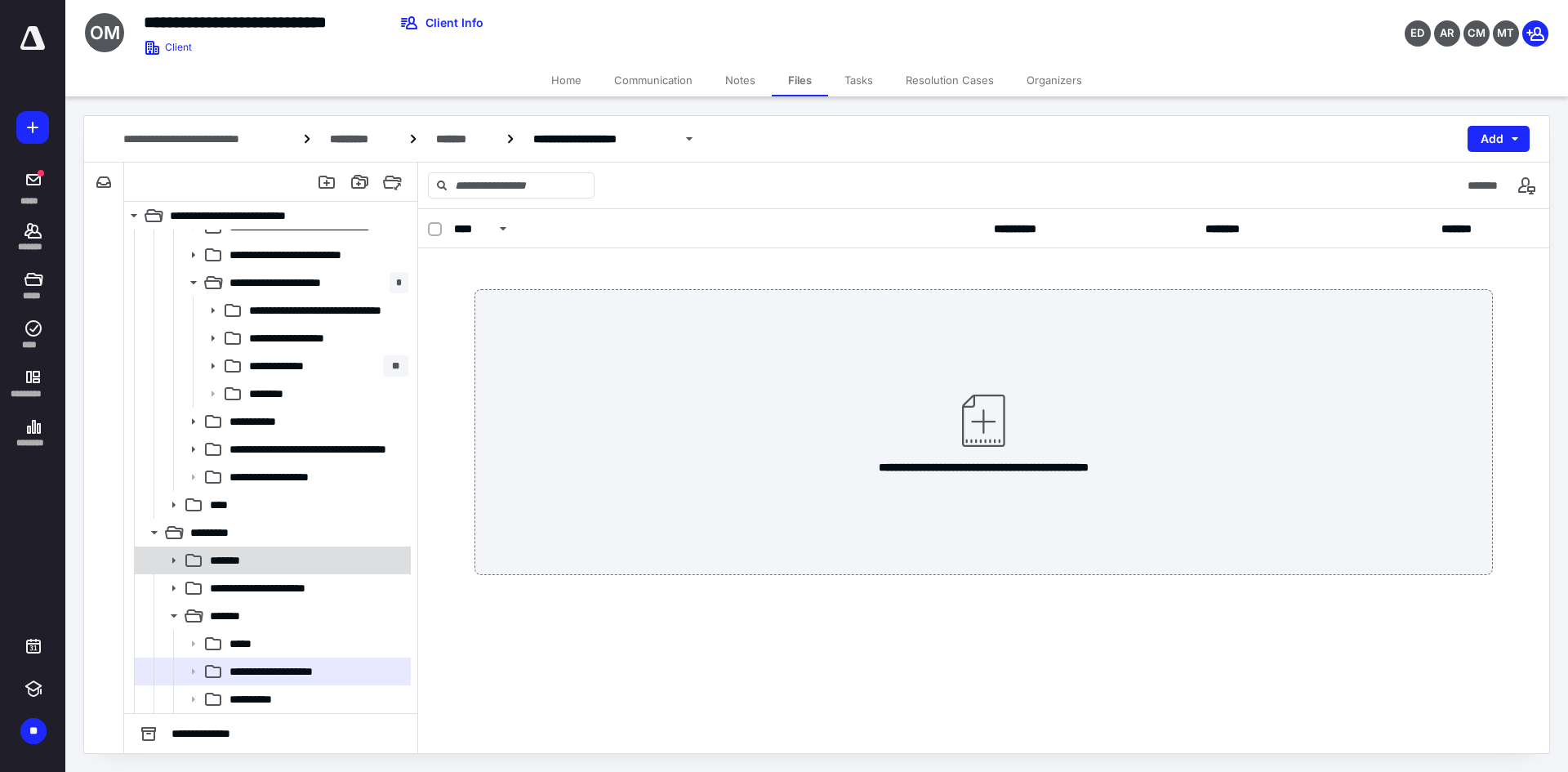 click on "*******" at bounding box center [271, 560] 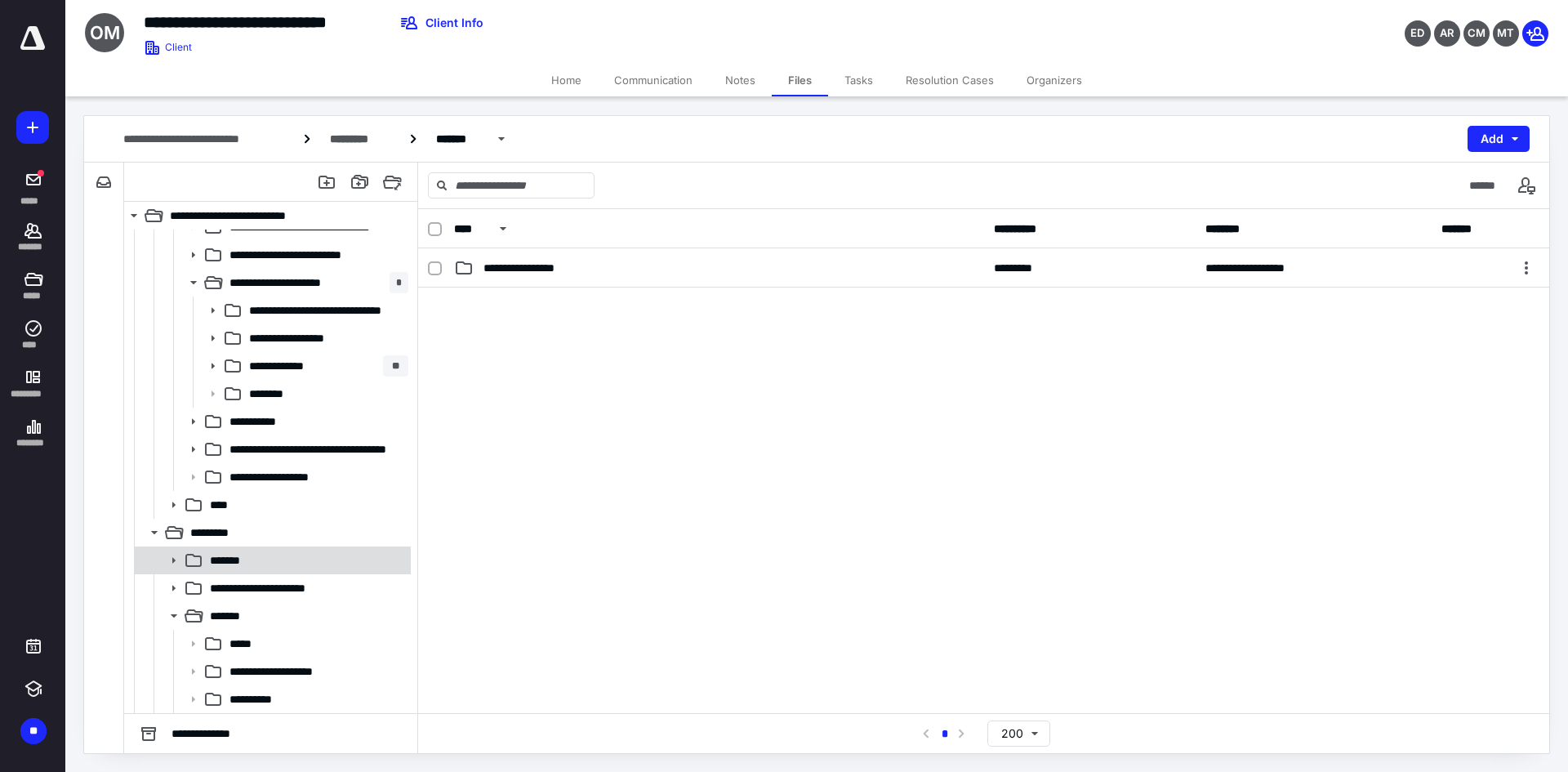 click 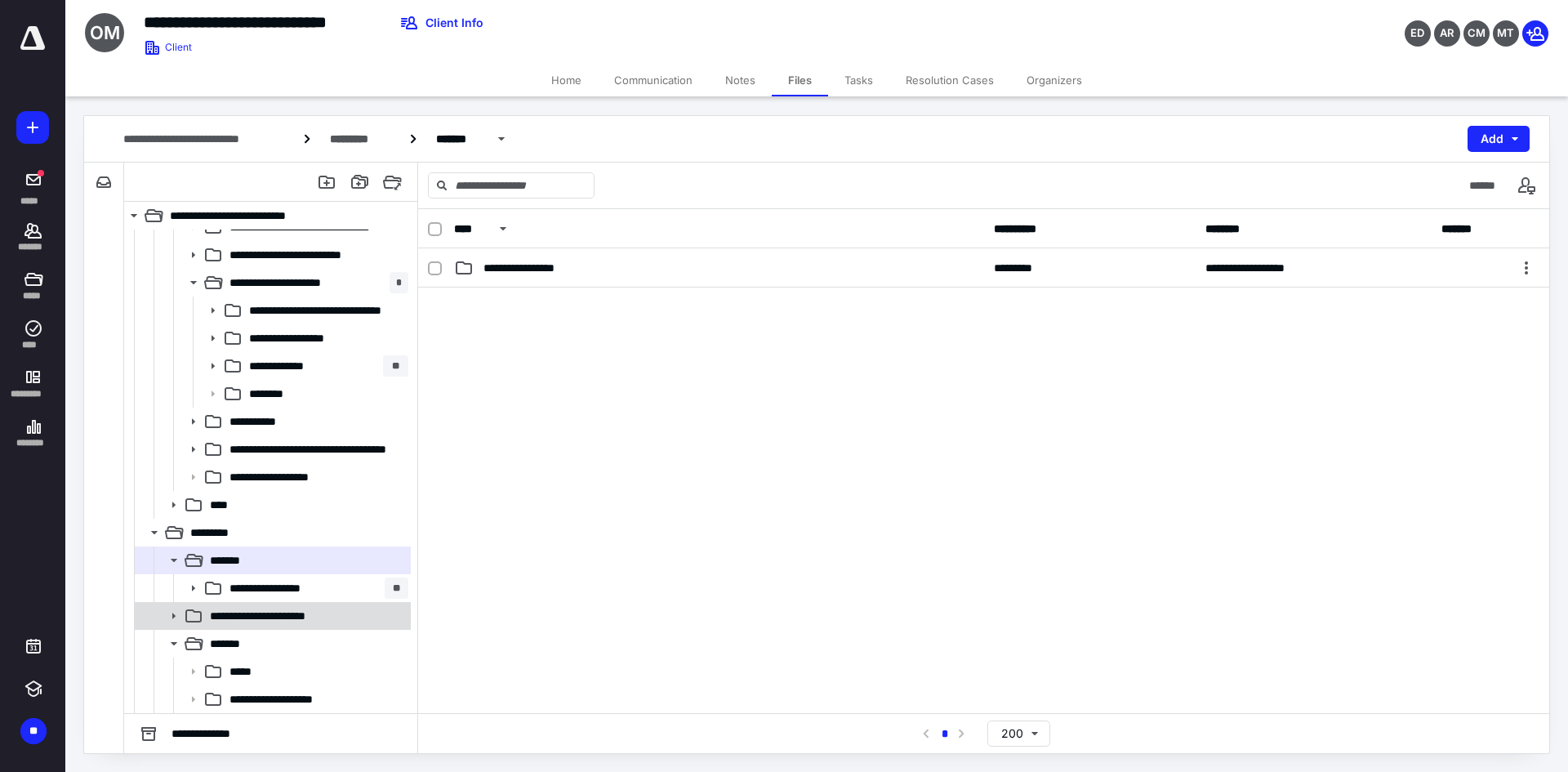 click on "**********" at bounding box center (271, 616) 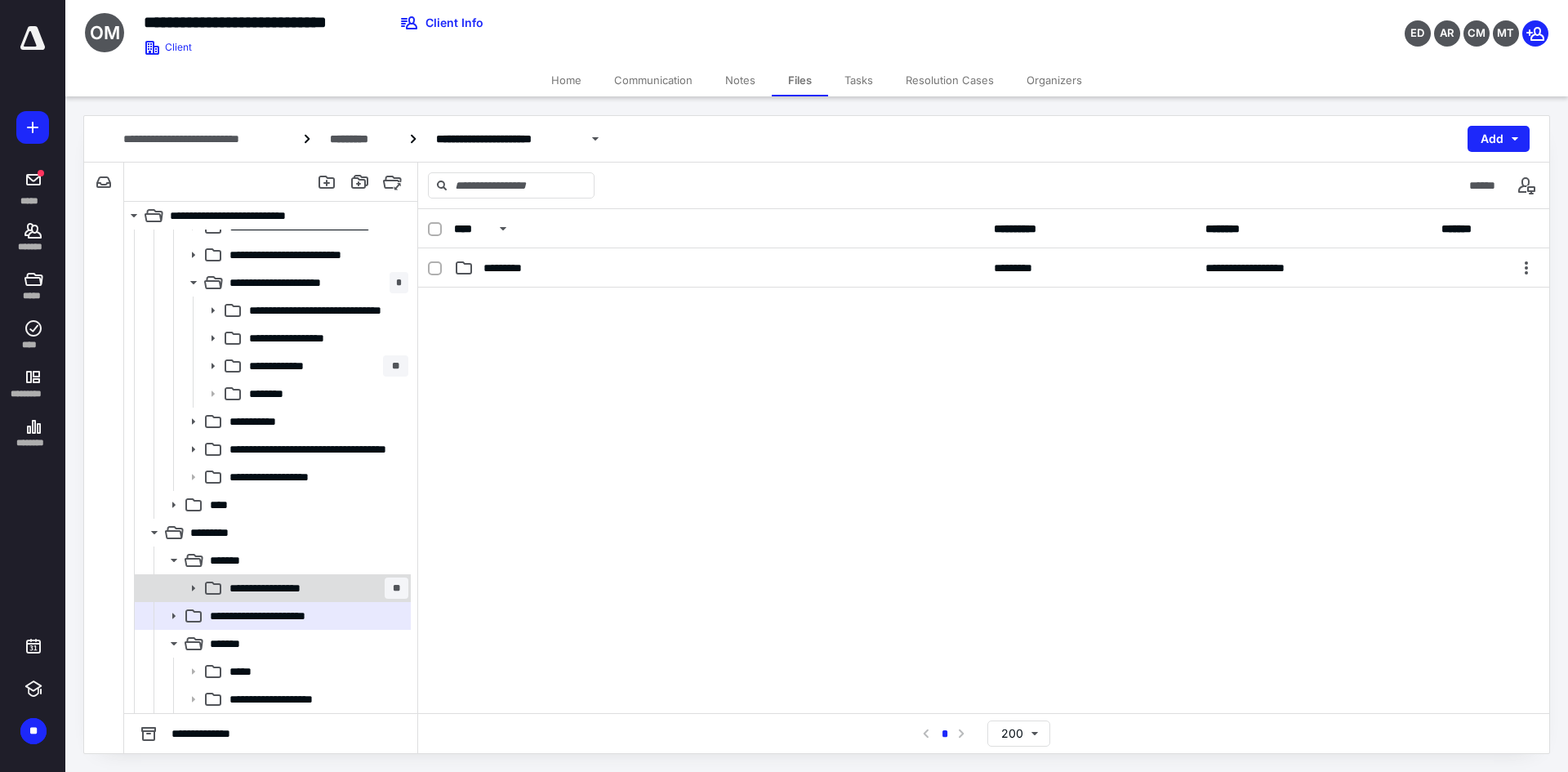 click 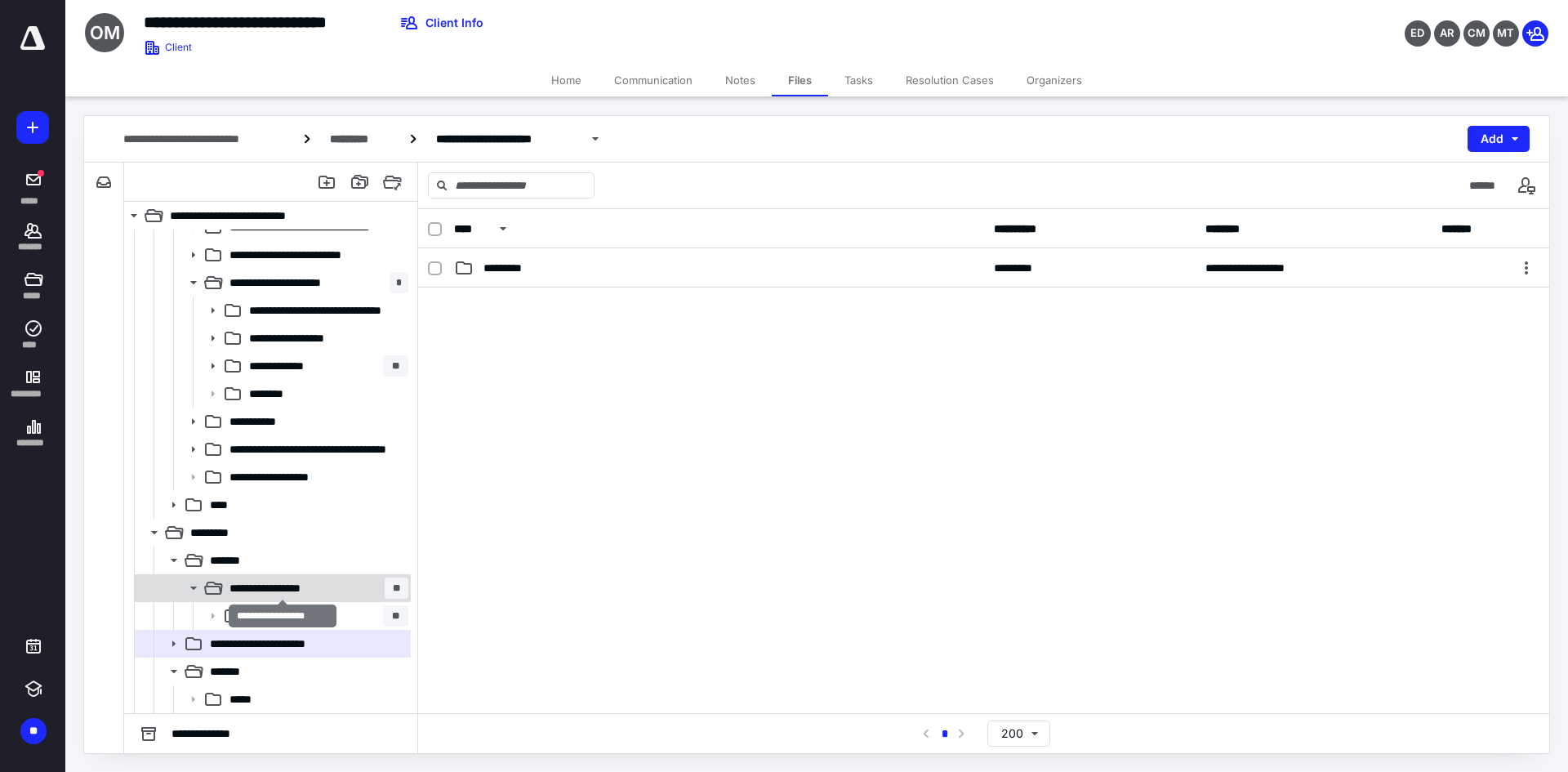 click on "**********" at bounding box center [282, 588] 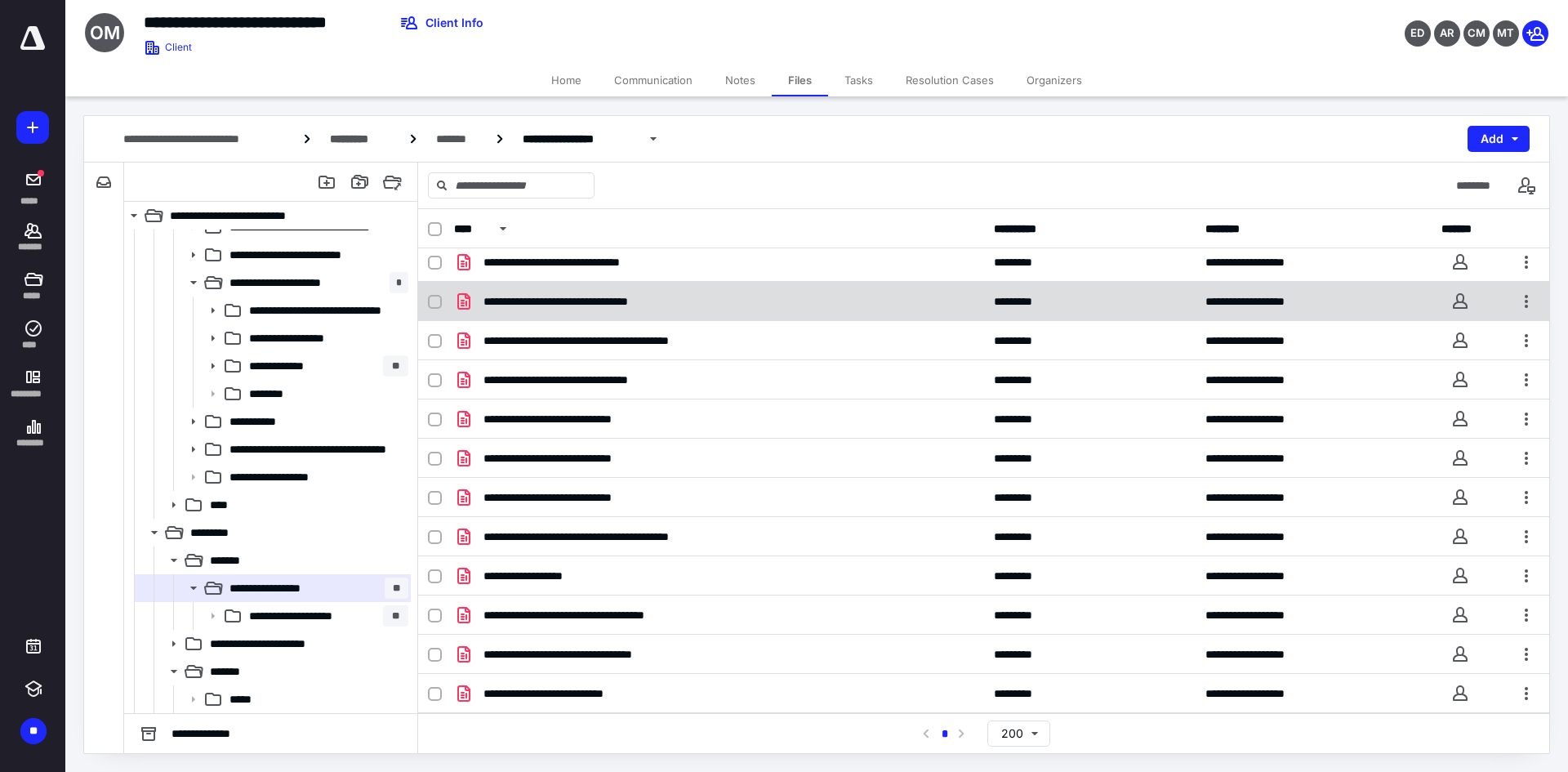 scroll, scrollTop: 0, scrollLeft: 0, axis: both 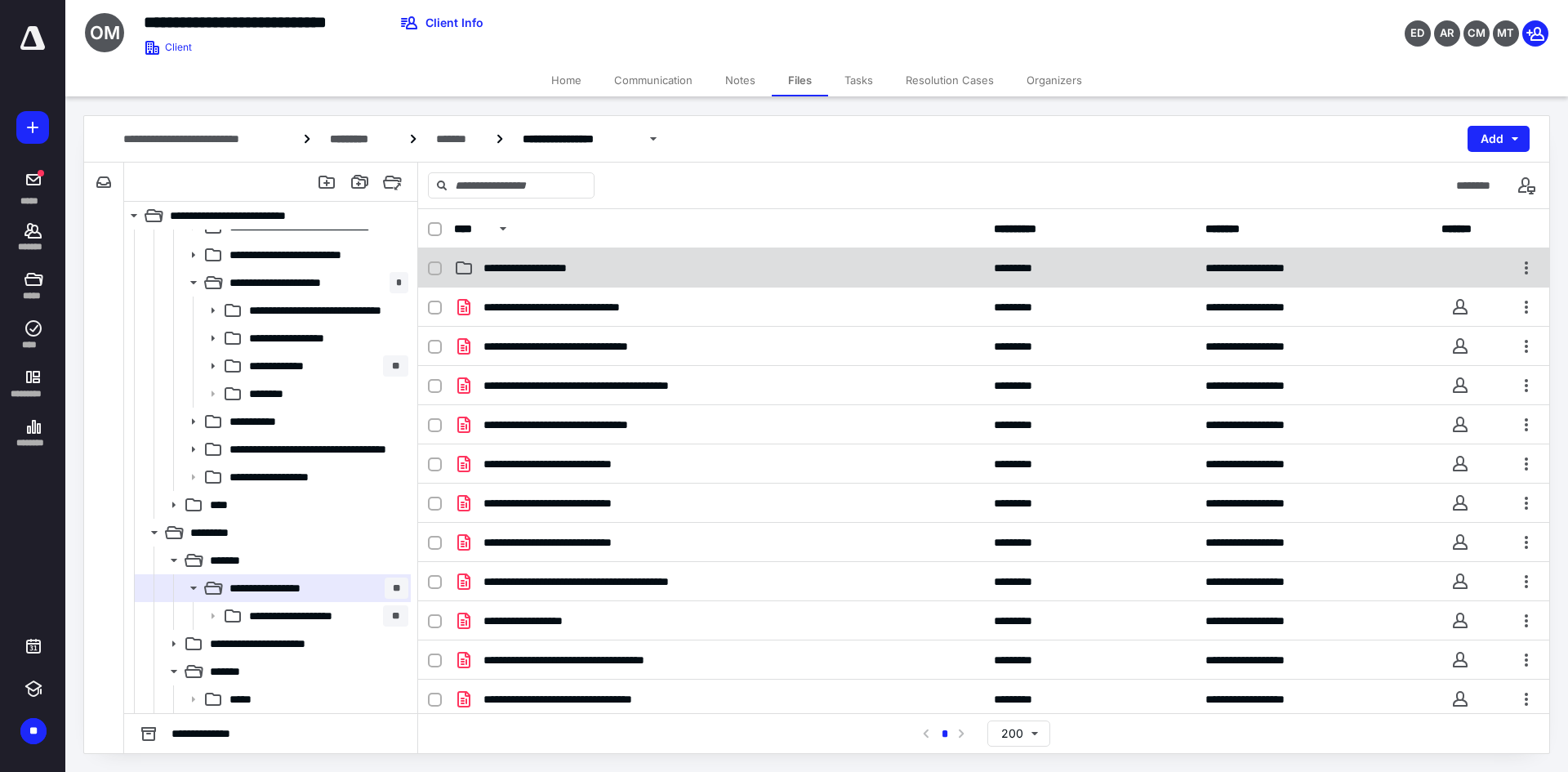 click on "**********" at bounding box center (719, 268) 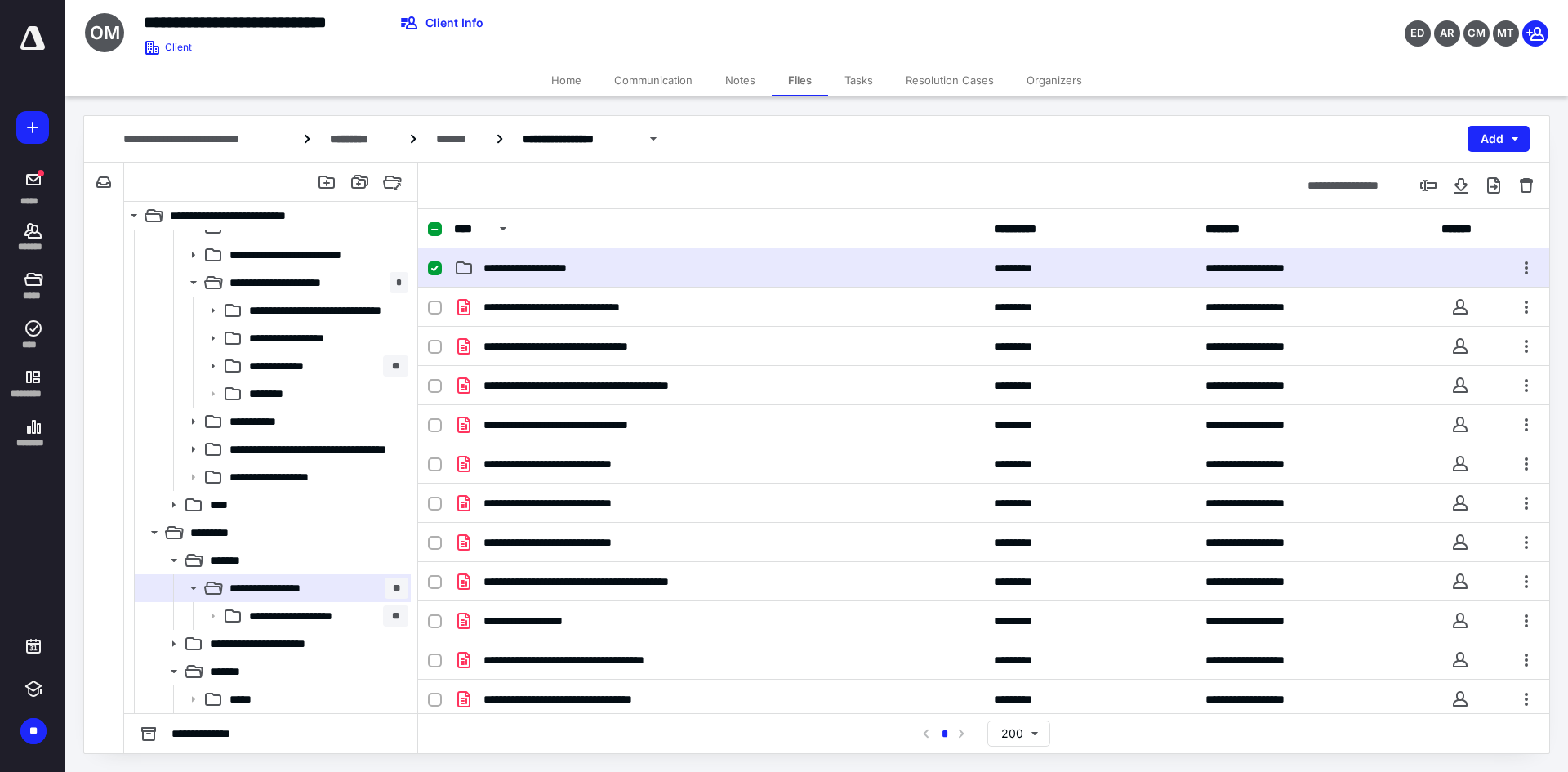 click on "**********" at bounding box center [719, 268] 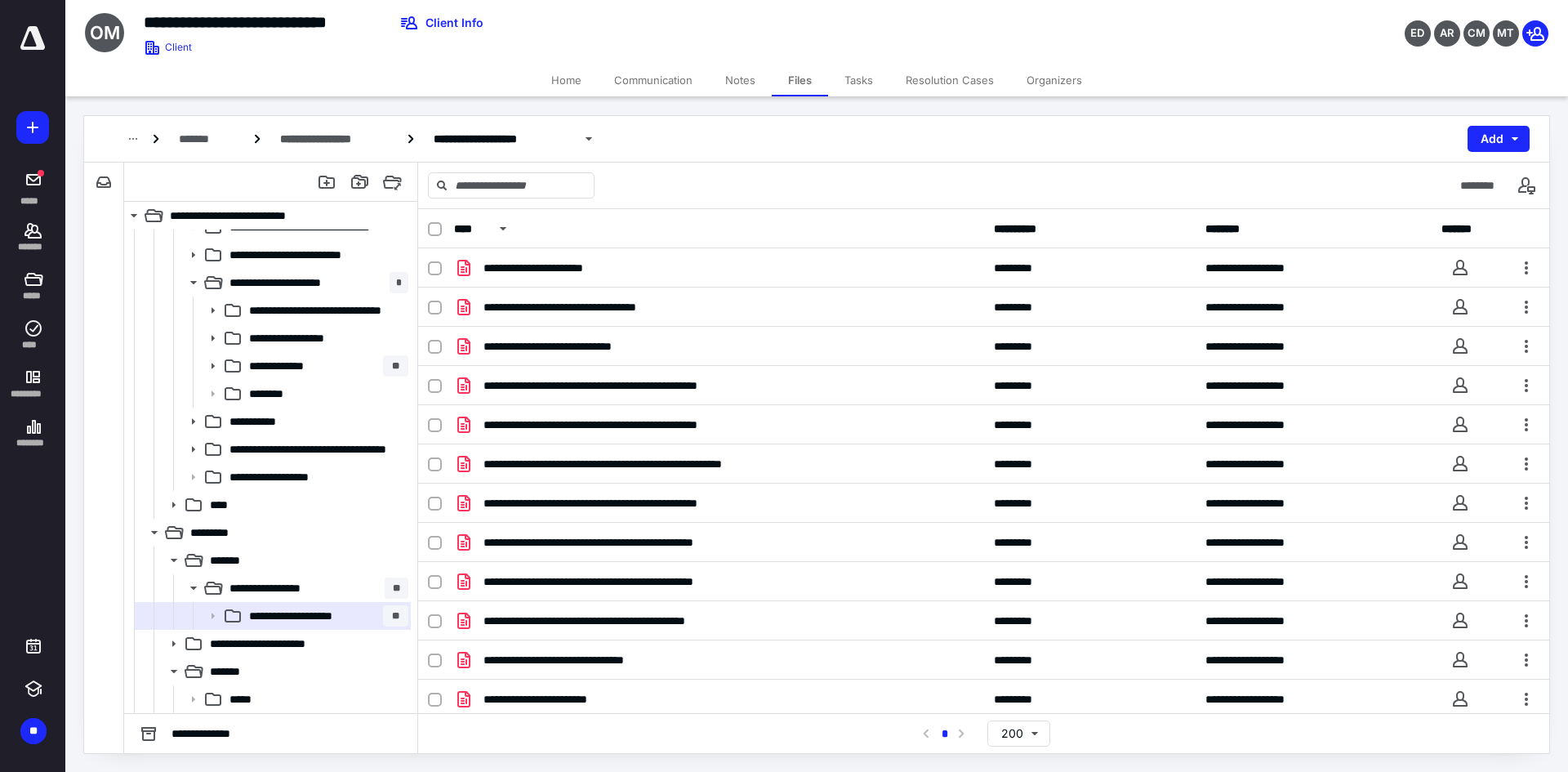 scroll, scrollTop: 1300, scrollLeft: 0, axis: vertical 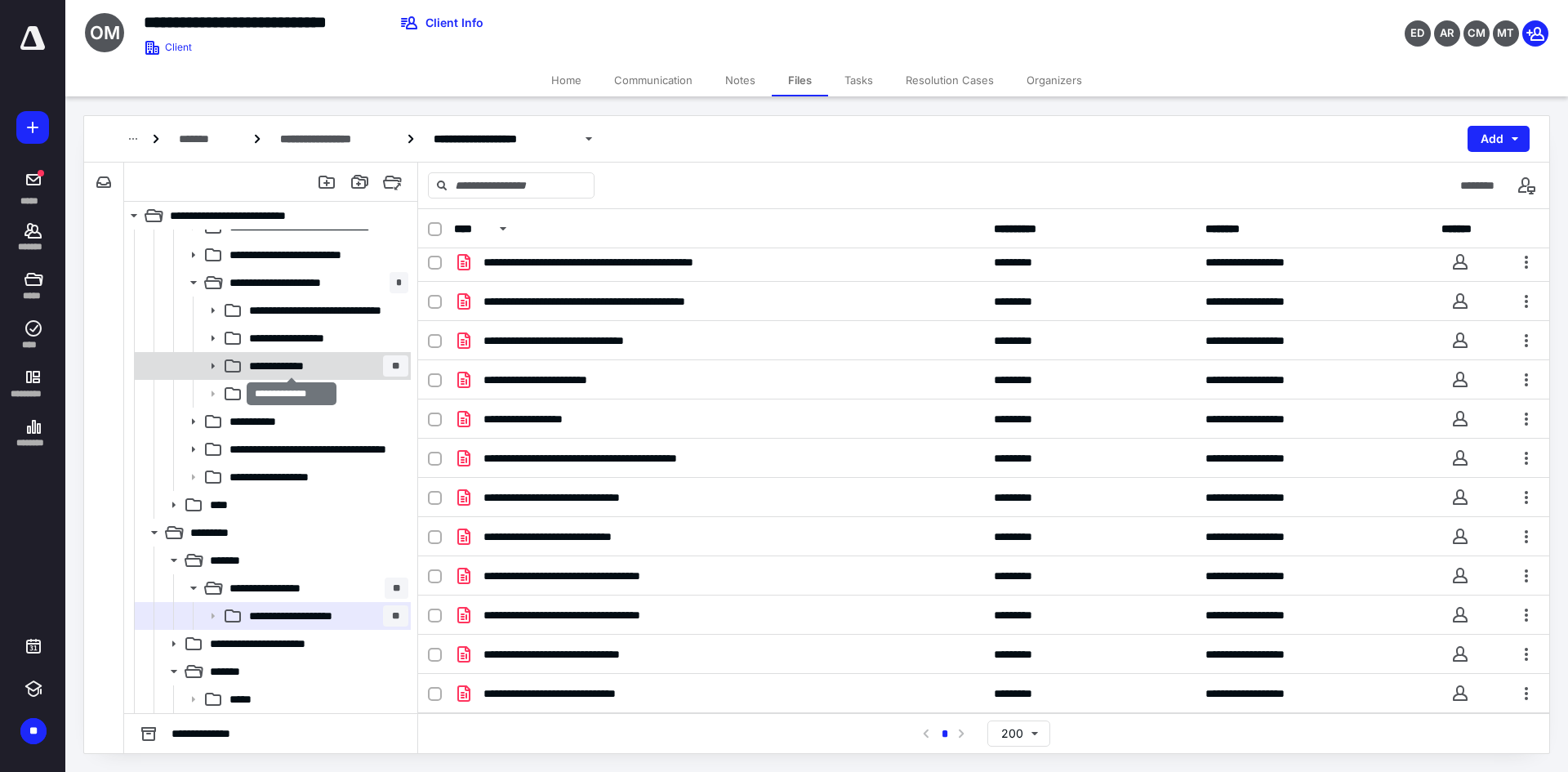 click on "**********" at bounding box center (292, 366) 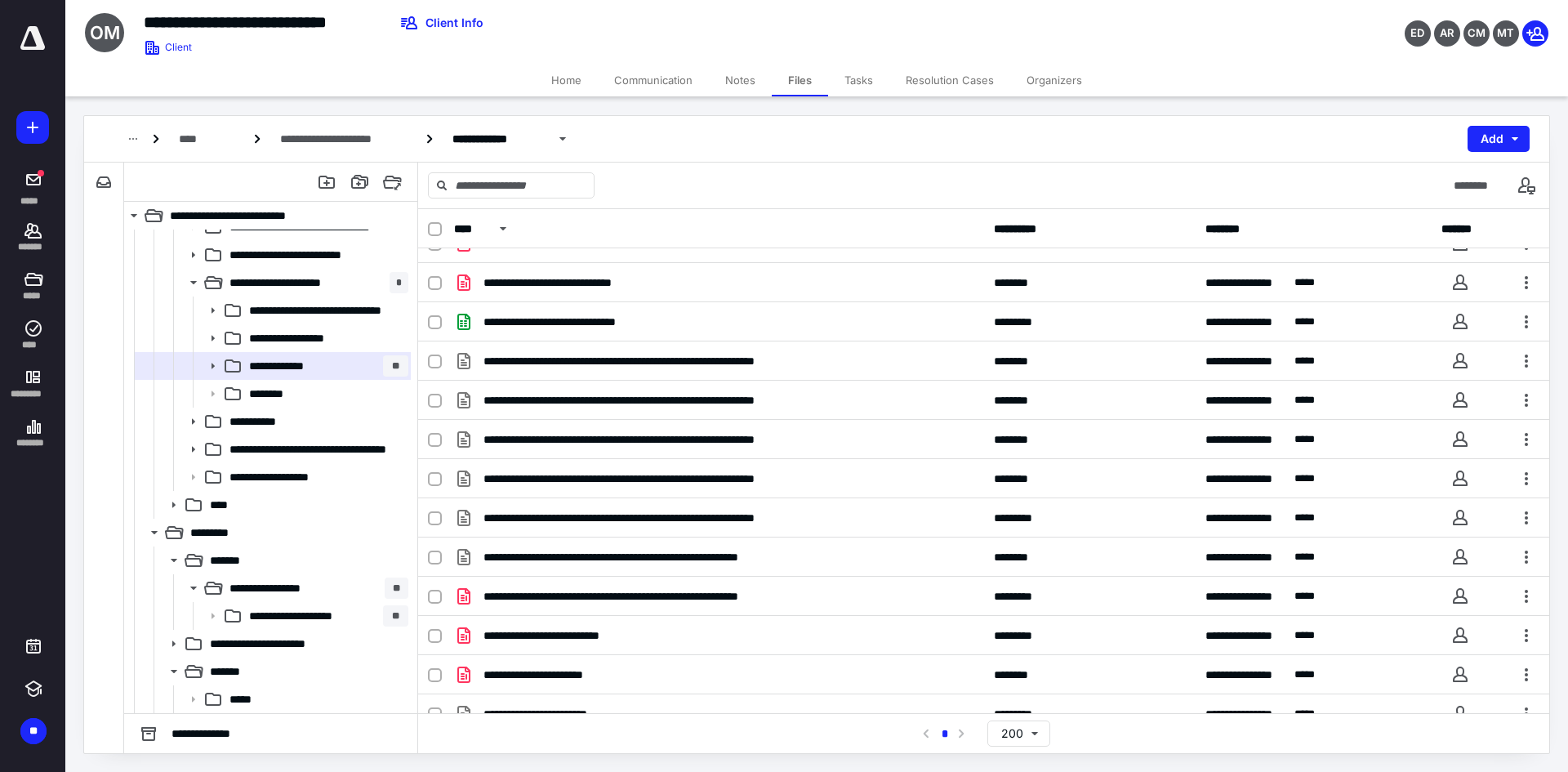 scroll, scrollTop: 2042, scrollLeft: 0, axis: vertical 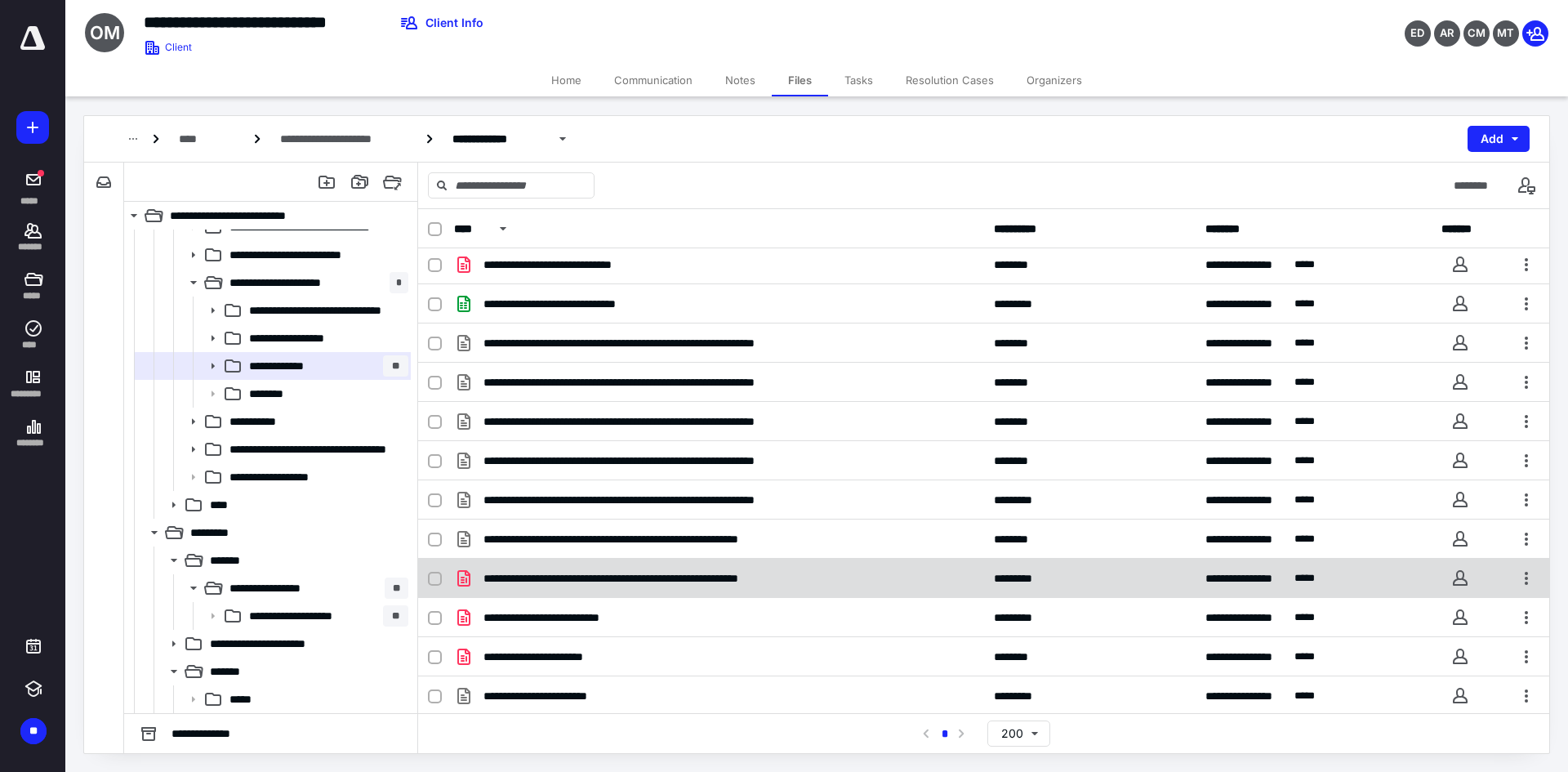 click on "**********" at bounding box center (719, 578) 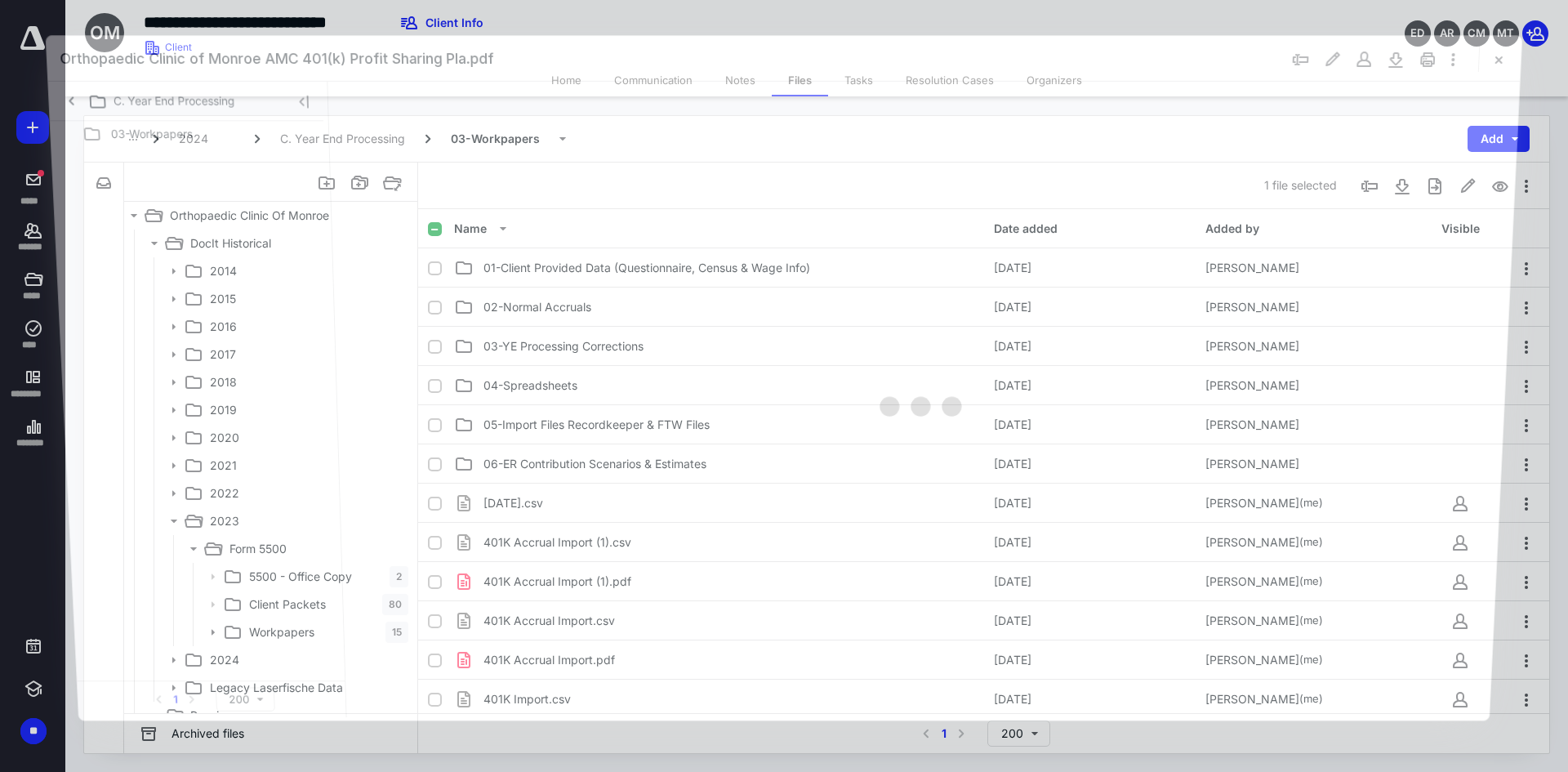 scroll, scrollTop: 544, scrollLeft: 0, axis: vertical 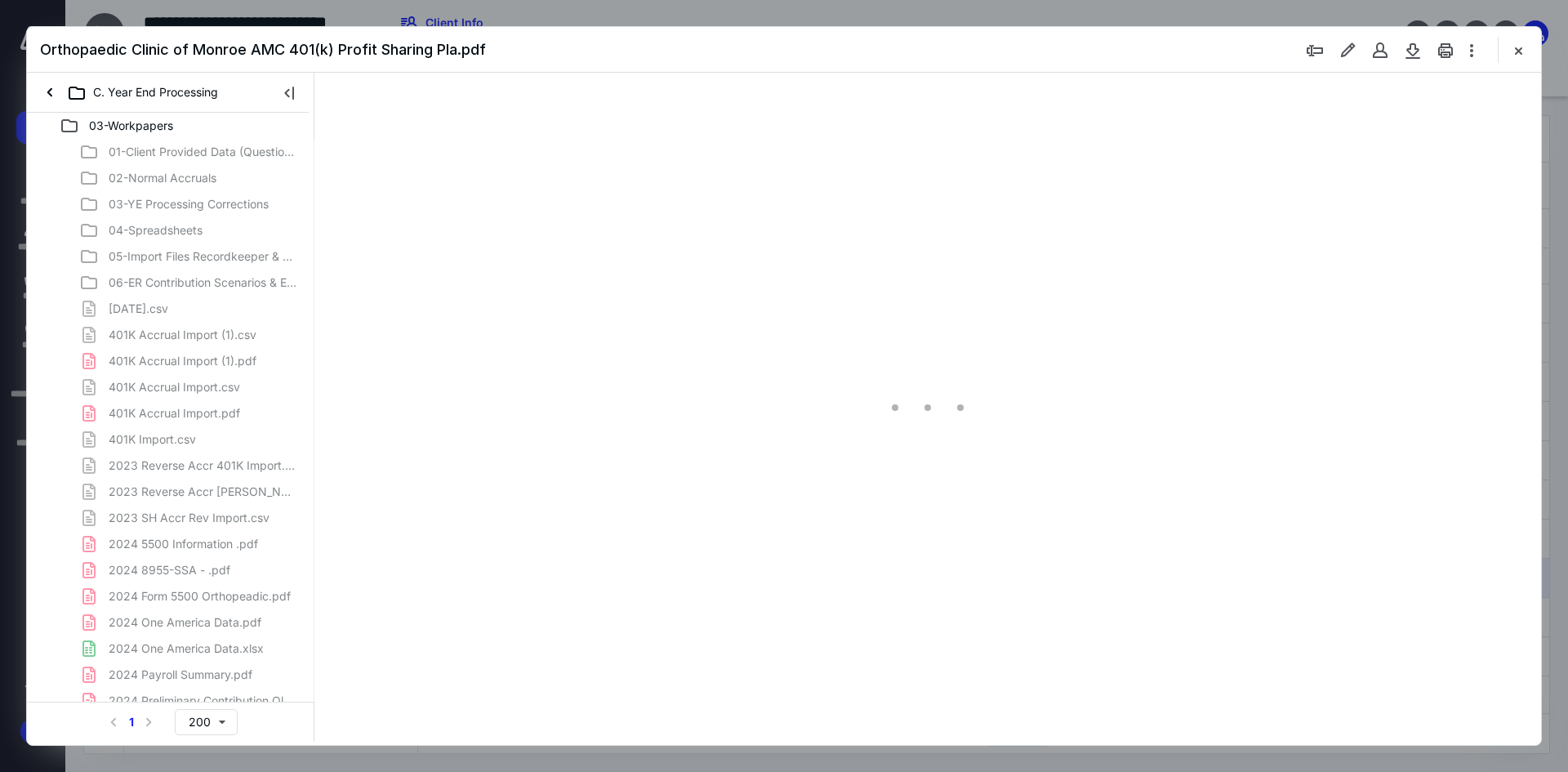 type on "120" 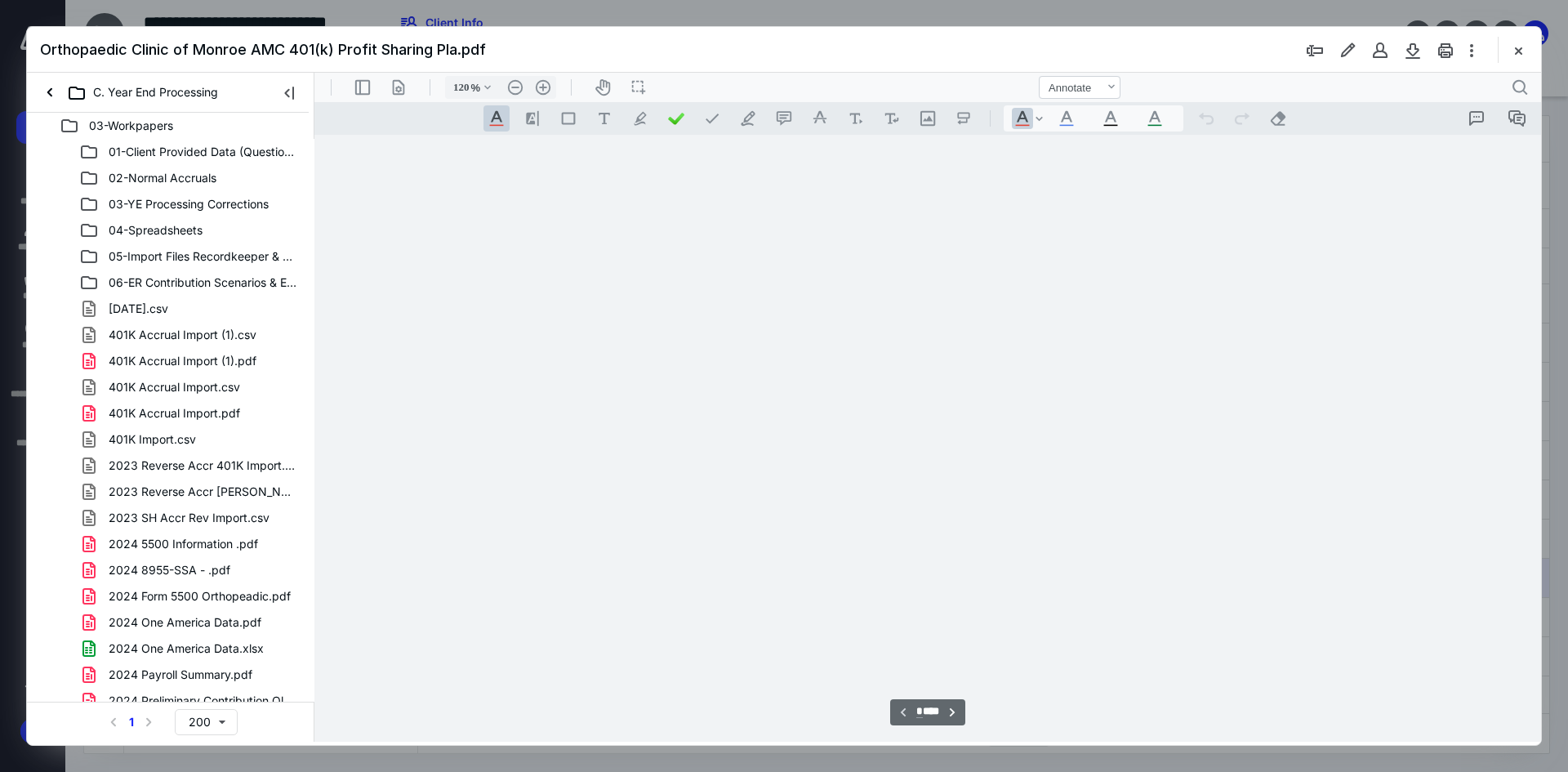 scroll, scrollTop: 66, scrollLeft: 0, axis: vertical 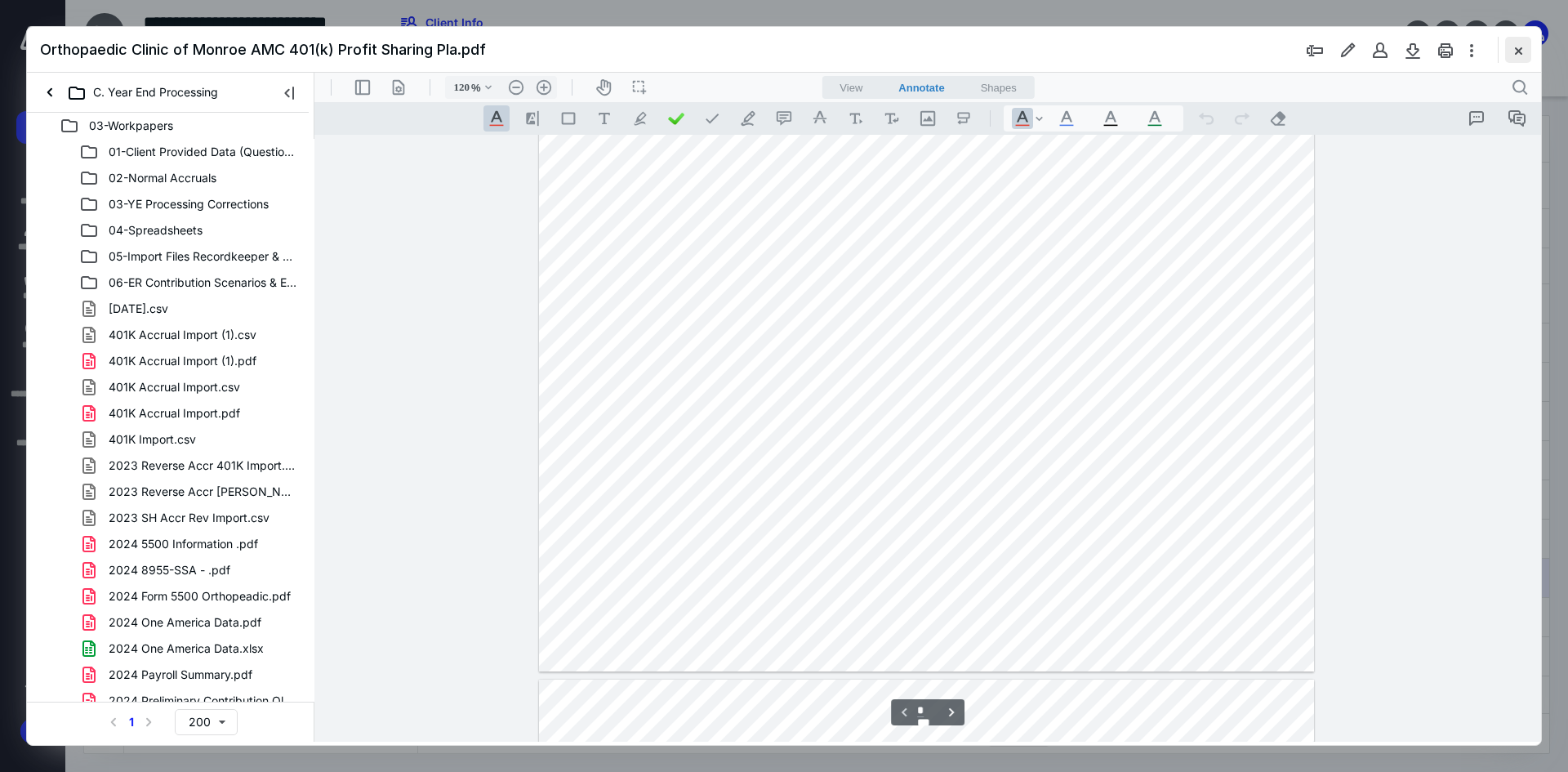click at bounding box center (1518, 50) 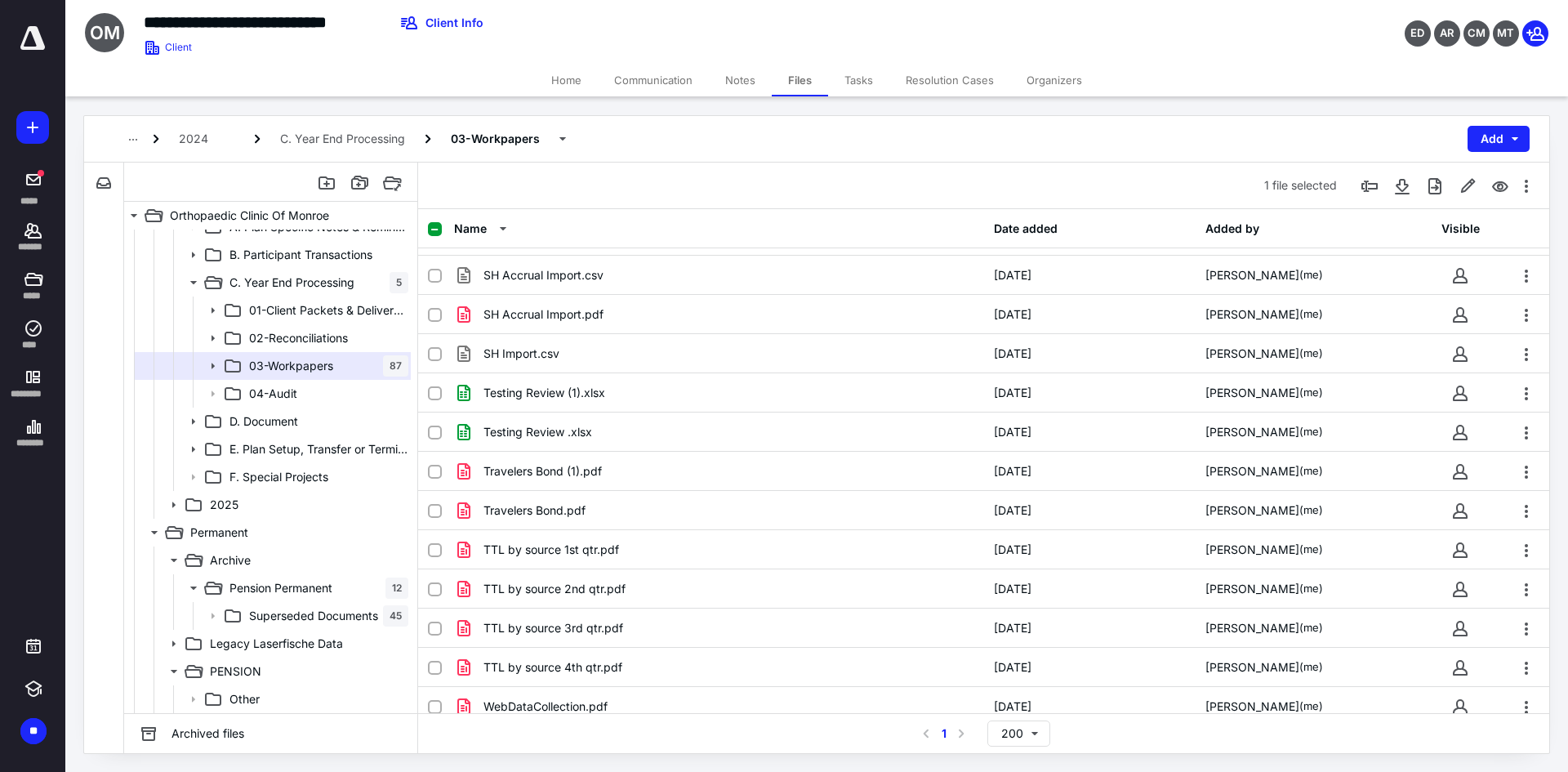 scroll, scrollTop: 3182, scrollLeft: 0, axis: vertical 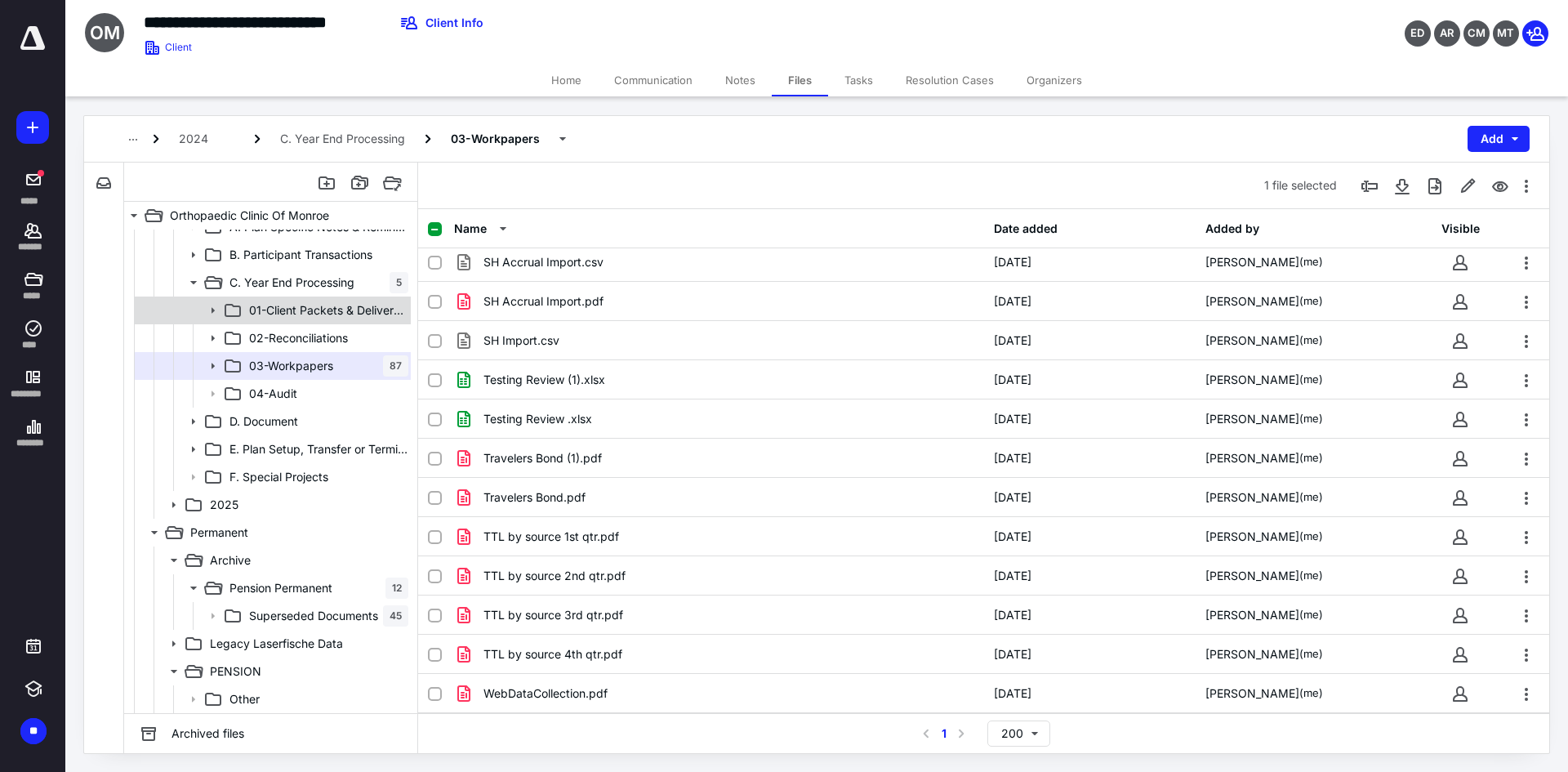 click on "01-Client Packets & Deliverables" at bounding box center [328, 310] 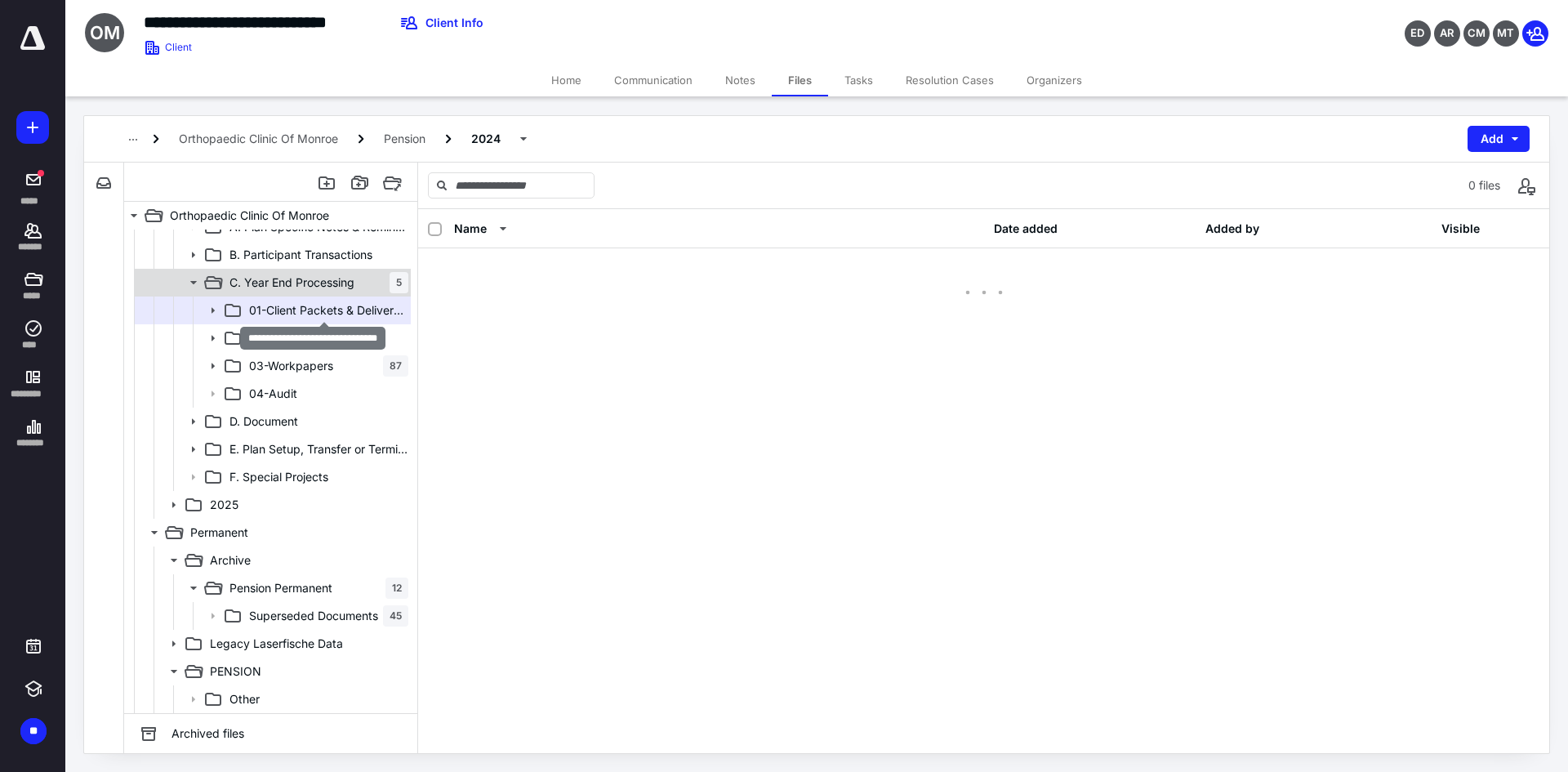 scroll, scrollTop: 0, scrollLeft: 0, axis: both 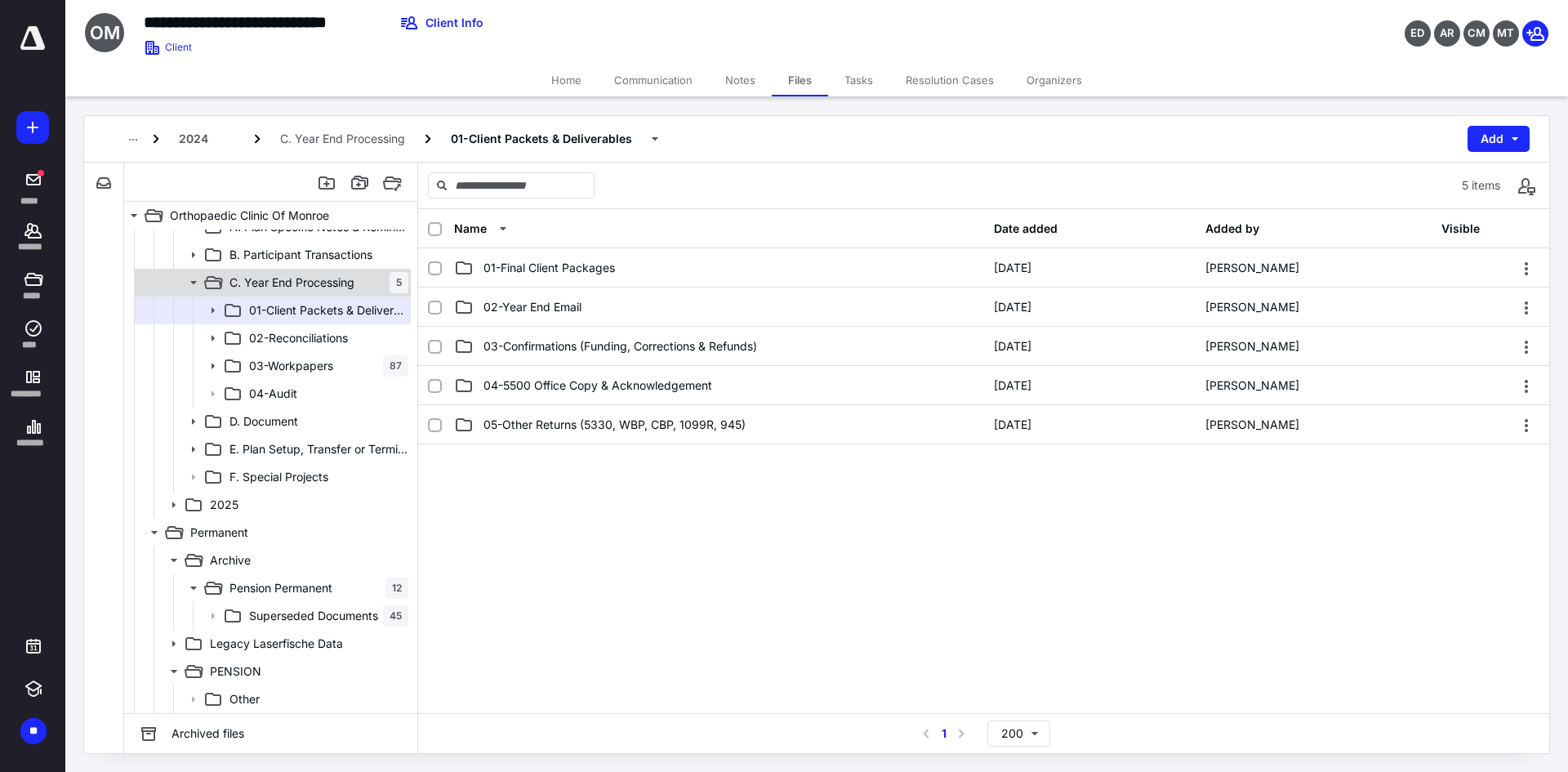 click on "C. Year End Processing" at bounding box center [292, 283] 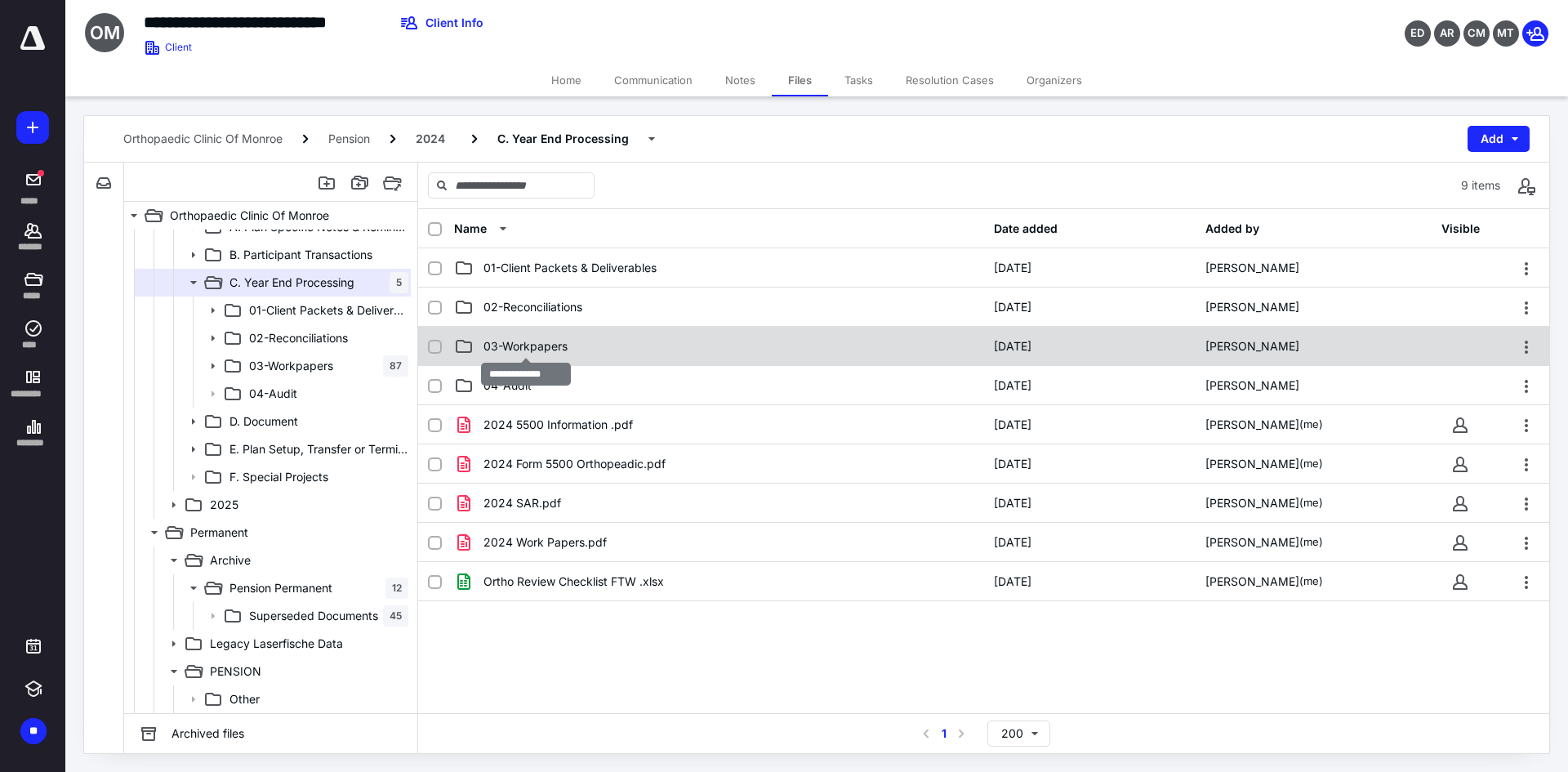 click on "03-Workpapers" at bounding box center [525, 346] 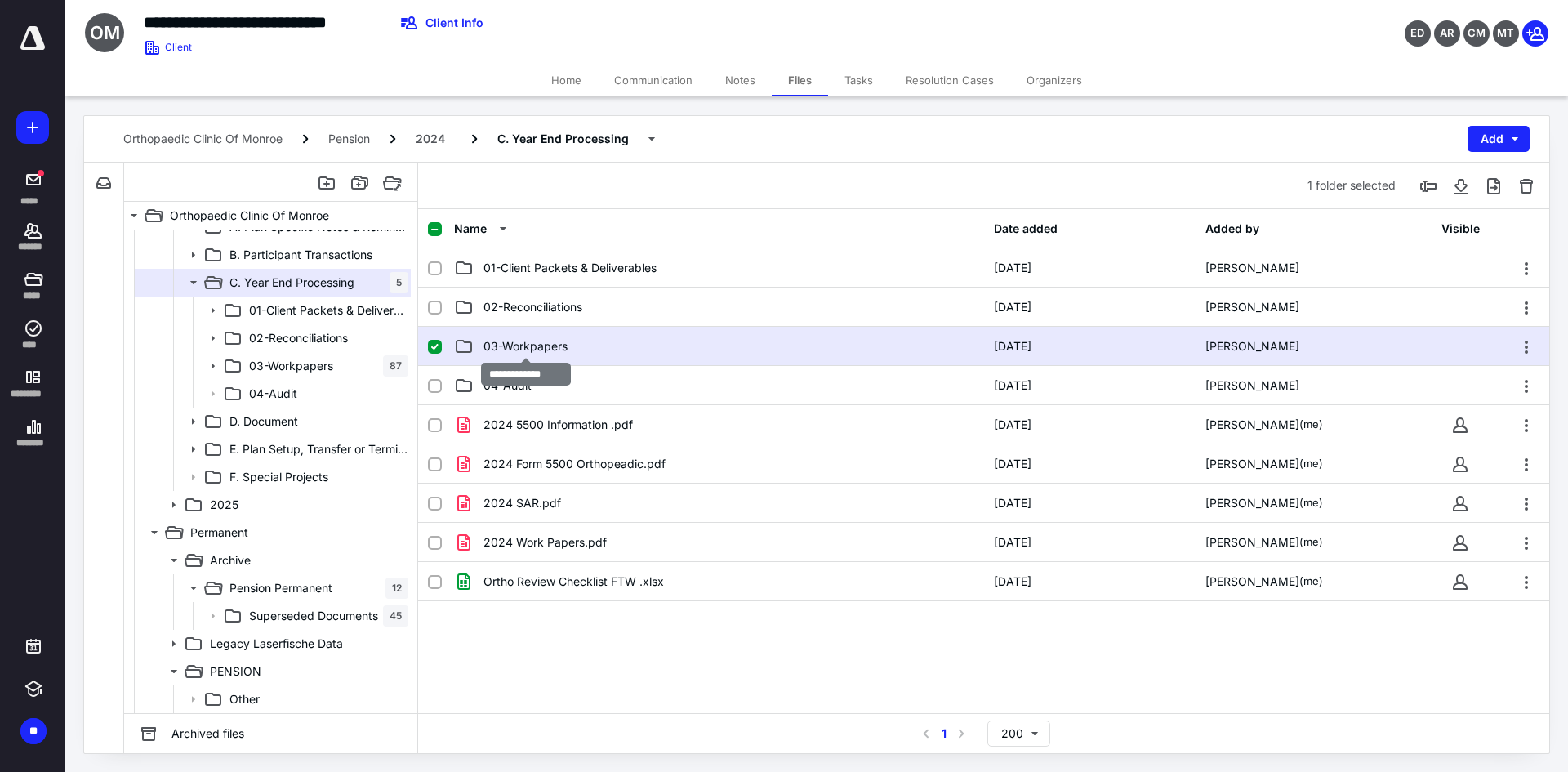 click on "03-Workpapers" at bounding box center (525, 346) 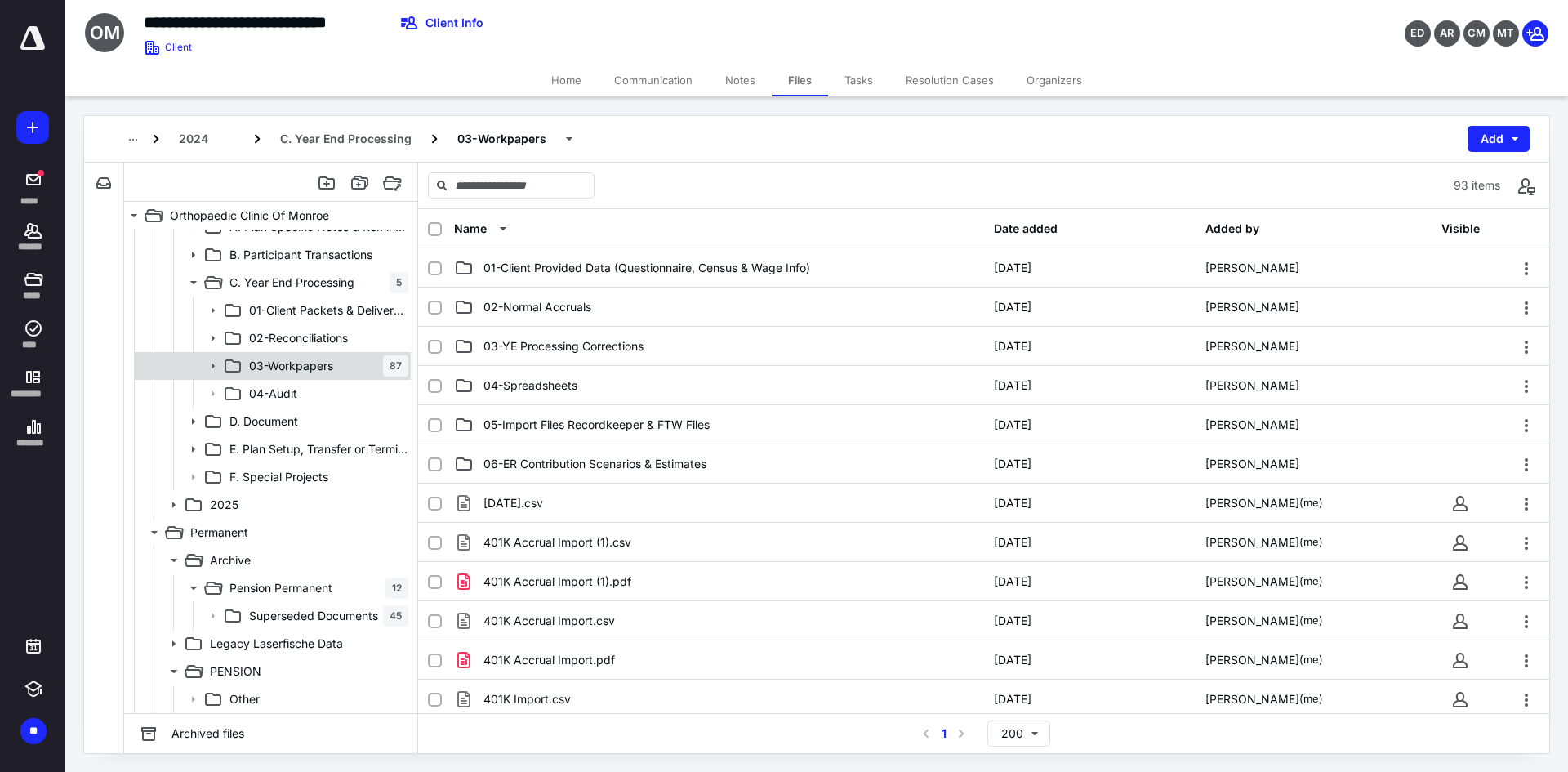 click 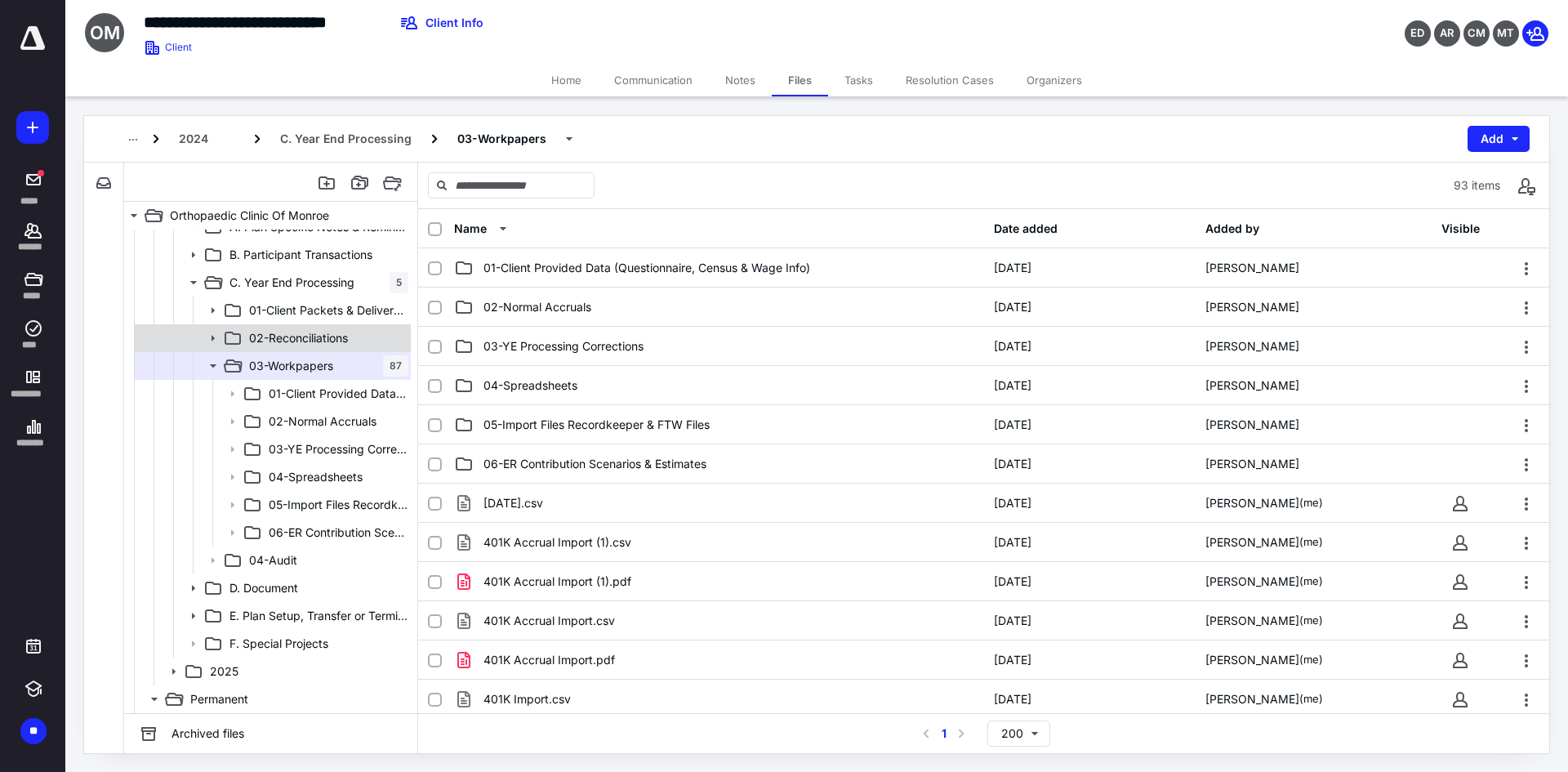 click 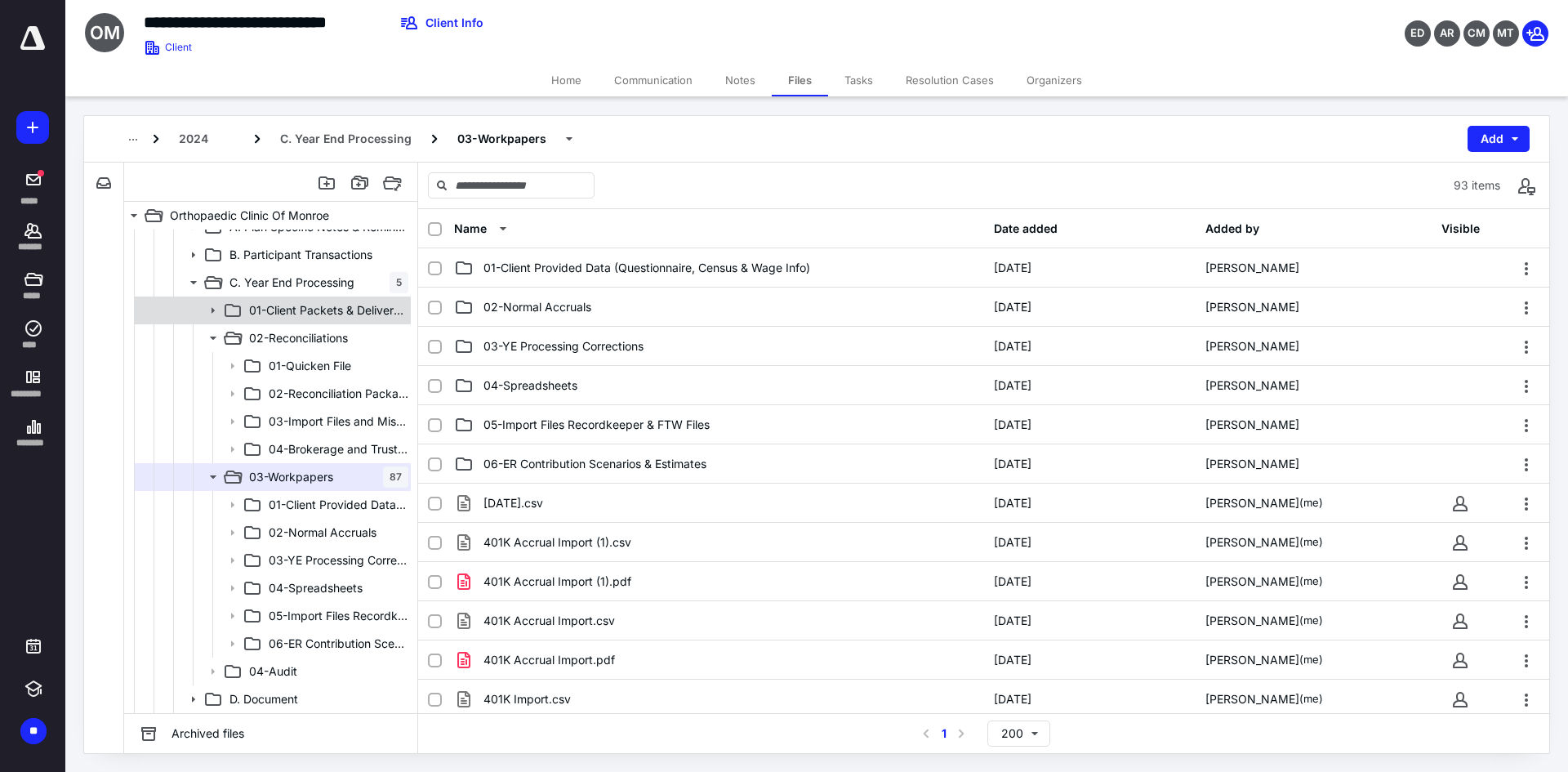 click 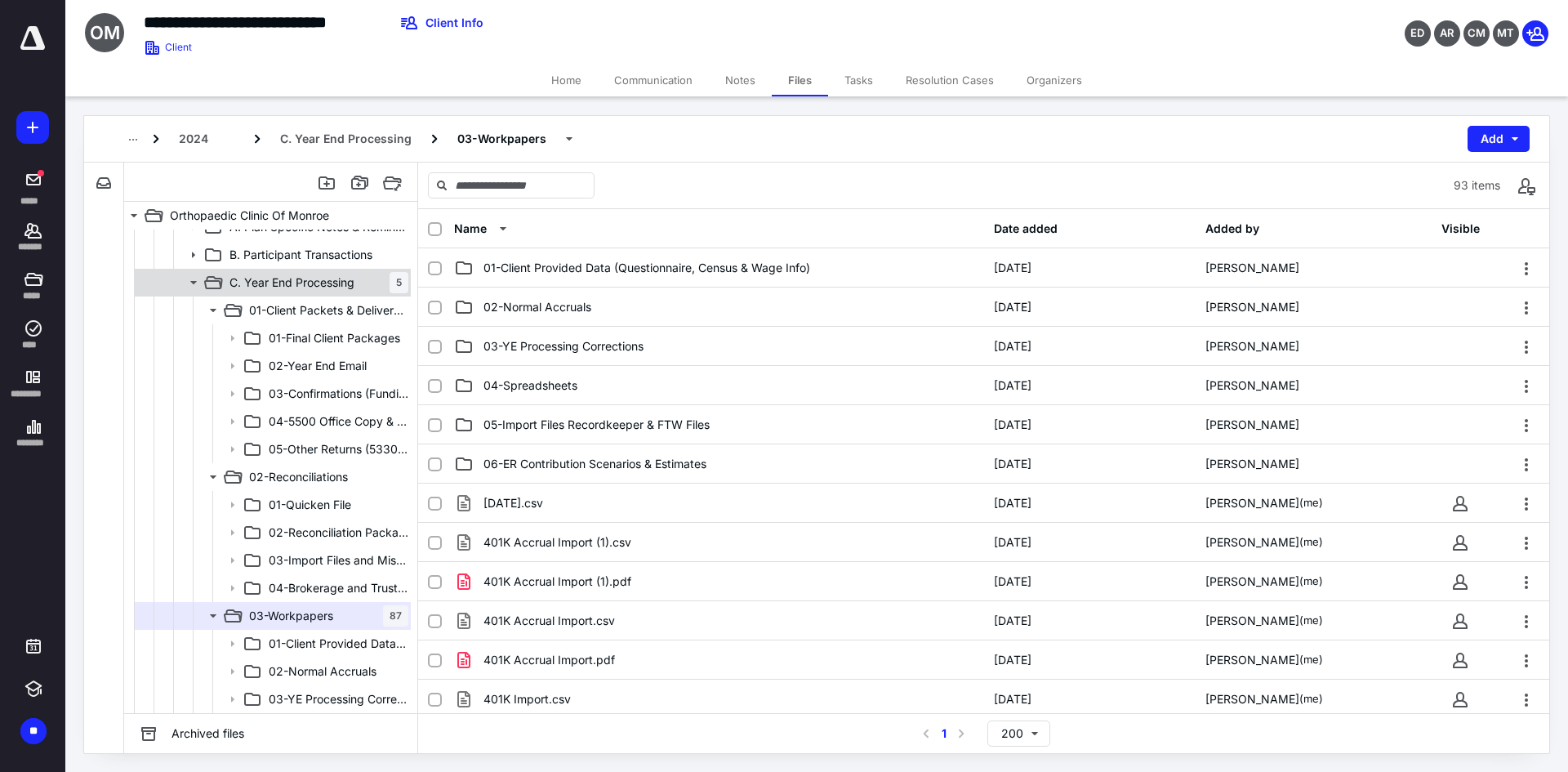 click 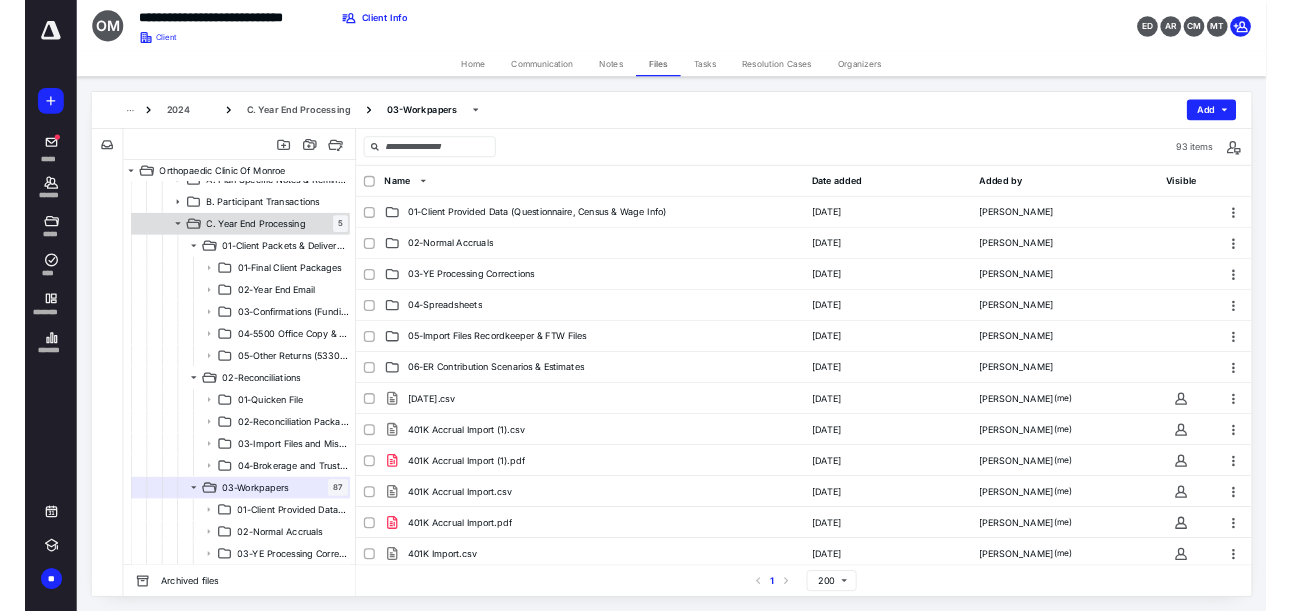 scroll, scrollTop: 598, scrollLeft: 0, axis: vertical 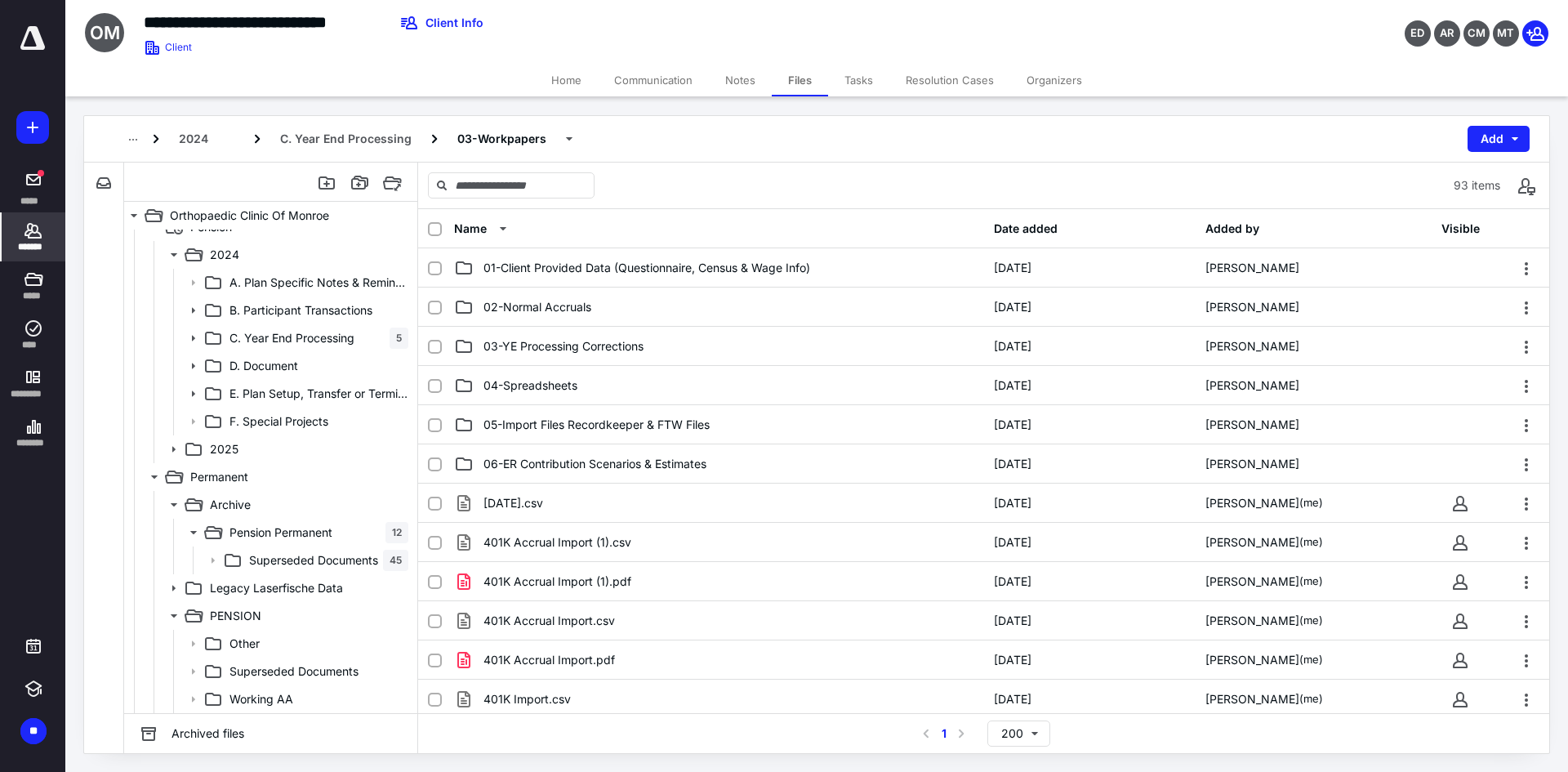 click 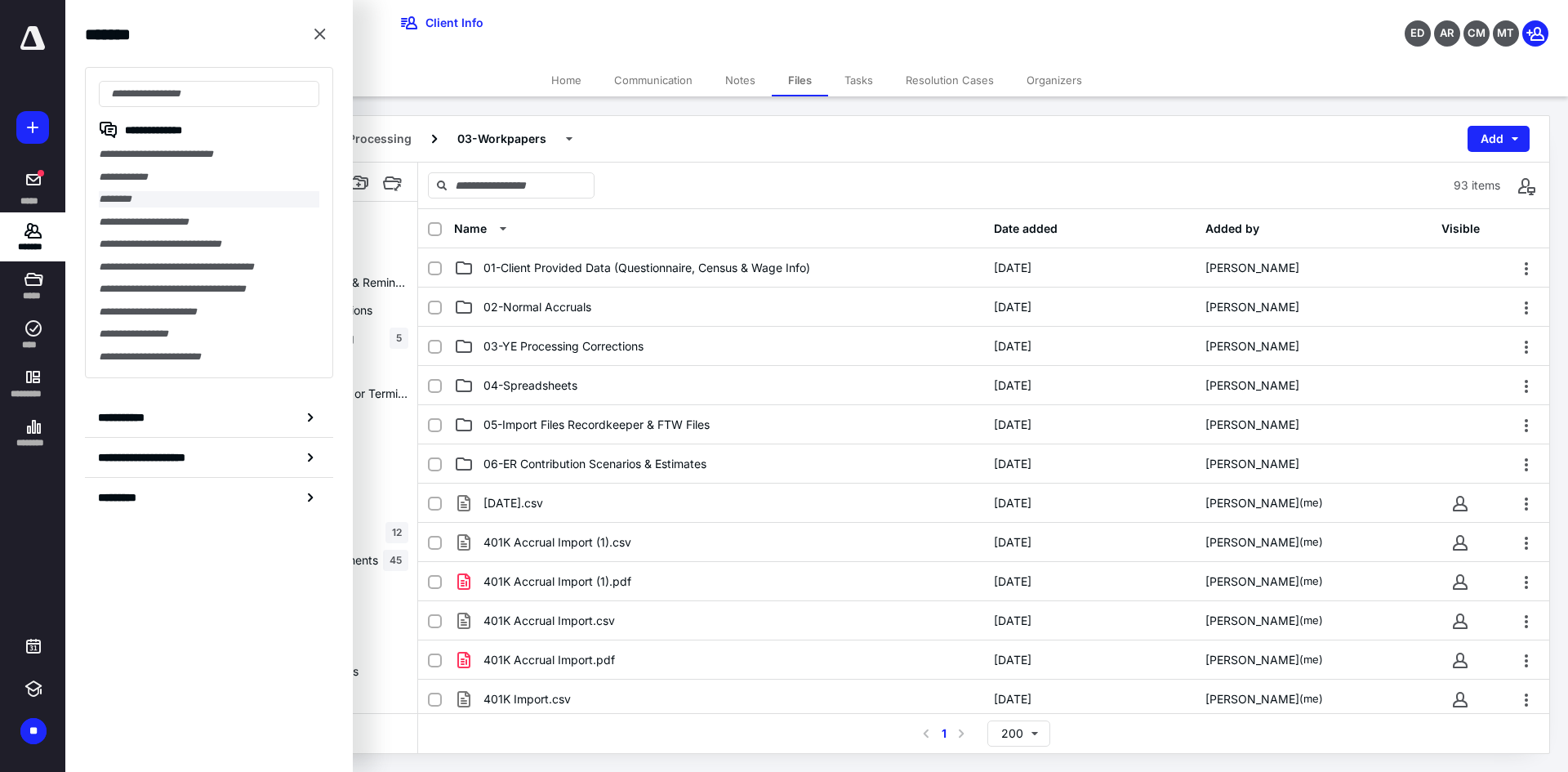 click on "********" at bounding box center (209, 199) 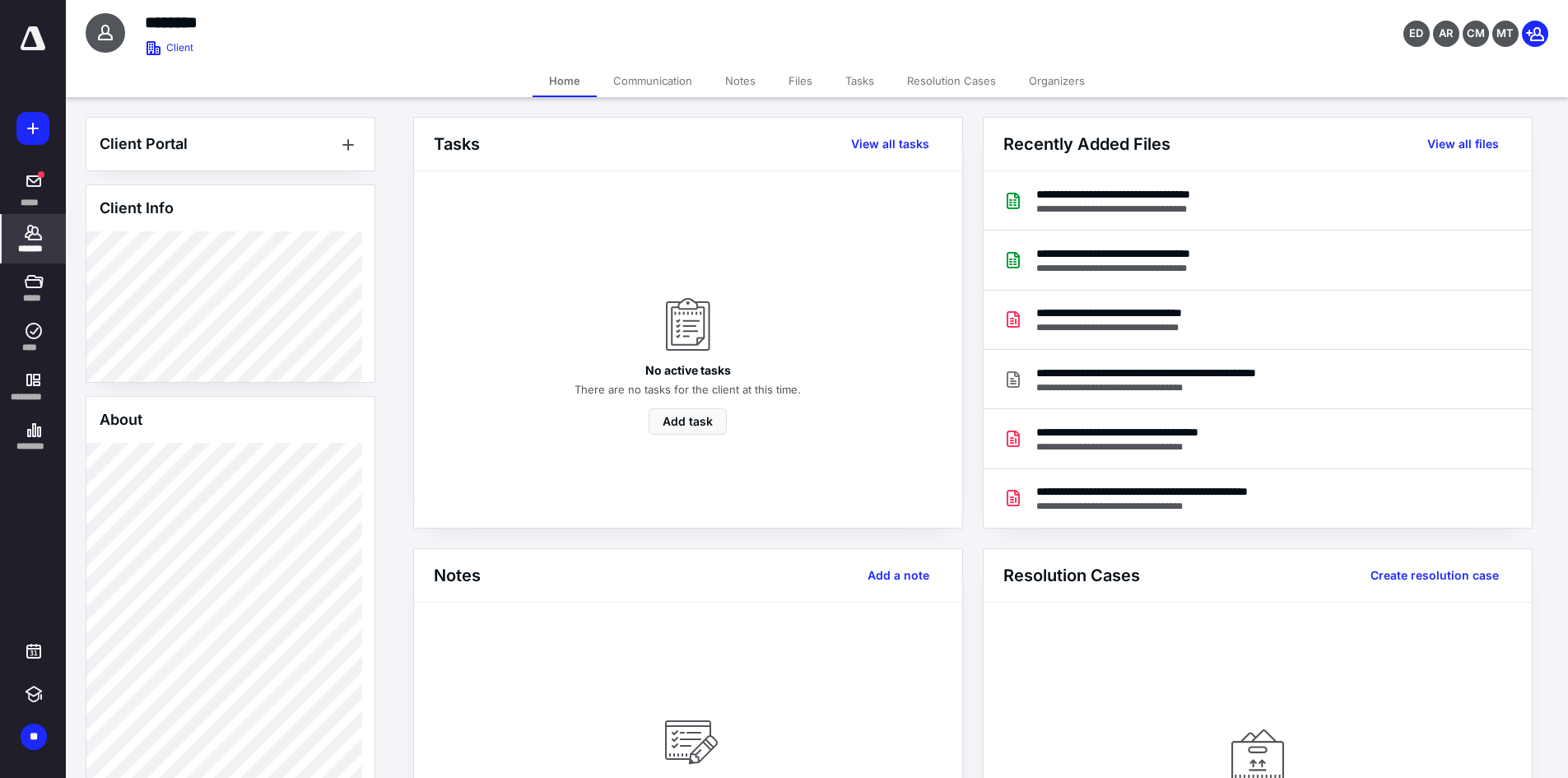 click on "Files" at bounding box center (800, 81) 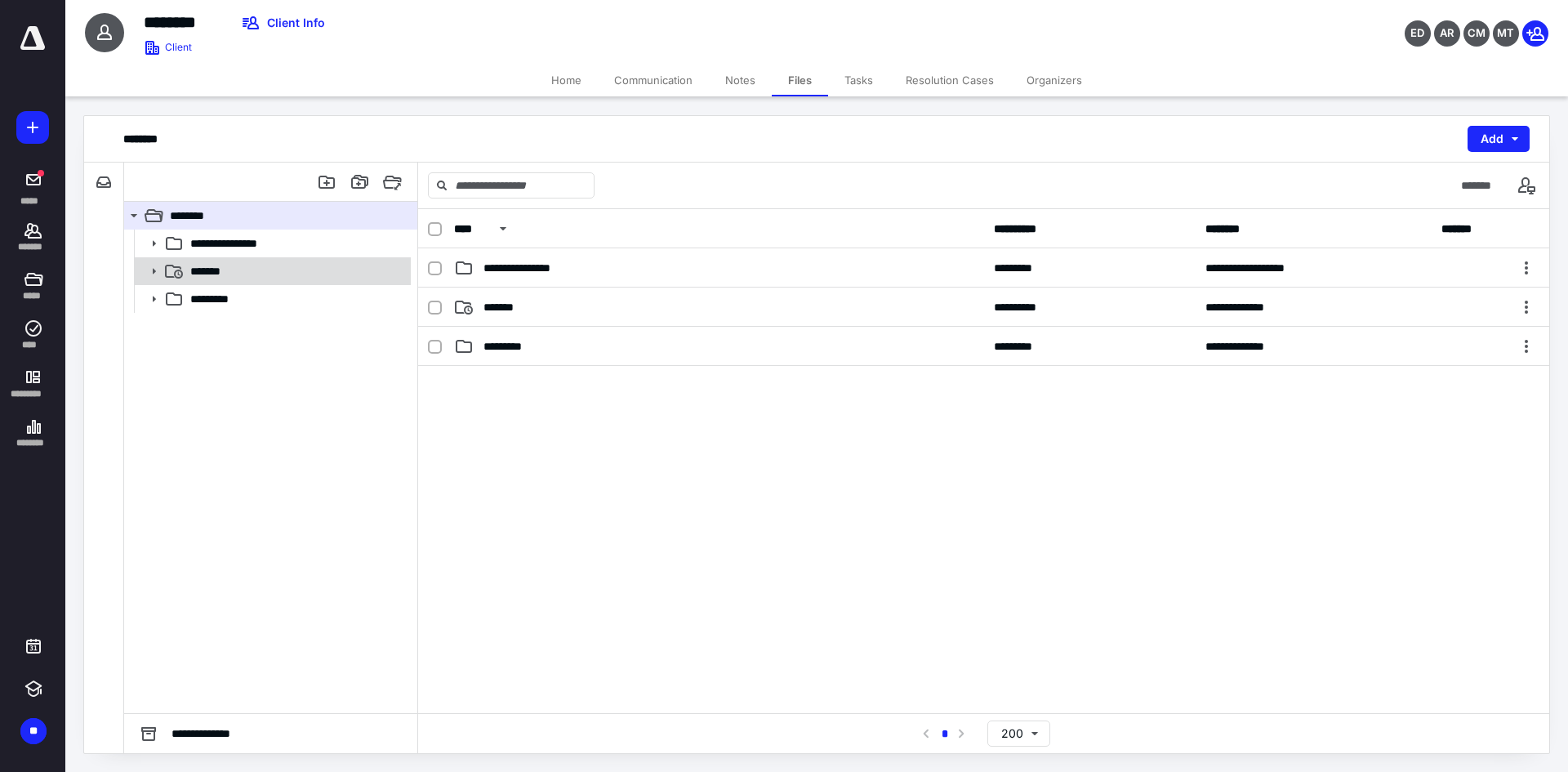 click 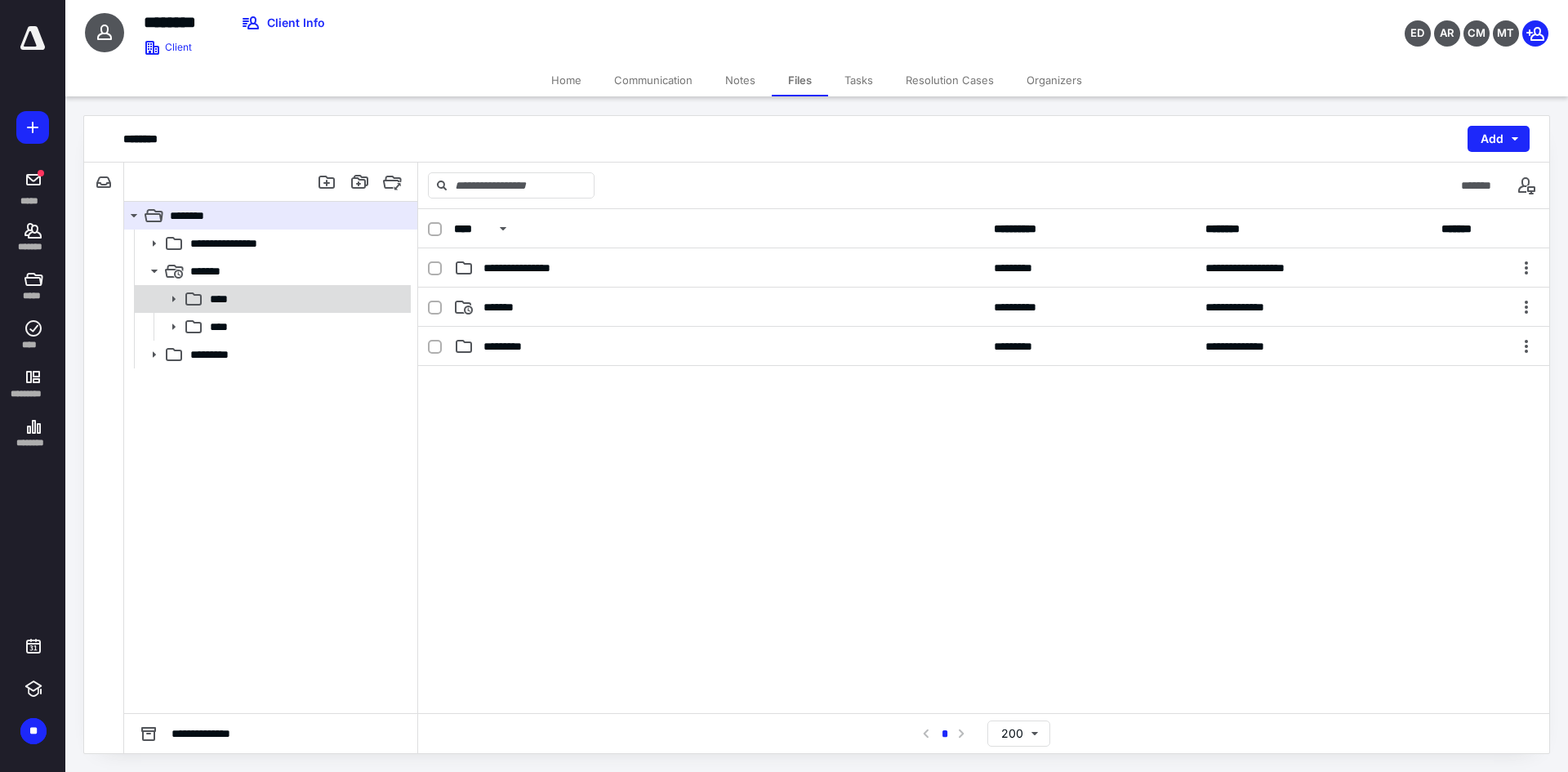 click 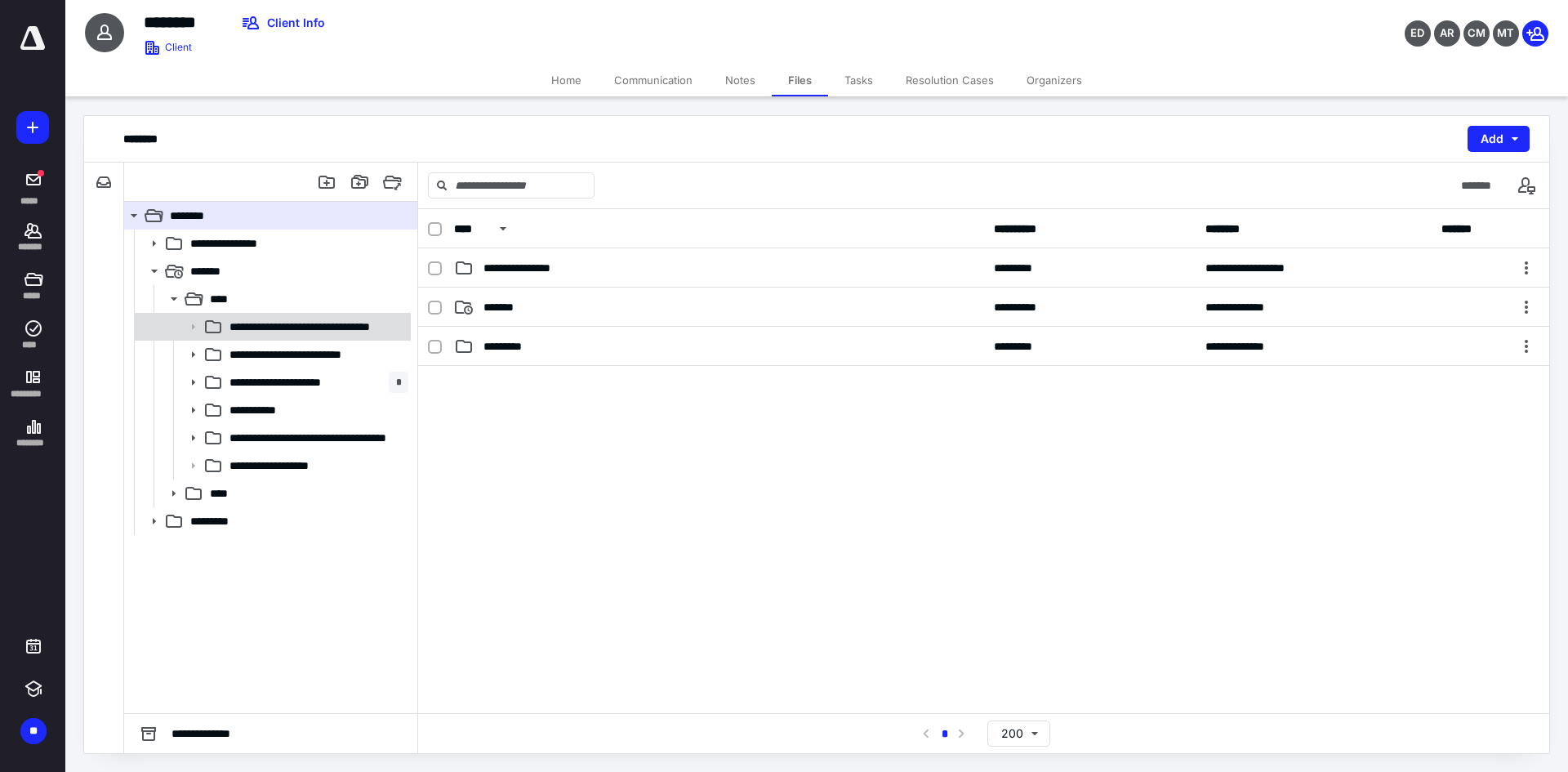 click on "**********" at bounding box center [318, 327] 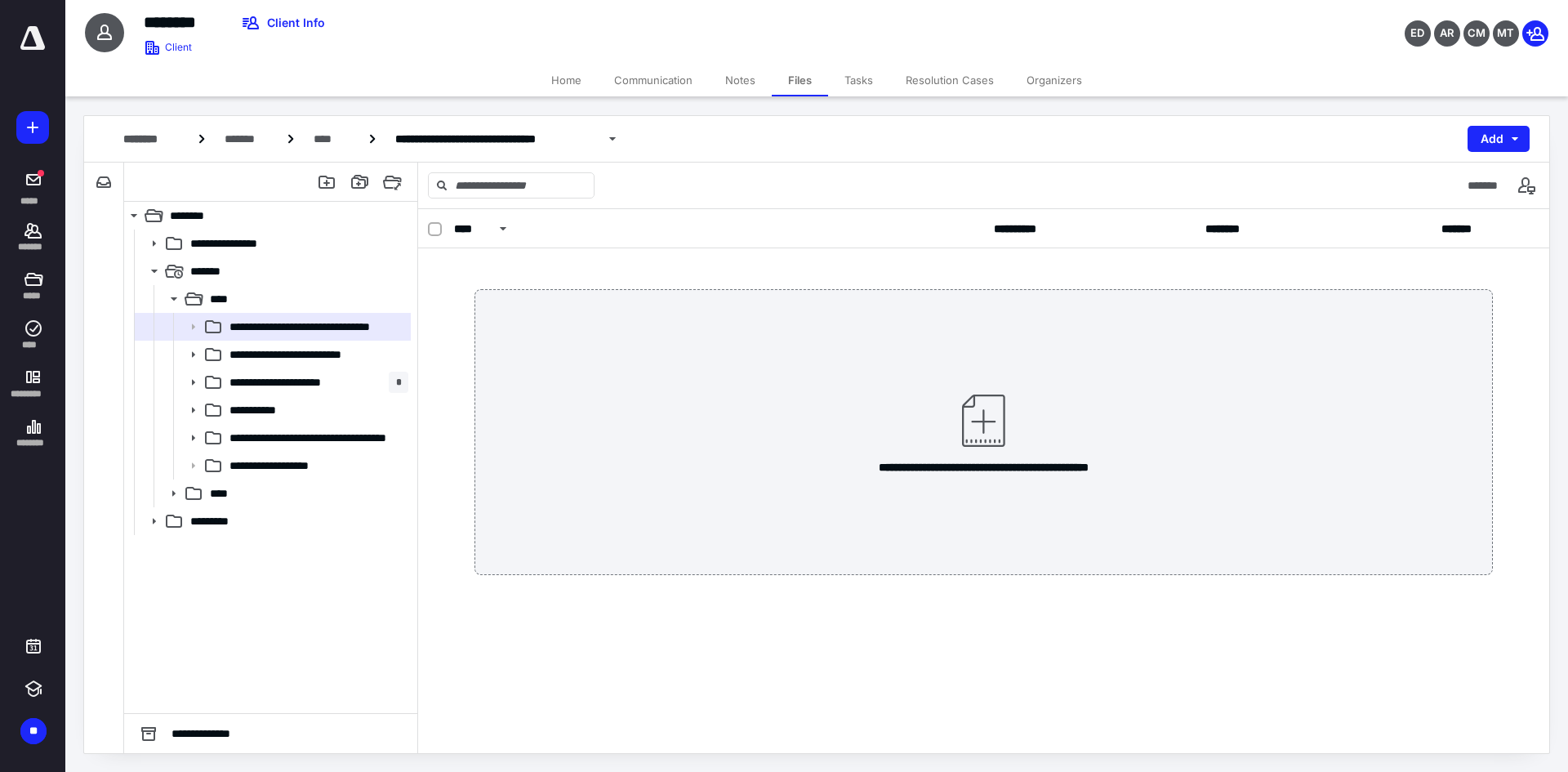 click on "**********" at bounding box center (301, 355) 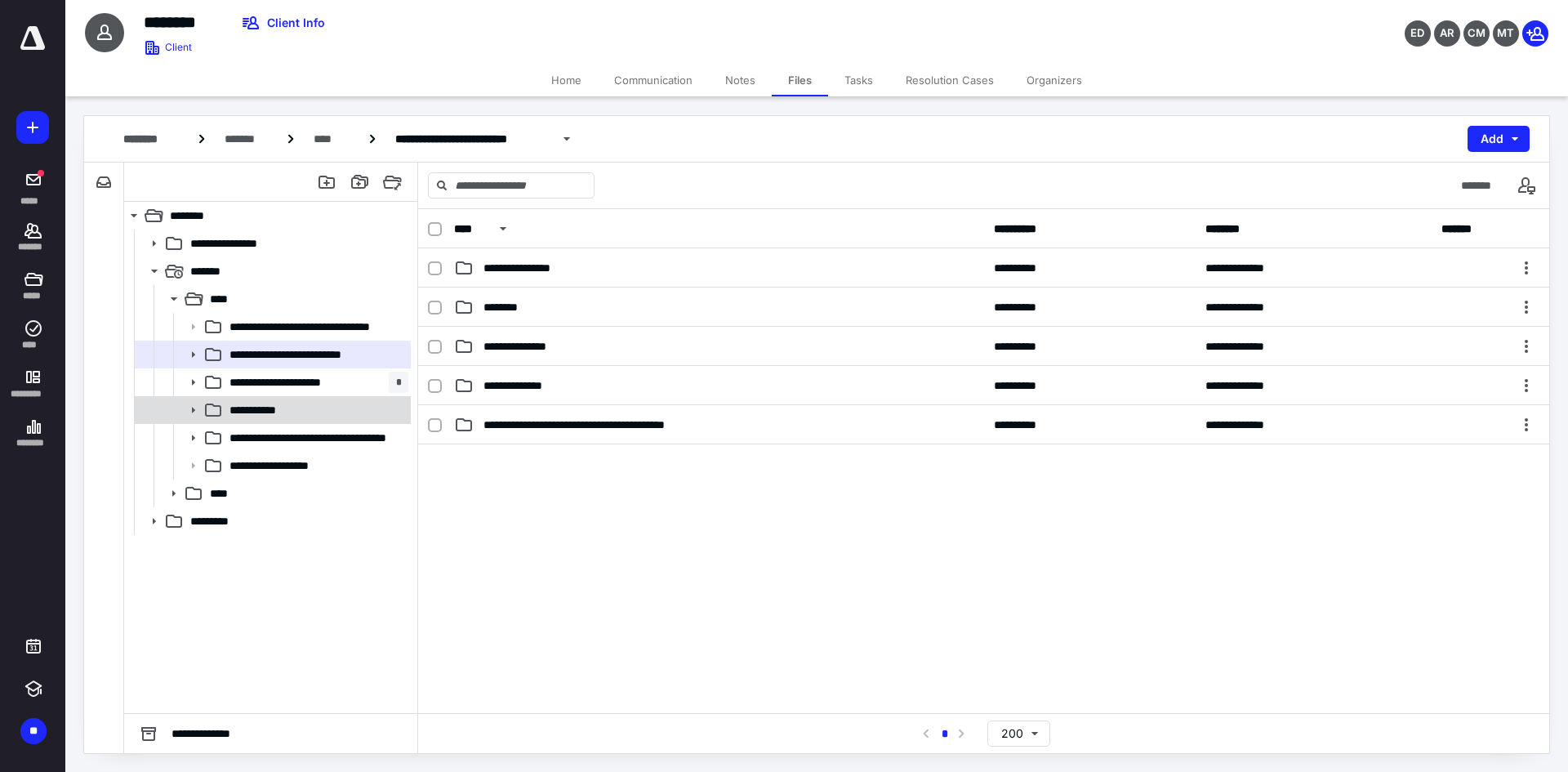 click on "**********" at bounding box center (271, 410) 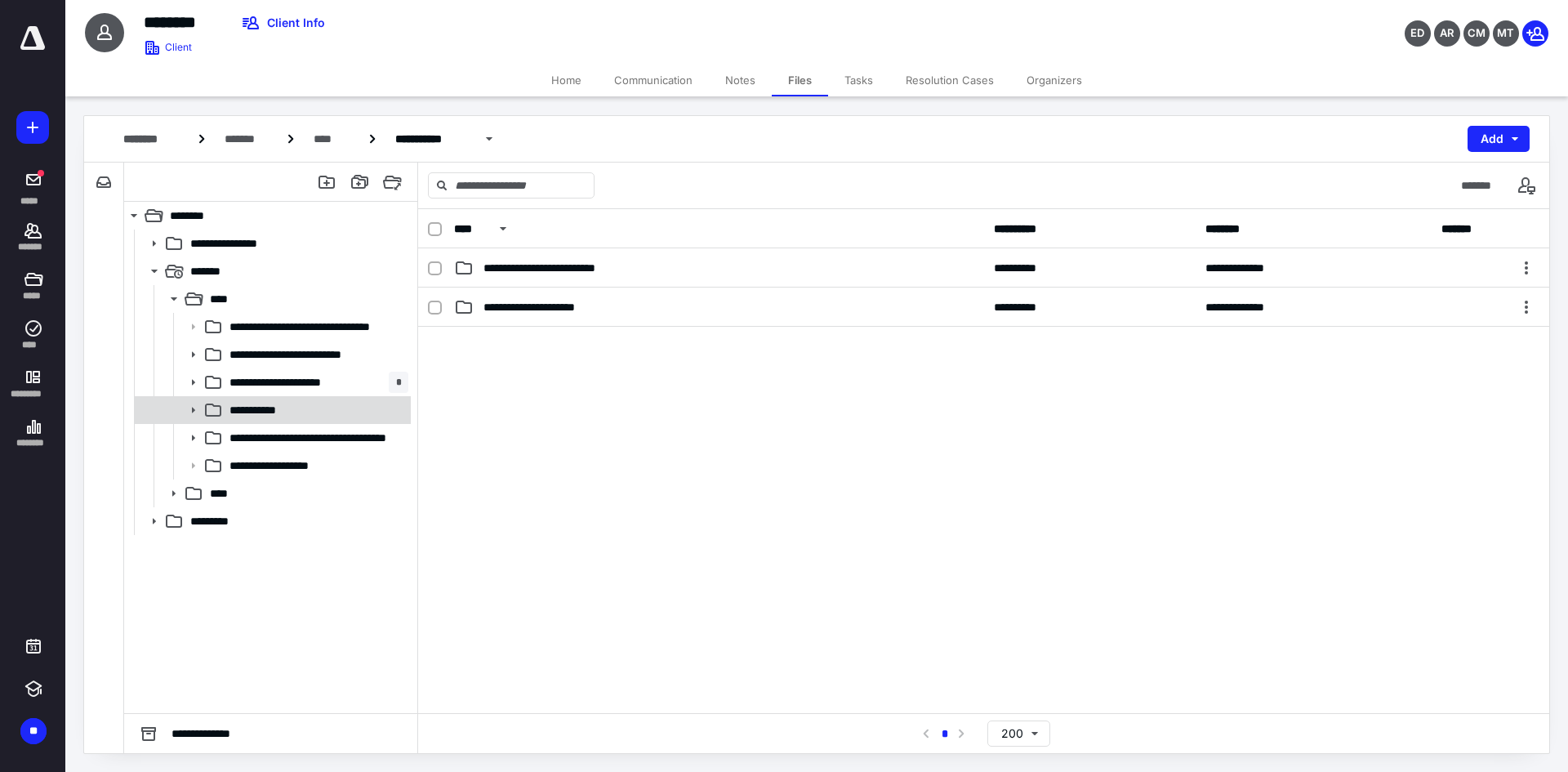 click 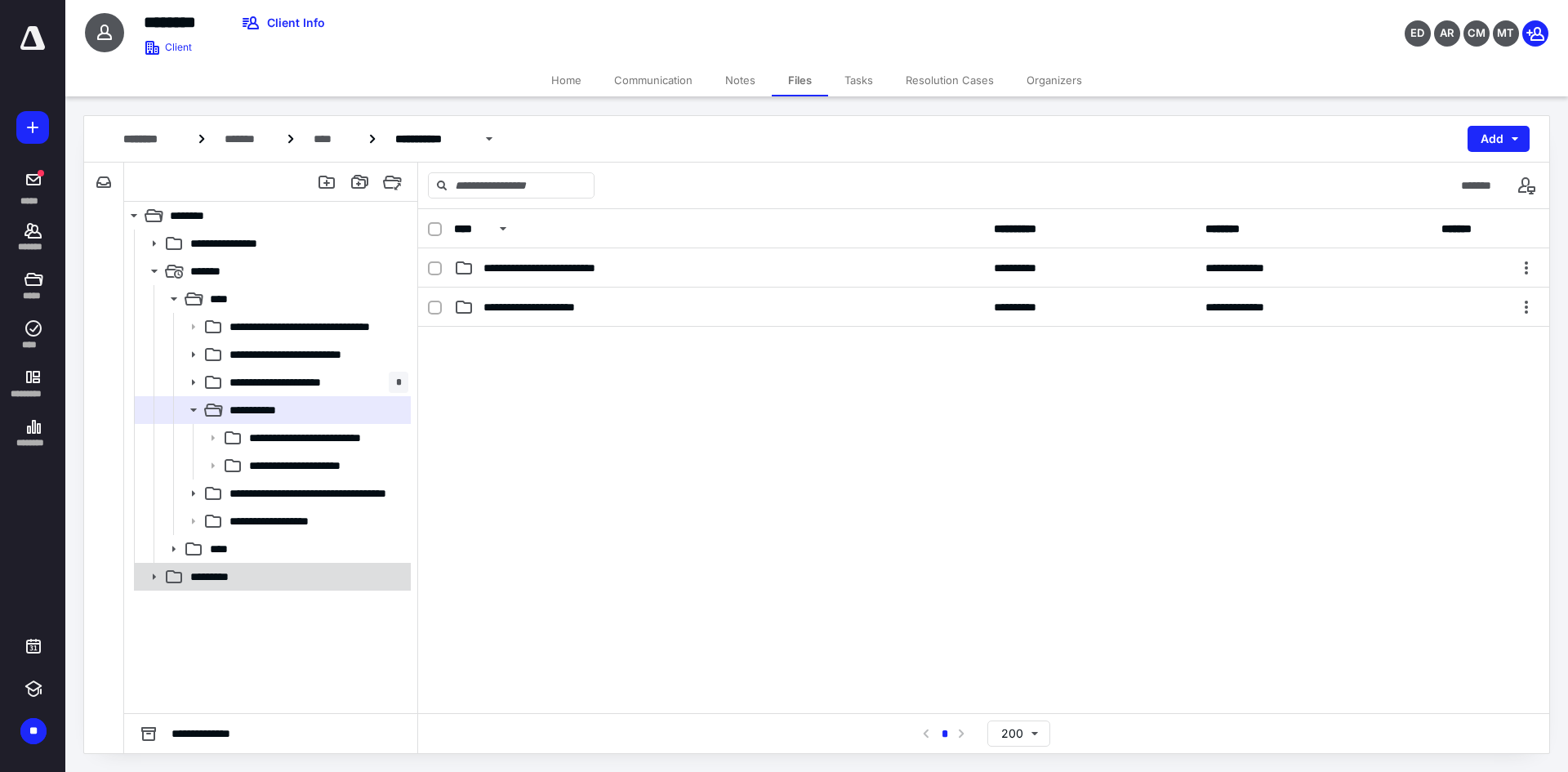 click 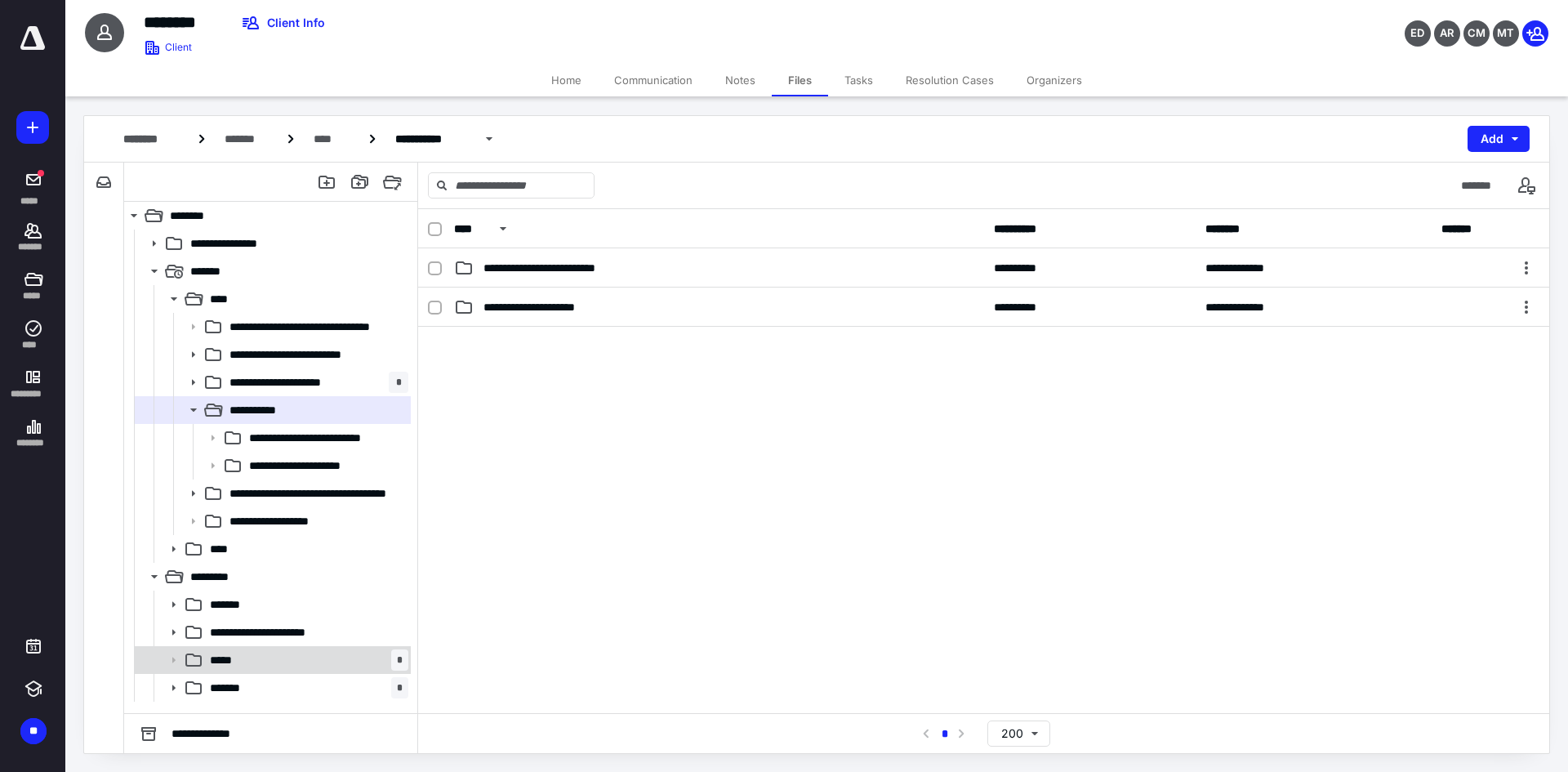 click 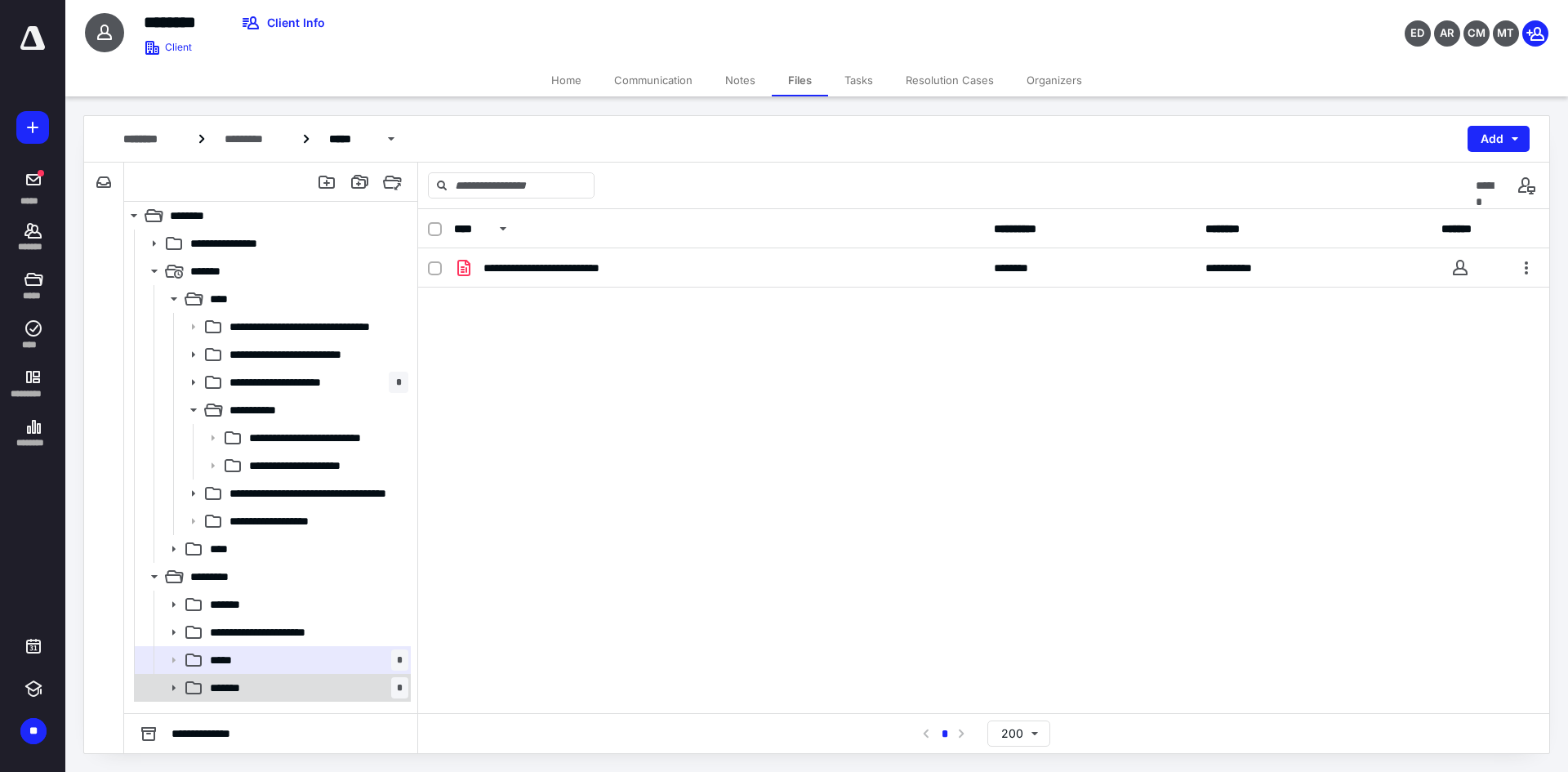 click 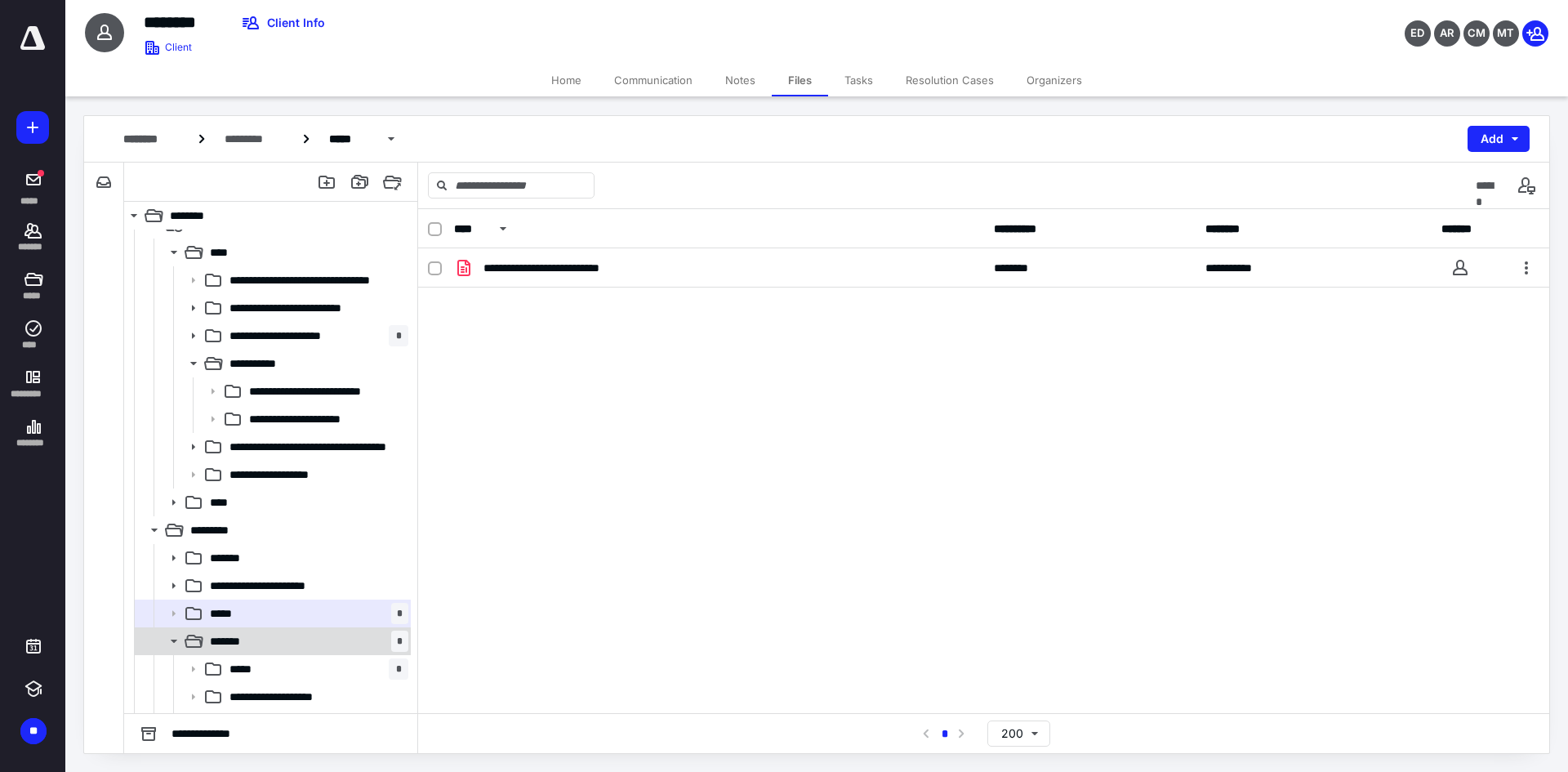 scroll, scrollTop: 72, scrollLeft: 0, axis: vertical 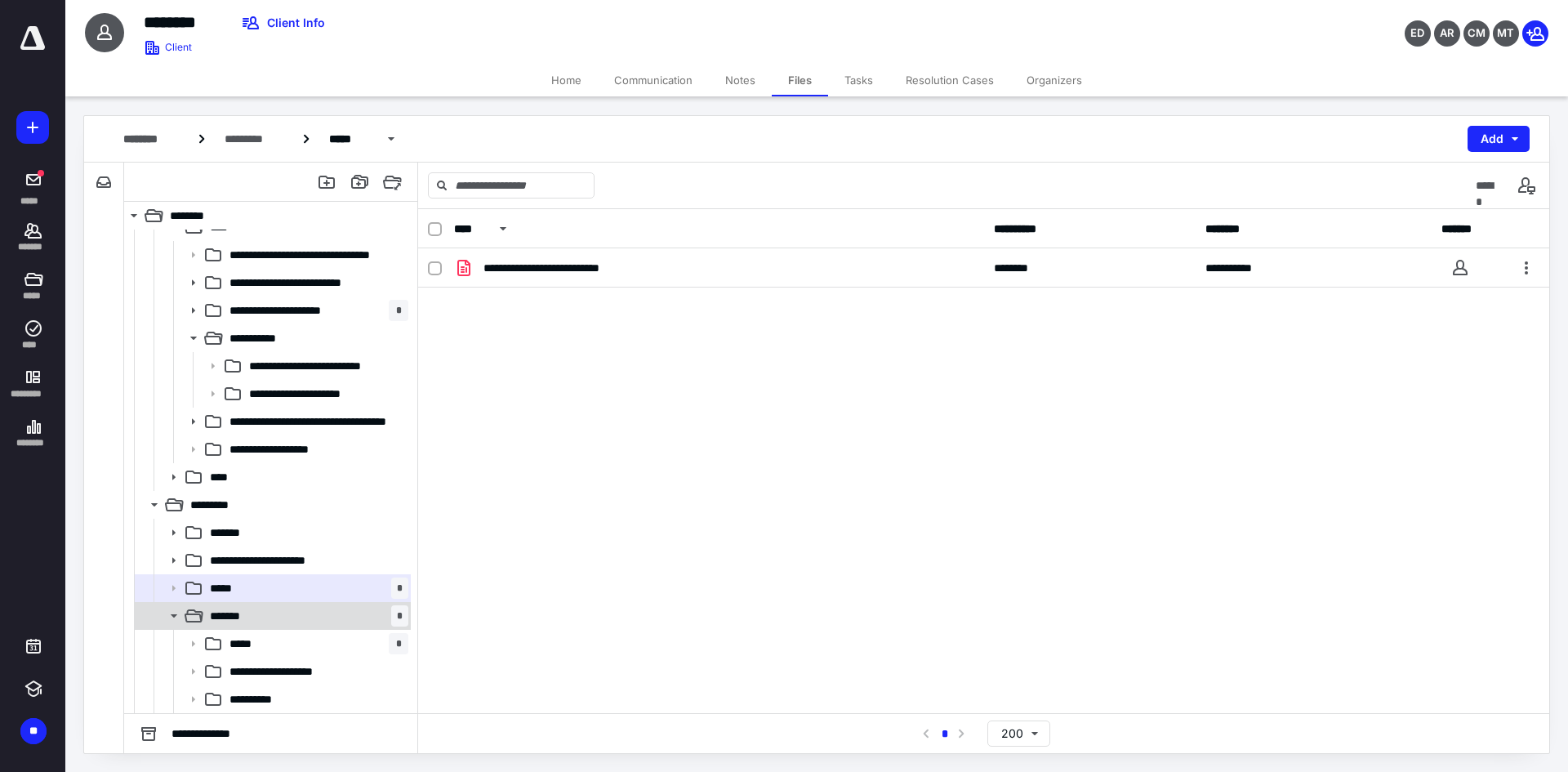 click on "******* *" at bounding box center (305, 616) 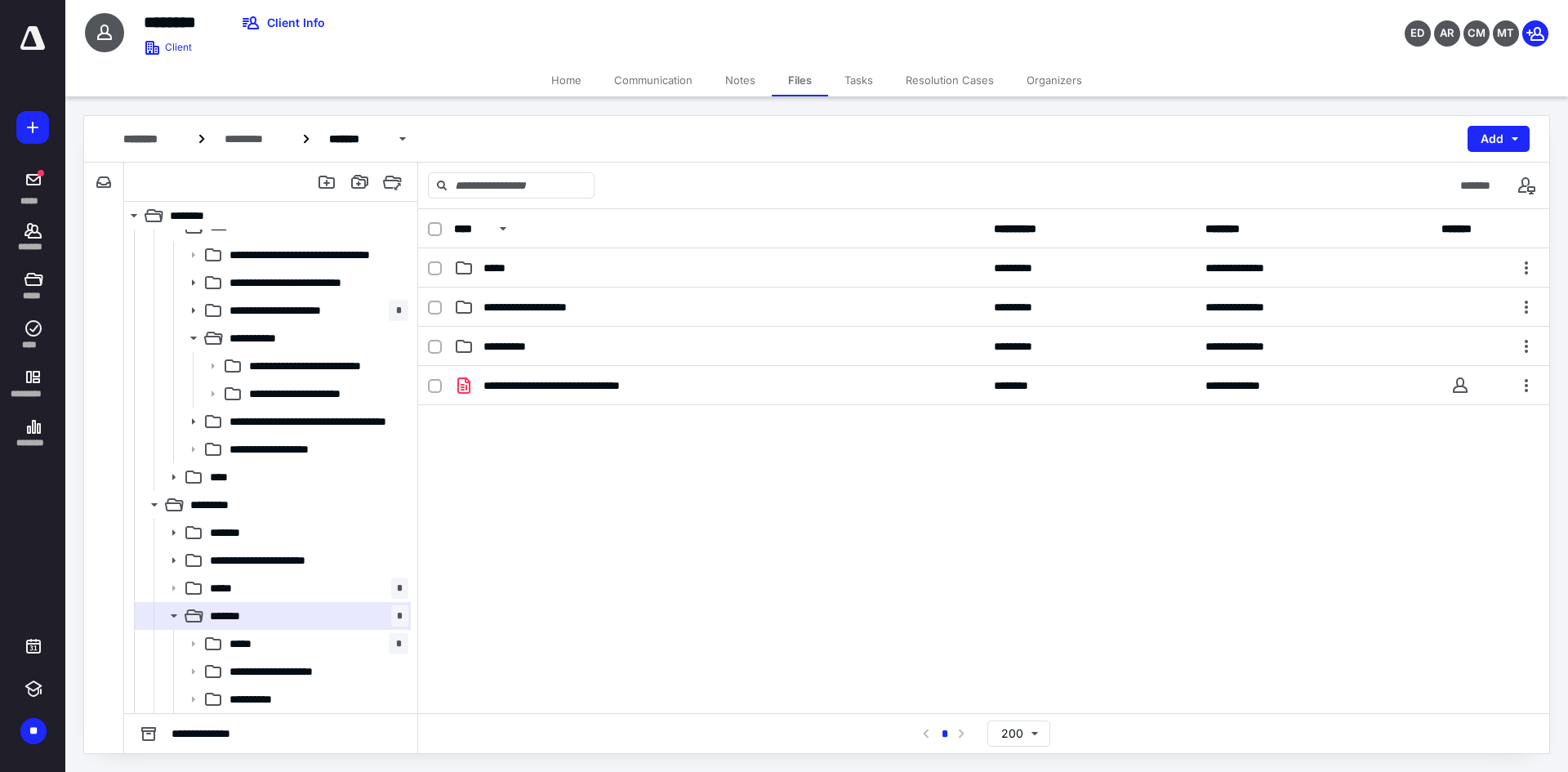 drag, startPoint x: 642, startPoint y: 533, endPoint x: 667, endPoint y: 573, distance: 47.169906 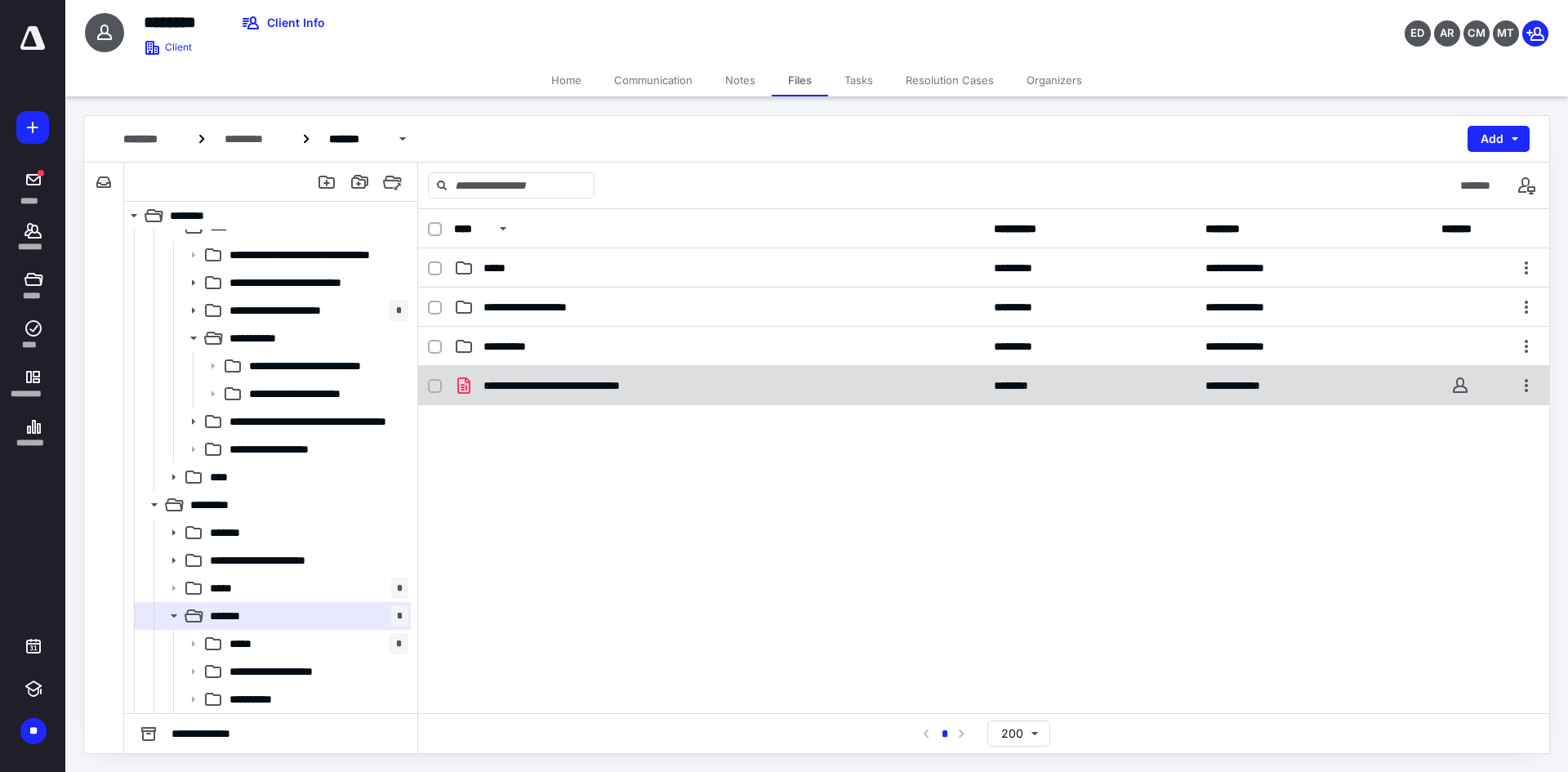 click on "**********" at bounding box center (719, 386) 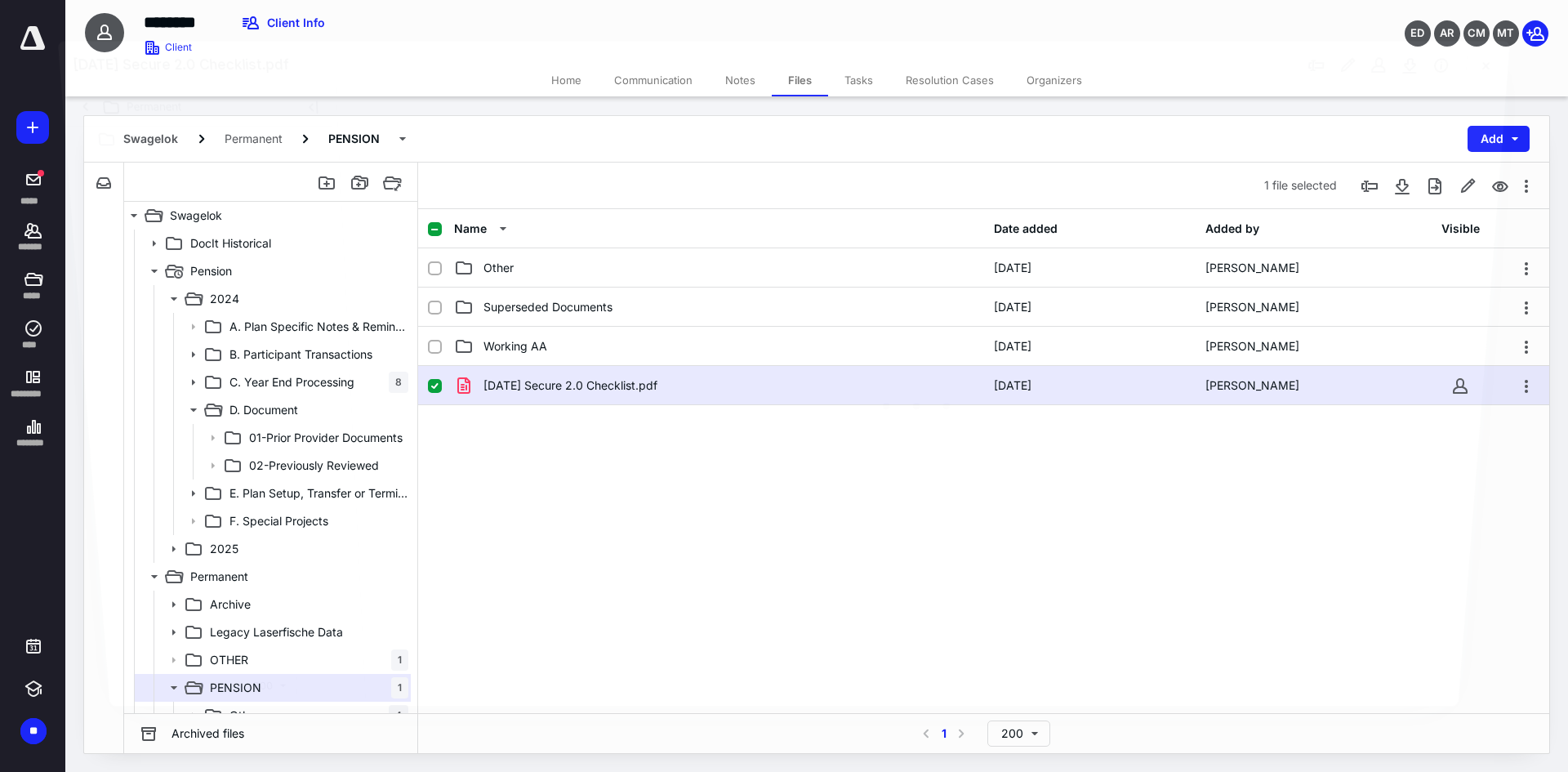 scroll, scrollTop: 72, scrollLeft: 0, axis: vertical 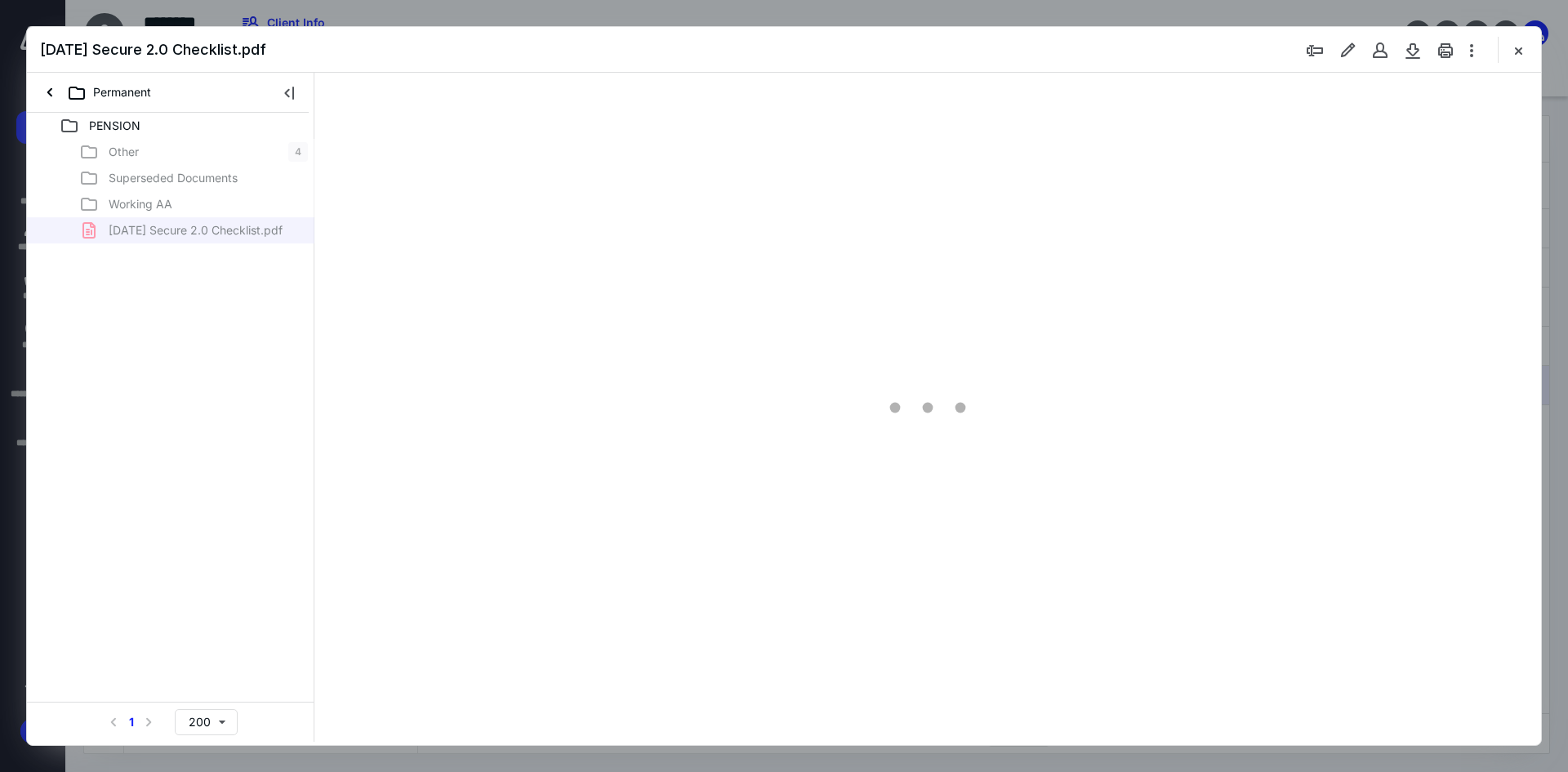 type on "93" 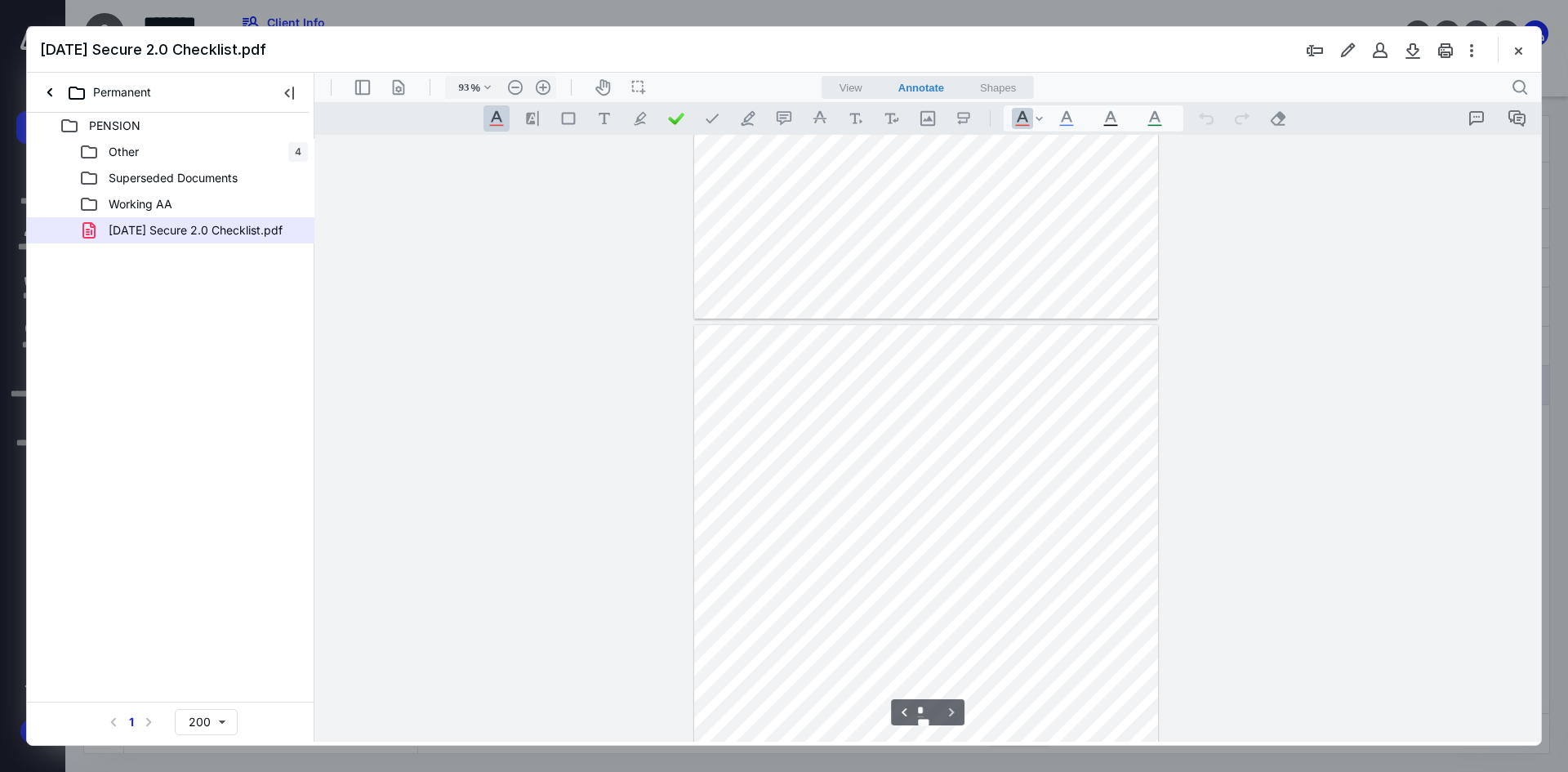 scroll, scrollTop: 1821, scrollLeft: 0, axis: vertical 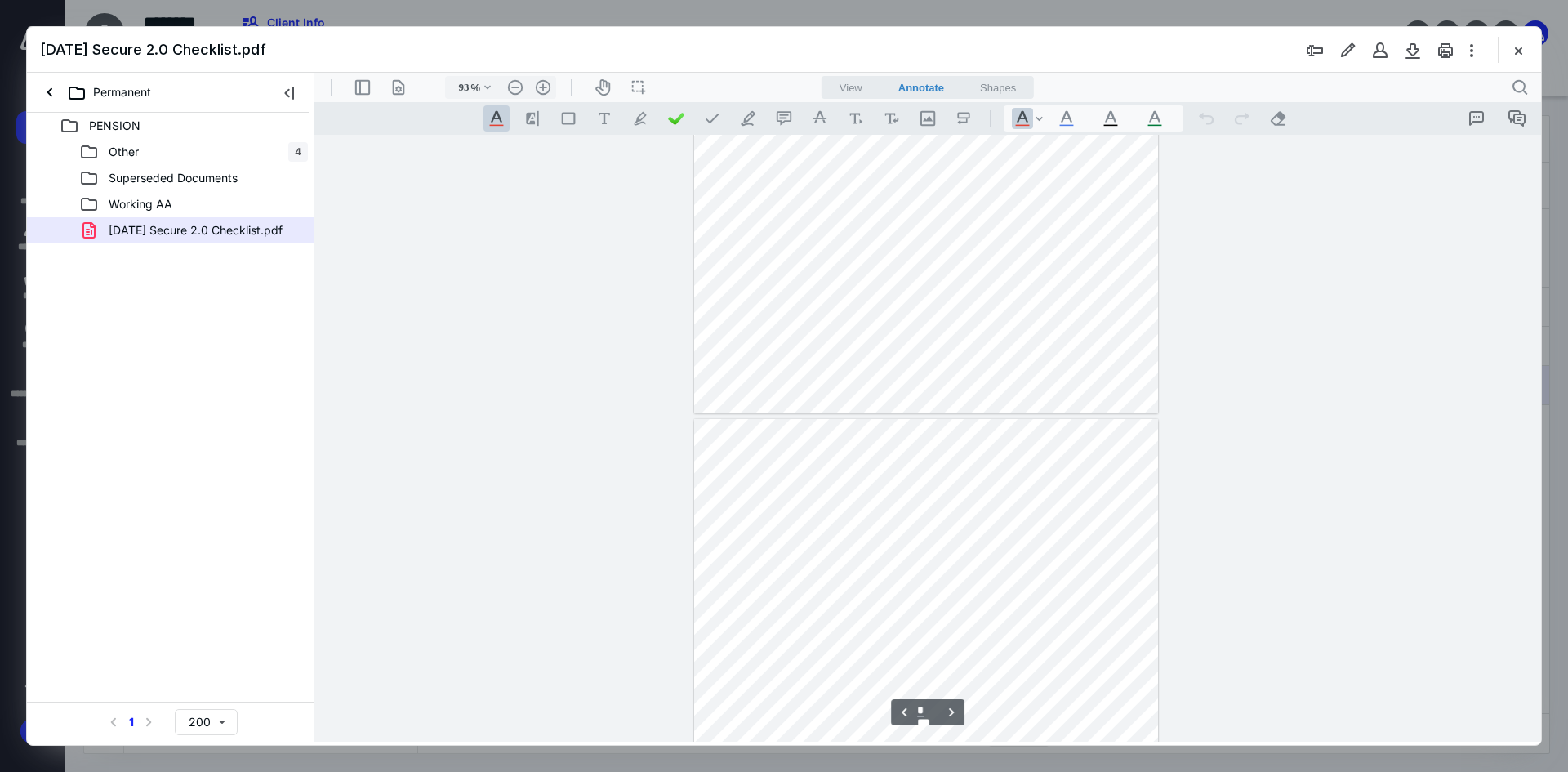 type on "*" 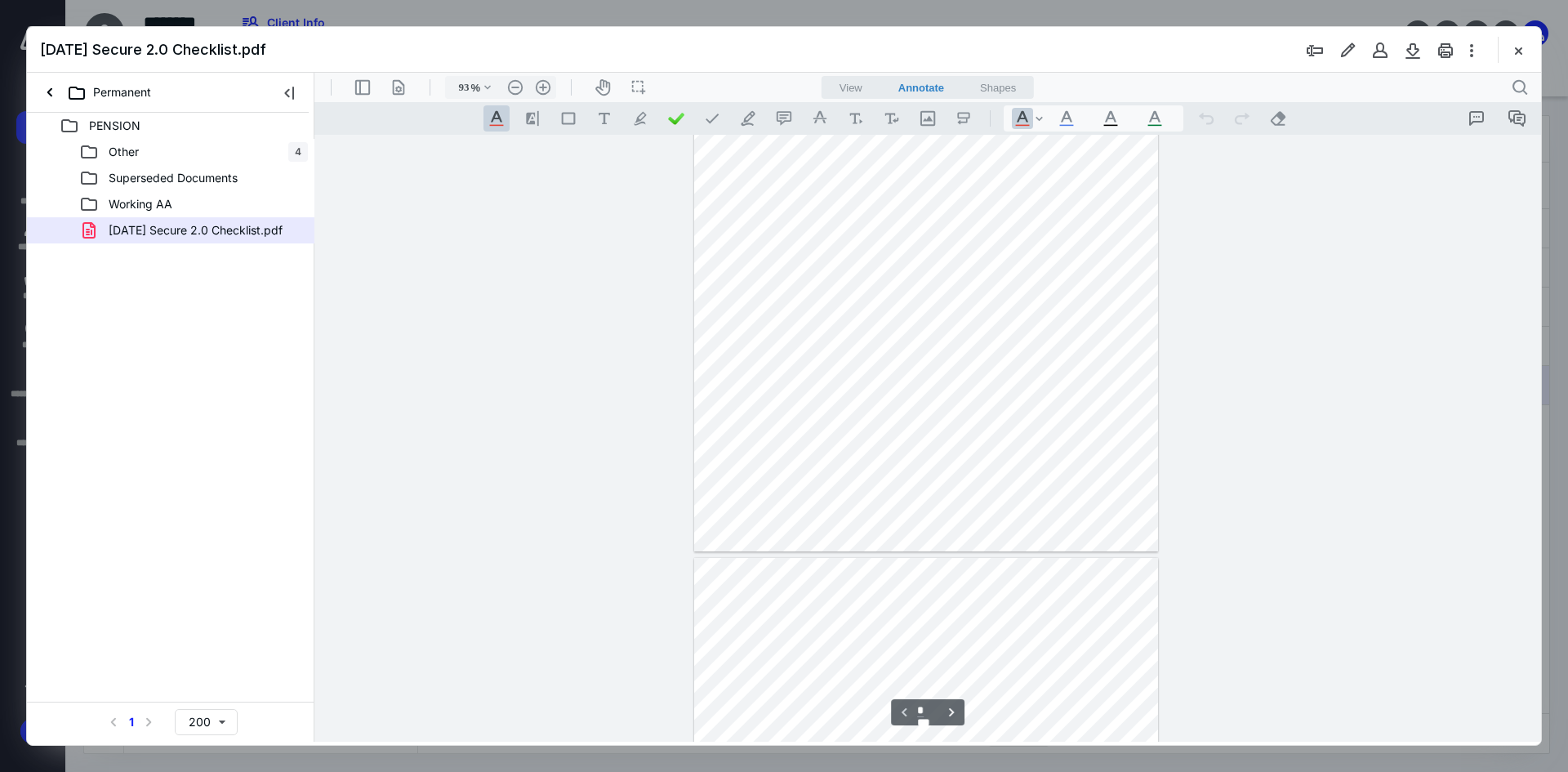 scroll, scrollTop: 0, scrollLeft: 0, axis: both 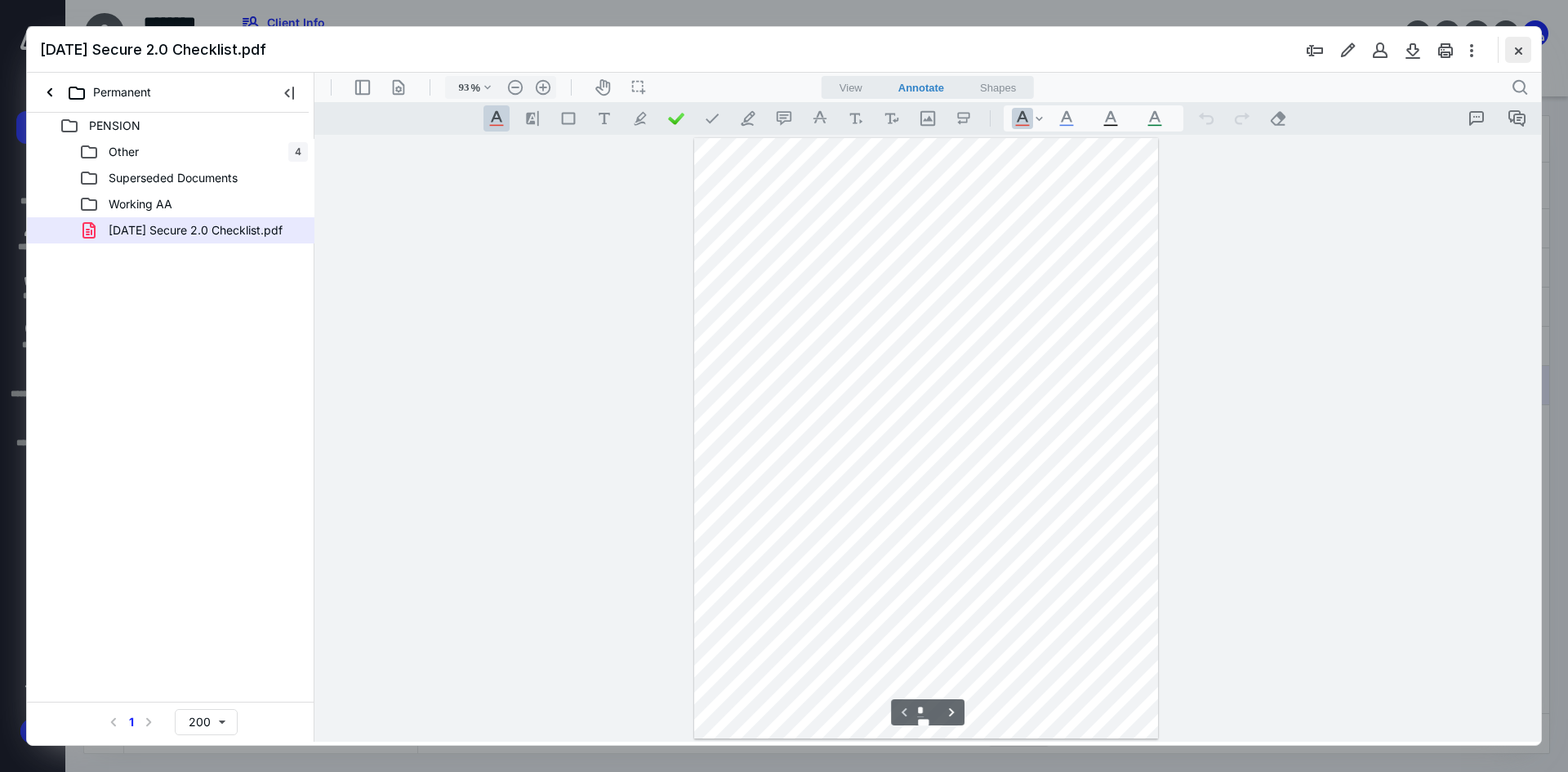 click at bounding box center (1518, 50) 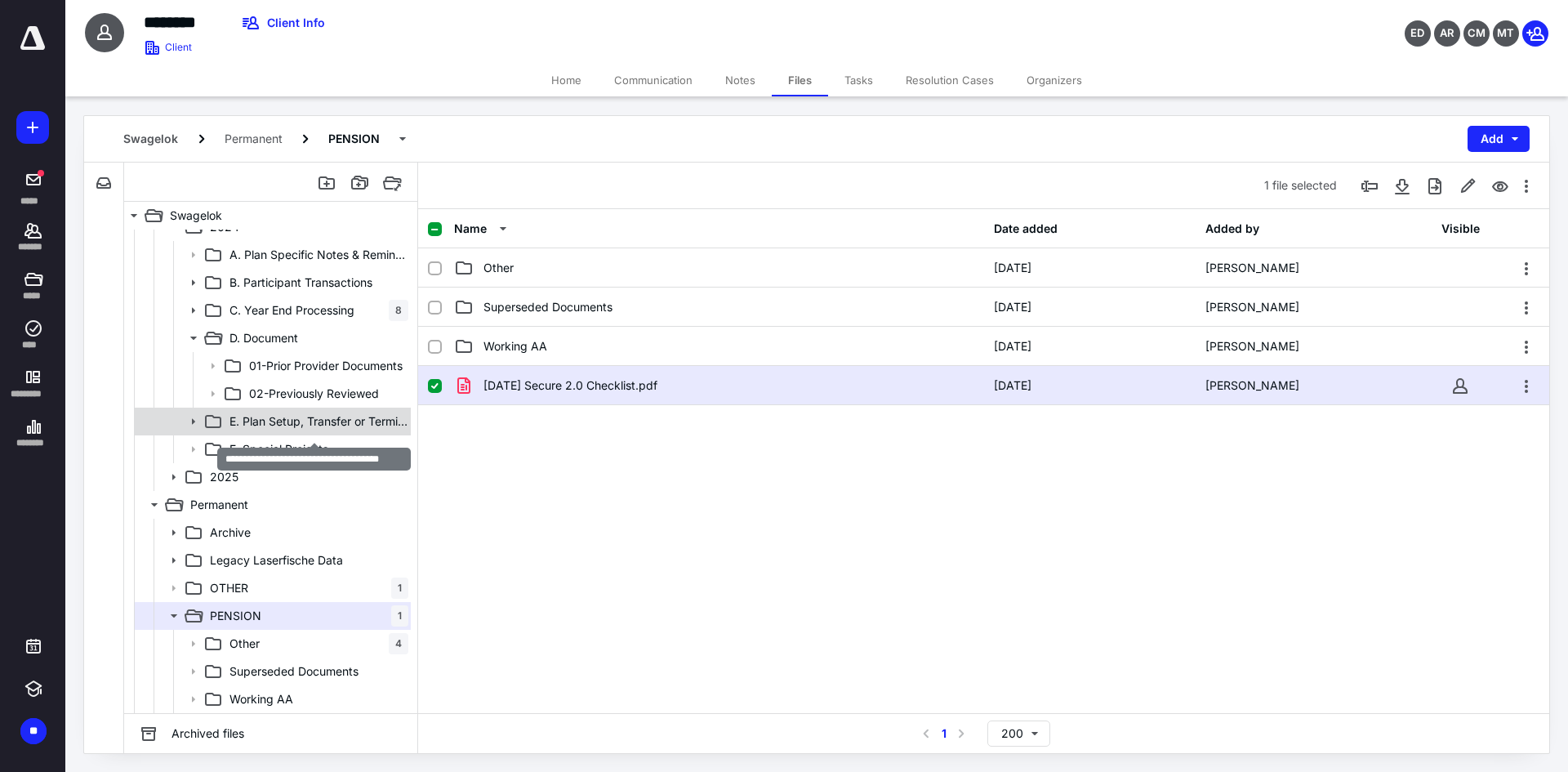 scroll, scrollTop: 0, scrollLeft: 0, axis: both 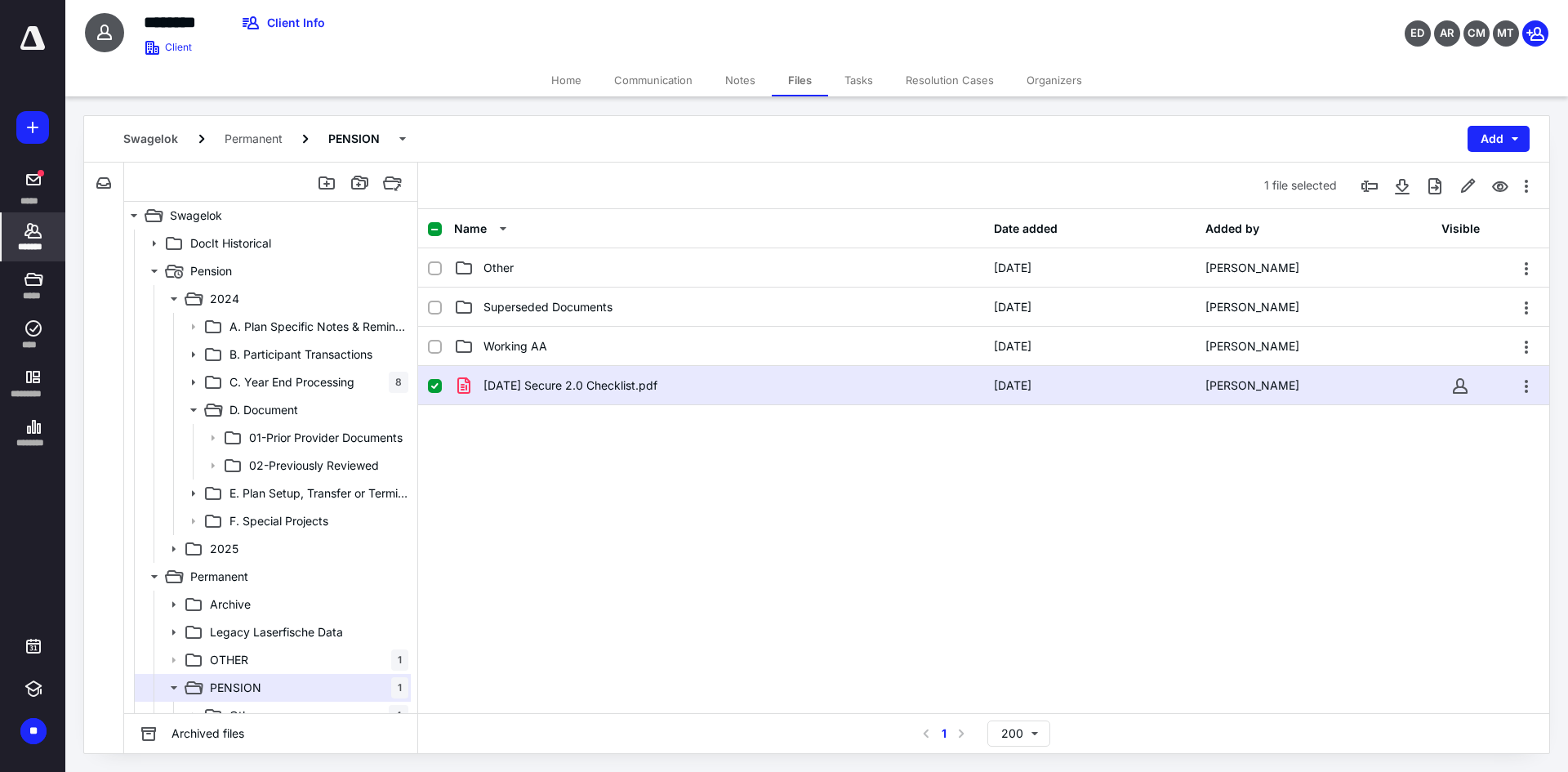 click on "*******" at bounding box center (33, 237) 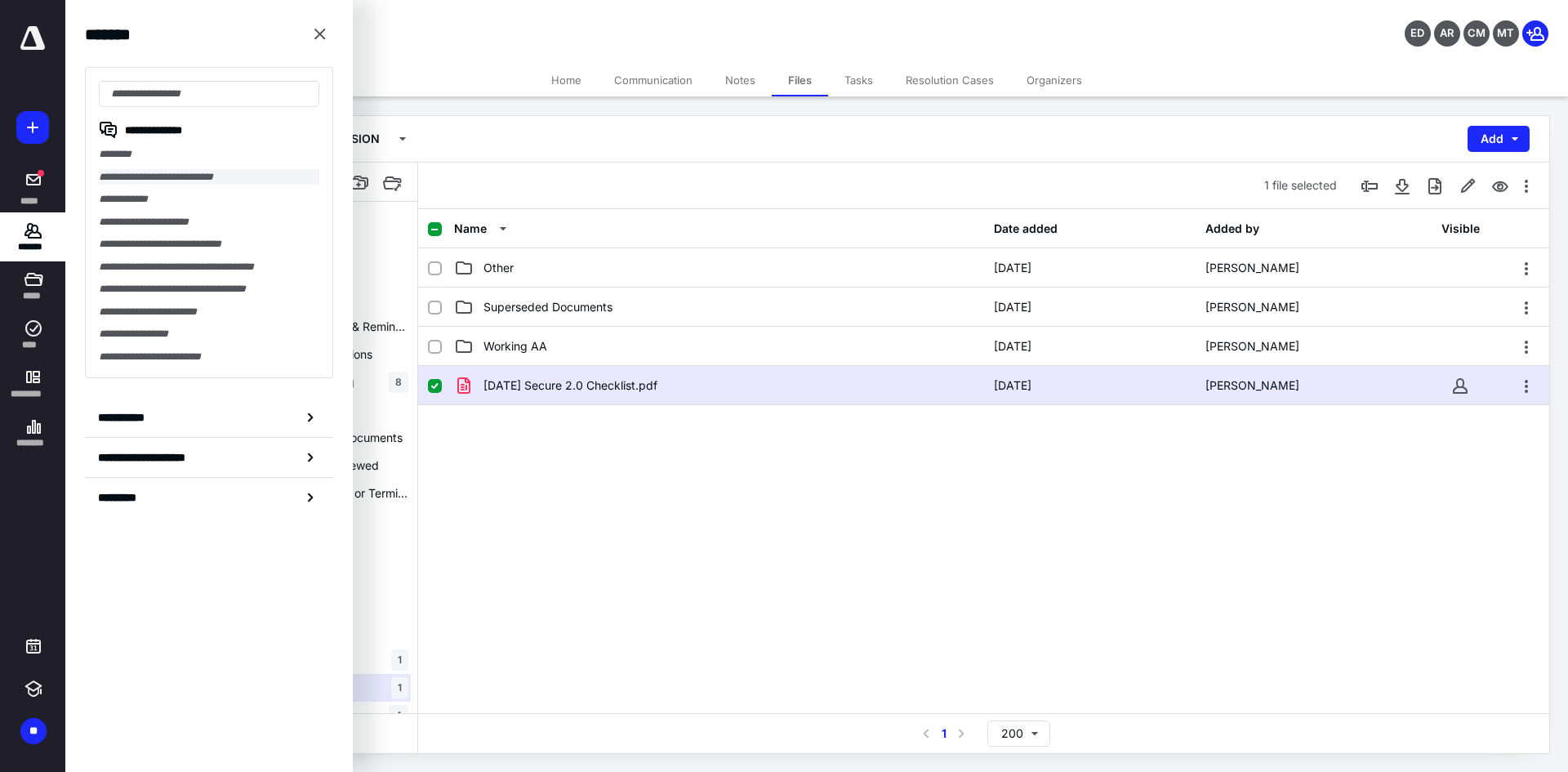 click on "**********" at bounding box center [209, 177] 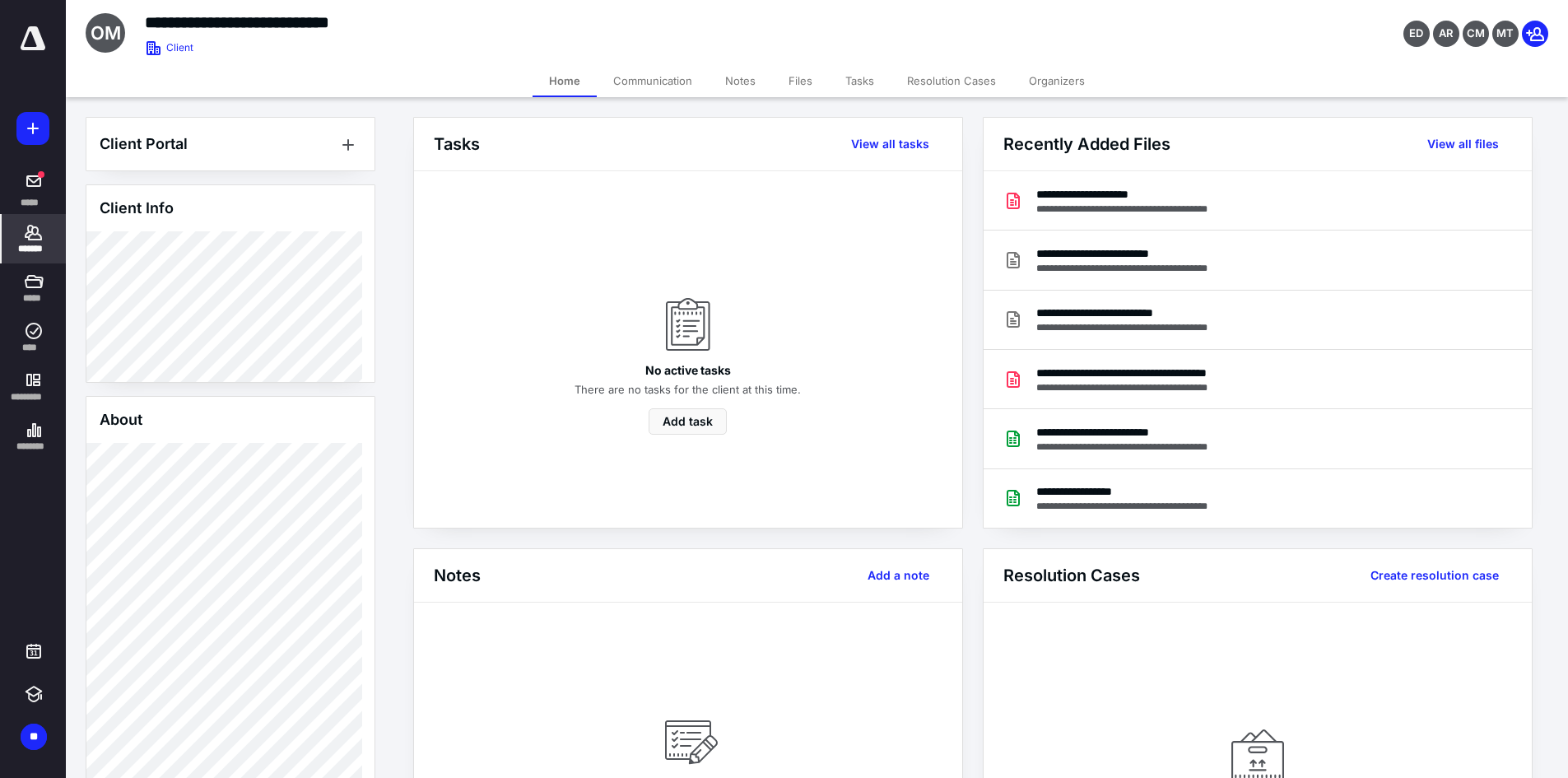 click on "Communication" at bounding box center (653, 81) 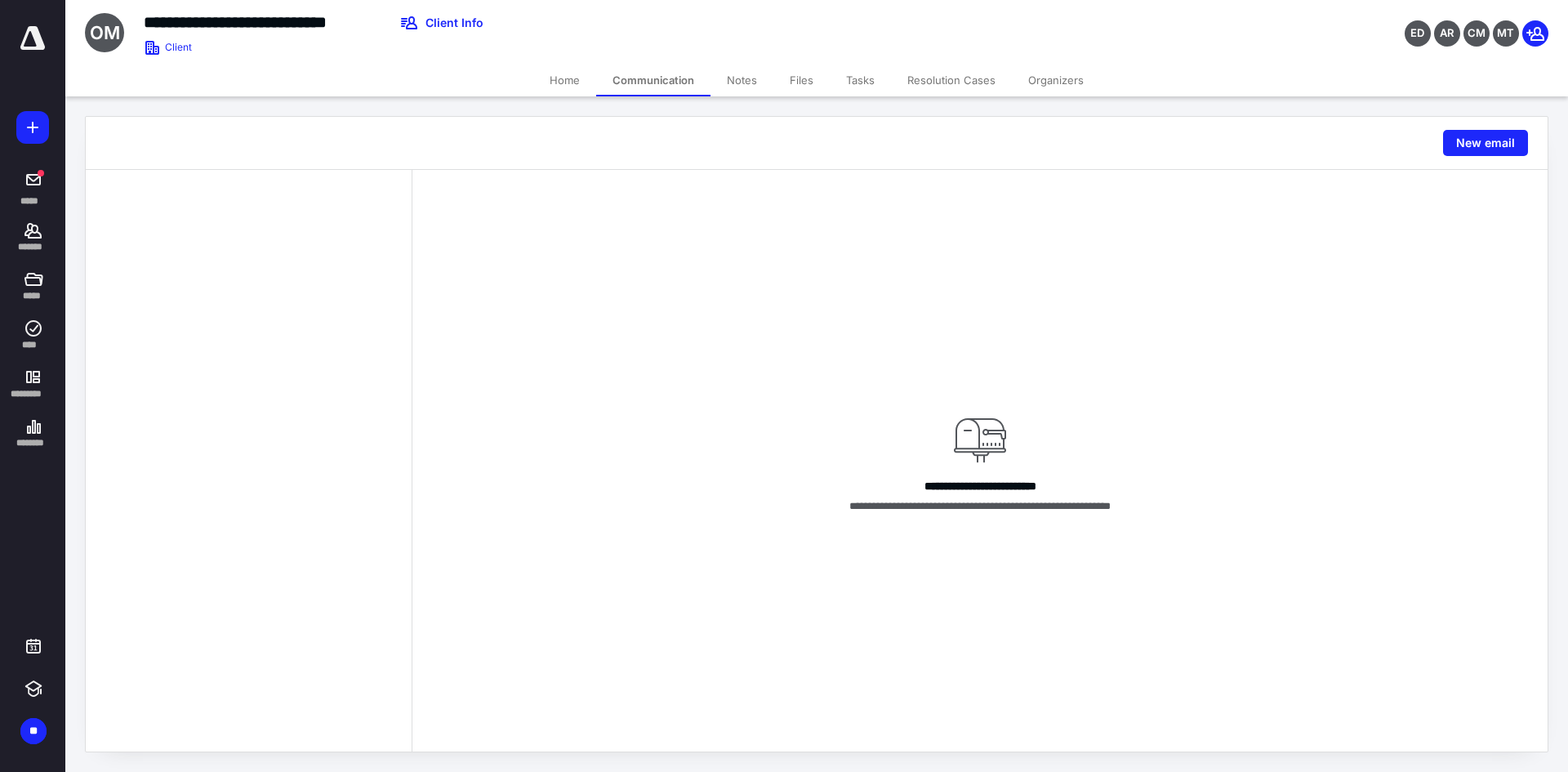 click on "Notes" at bounding box center [742, 80] 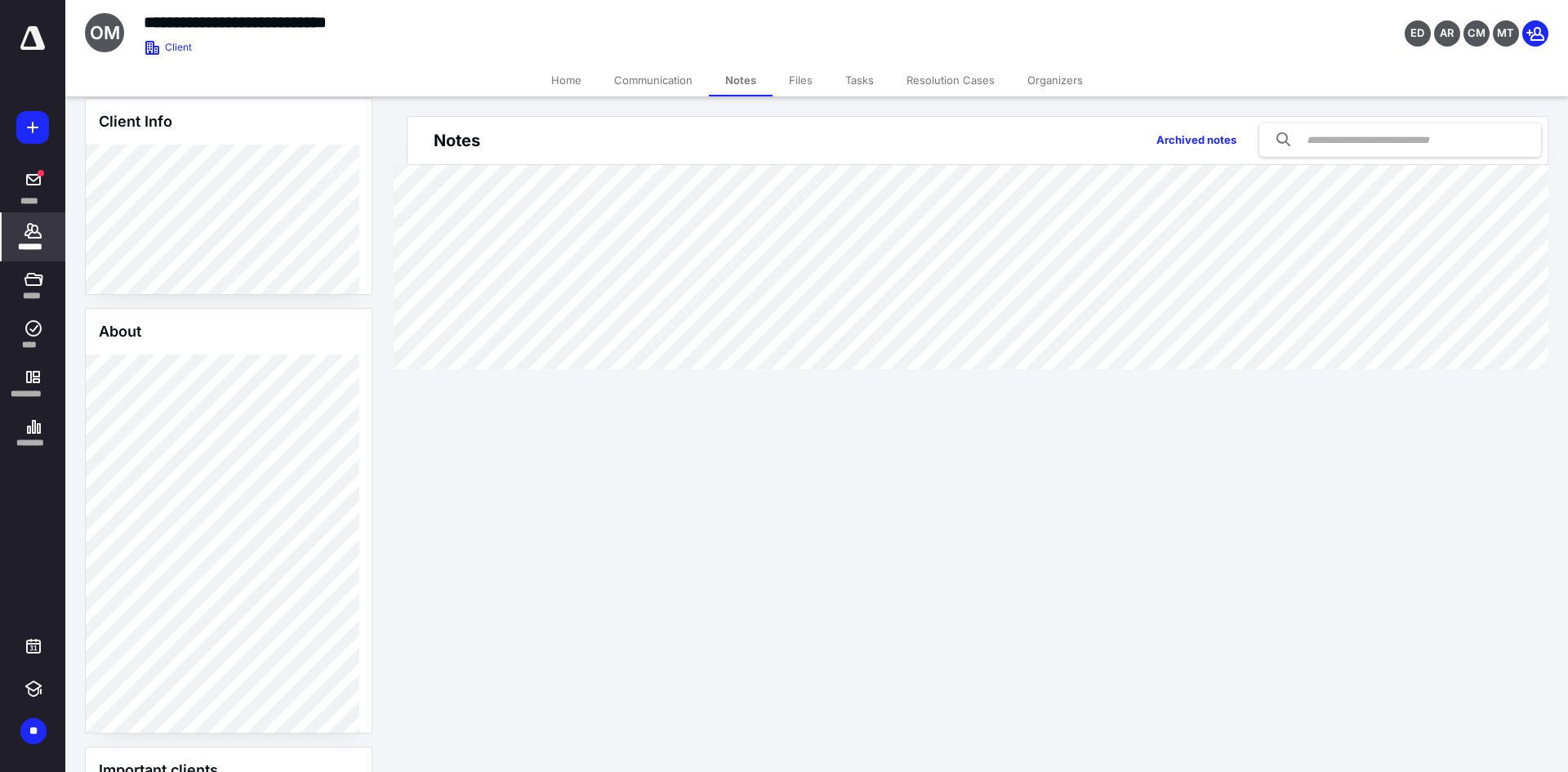 scroll, scrollTop: 187, scrollLeft: 0, axis: vertical 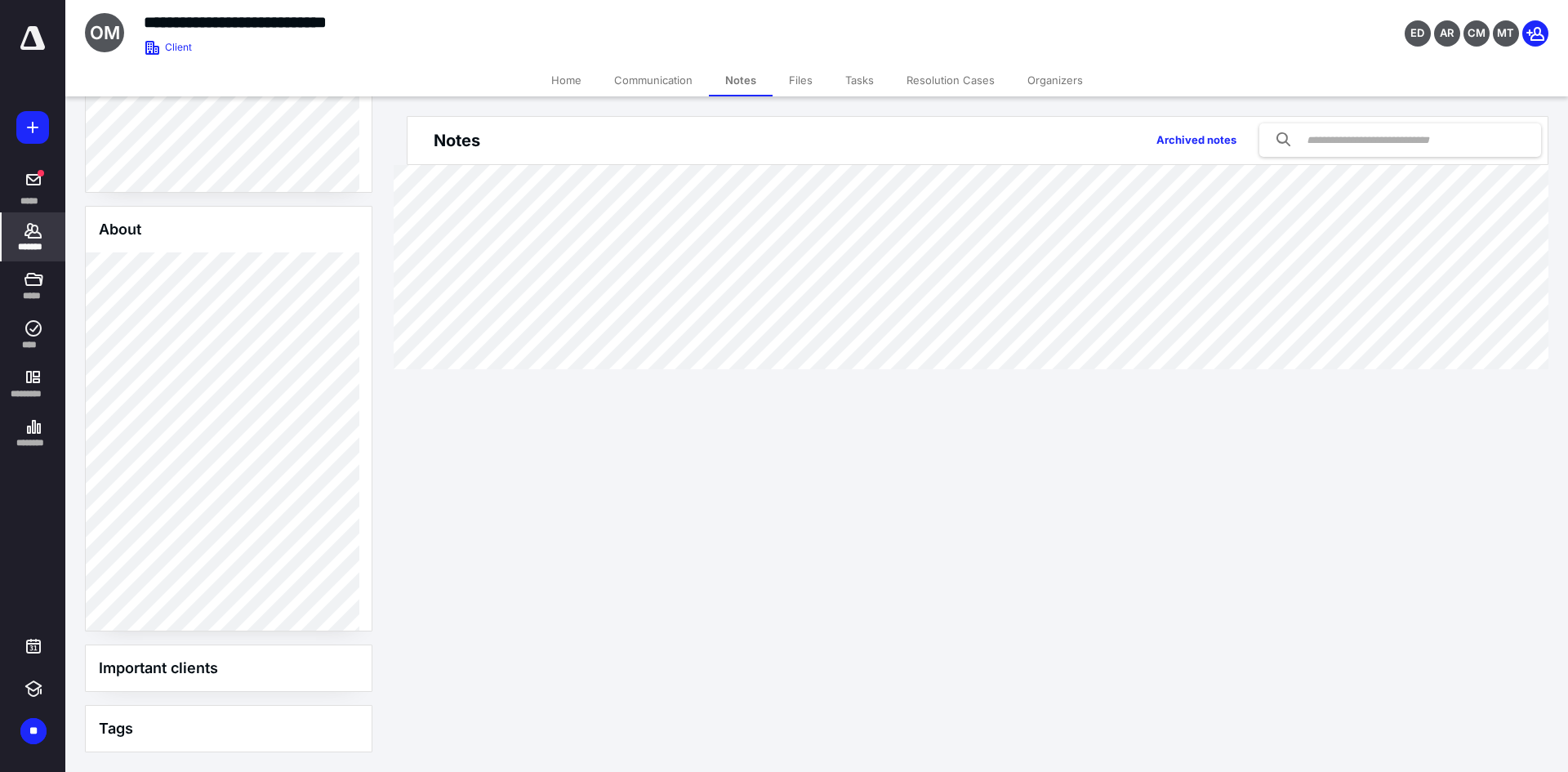 click on "Files" at bounding box center [800, 80] 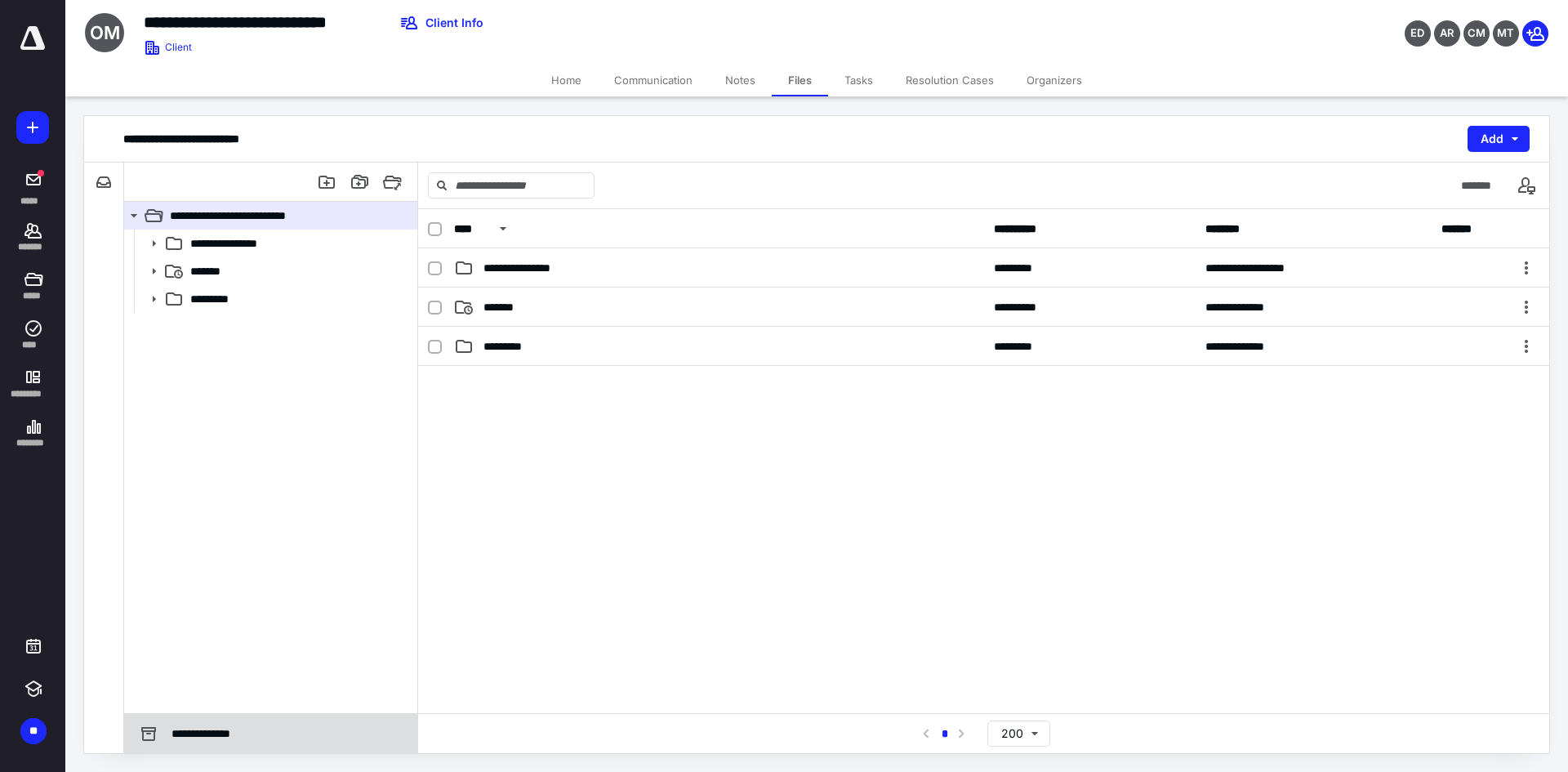 click on "**********" at bounding box center (208, 734) 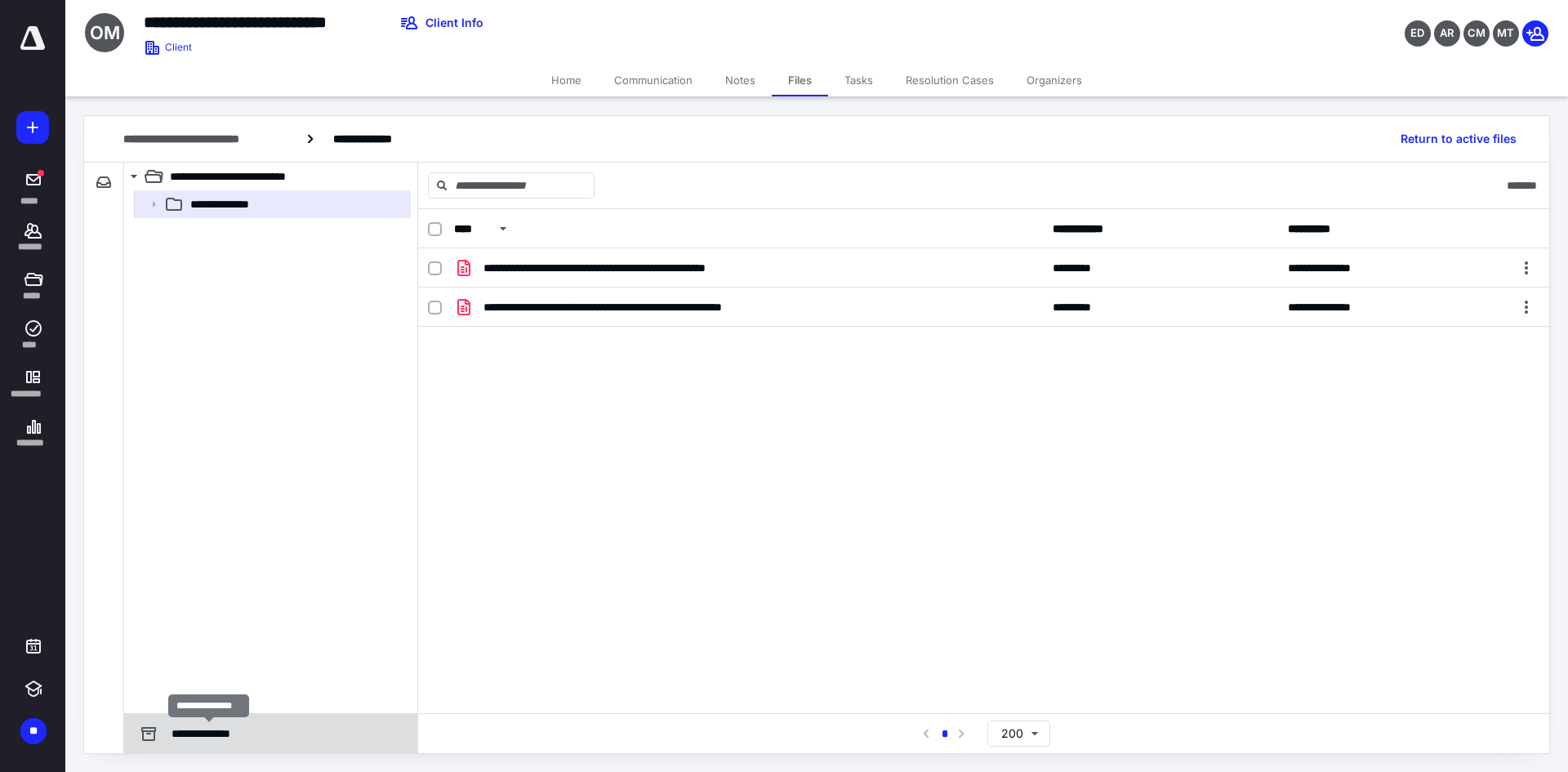 click on "**********" at bounding box center (208, 734) 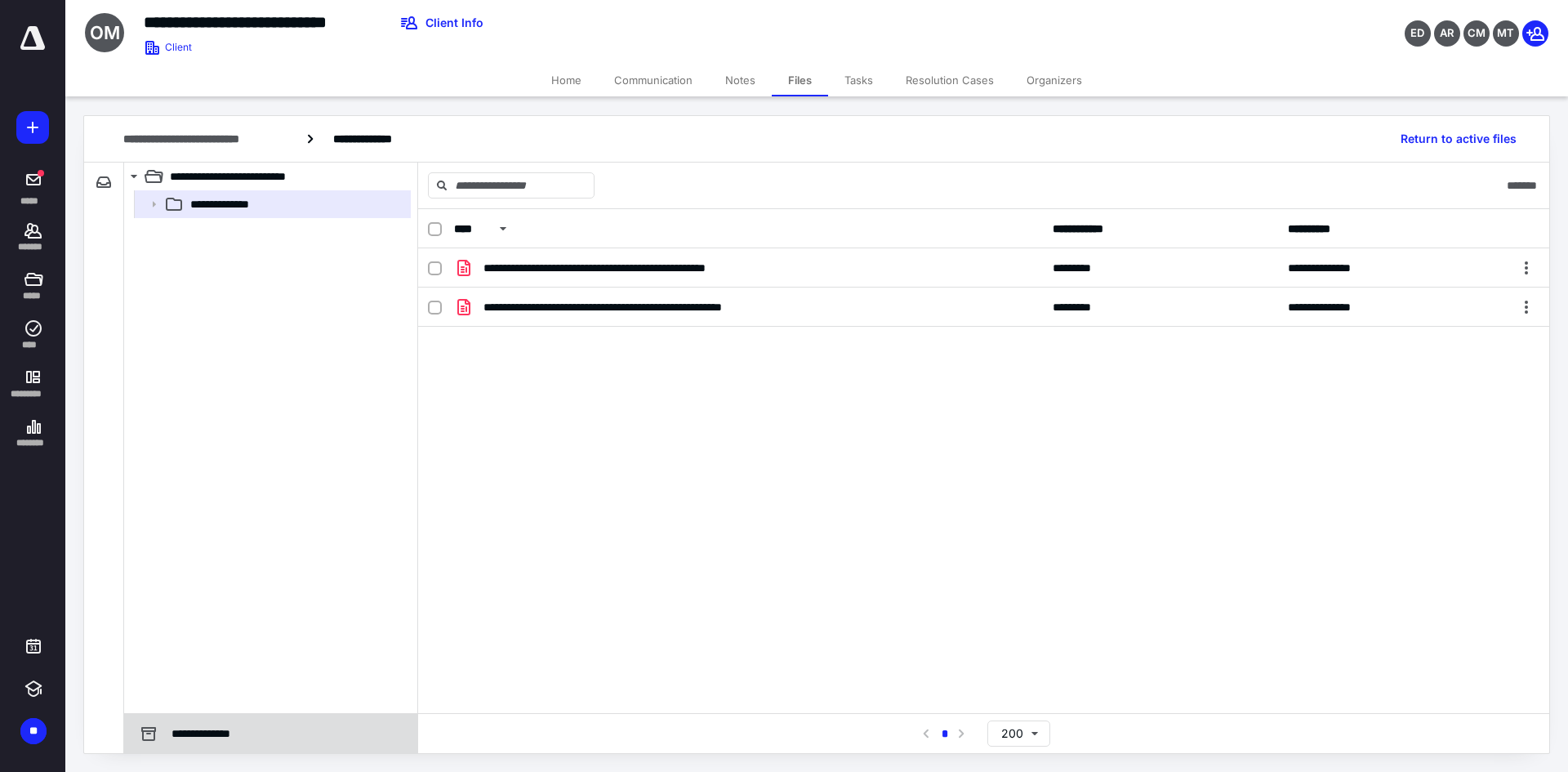 click 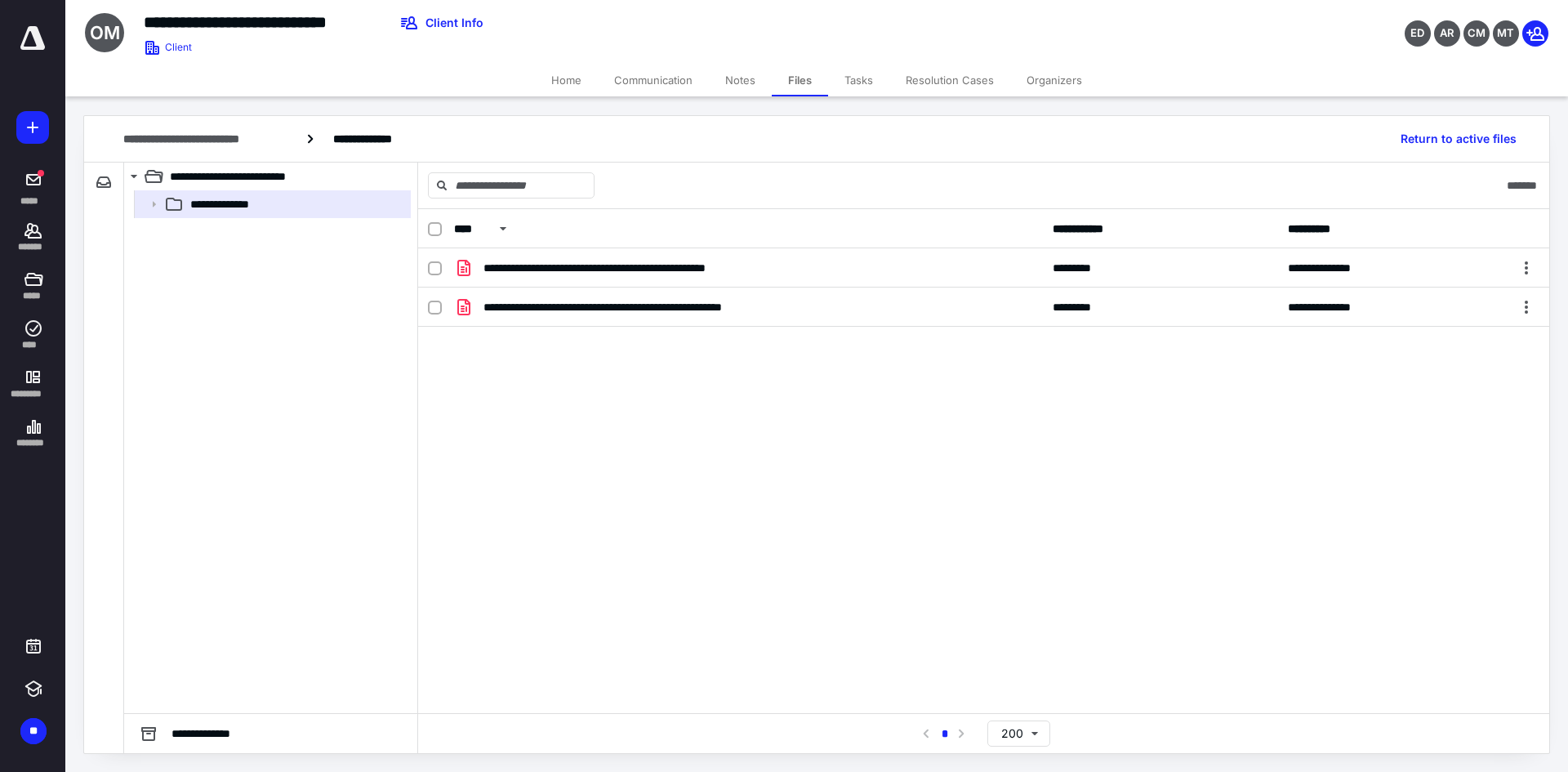 click on "**********" at bounding box center (983, 461) 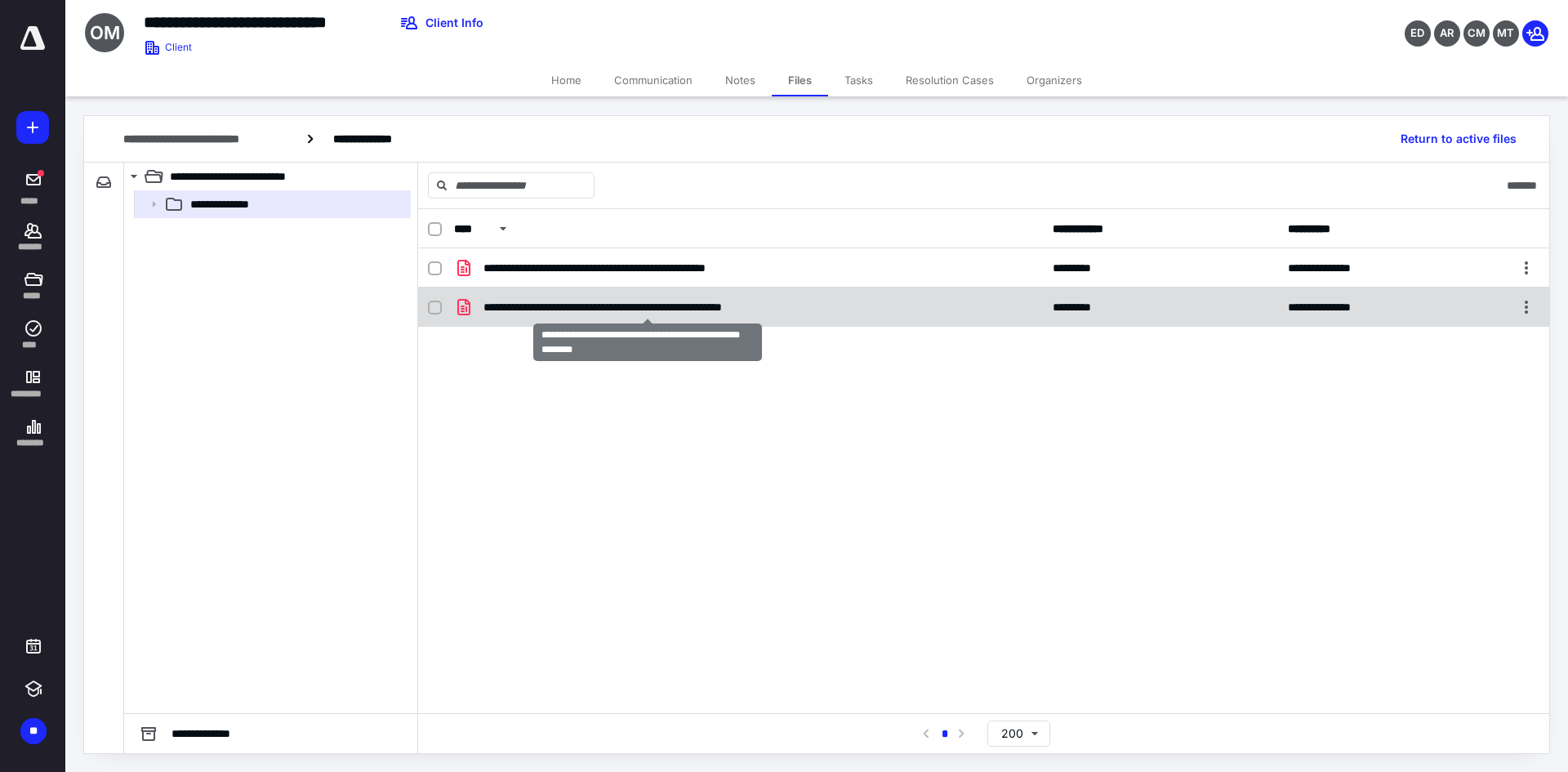 click on "**********" at bounding box center (648, 307) 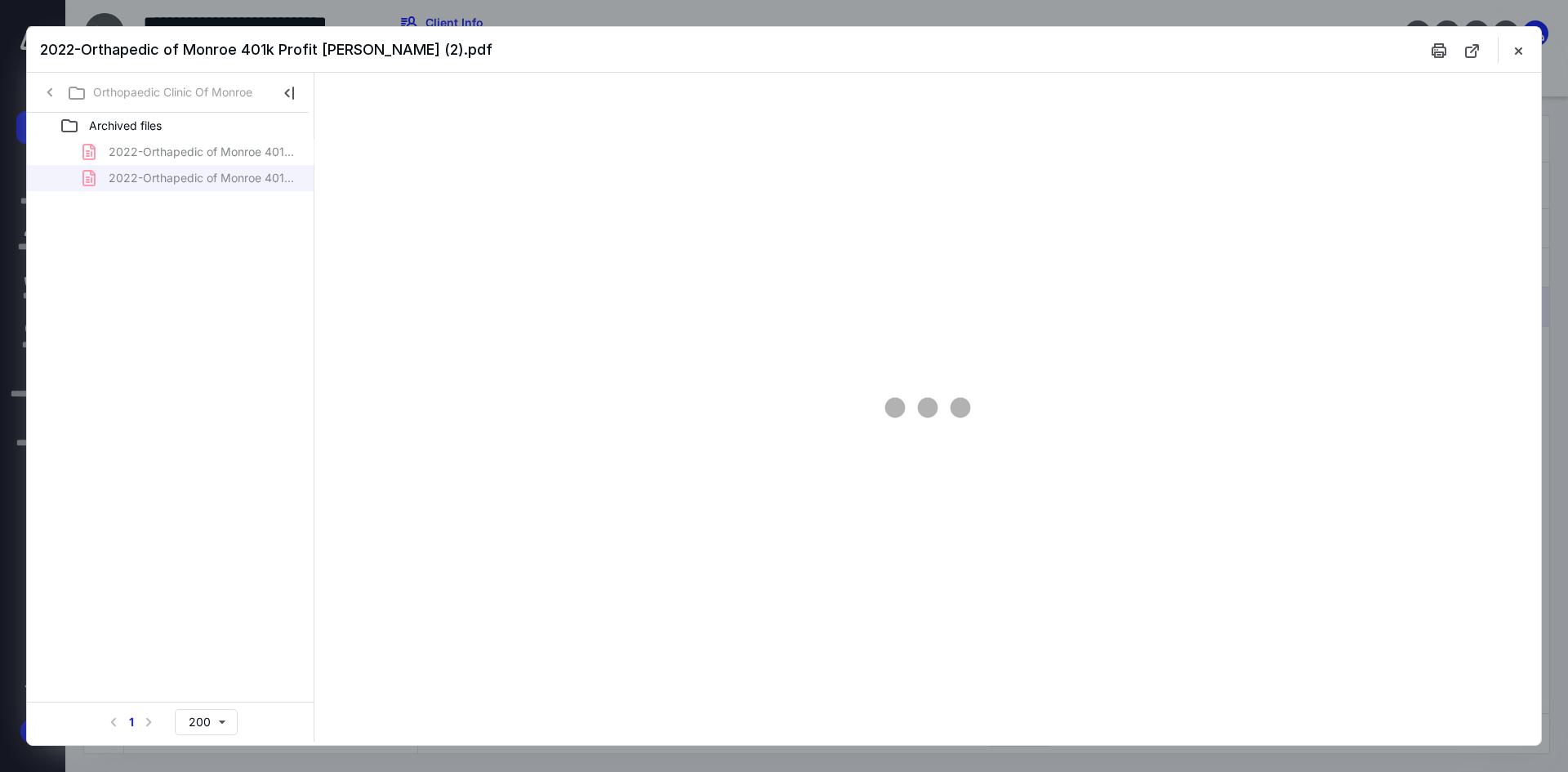 scroll, scrollTop: 0, scrollLeft: 0, axis: both 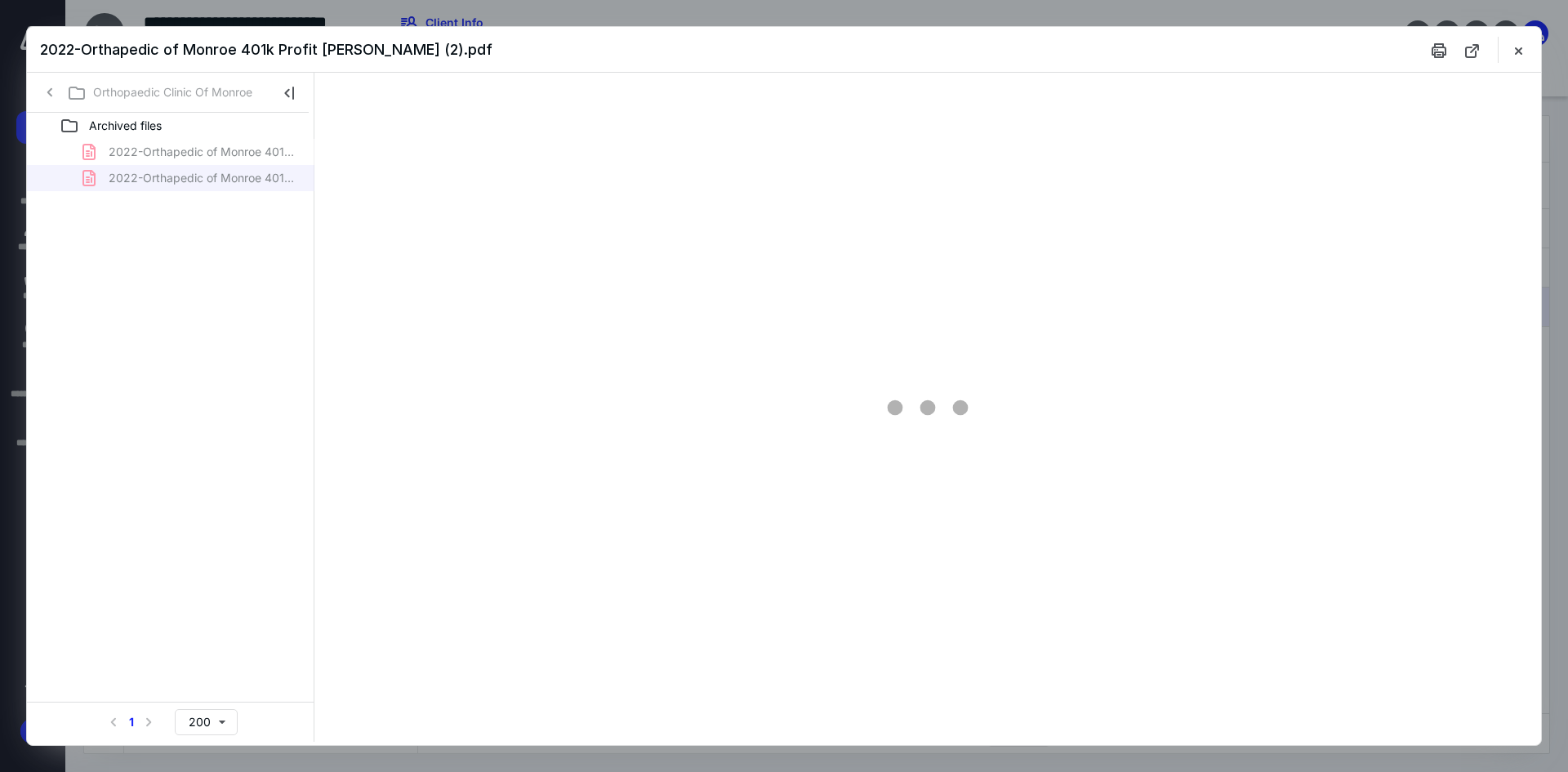 type on "93" 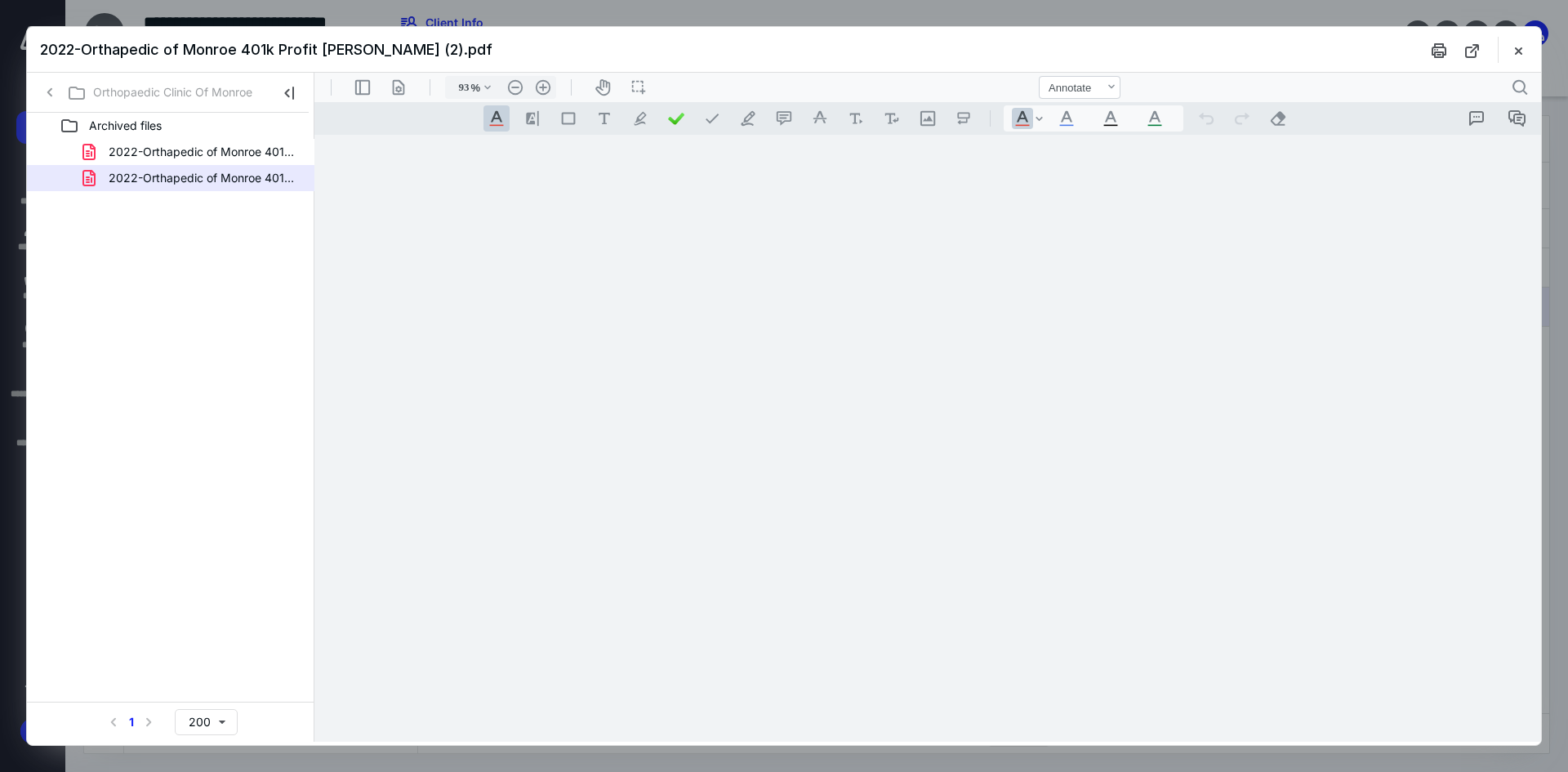 scroll, scrollTop: 65, scrollLeft: 0, axis: vertical 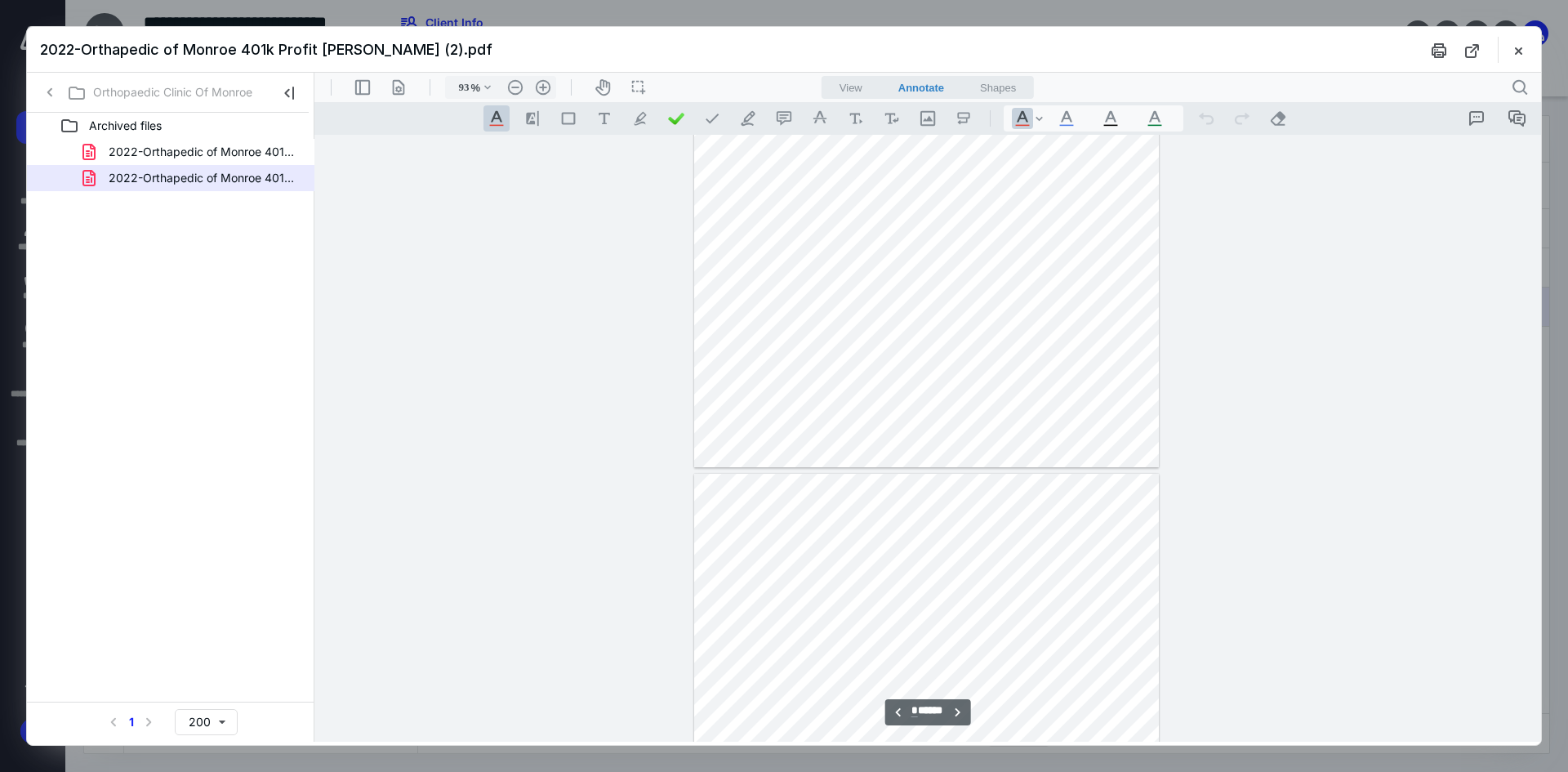 type on "*" 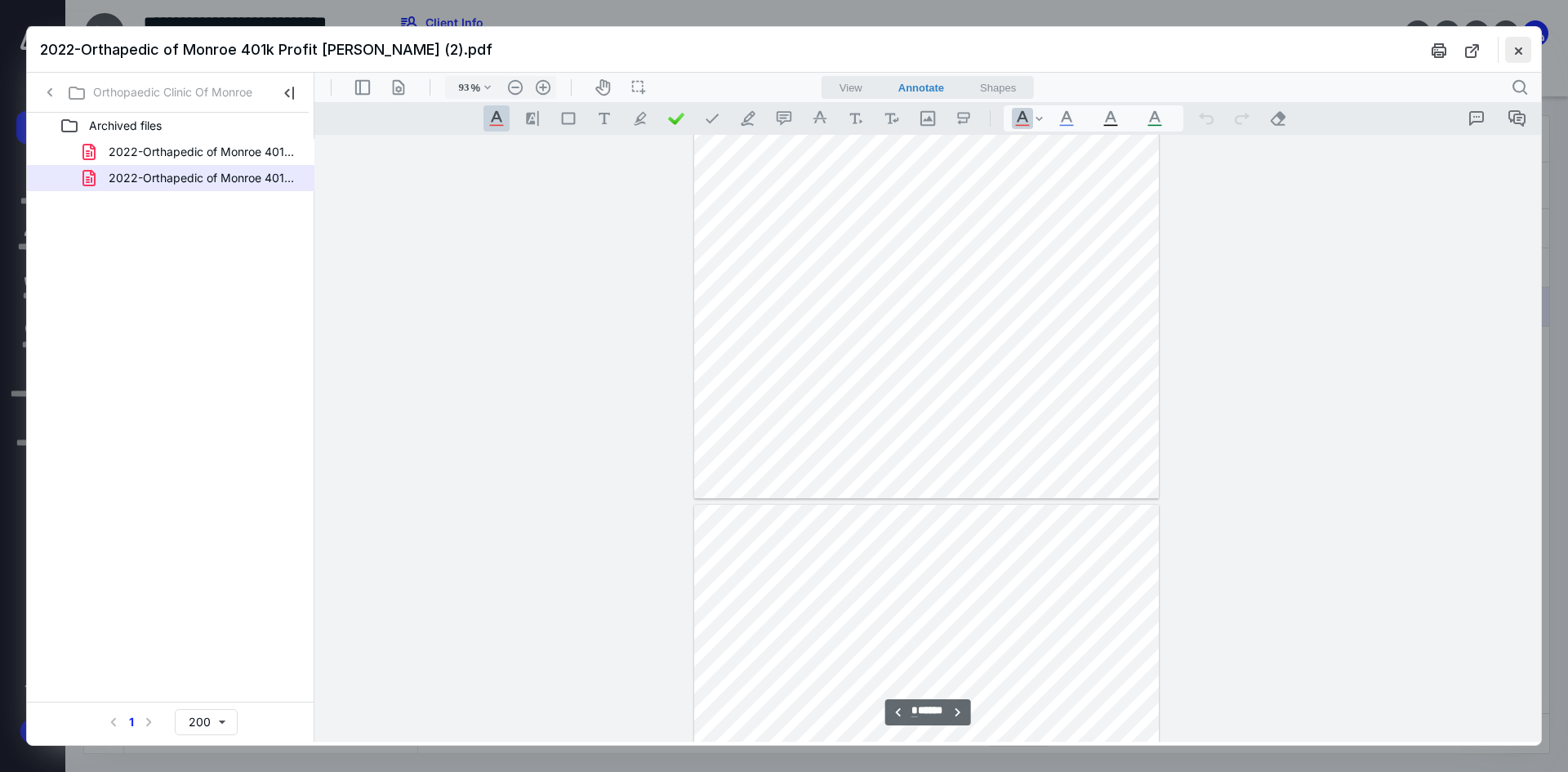 click at bounding box center (1518, 50) 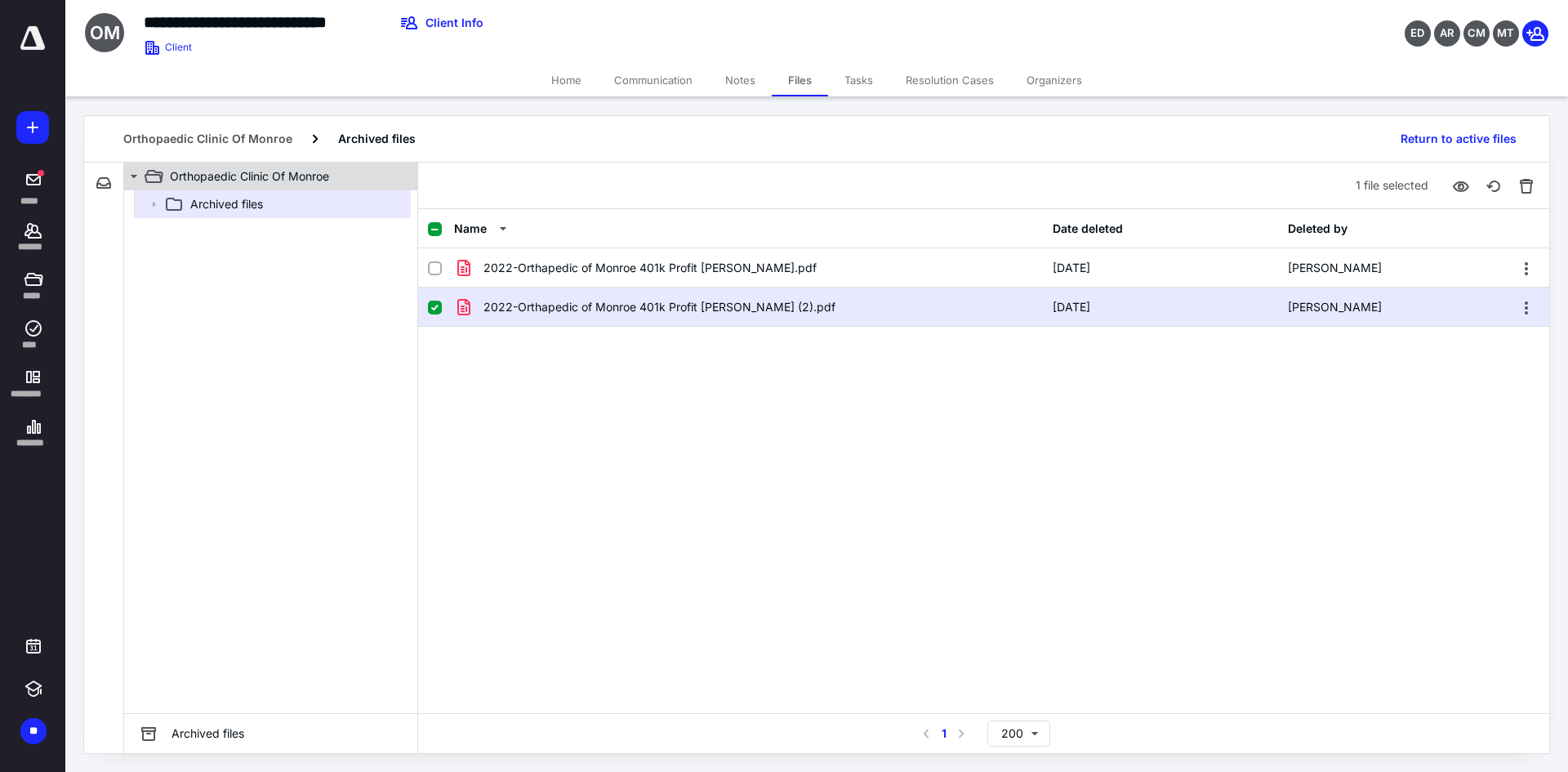 click 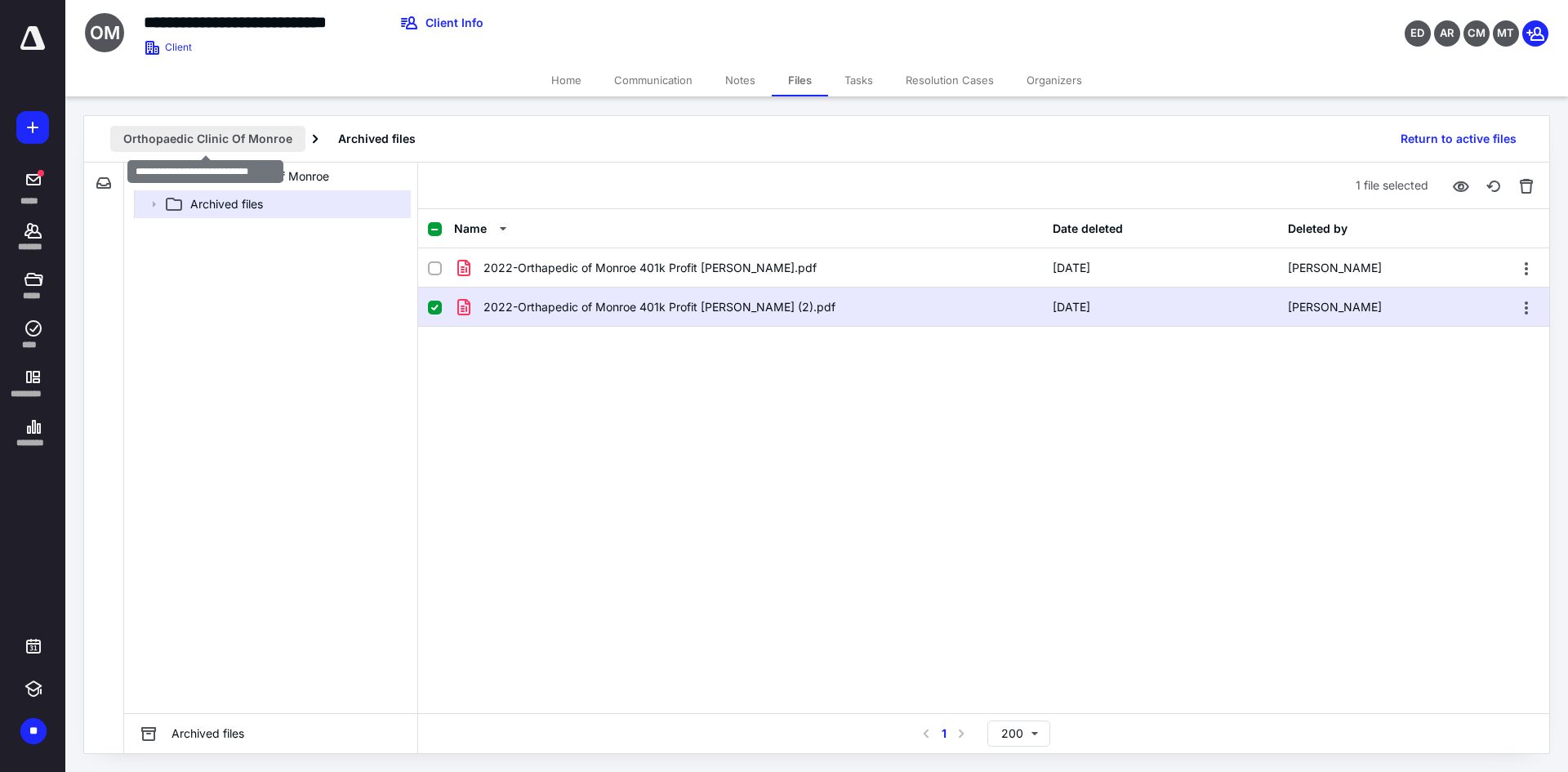 click on "Orthopaedic Clinic Of Monroe" at bounding box center [207, 139] 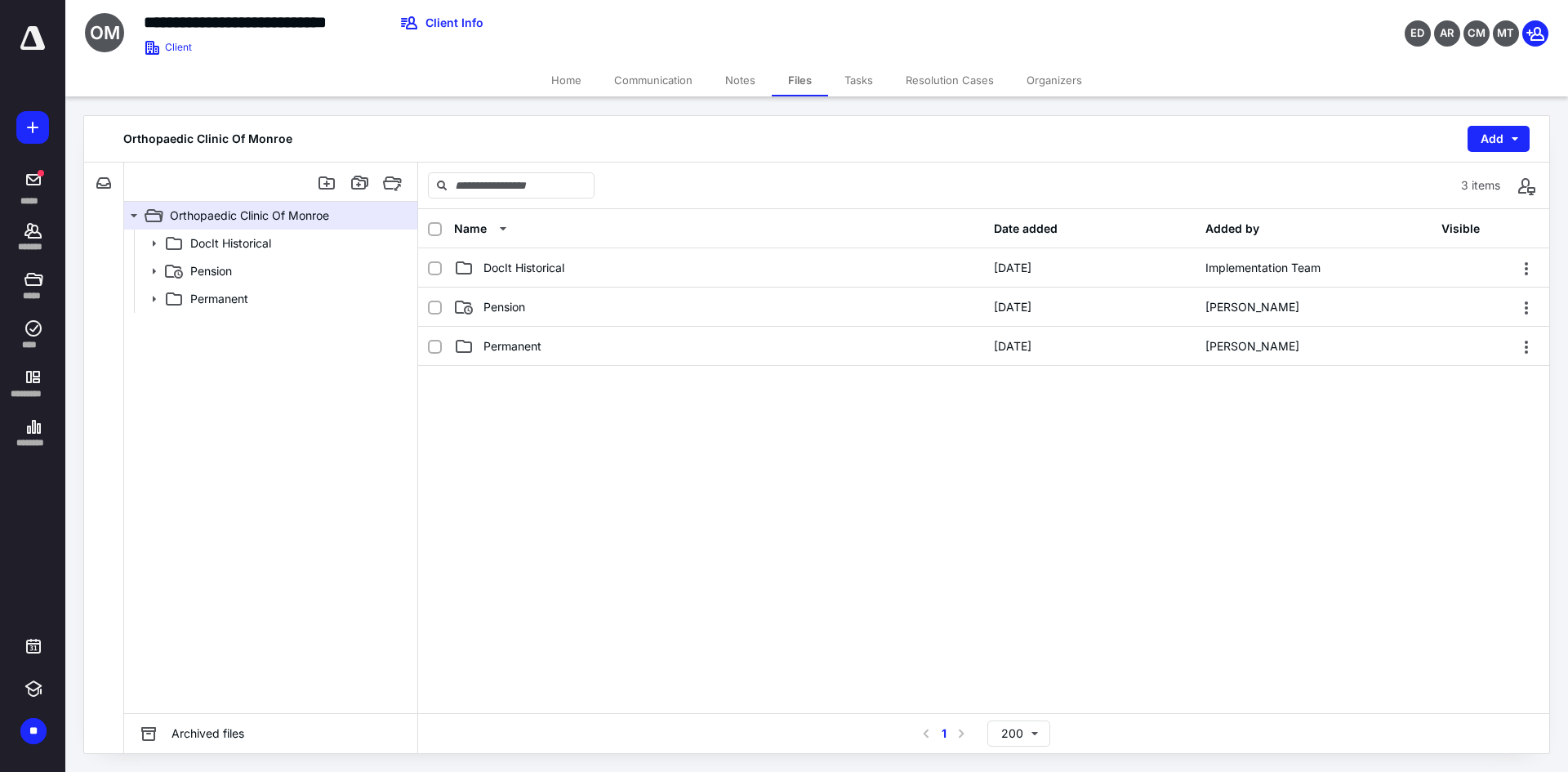 click on "DocIt Historical" at bounding box center (230, 243) 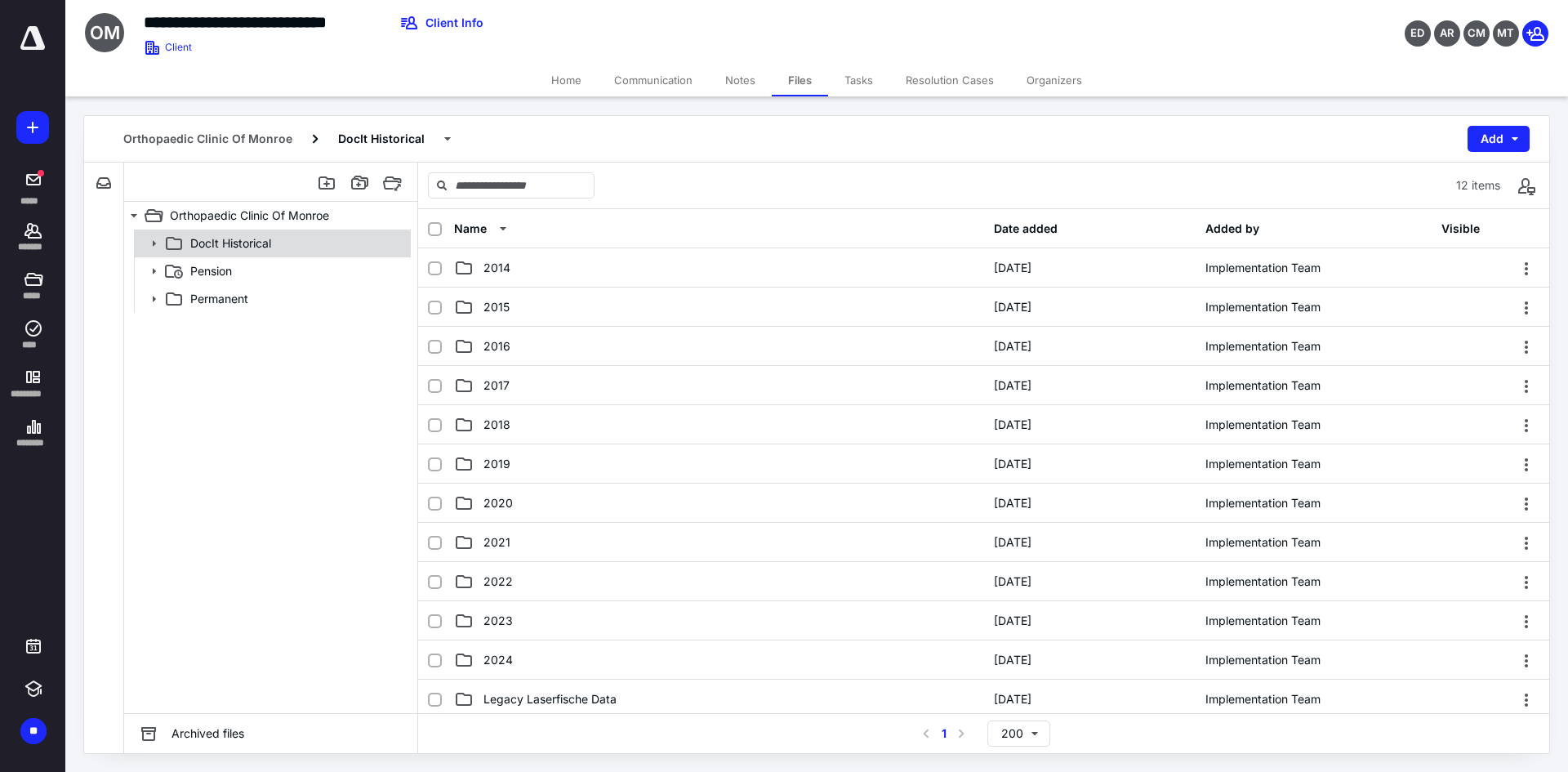 click 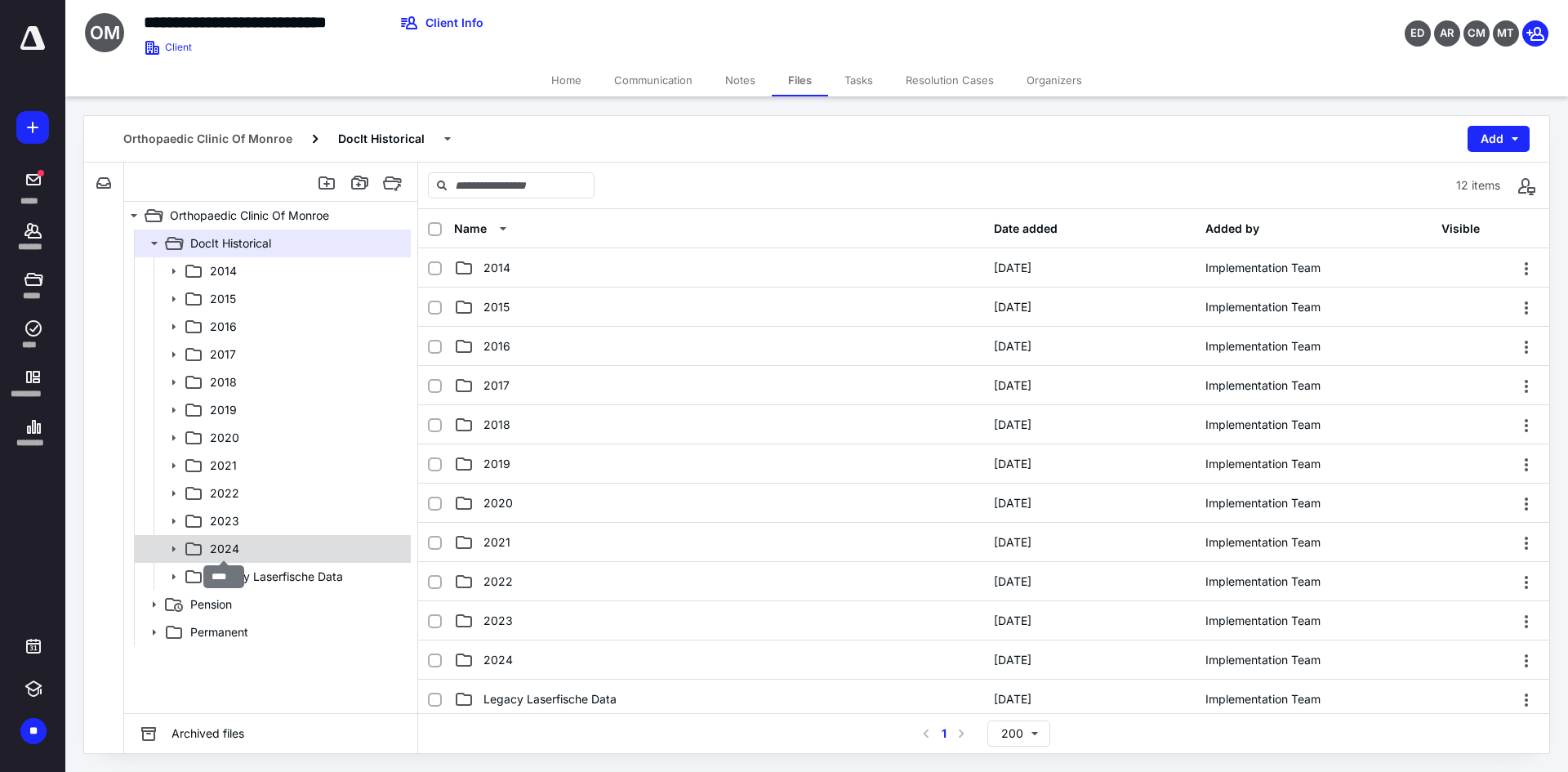 click on "2024" at bounding box center [225, 549] 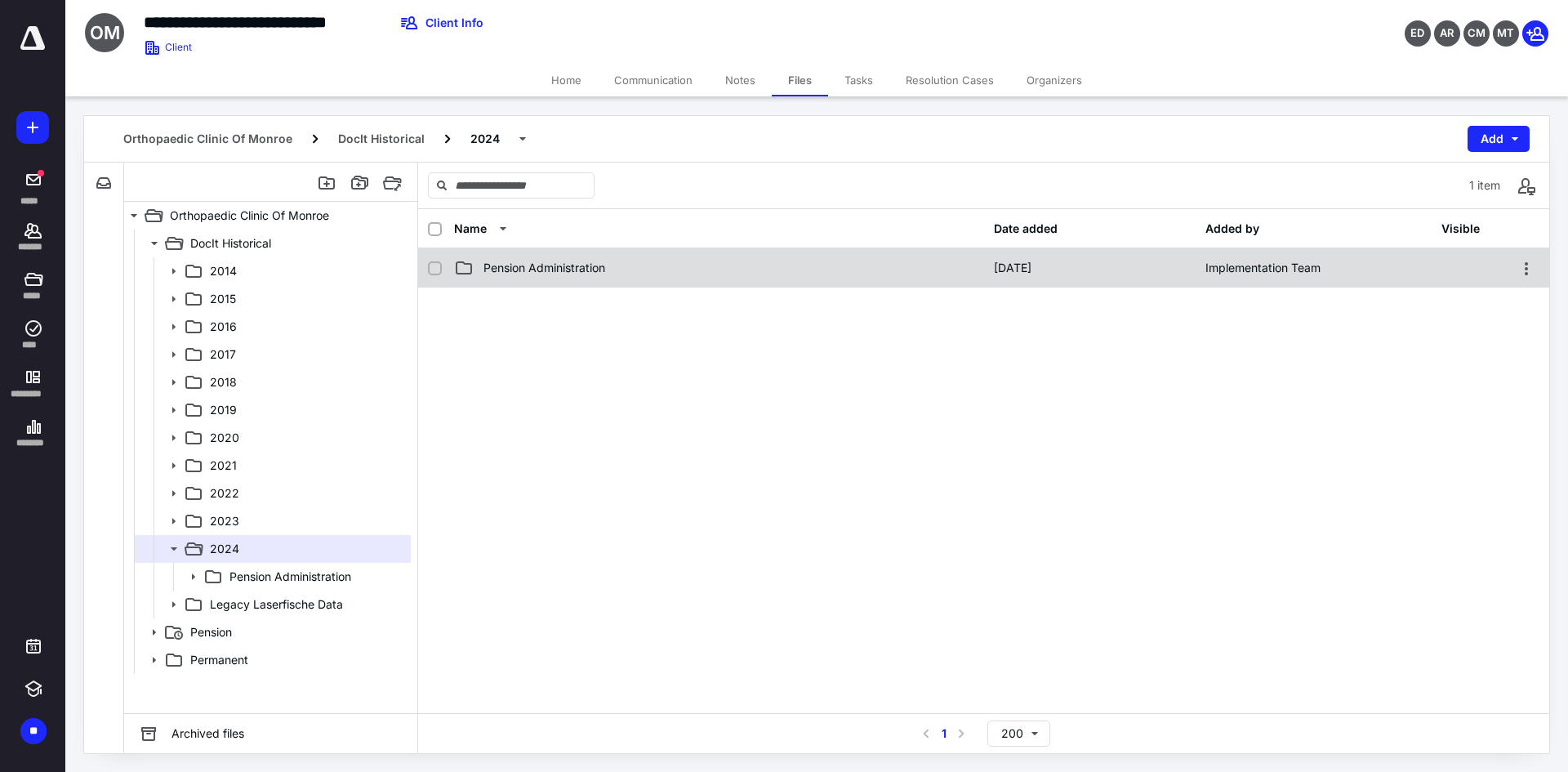 click on "Pension Administration" at bounding box center (719, 268) 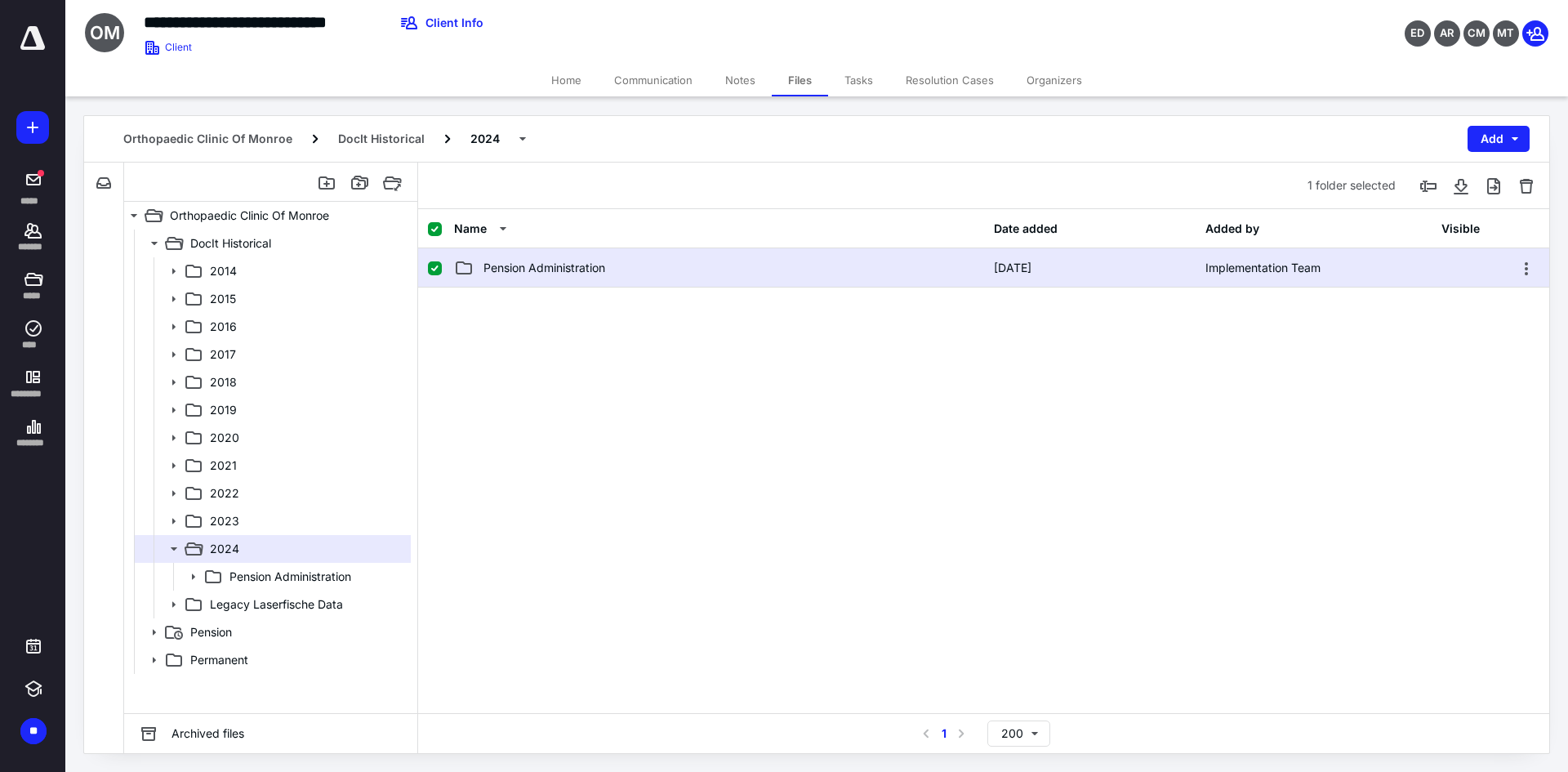 click on "Pension Administration" at bounding box center (719, 268) 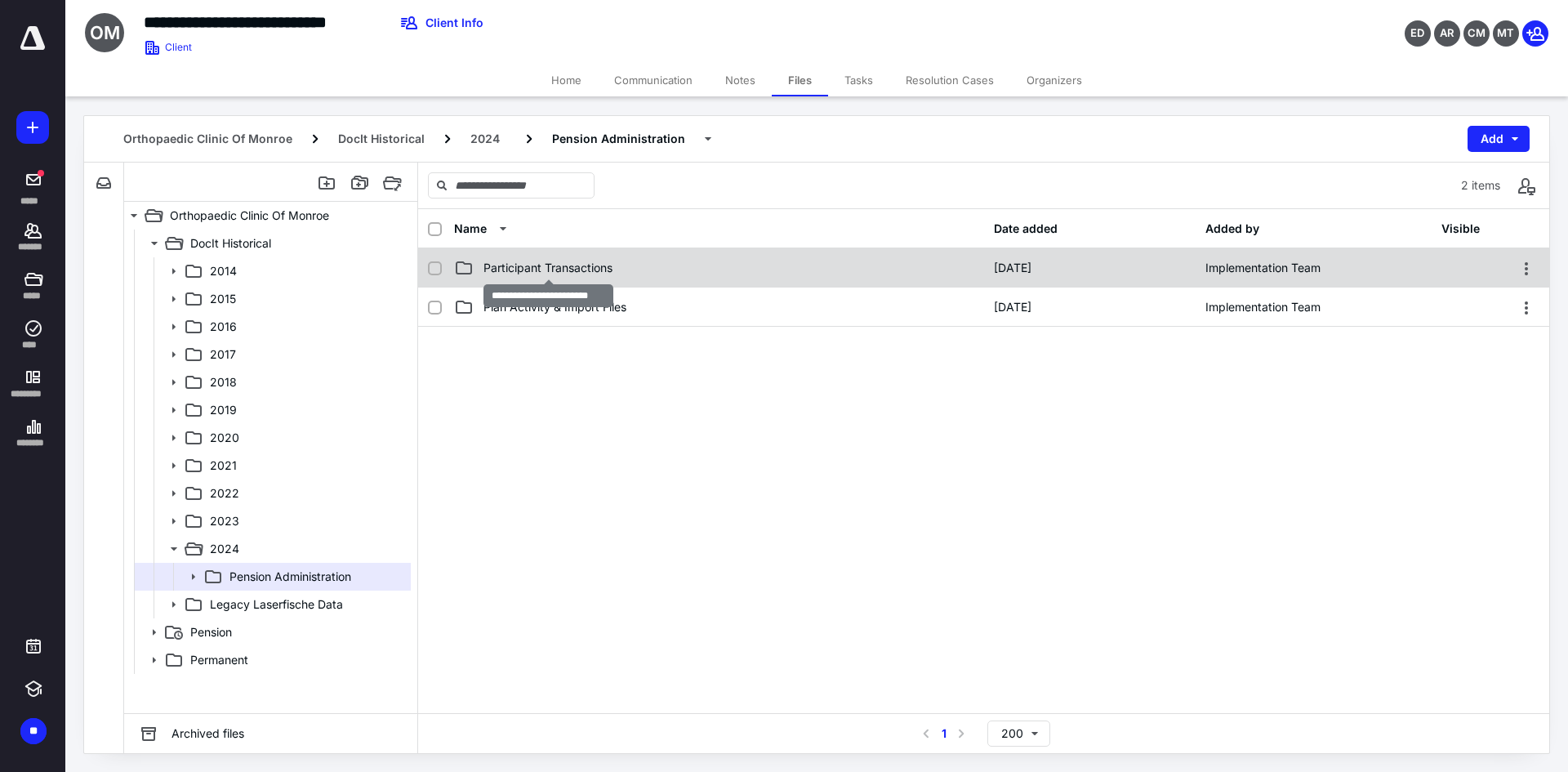 click on "Participant Transactions" at bounding box center (548, 268) 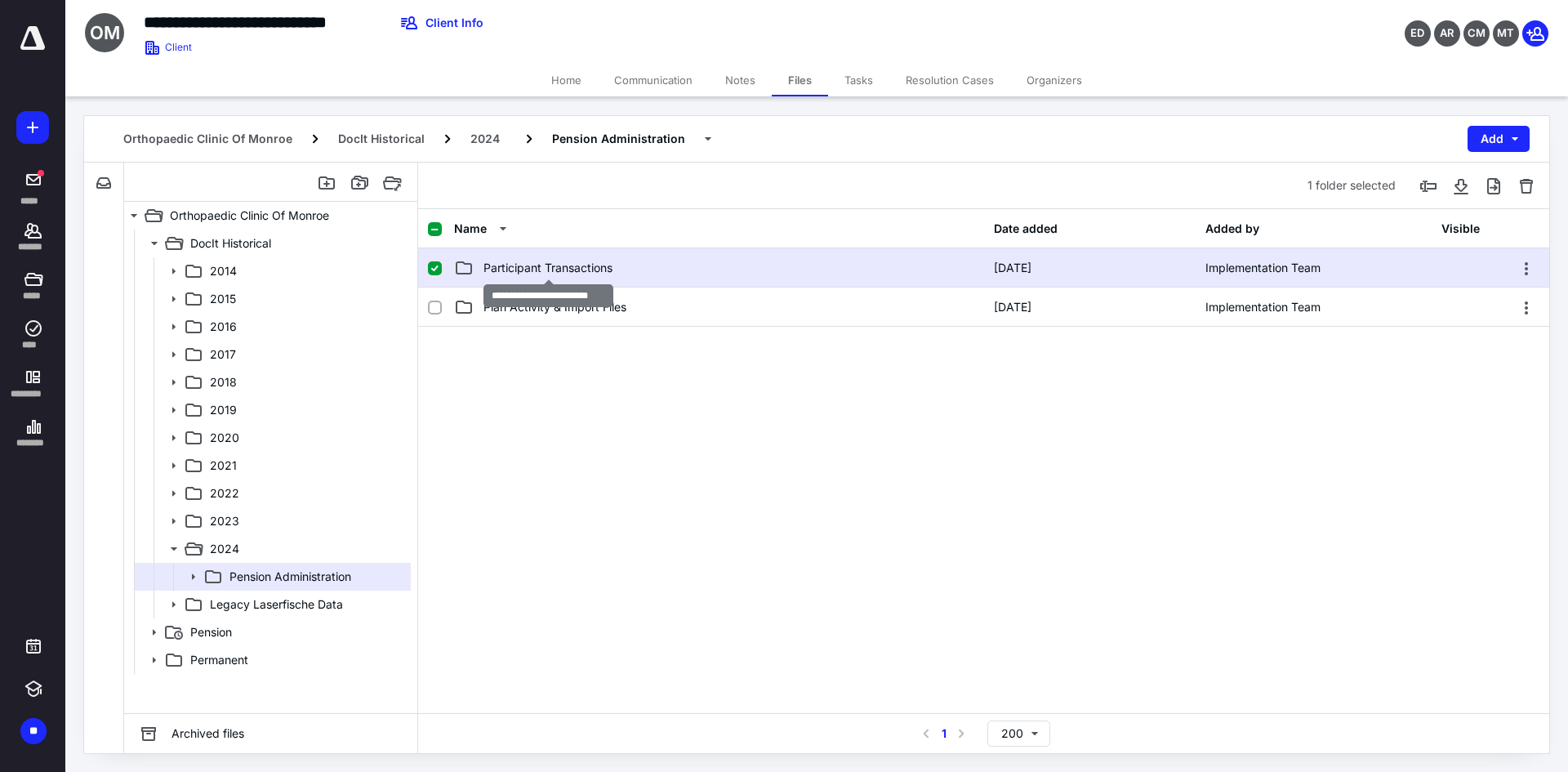 click on "Participant Transactions" at bounding box center (548, 268) 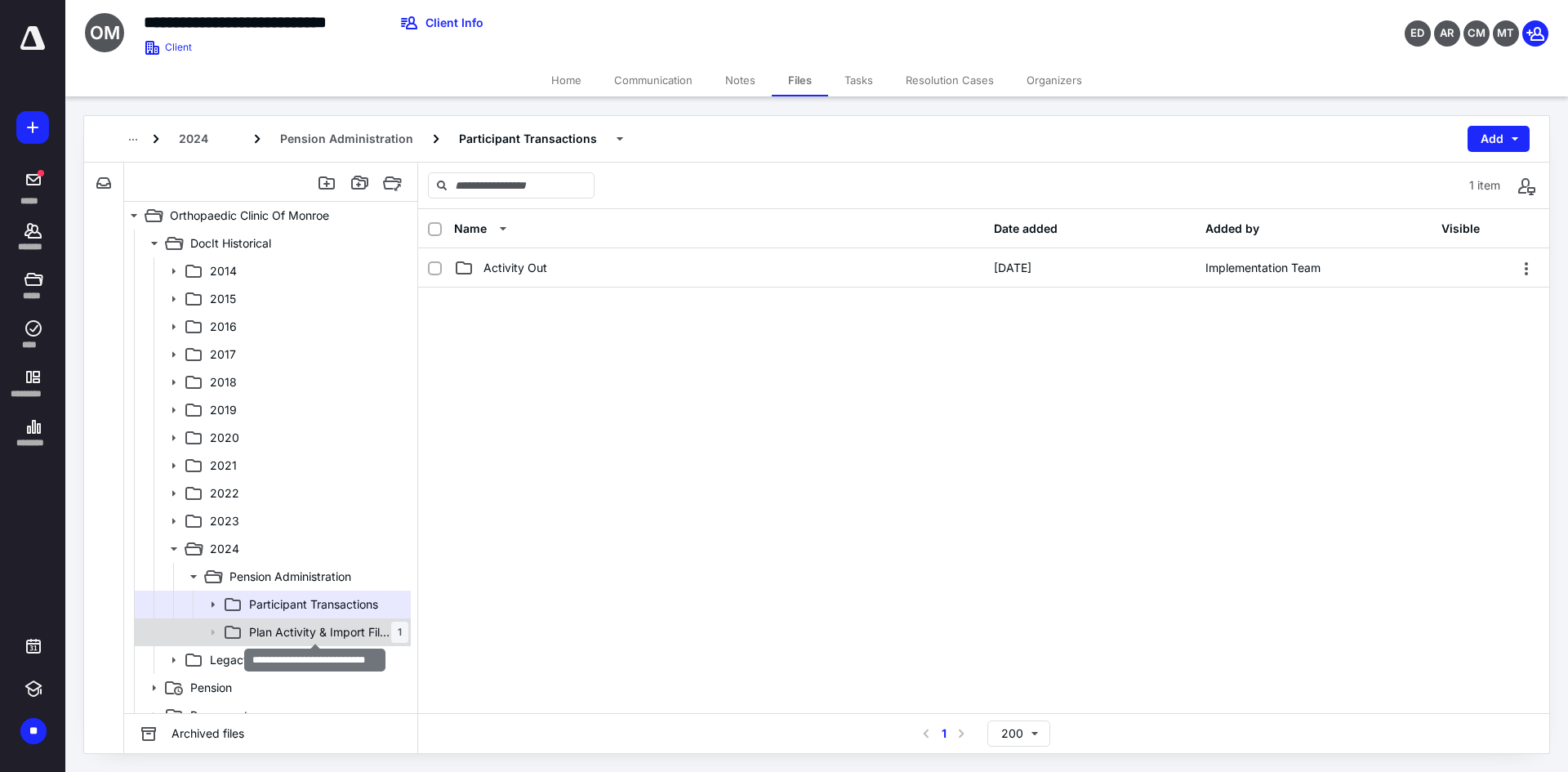 click on "Plan Activity & Import Files" at bounding box center (320, 632) 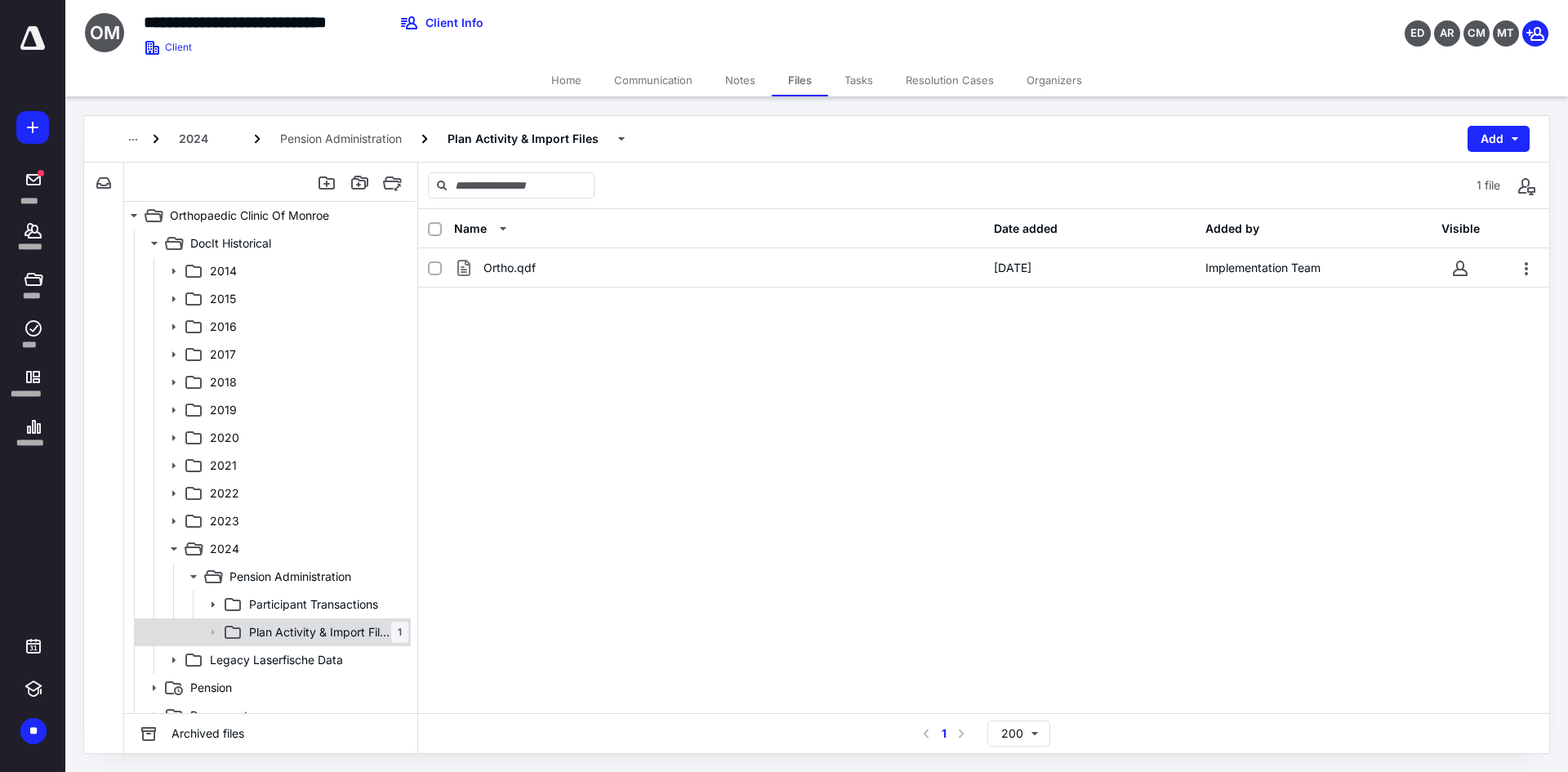click 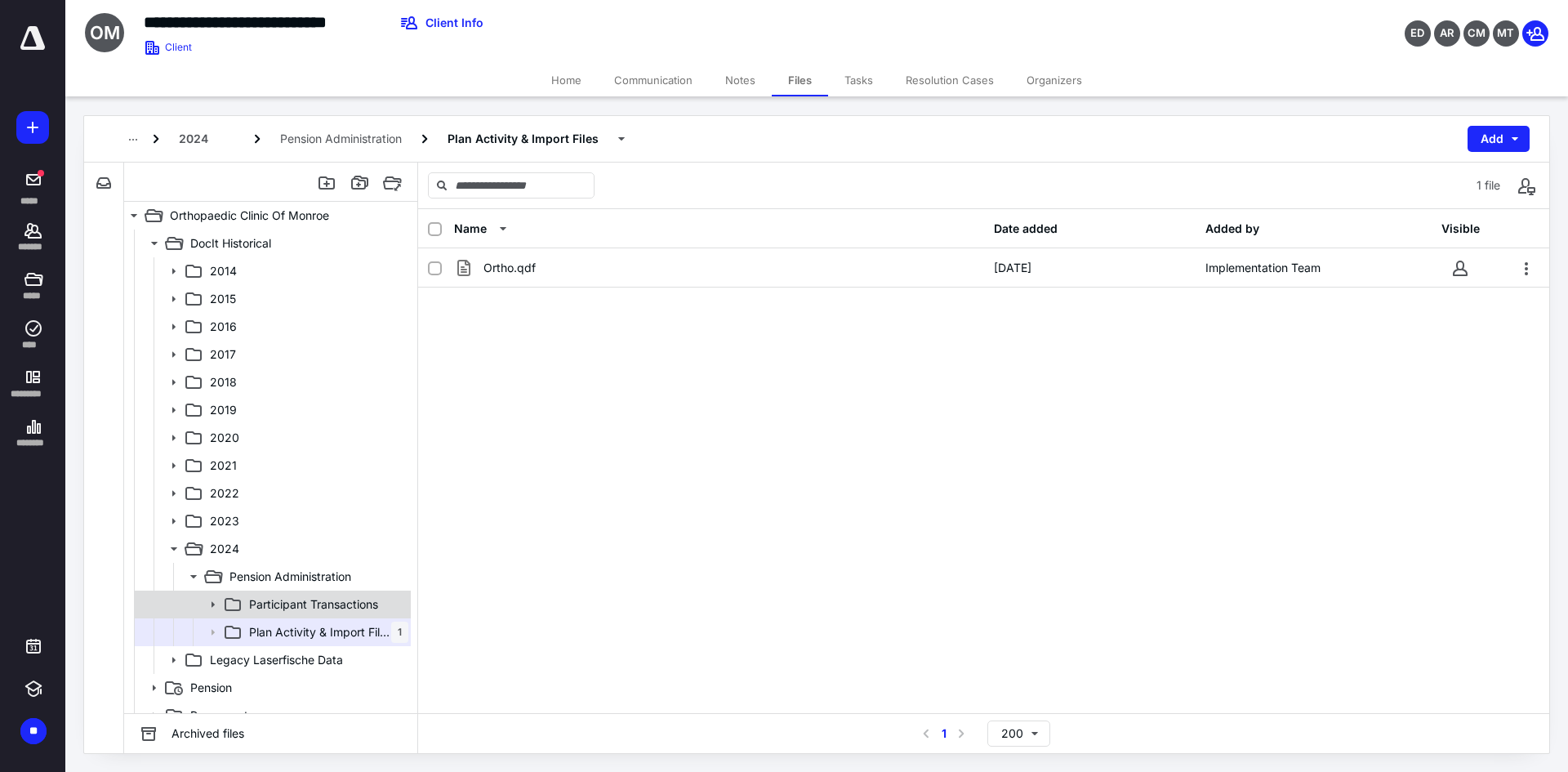 click 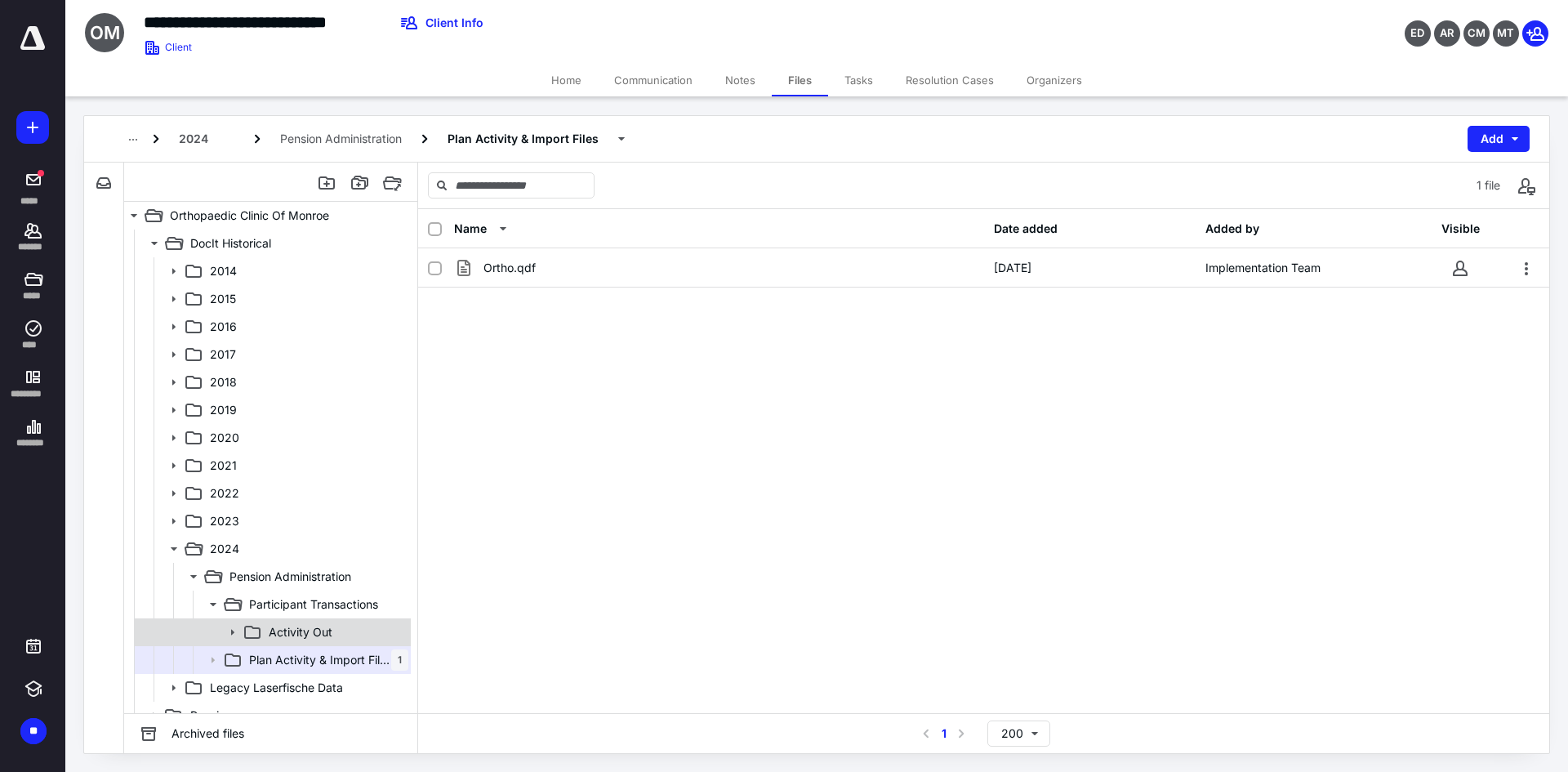 click 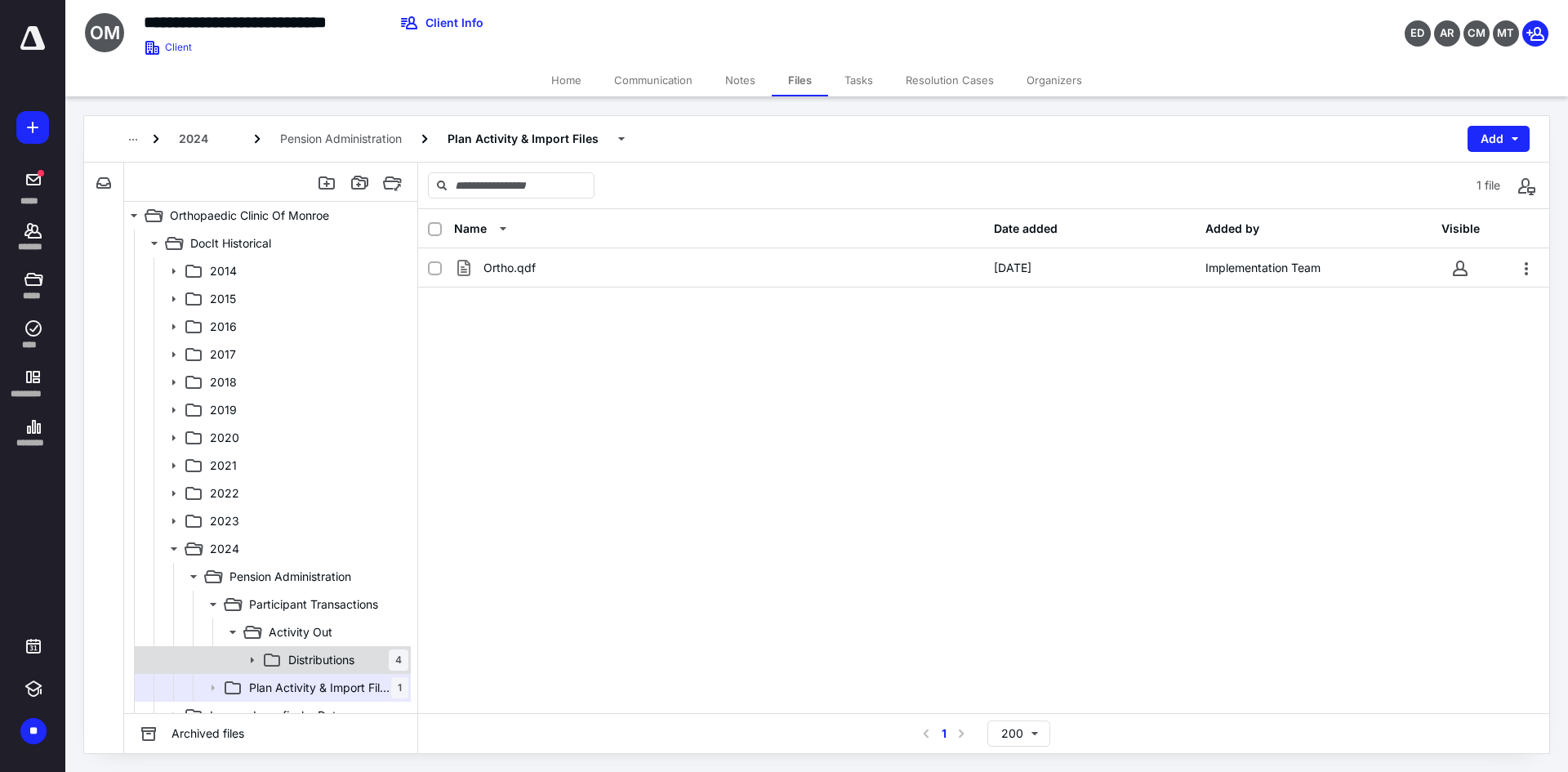 click 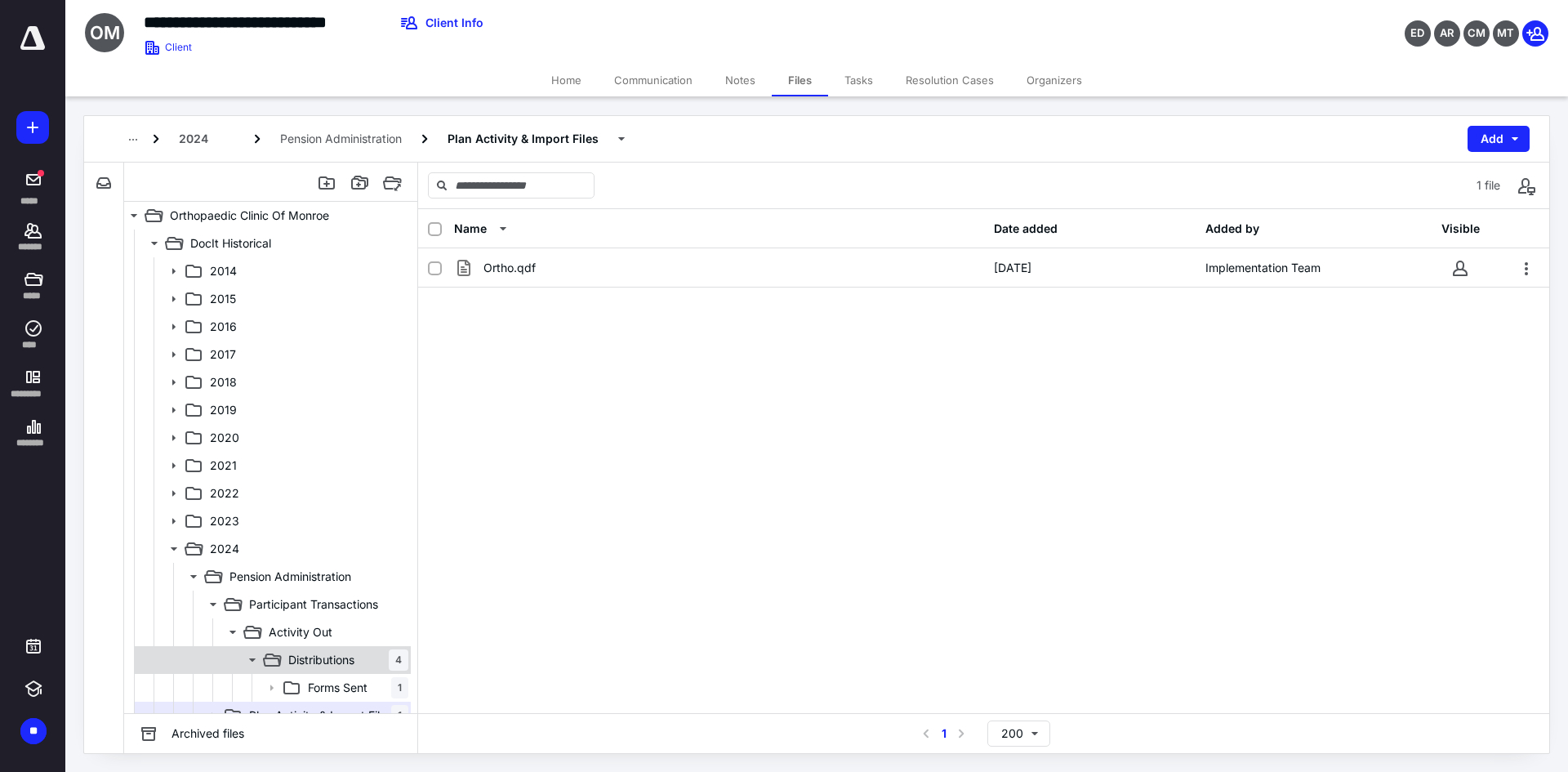 click on "Distributions" at bounding box center (321, 660) 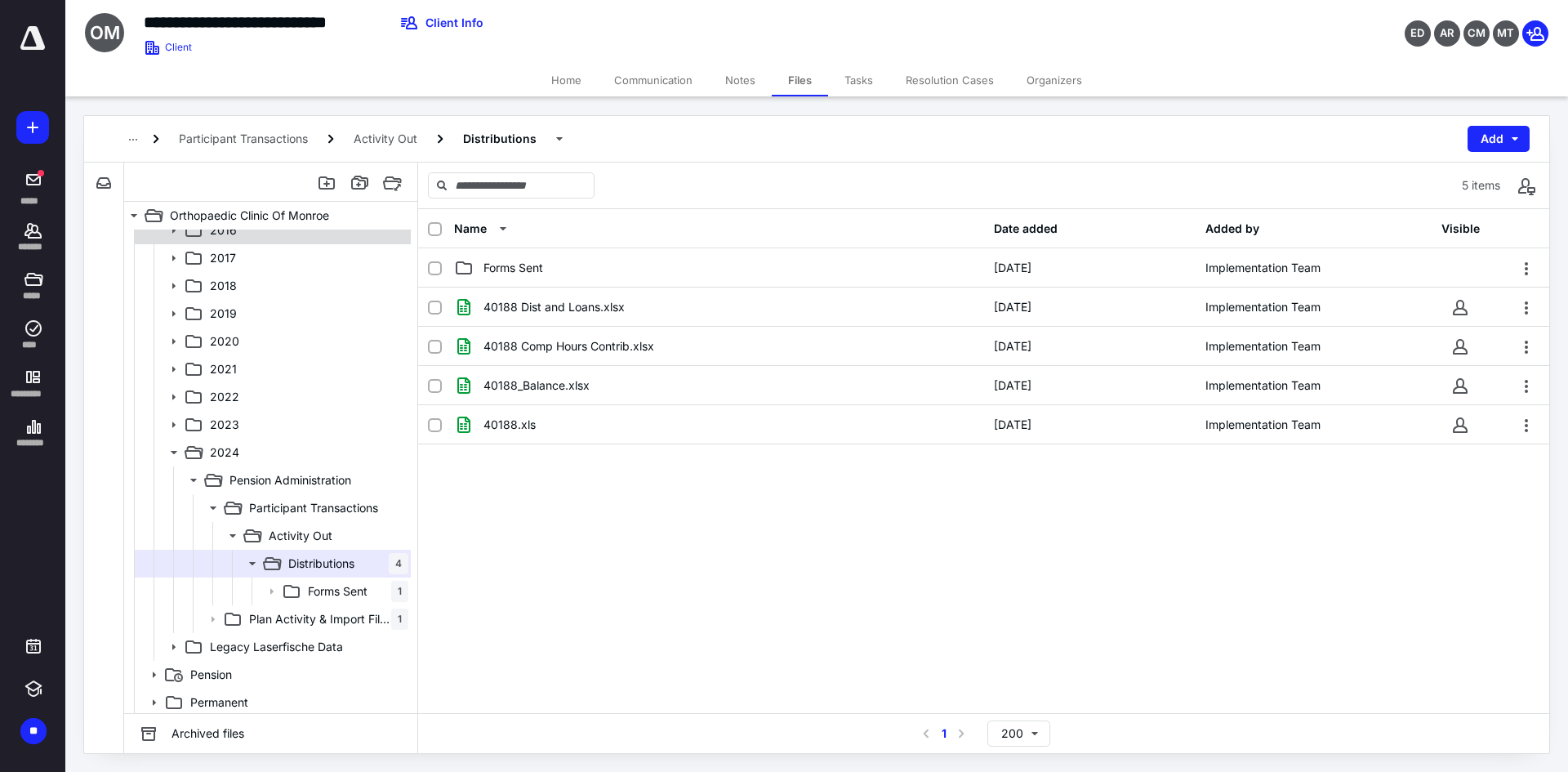 scroll, scrollTop: 100, scrollLeft: 0, axis: vertical 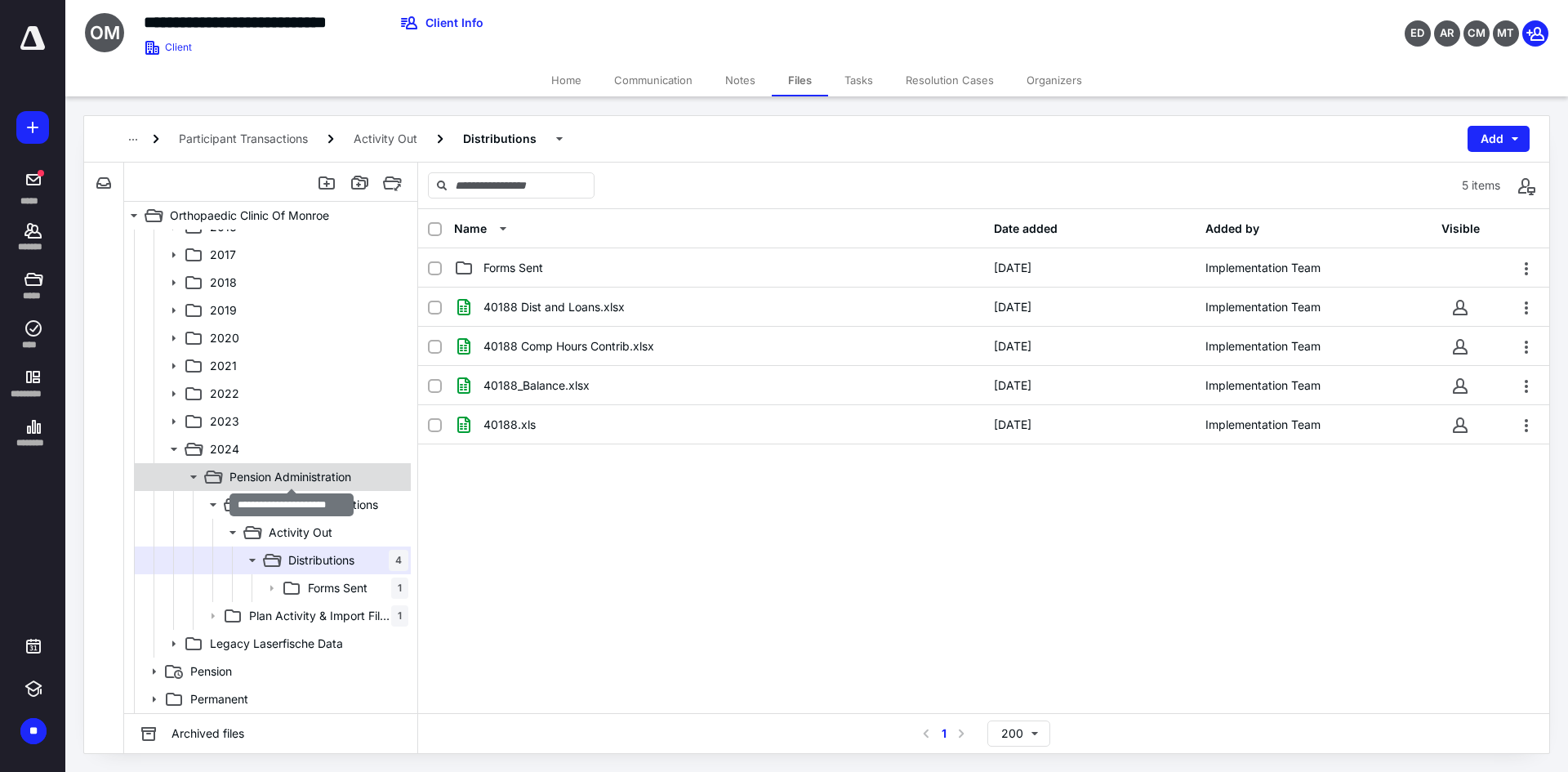 click on "Pension Administration" at bounding box center (290, 477) 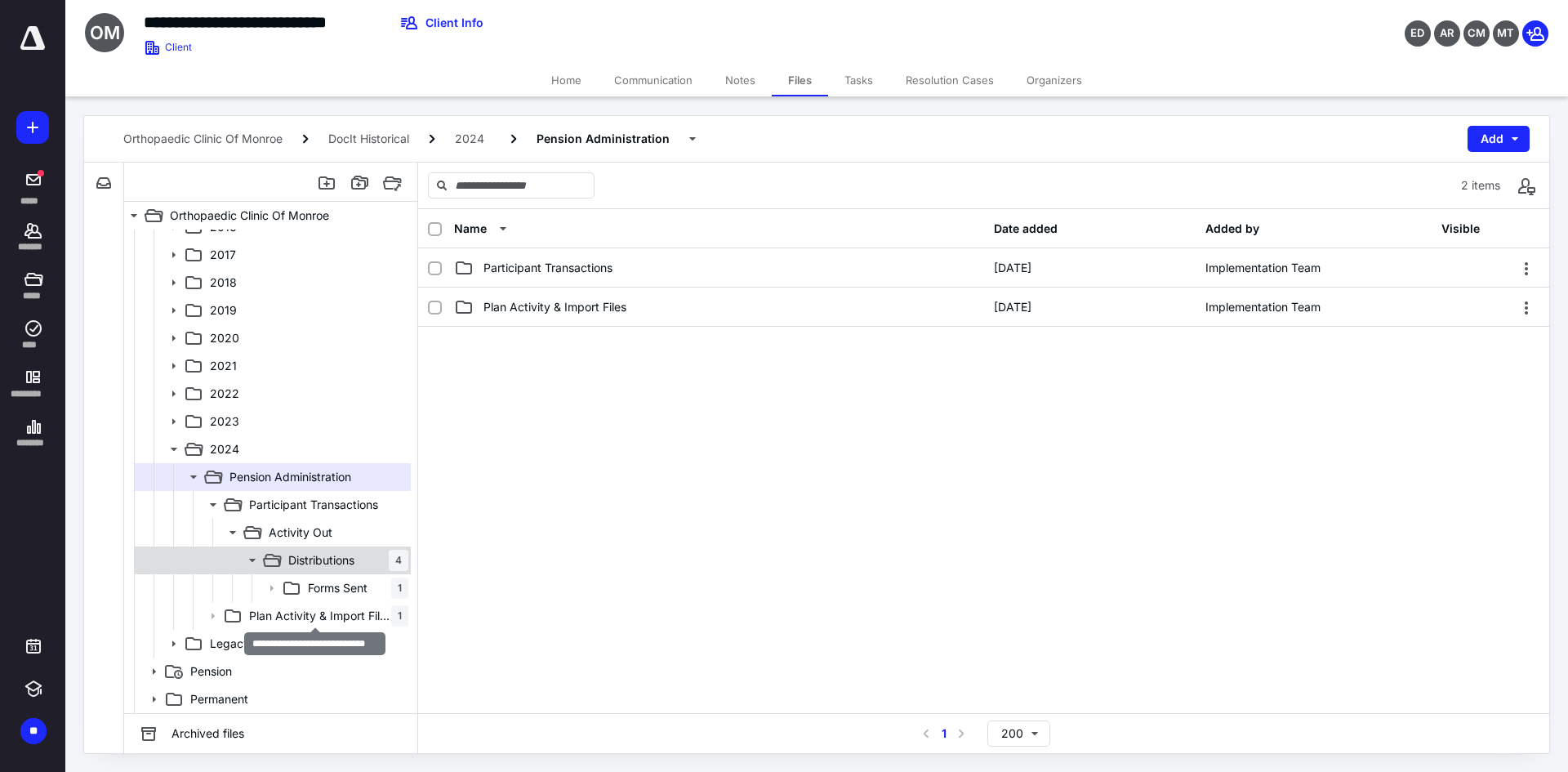 drag, startPoint x: 281, startPoint y: 614, endPoint x: 168, endPoint y: 573, distance: 120.20815 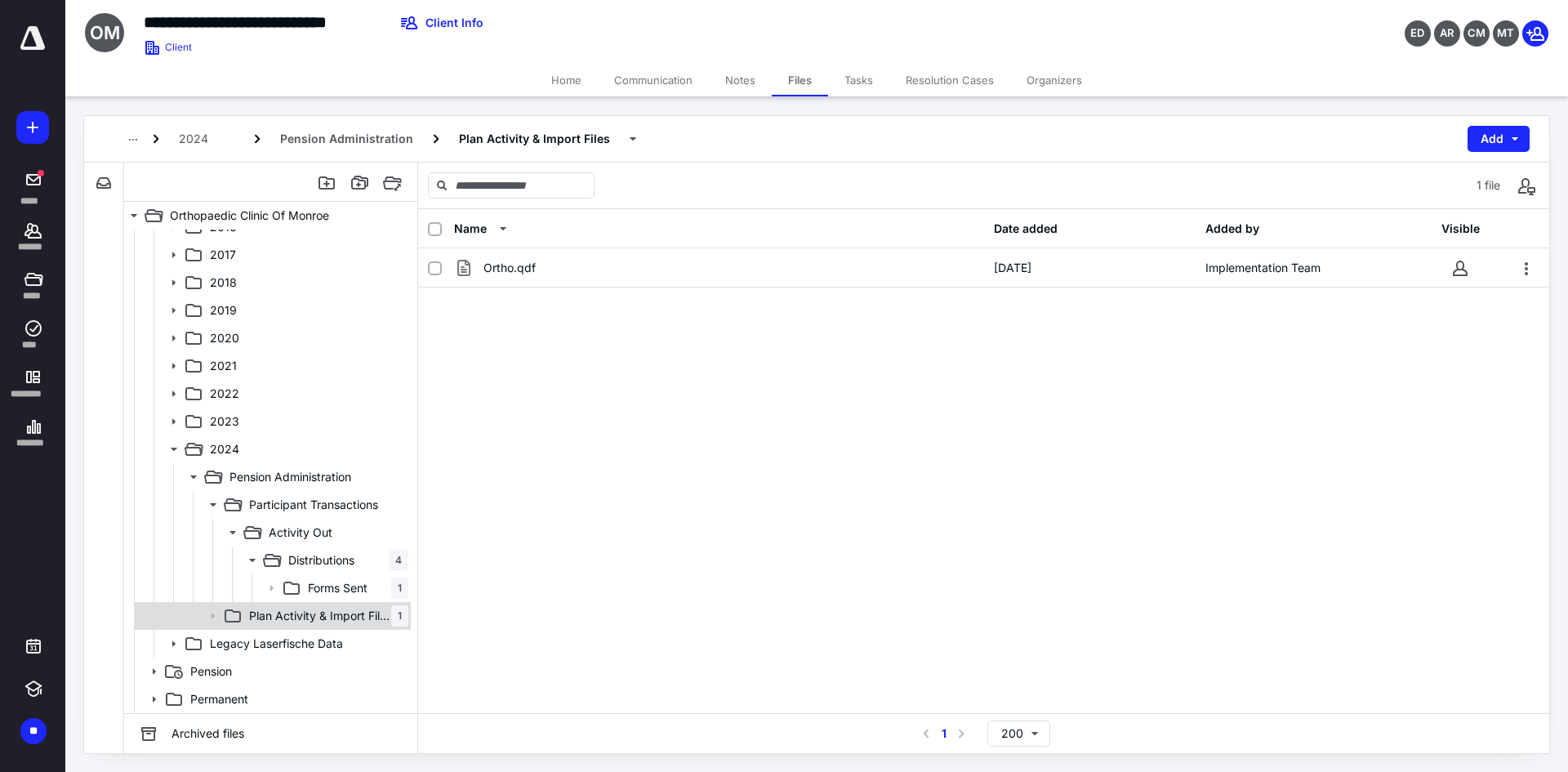 click on "DocIt Historical 2014 2015 2016 2017 2018 2019 2020 2021 2022 2023 2024 Pension Administration Participant Transactions Activity Out Distributions 4 Forms Sent 1 Plan Activity & Import Files 1 Legacy Laserfische Data" at bounding box center (272, 394) 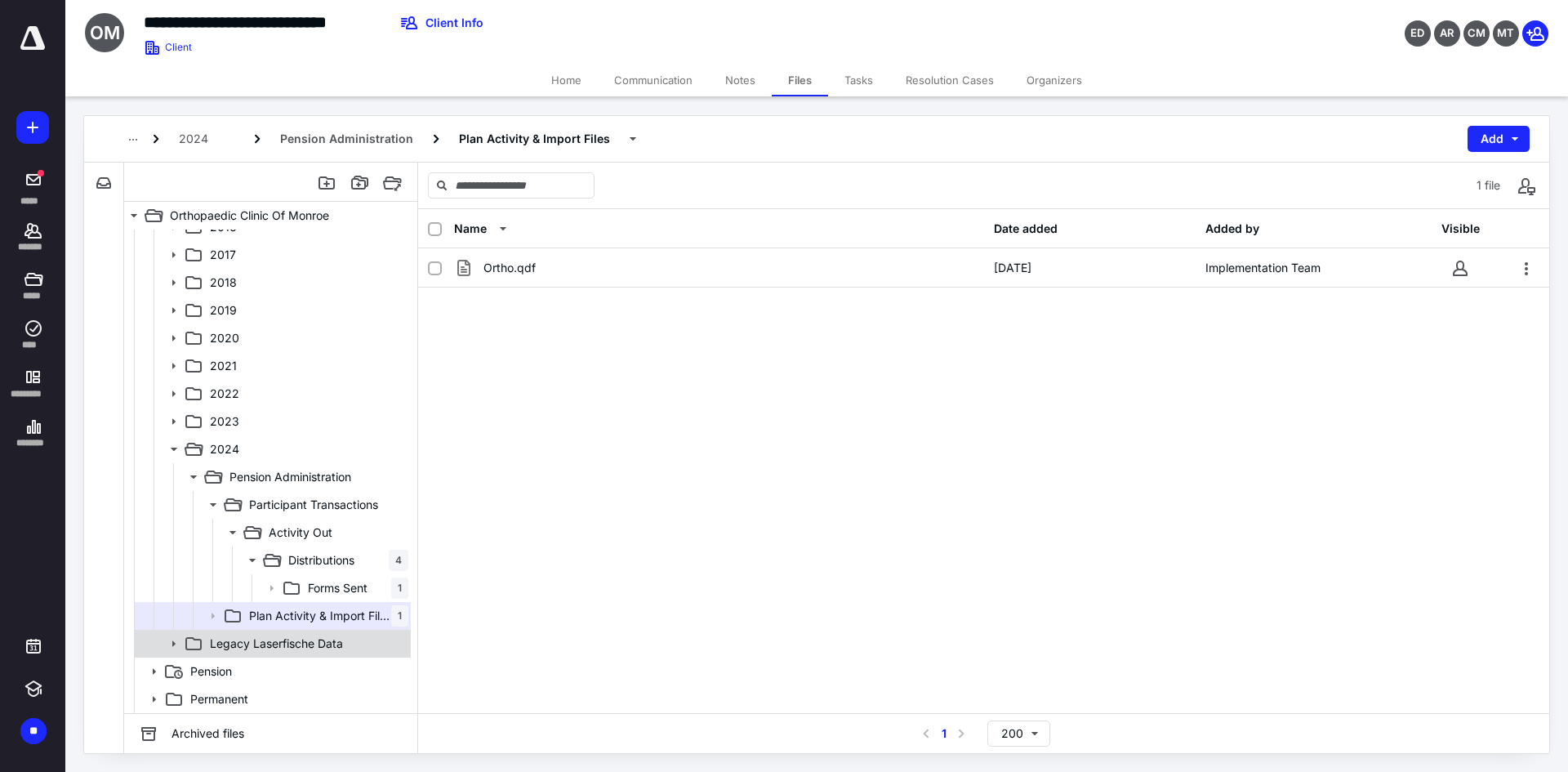 click on "Legacy Laserfische Data" at bounding box center [271, 644] 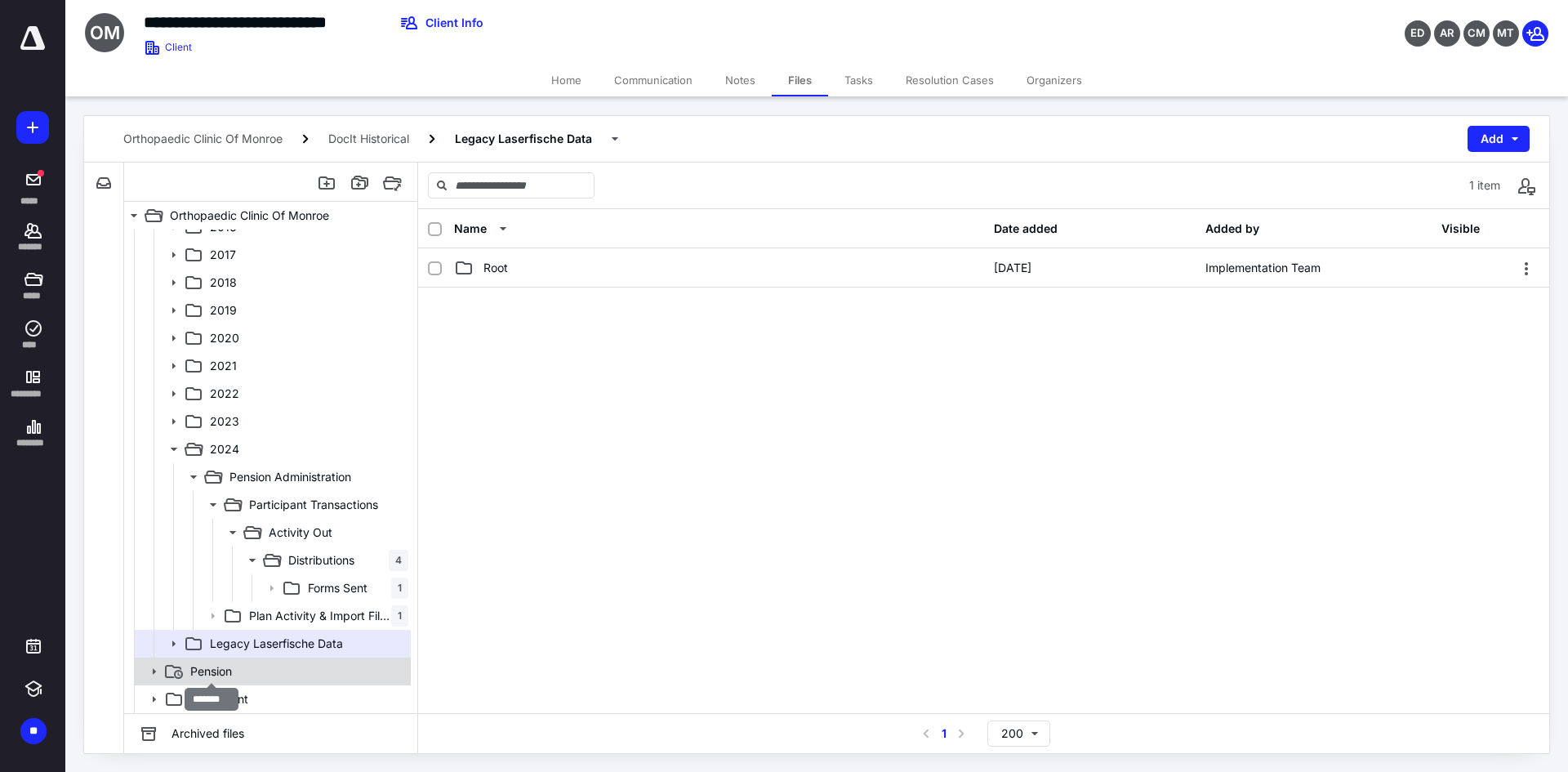 click on "Pension" at bounding box center [211, 672] 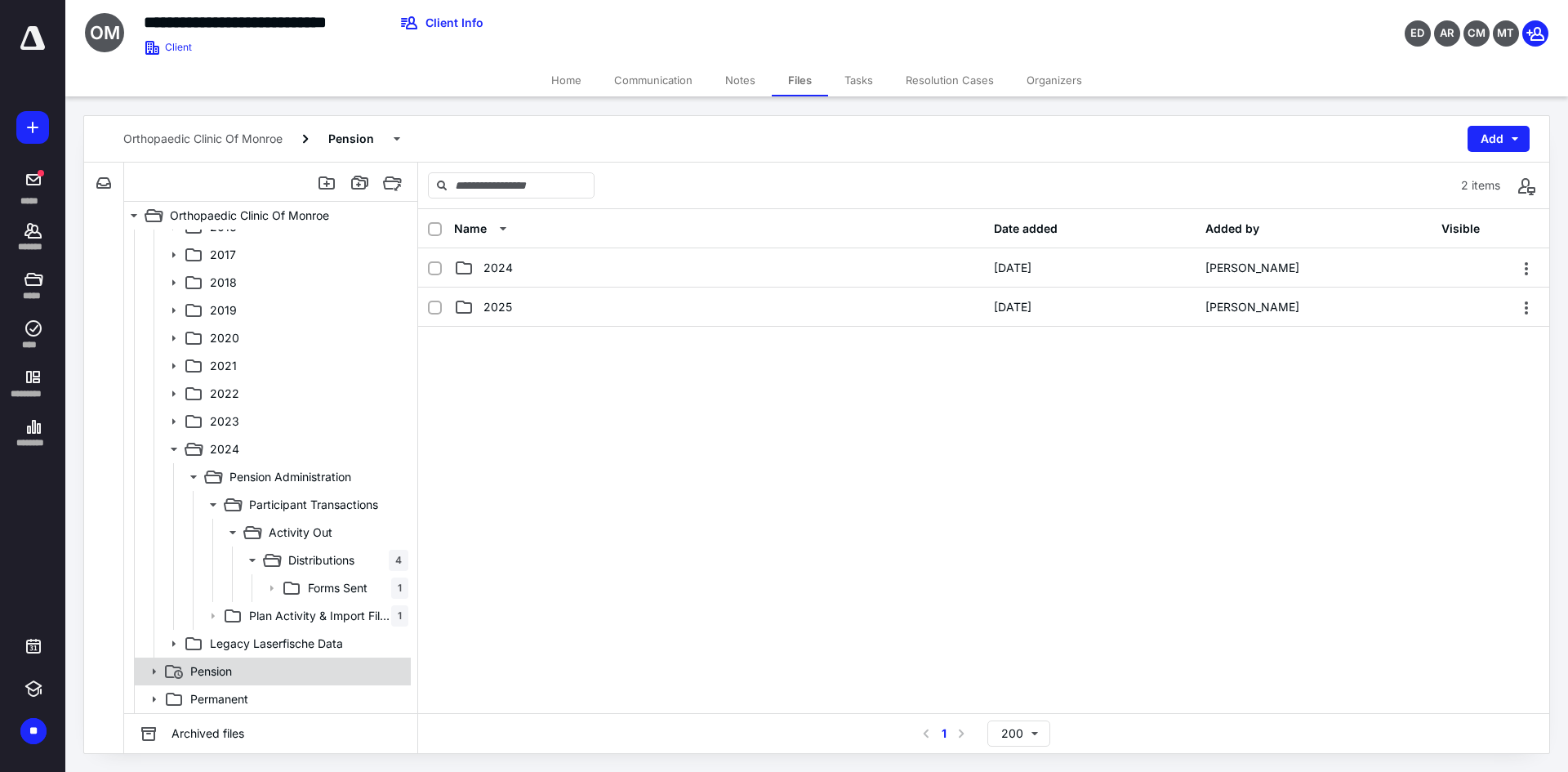 click 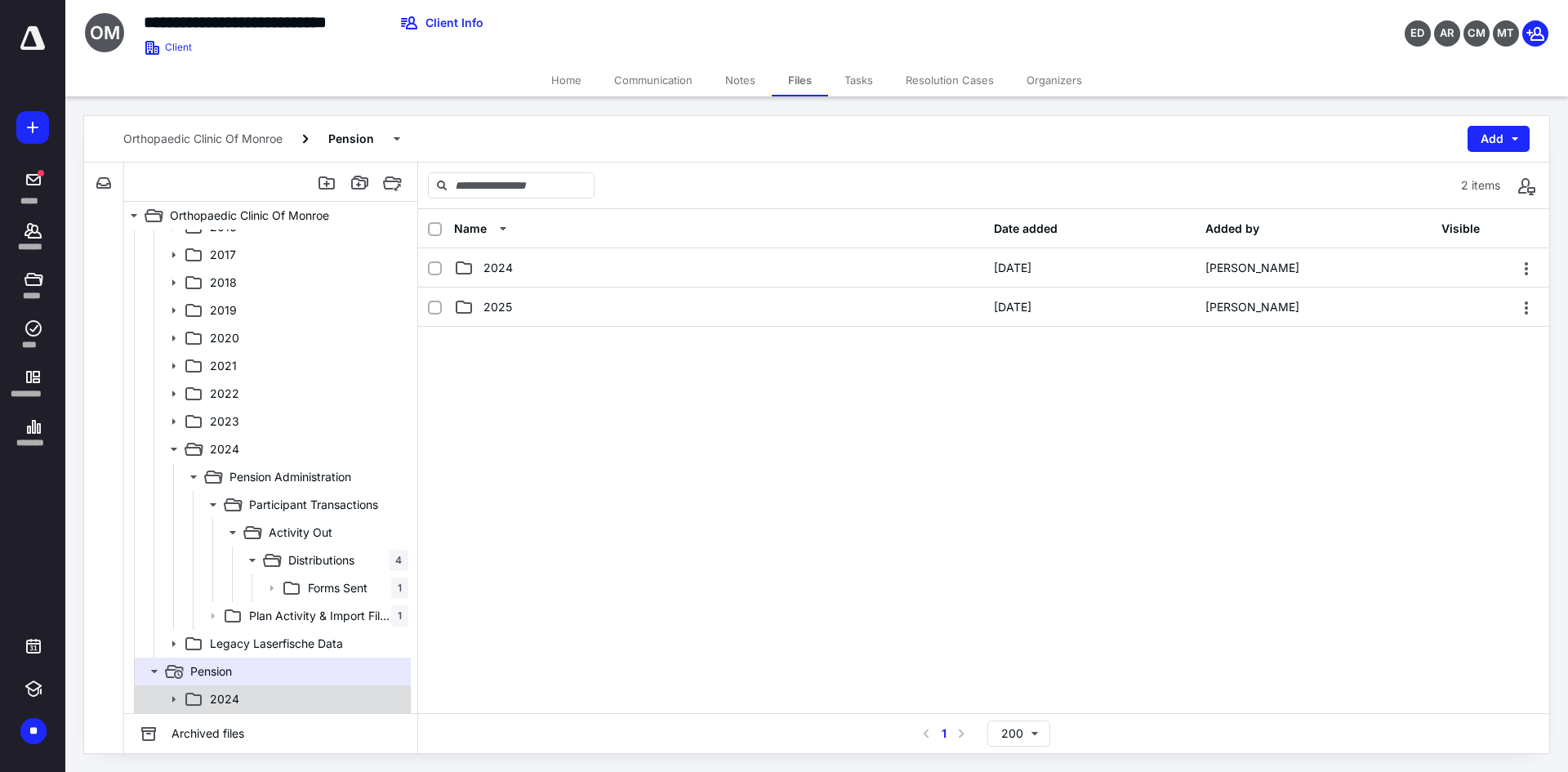 click on "2024" at bounding box center [225, 699] 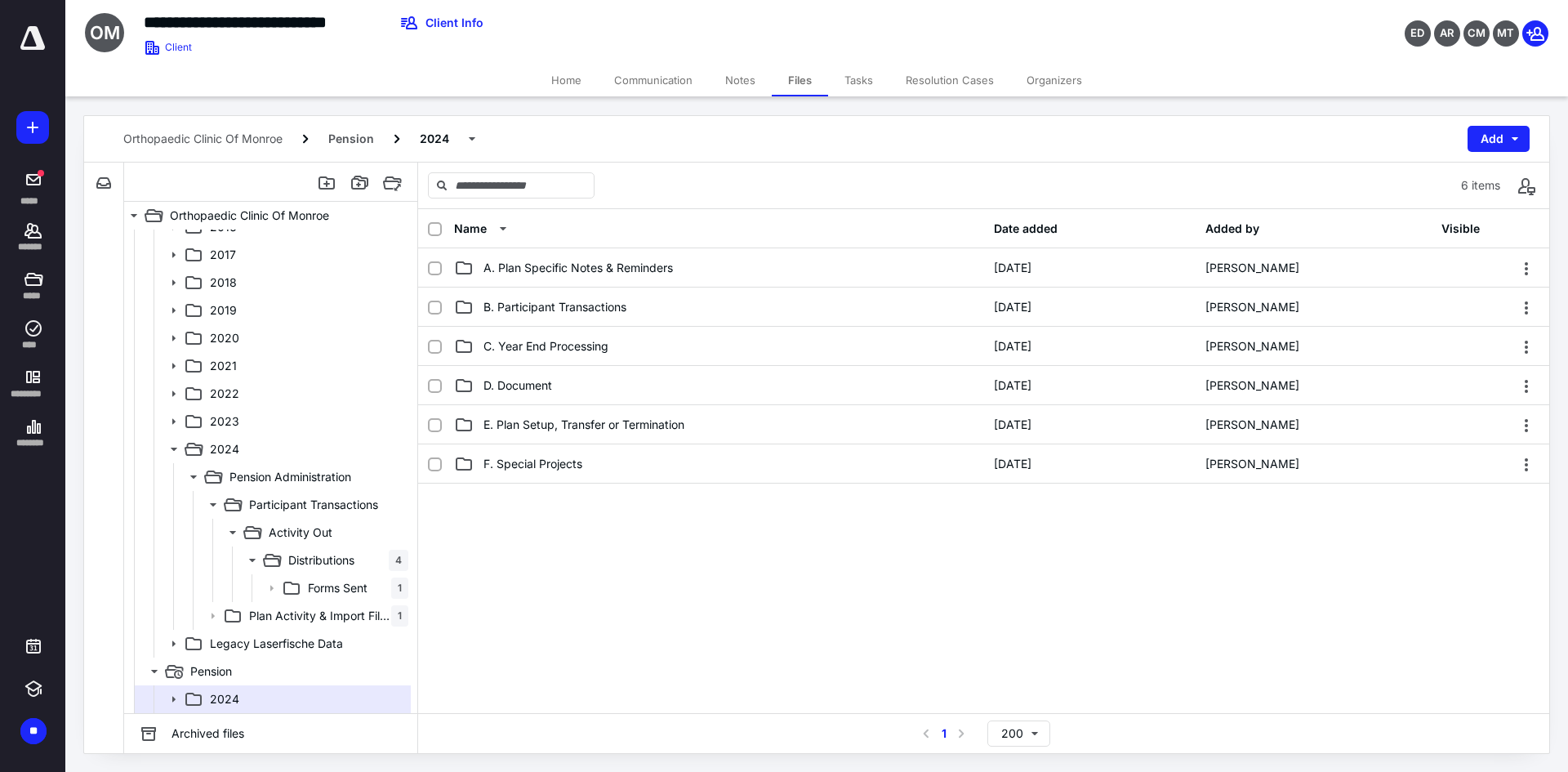 scroll, scrollTop: 155, scrollLeft: 0, axis: vertical 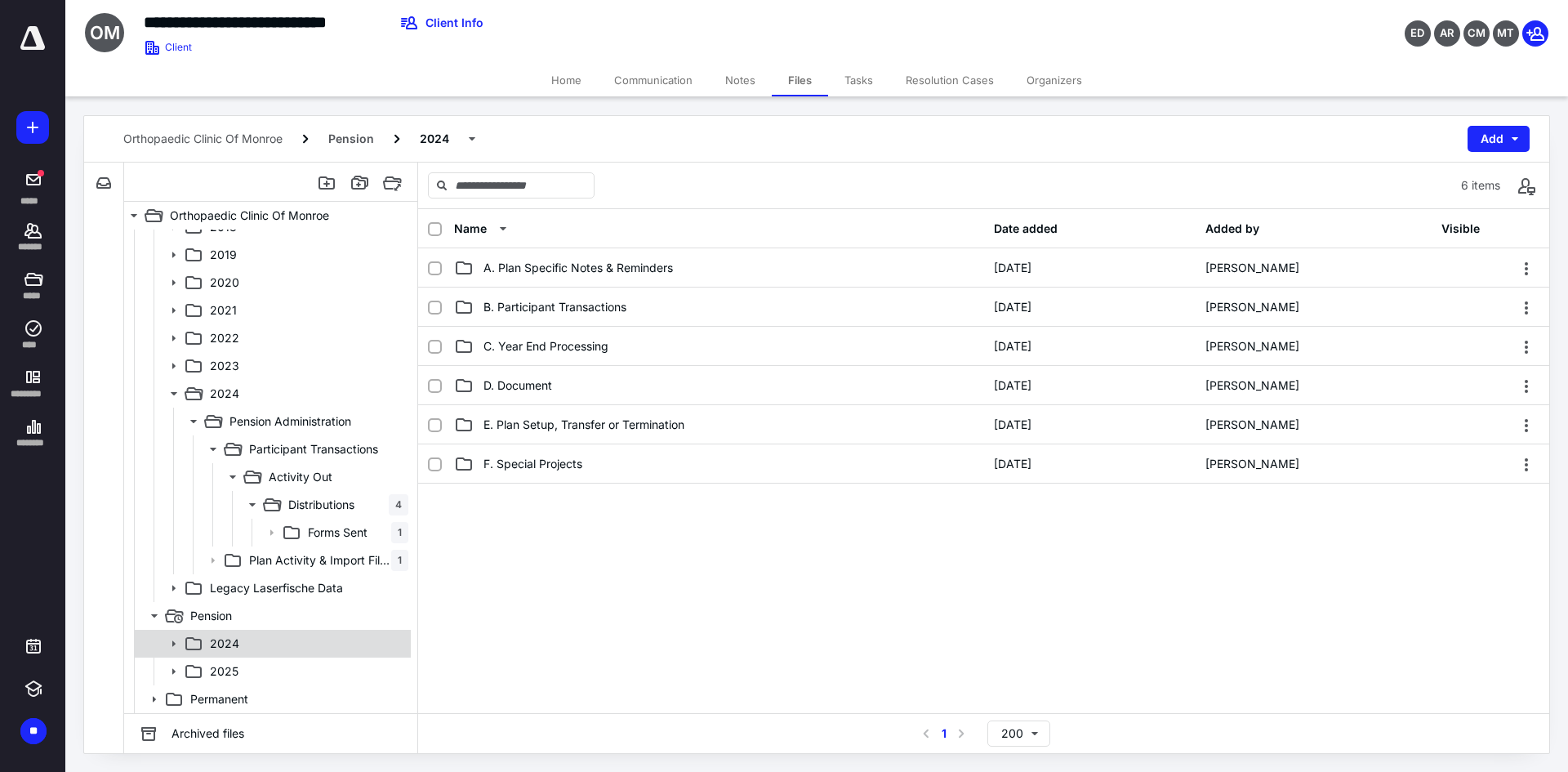 click 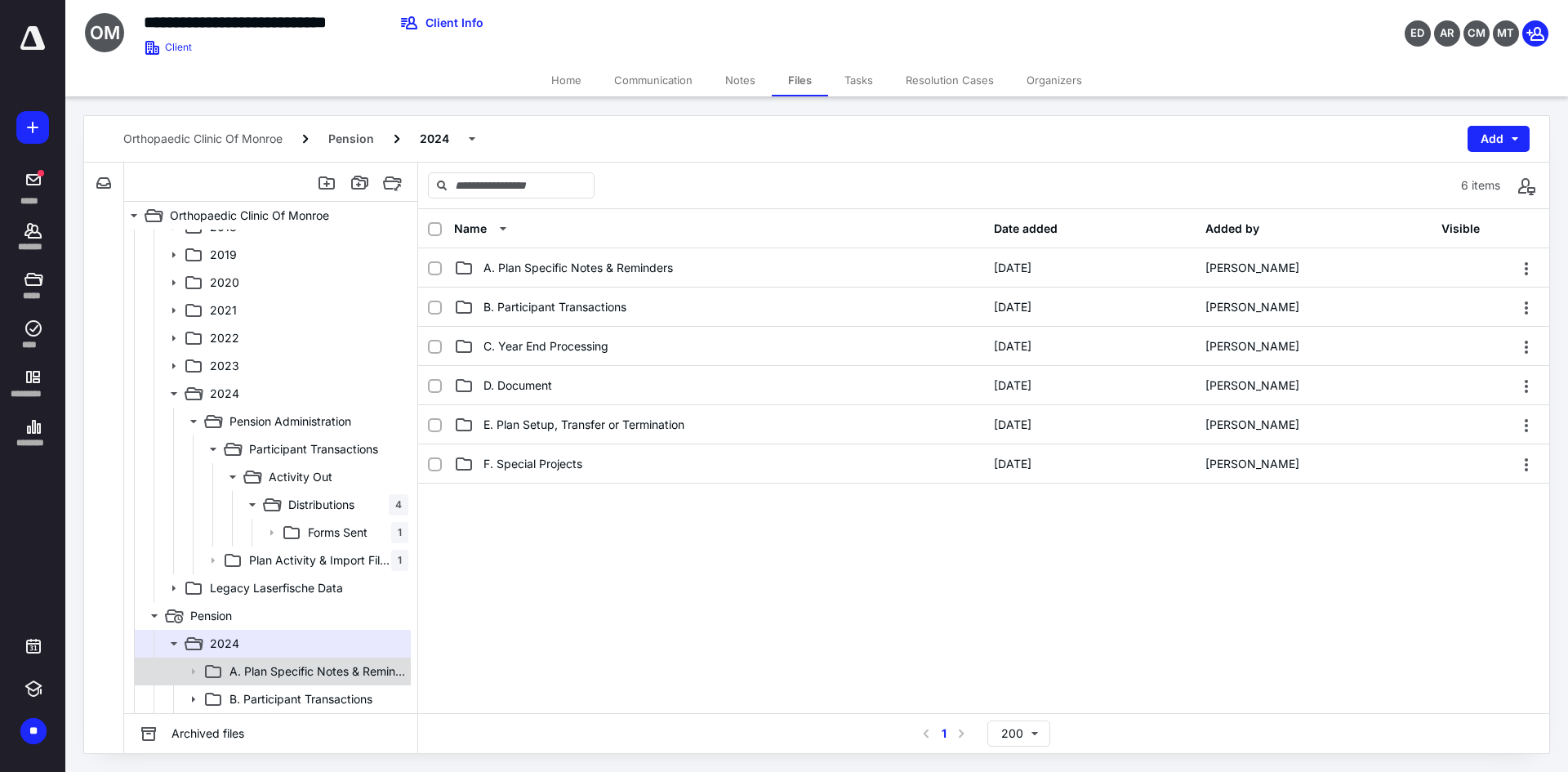click on "A. Plan Specific Notes & Reminders" at bounding box center (318, 672) 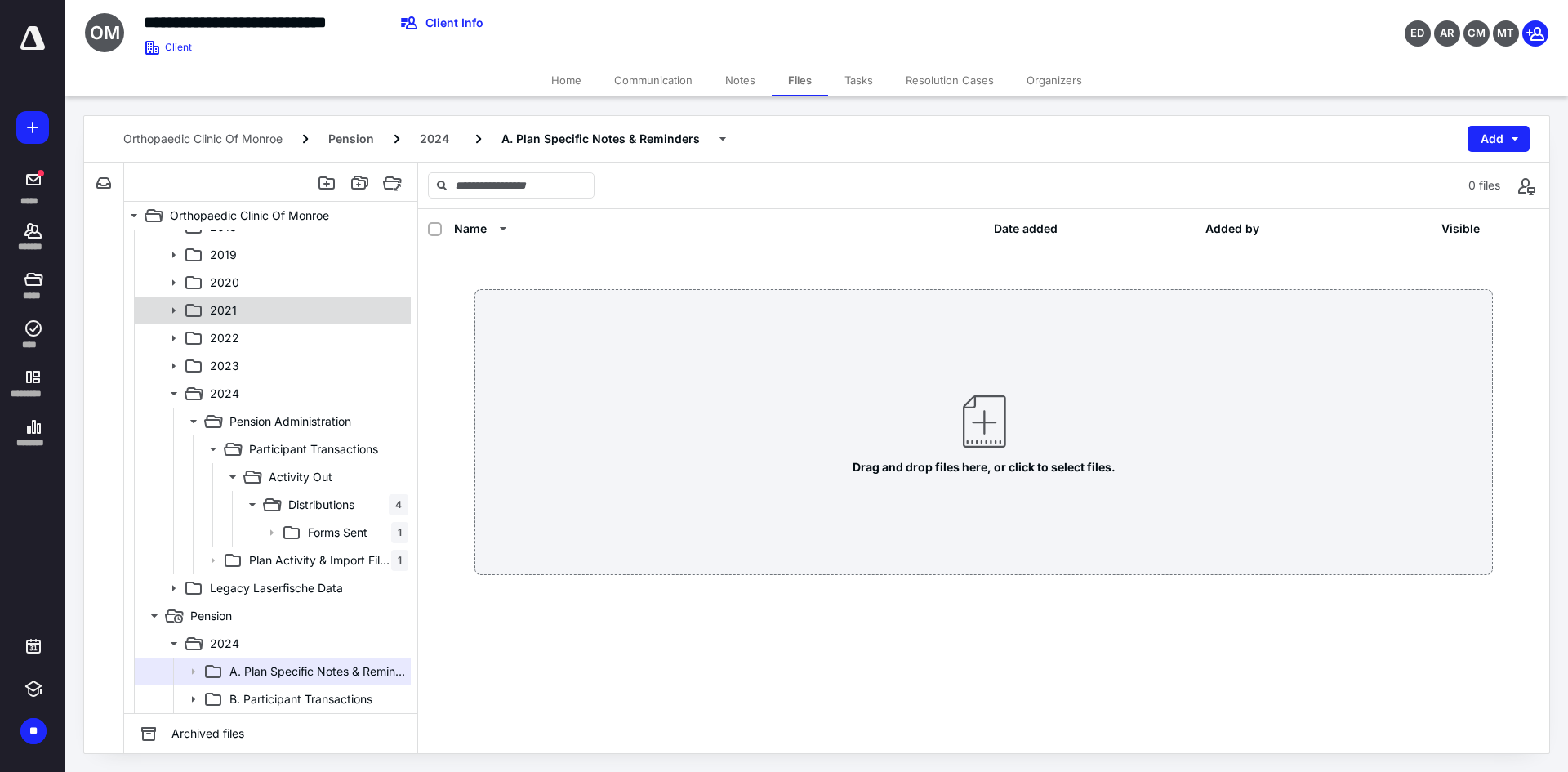 scroll, scrollTop: 322, scrollLeft: 0, axis: vertical 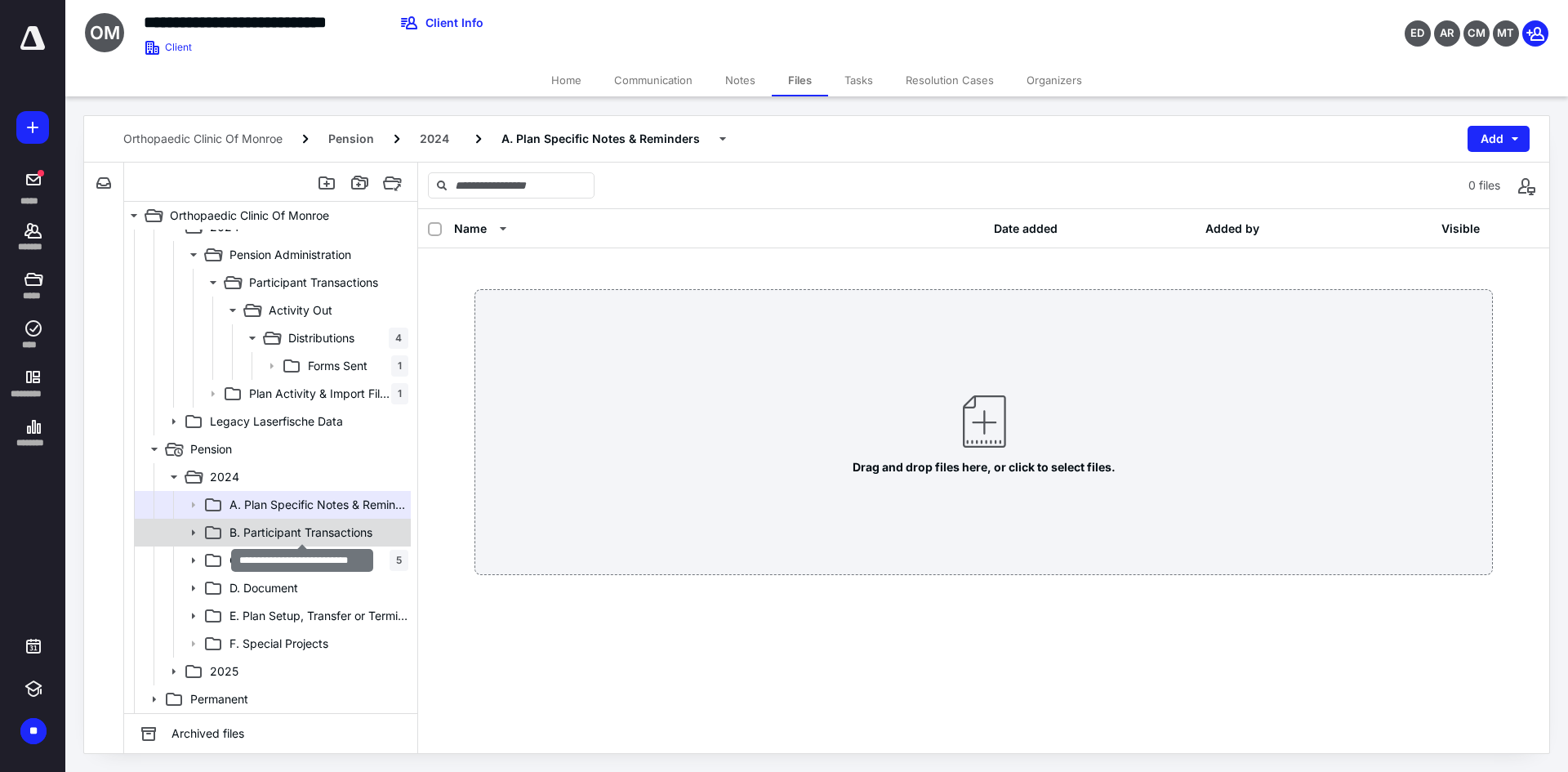 click on "B. Participant Transactions" at bounding box center (301, 533) 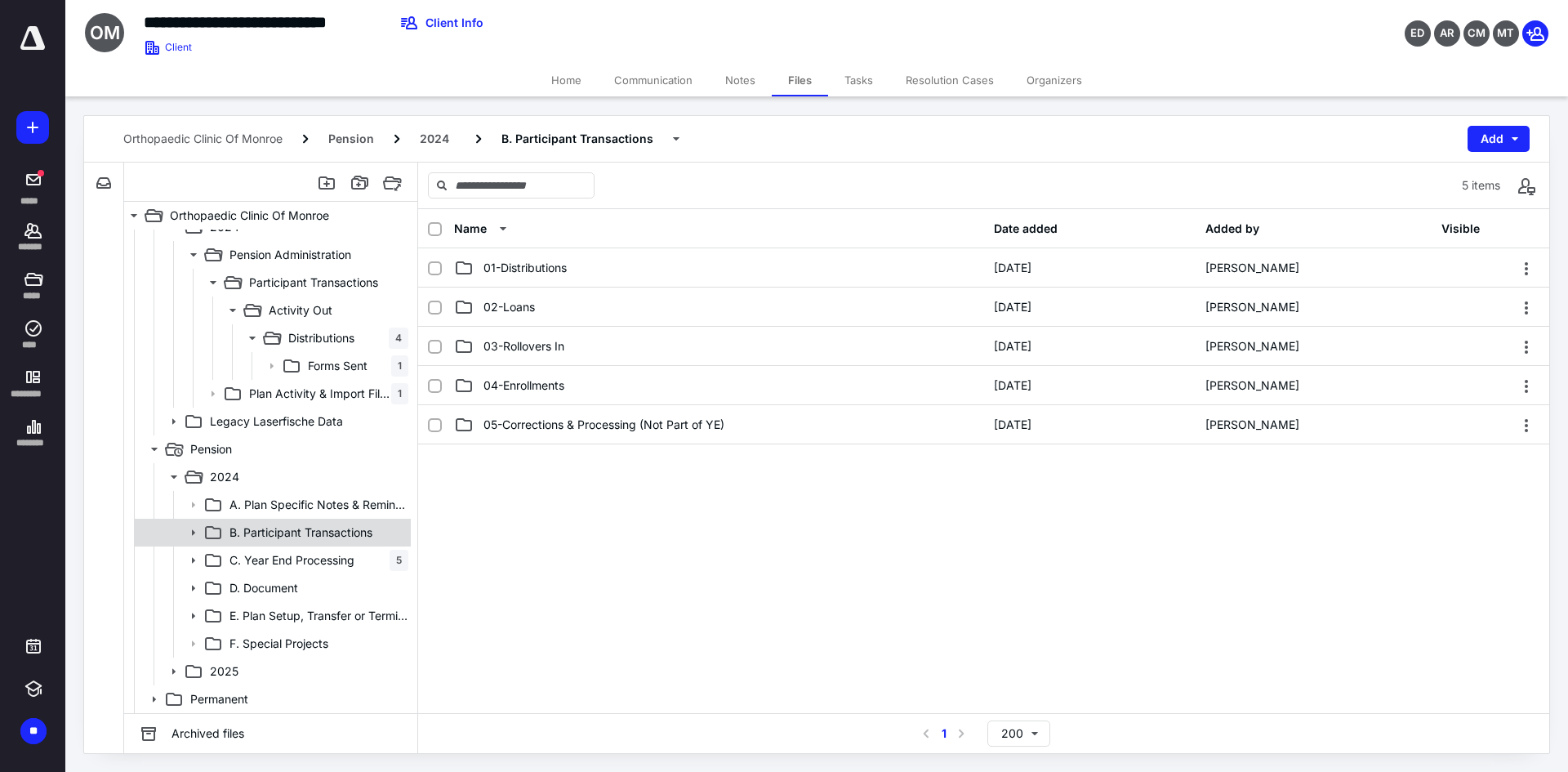 click 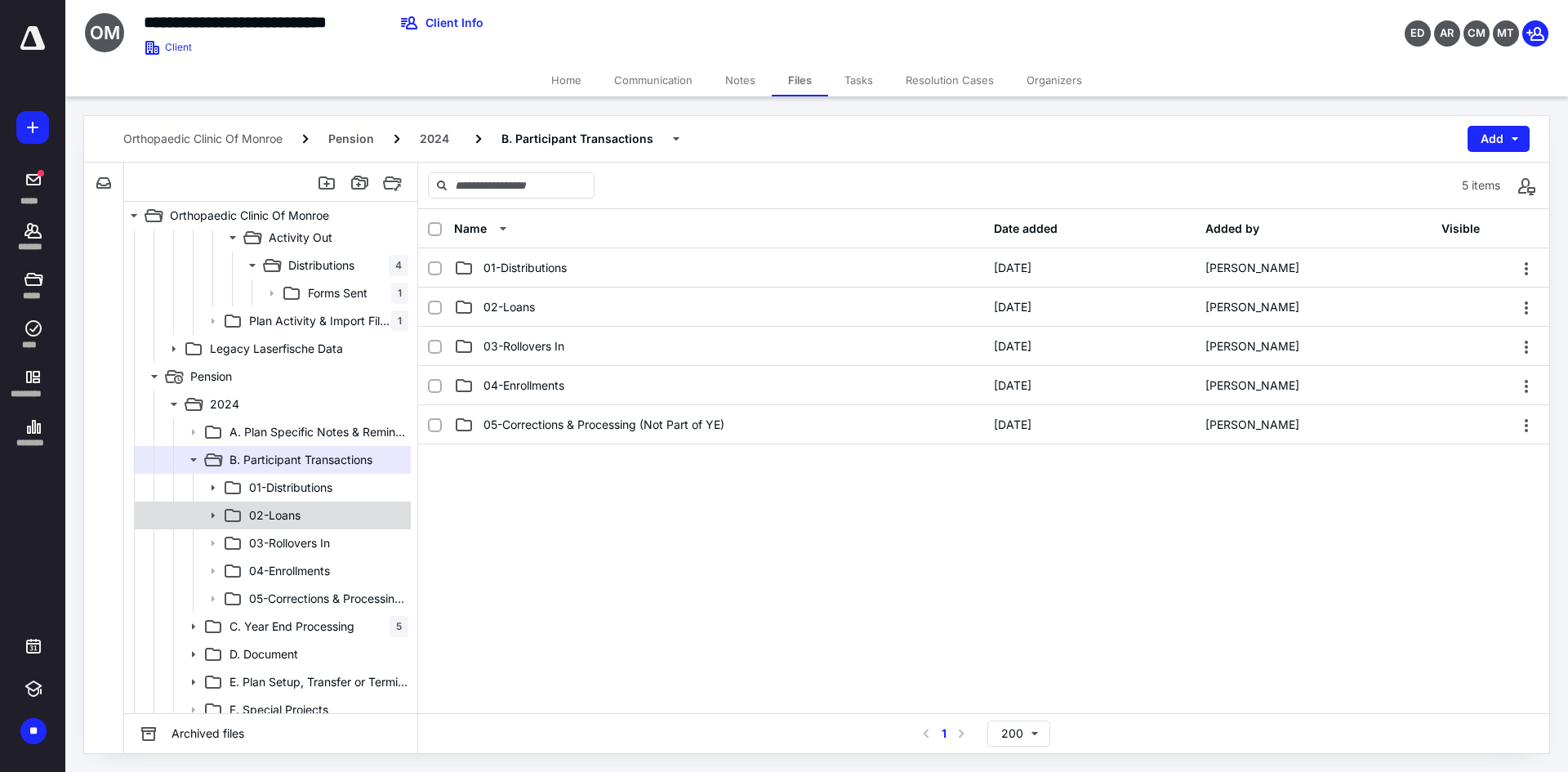 scroll, scrollTop: 461, scrollLeft: 0, axis: vertical 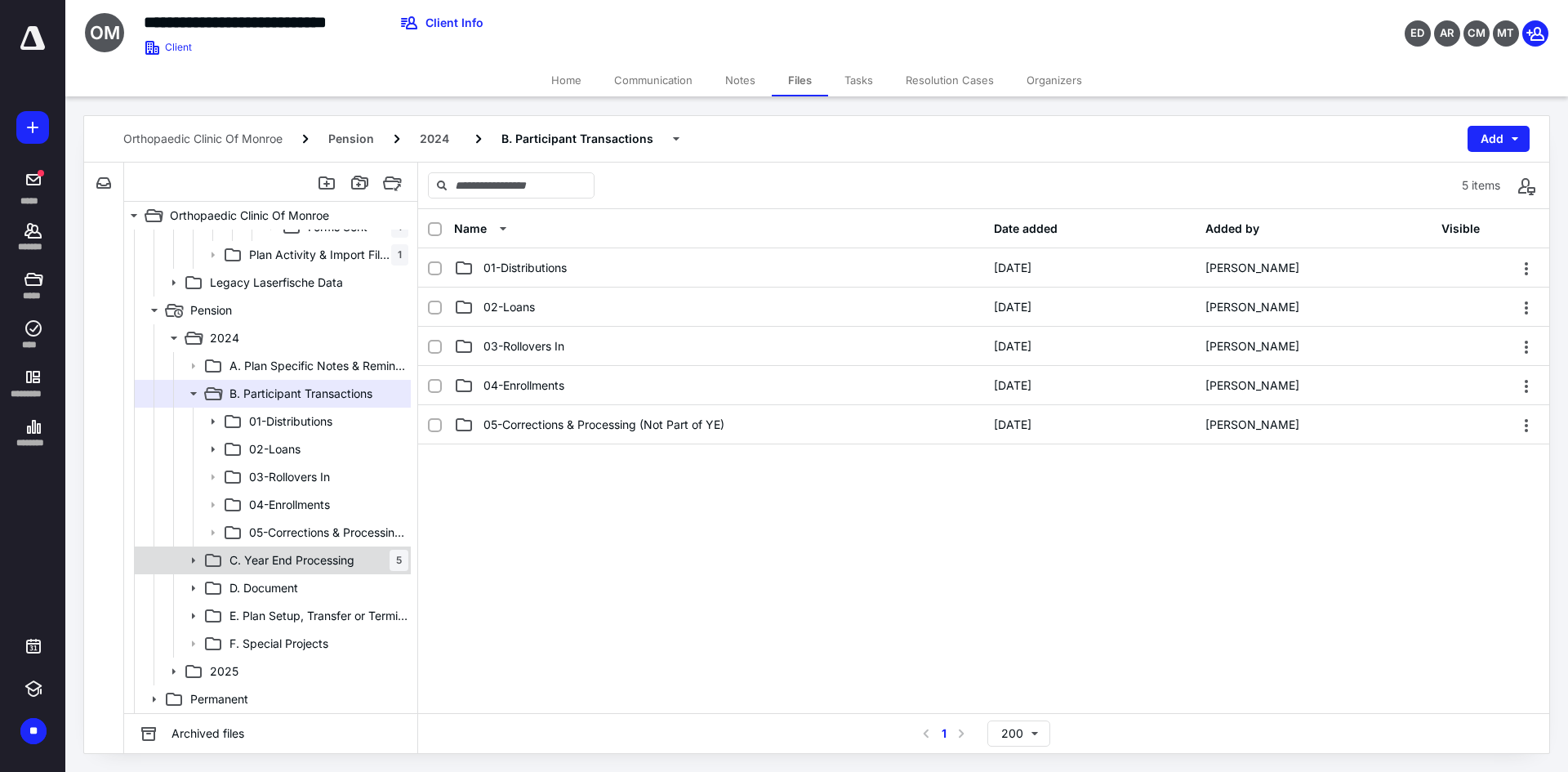 click 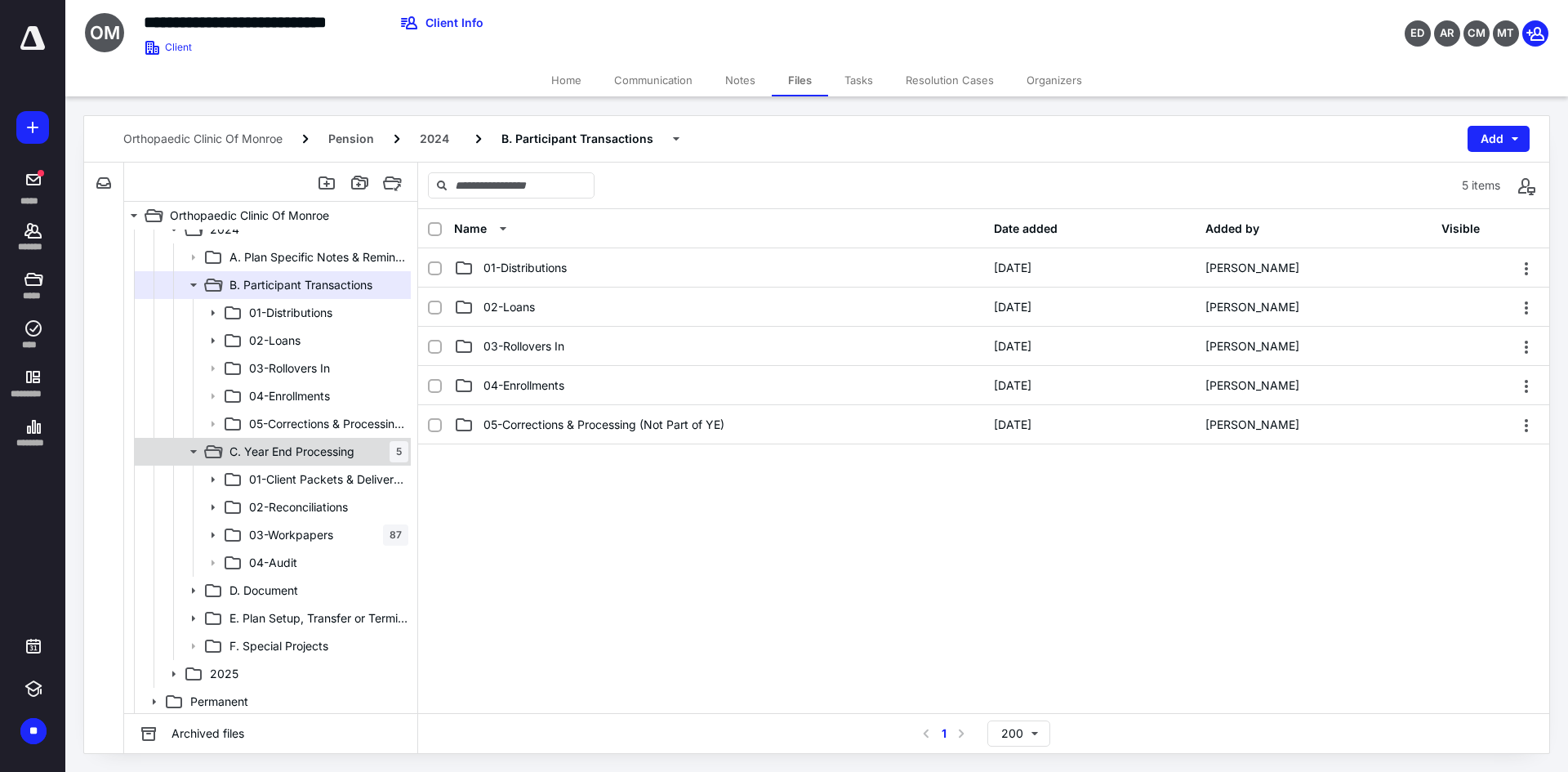 scroll, scrollTop: 572, scrollLeft: 0, axis: vertical 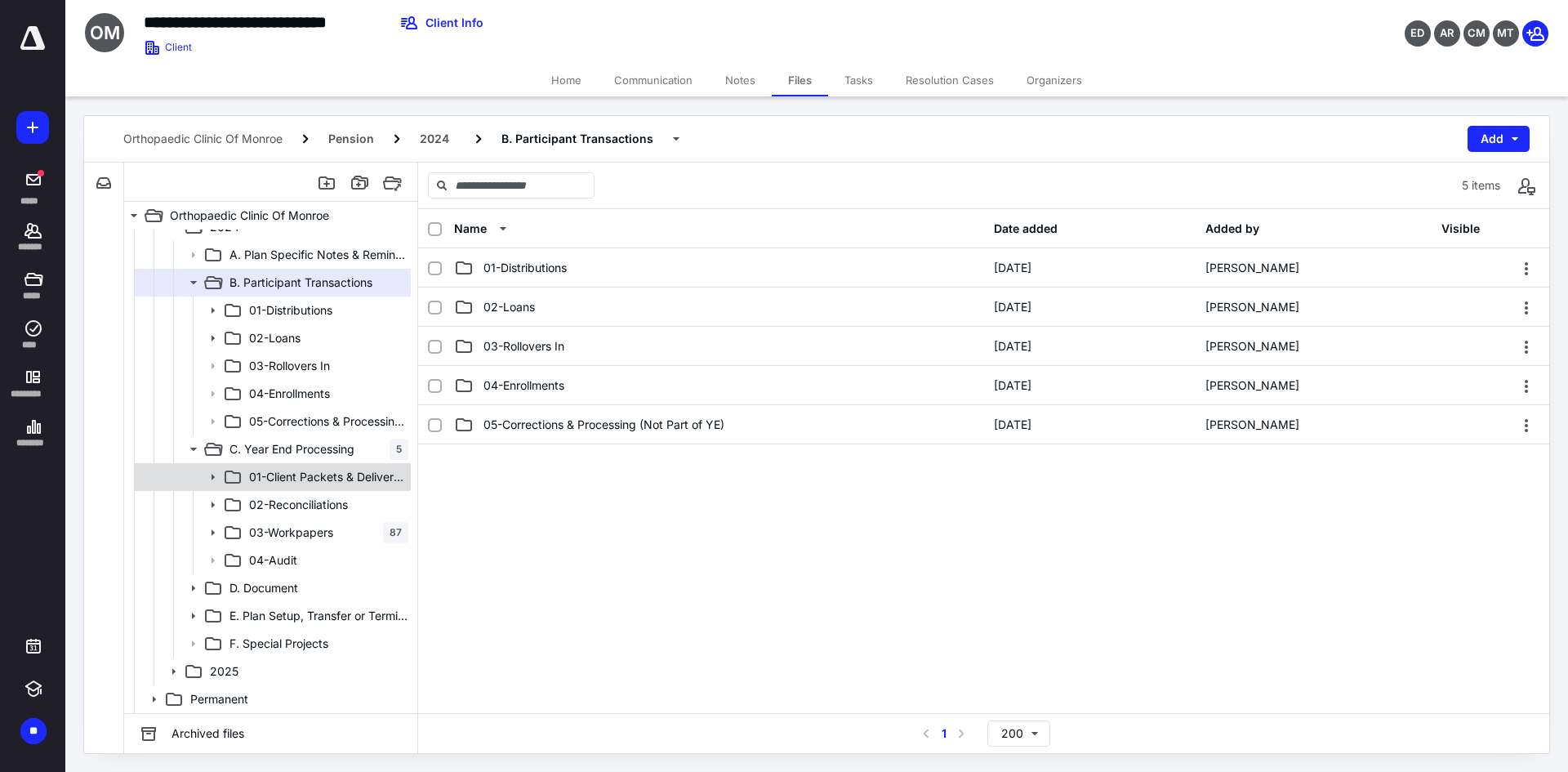 drag, startPoint x: 238, startPoint y: 471, endPoint x: 219, endPoint y: 484, distance: 23.021729 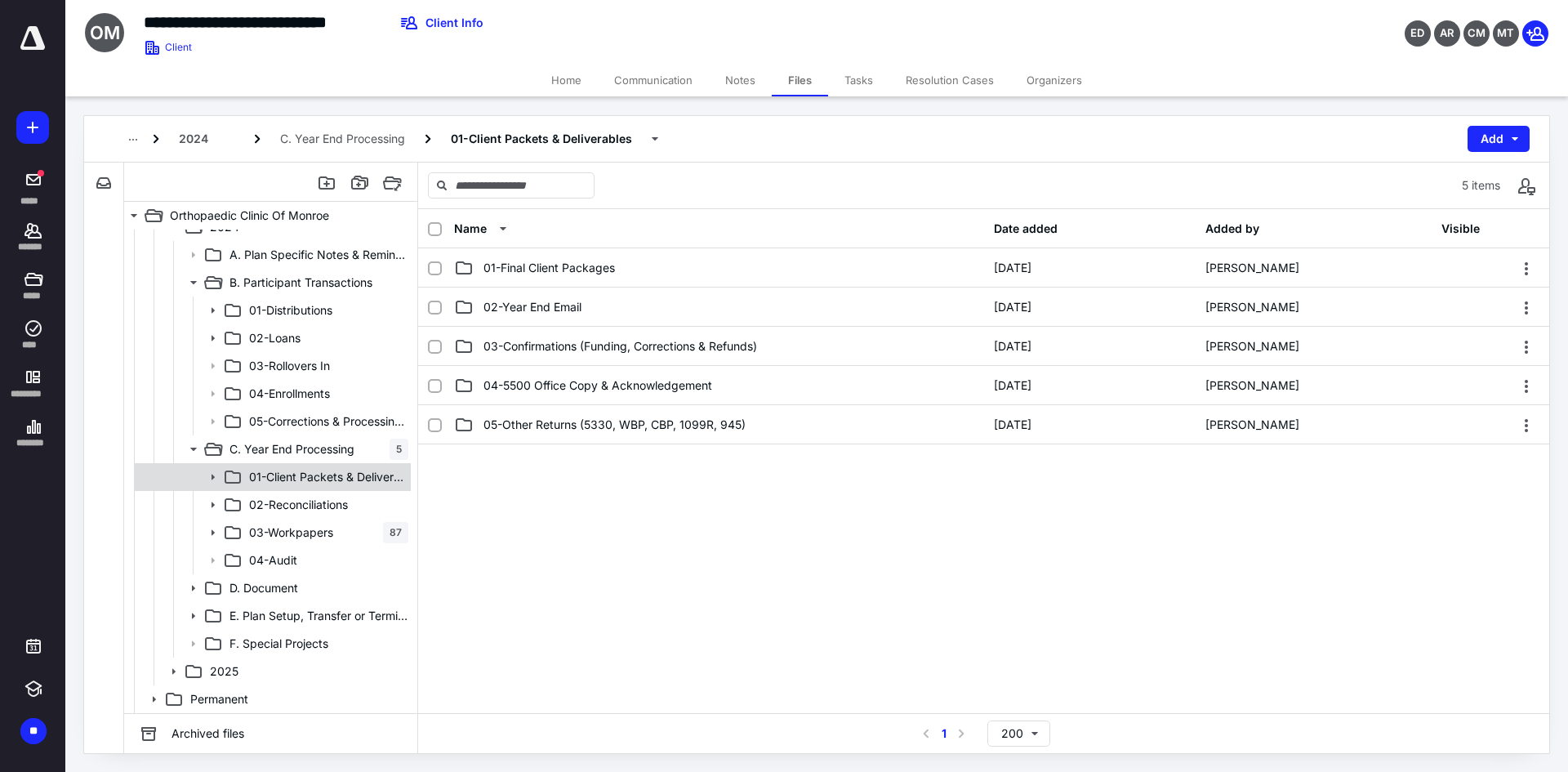 click 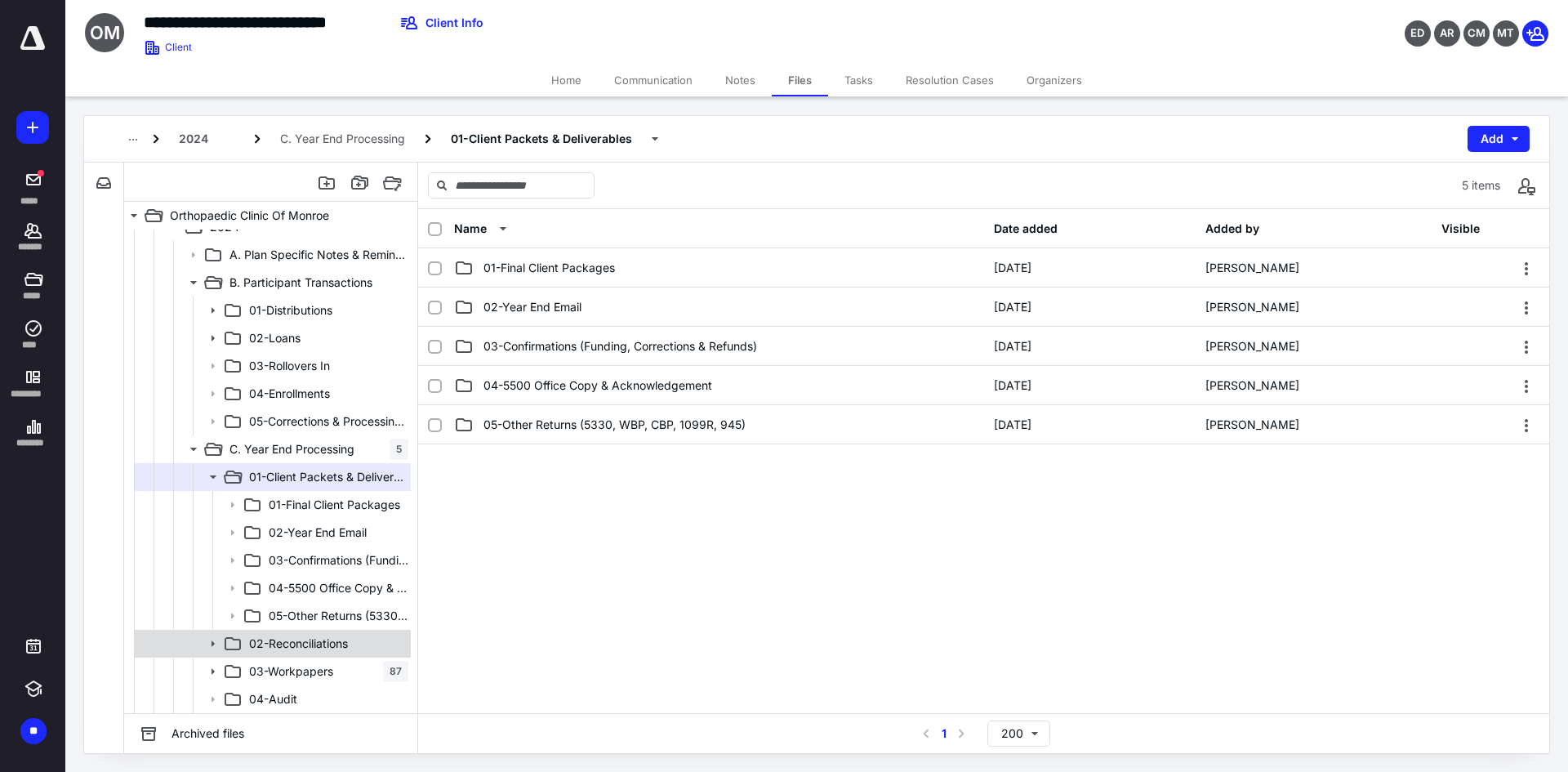 click 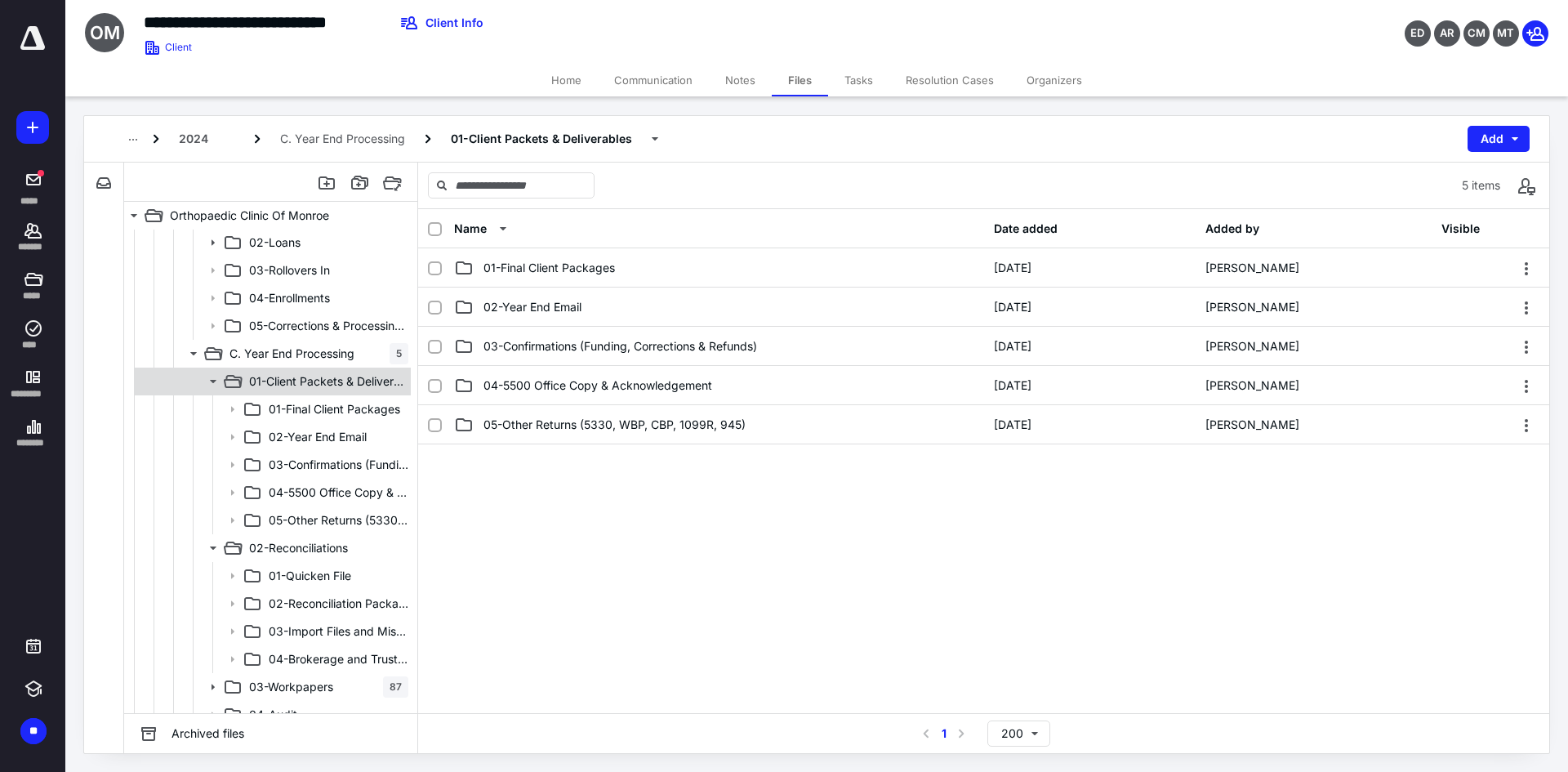 scroll, scrollTop: 822, scrollLeft: 0, axis: vertical 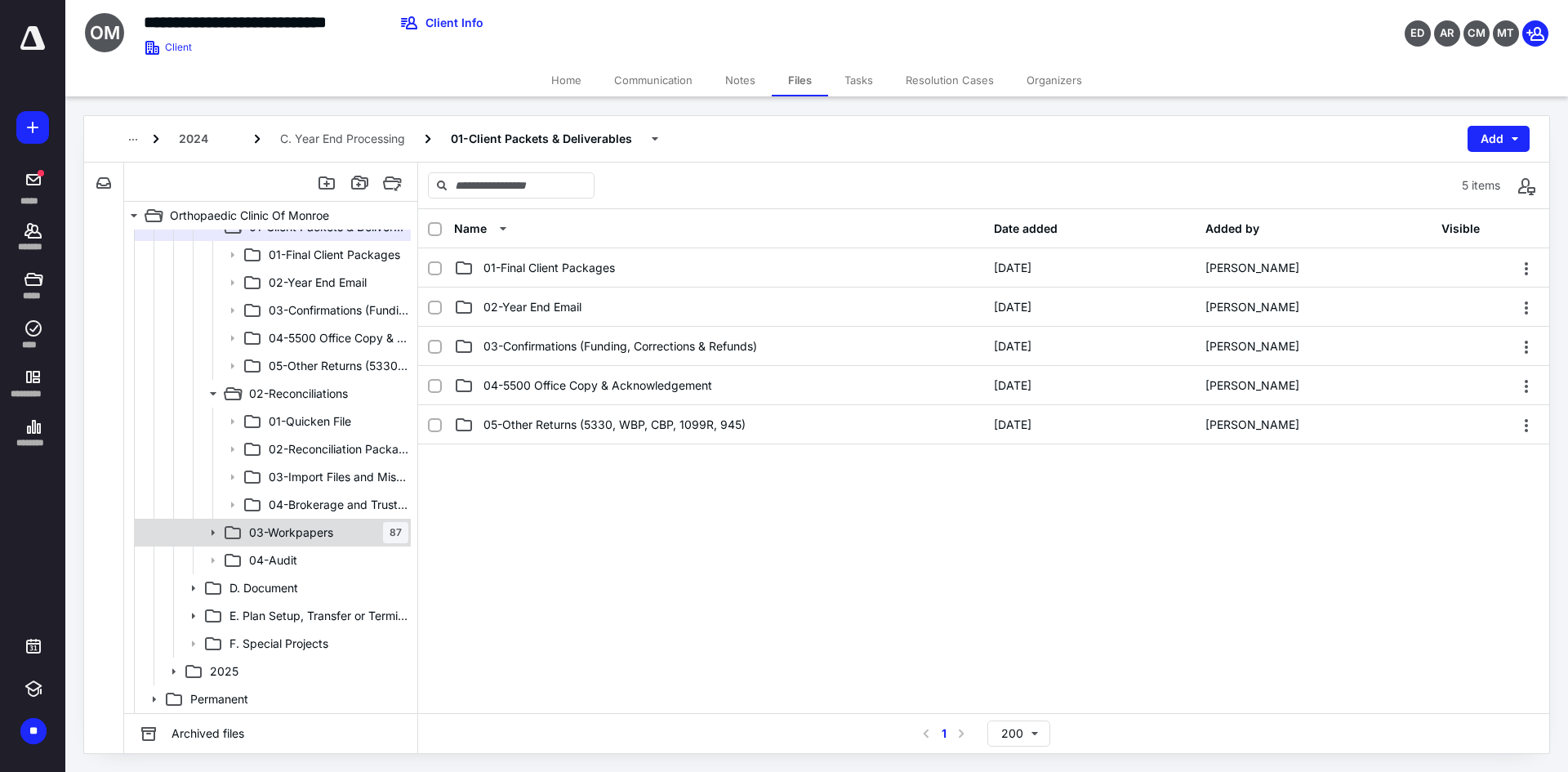 click 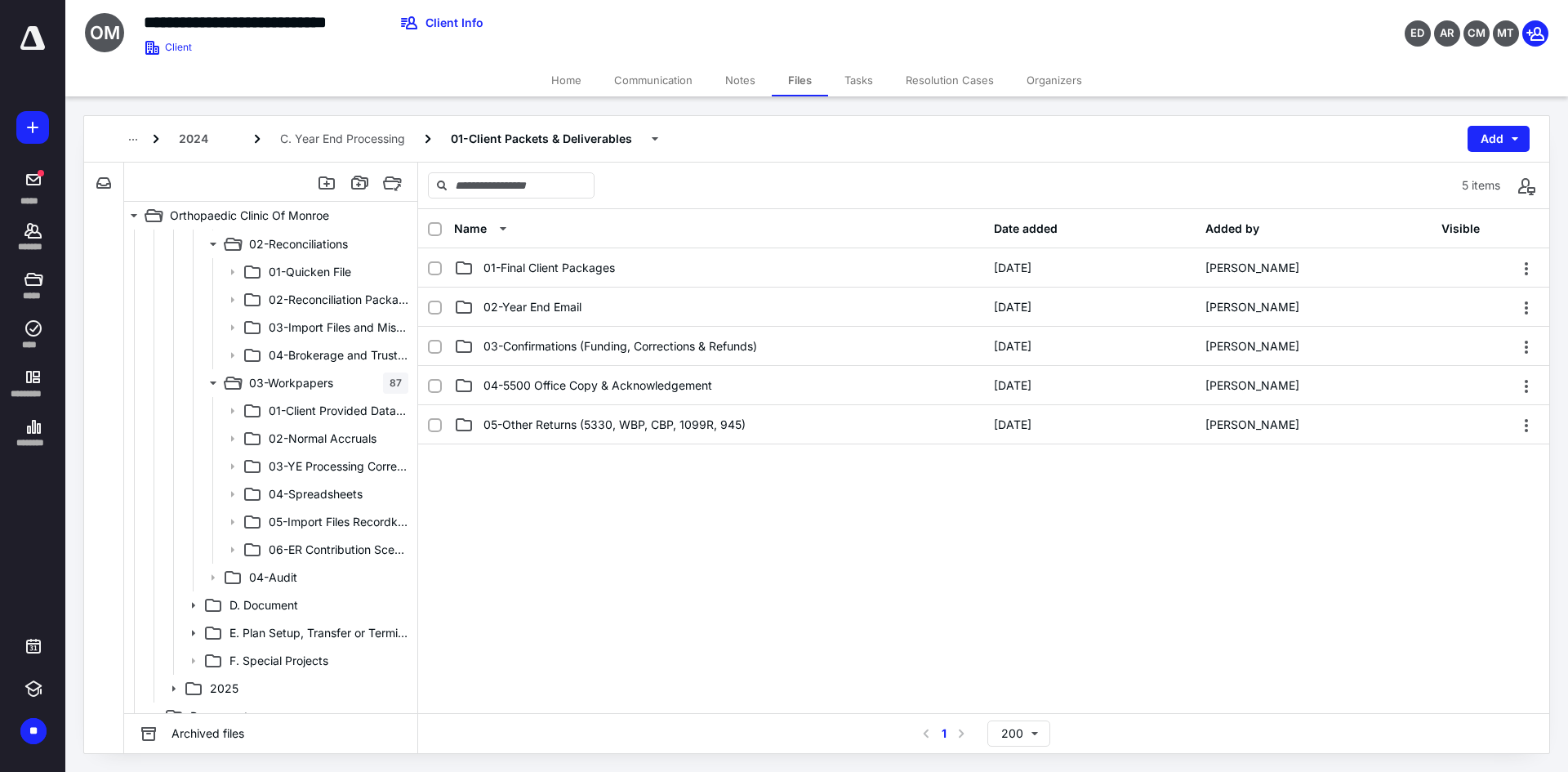 scroll, scrollTop: 988, scrollLeft: 0, axis: vertical 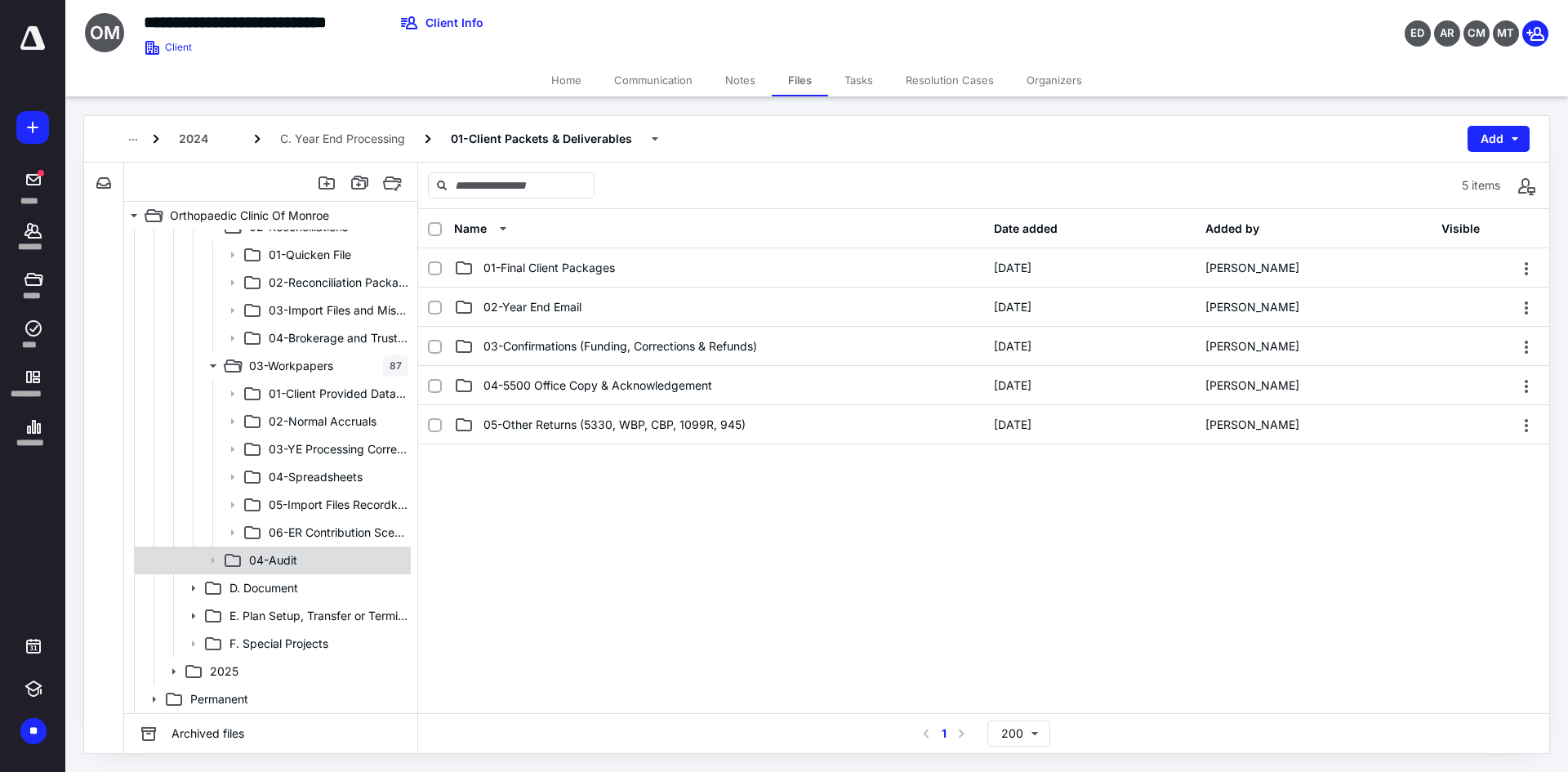 click 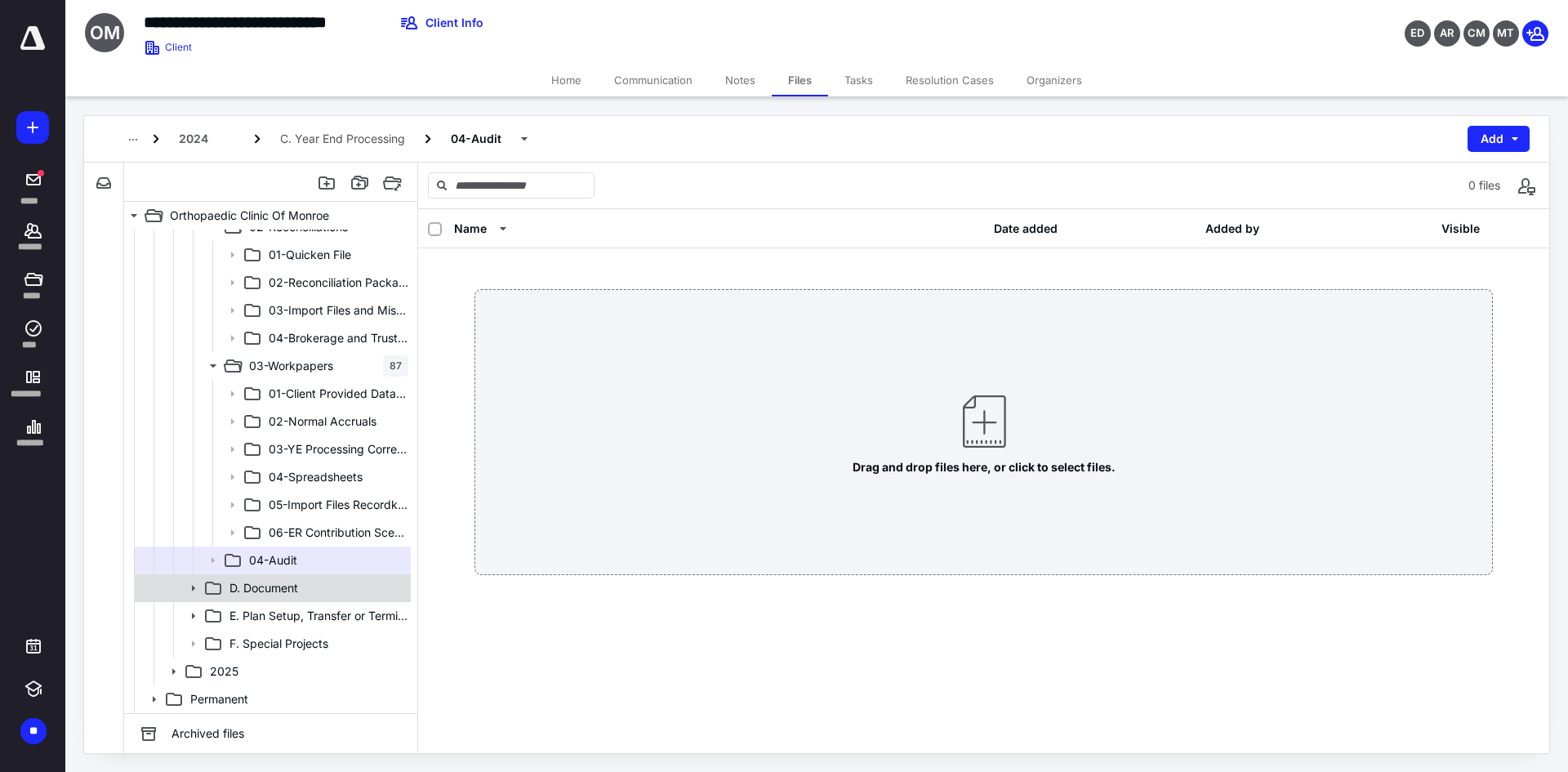 click 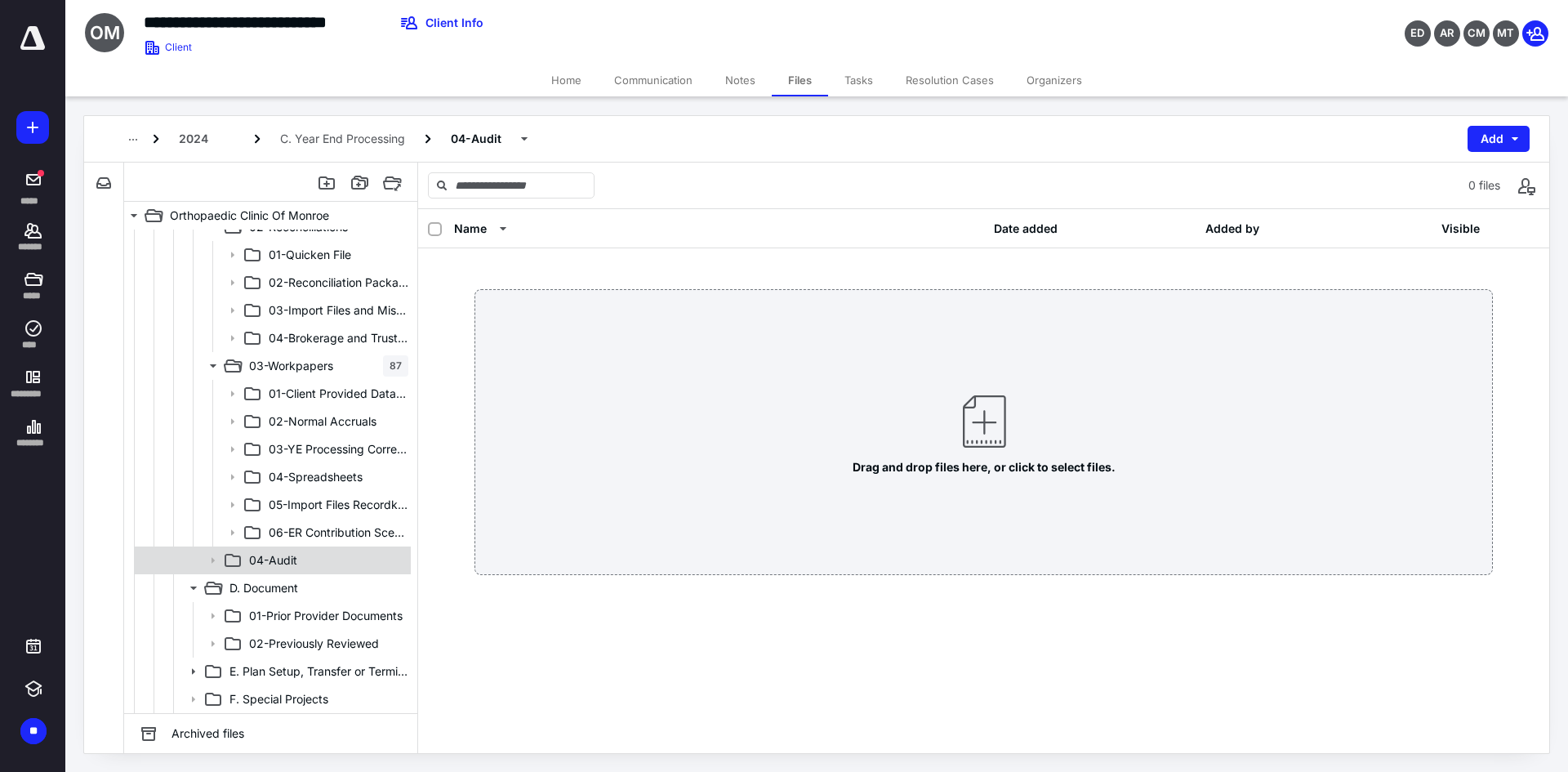 scroll, scrollTop: 1044, scrollLeft: 0, axis: vertical 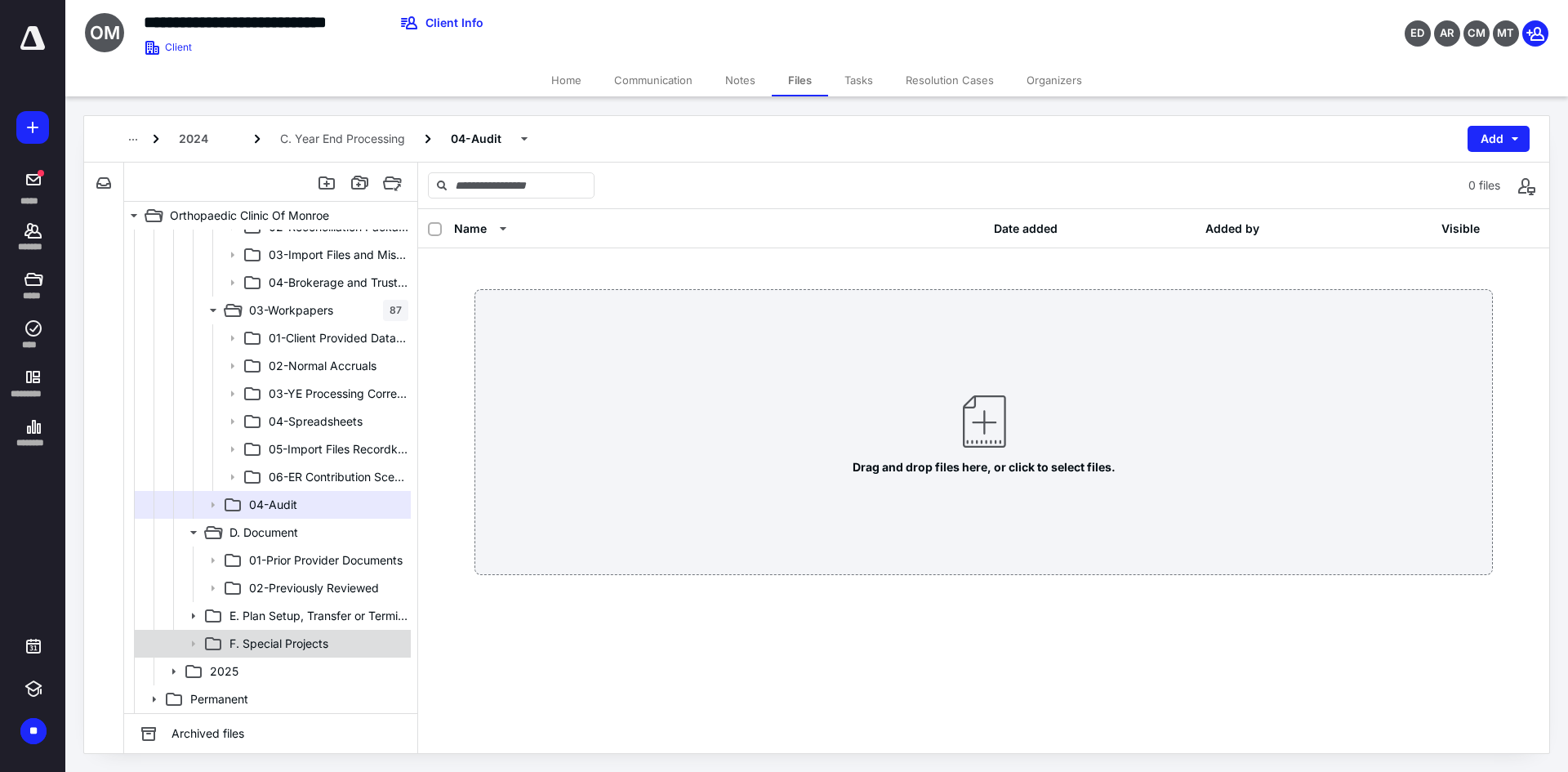 click at bounding box center (188, 644) 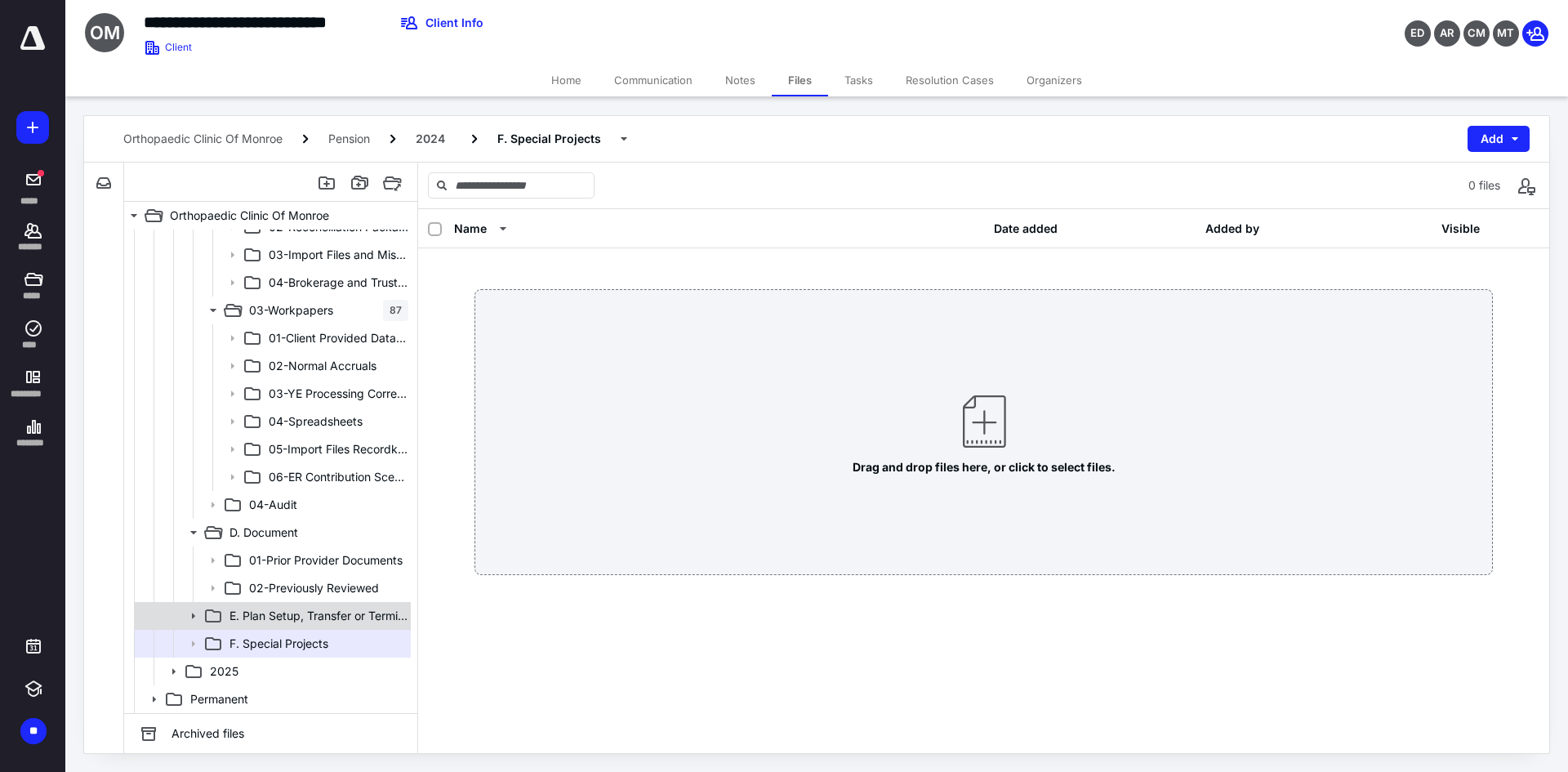 click 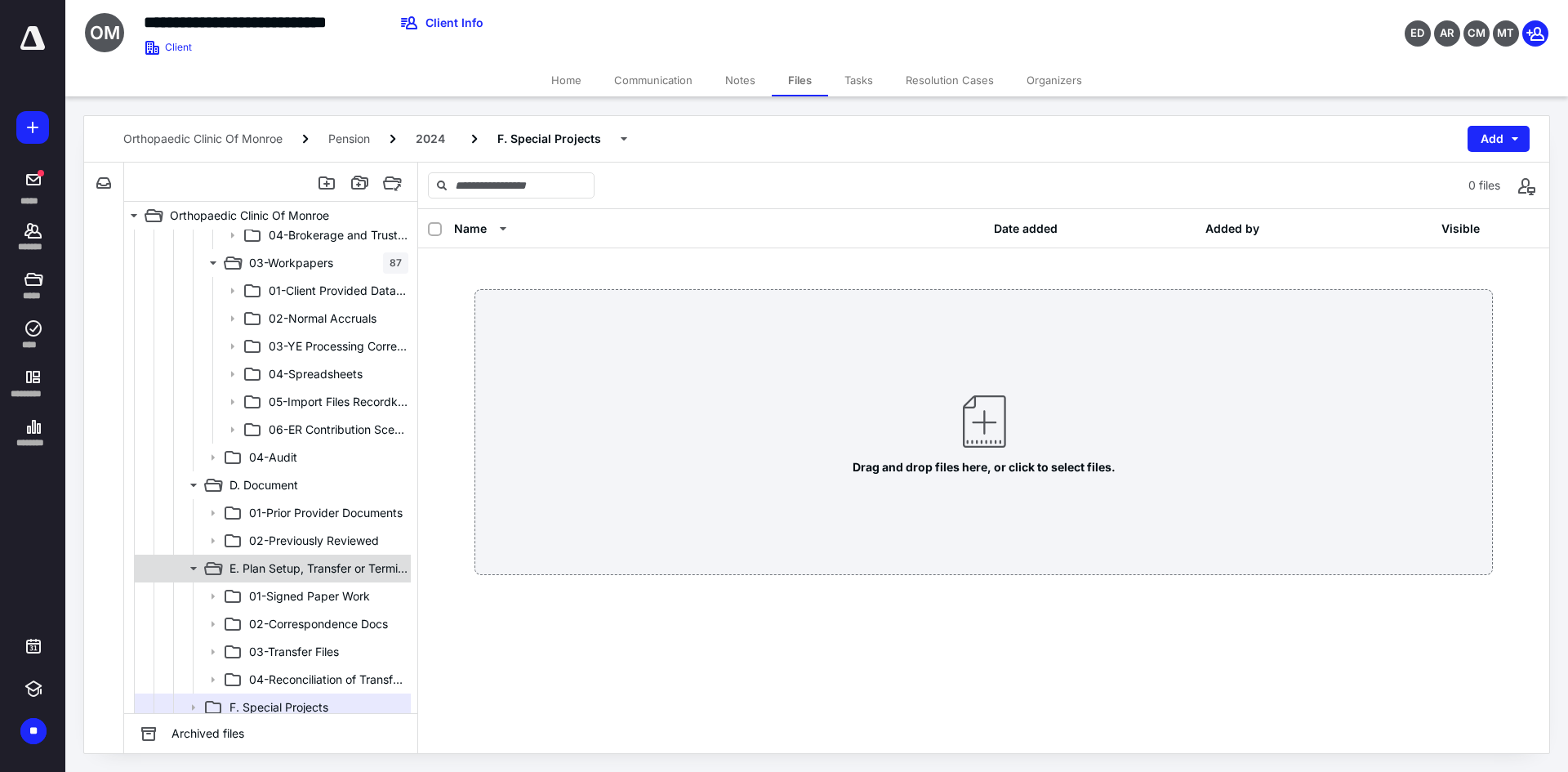 scroll, scrollTop: 1155, scrollLeft: 0, axis: vertical 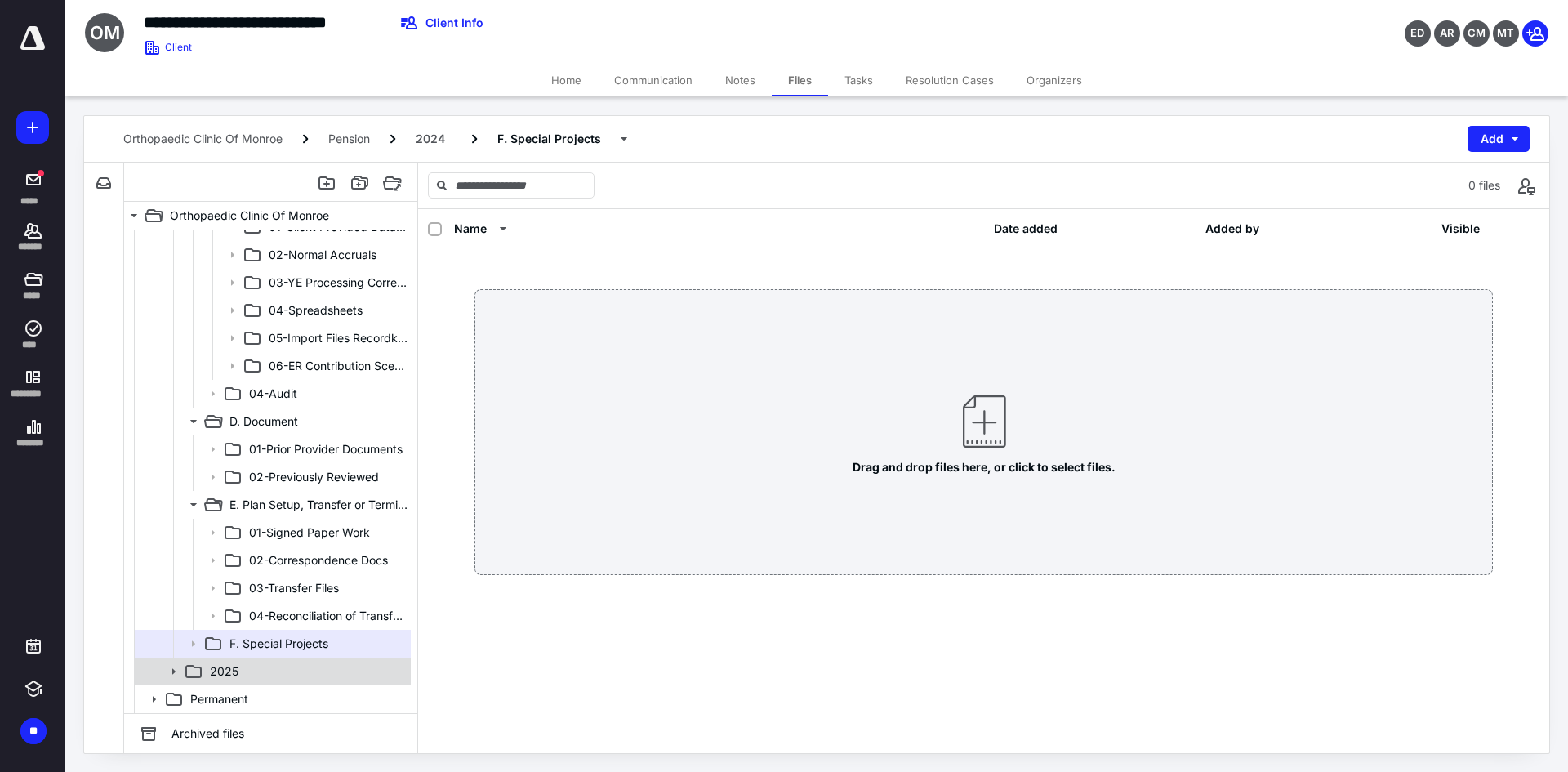 click on "2025" at bounding box center [224, 672] 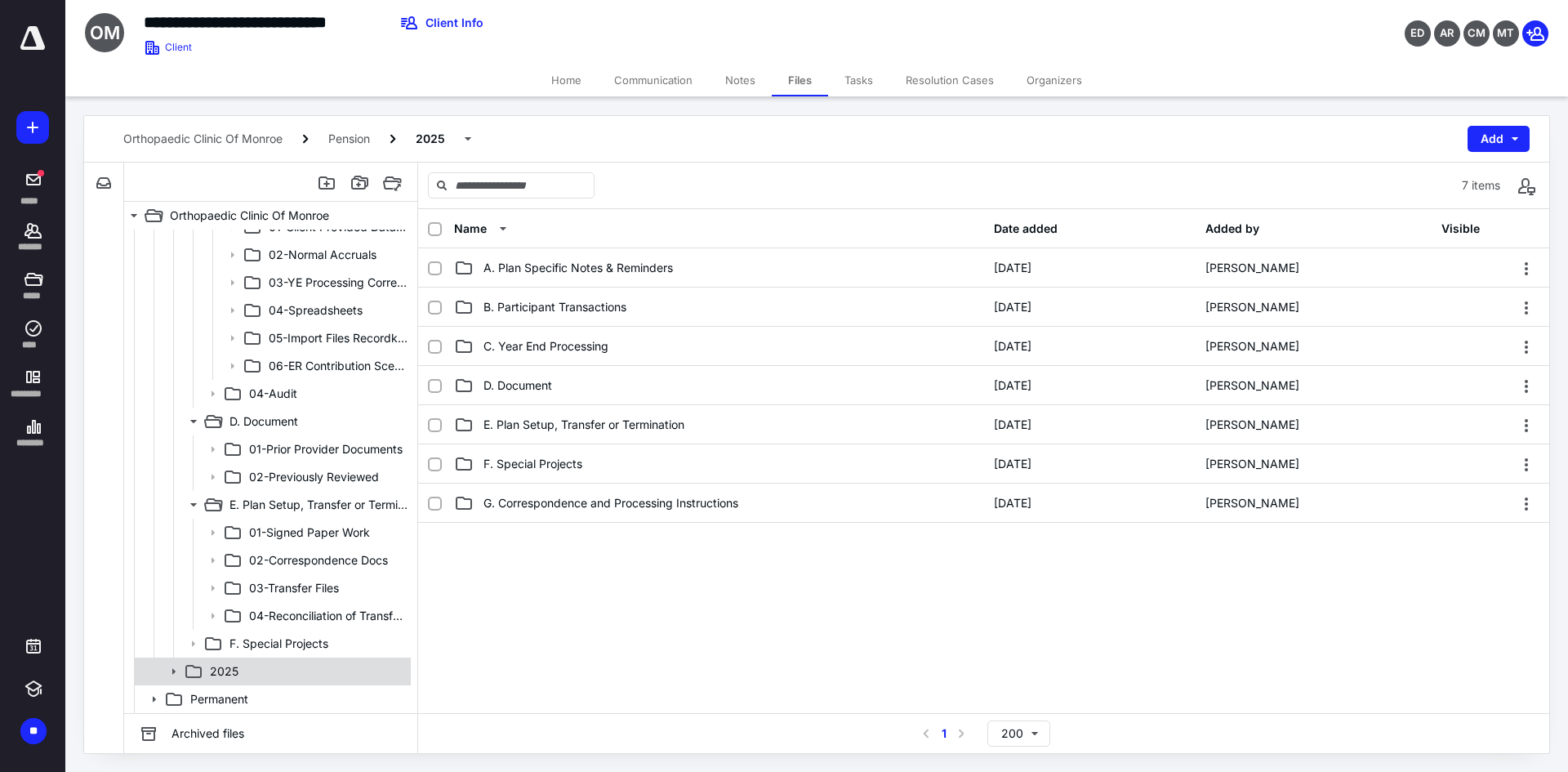 click 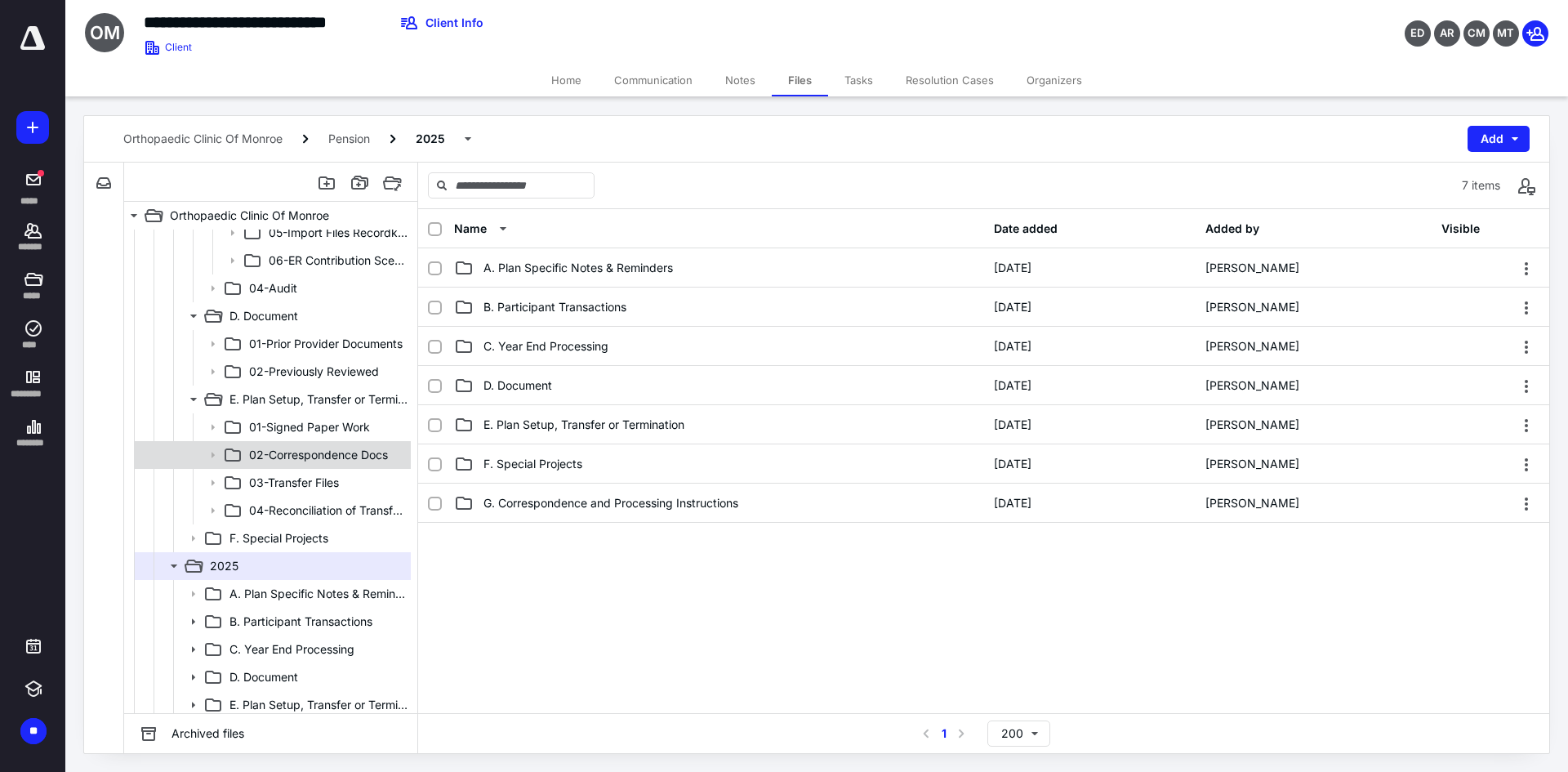 scroll, scrollTop: 1350, scrollLeft: 0, axis: vertical 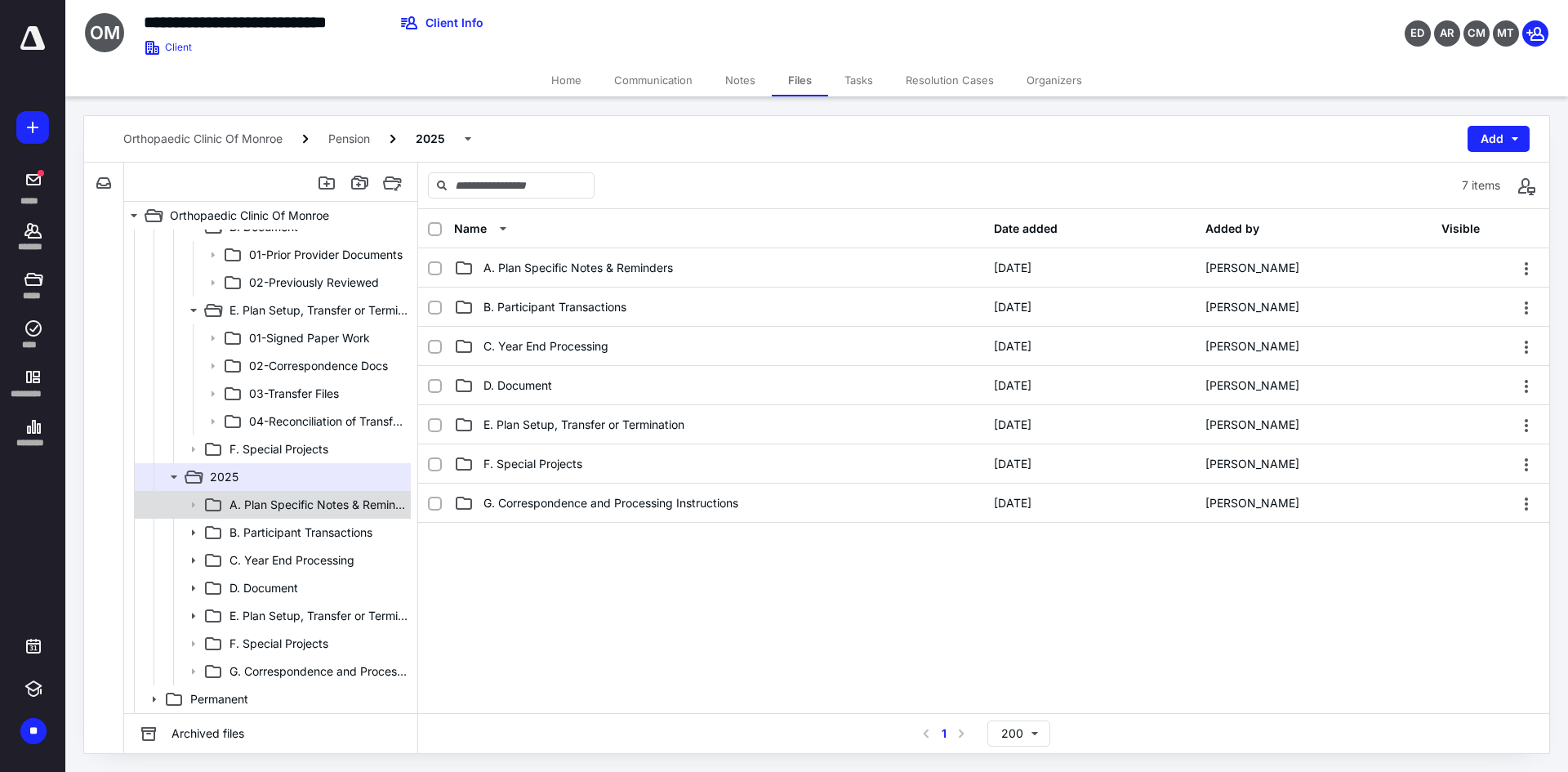 click 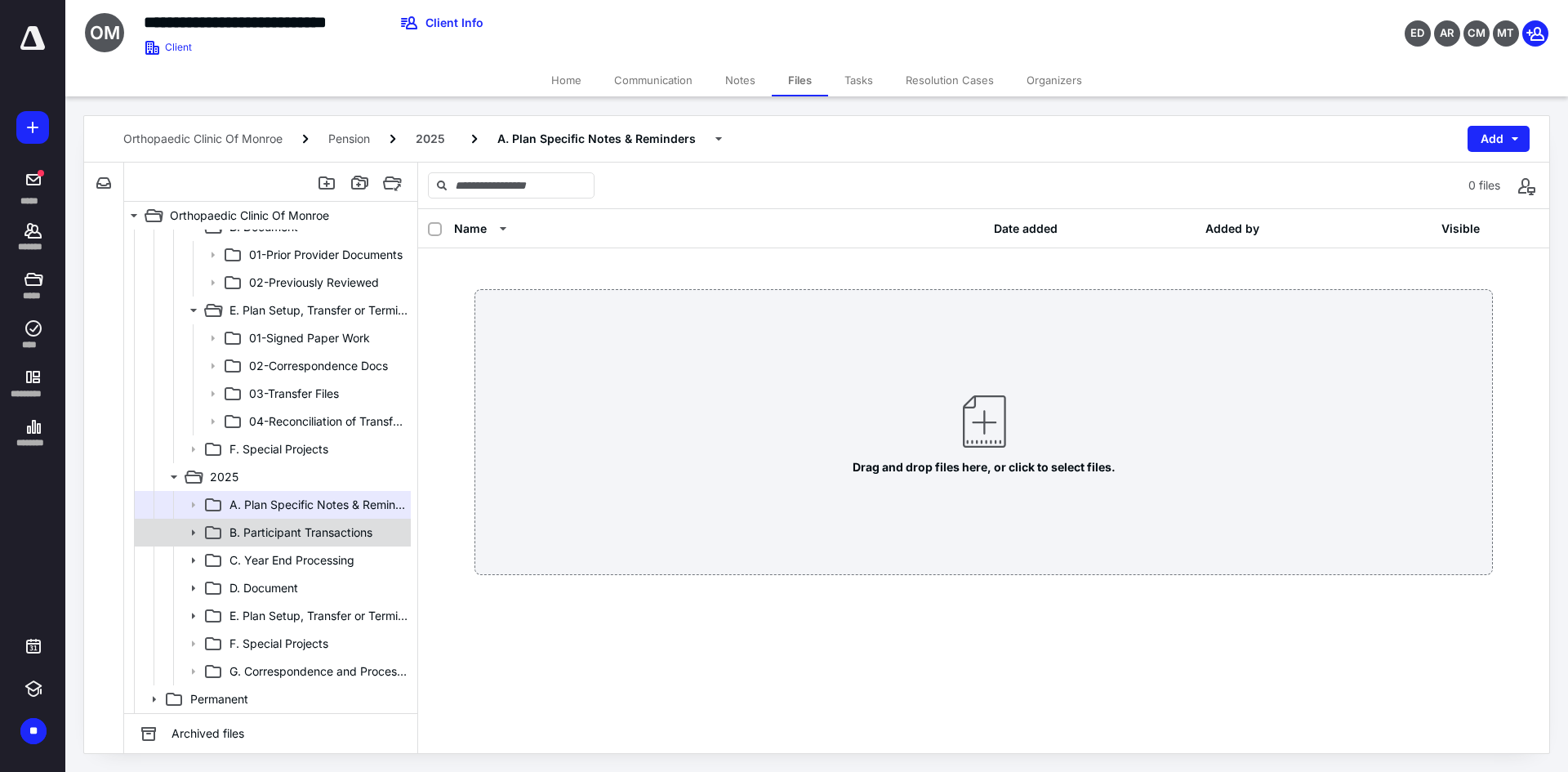 click at bounding box center (188, 533) 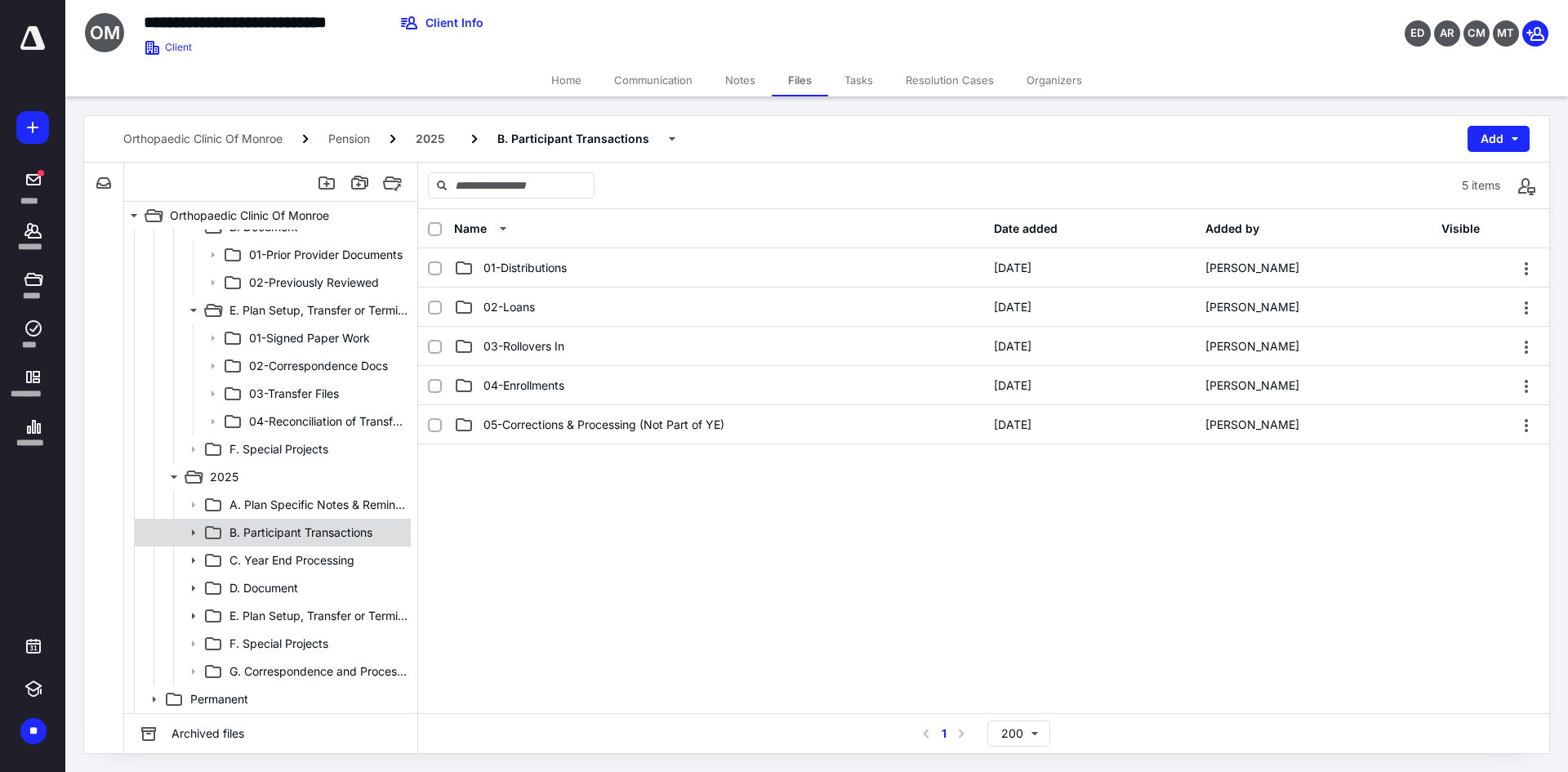 click 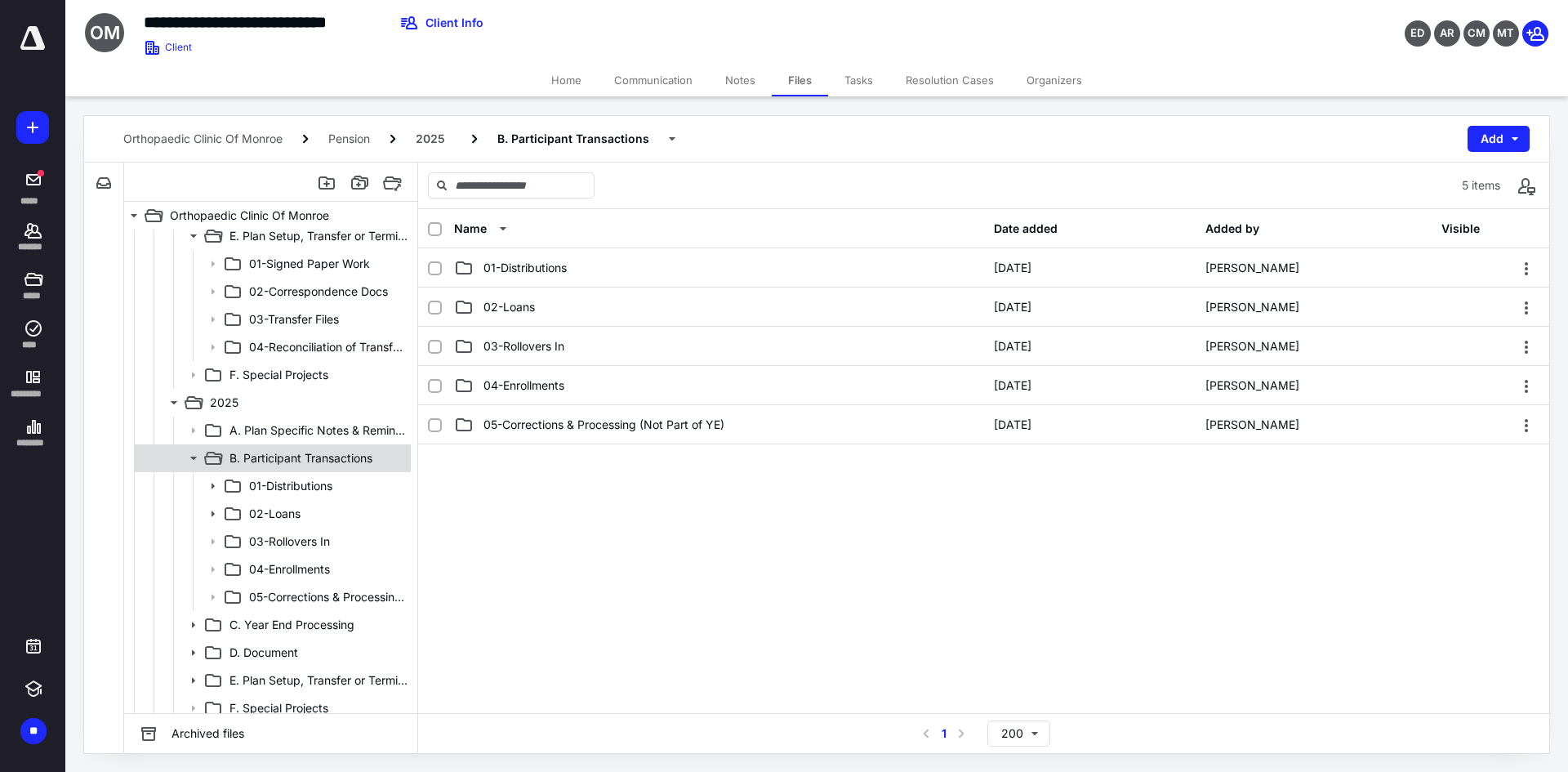 scroll, scrollTop: 1488, scrollLeft: 0, axis: vertical 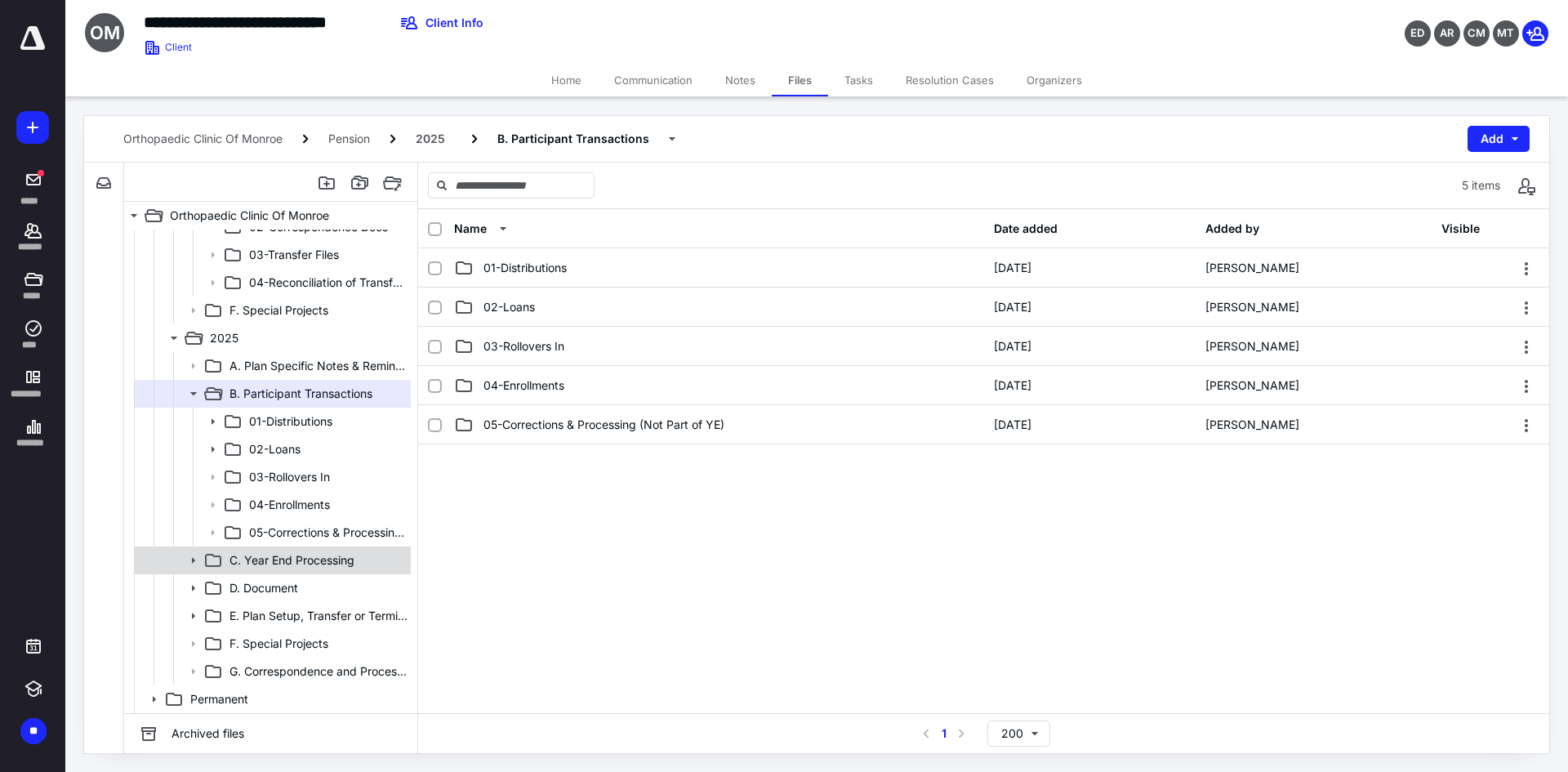 click 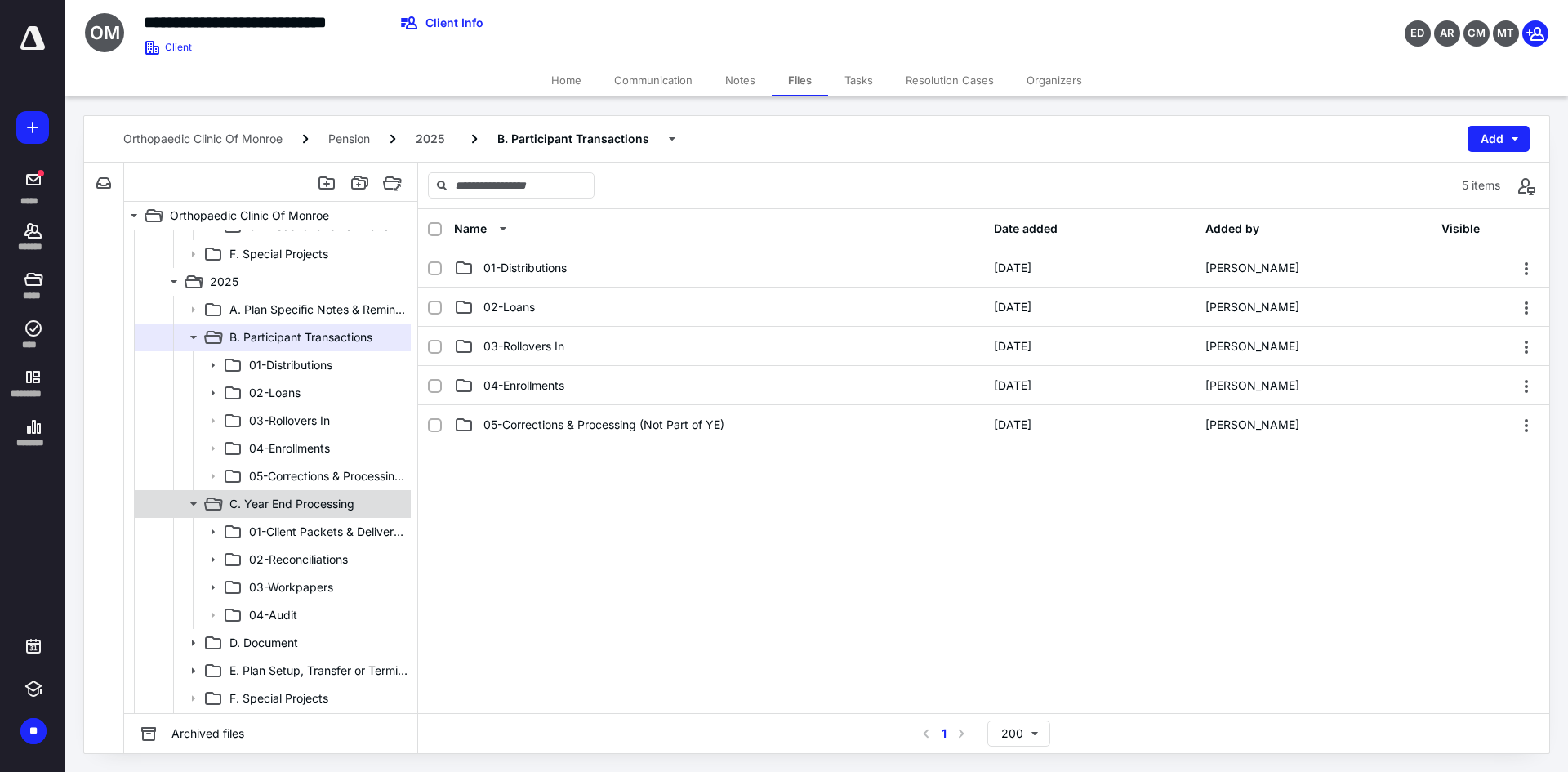 scroll, scrollTop: 1600, scrollLeft: 0, axis: vertical 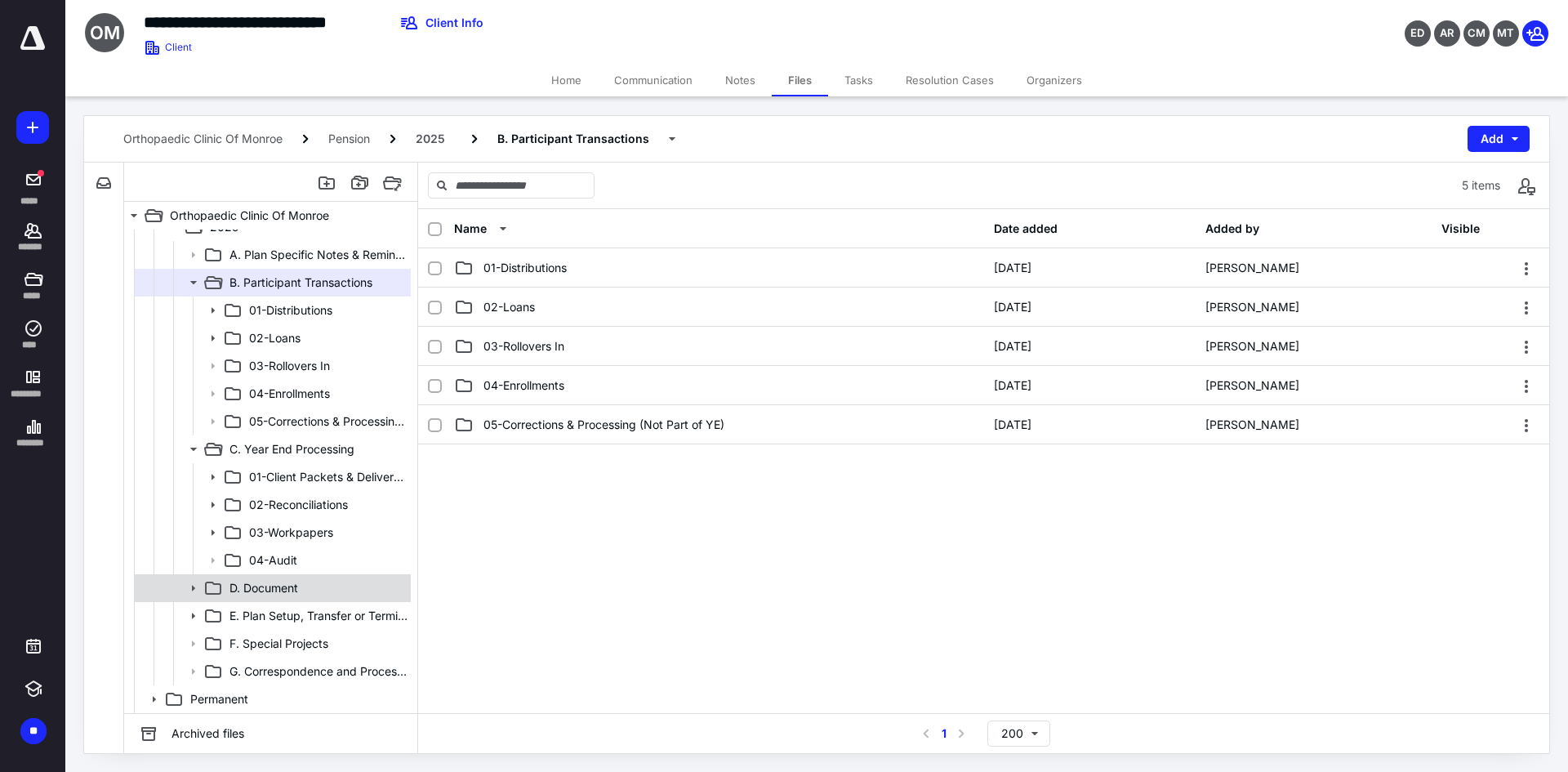 click 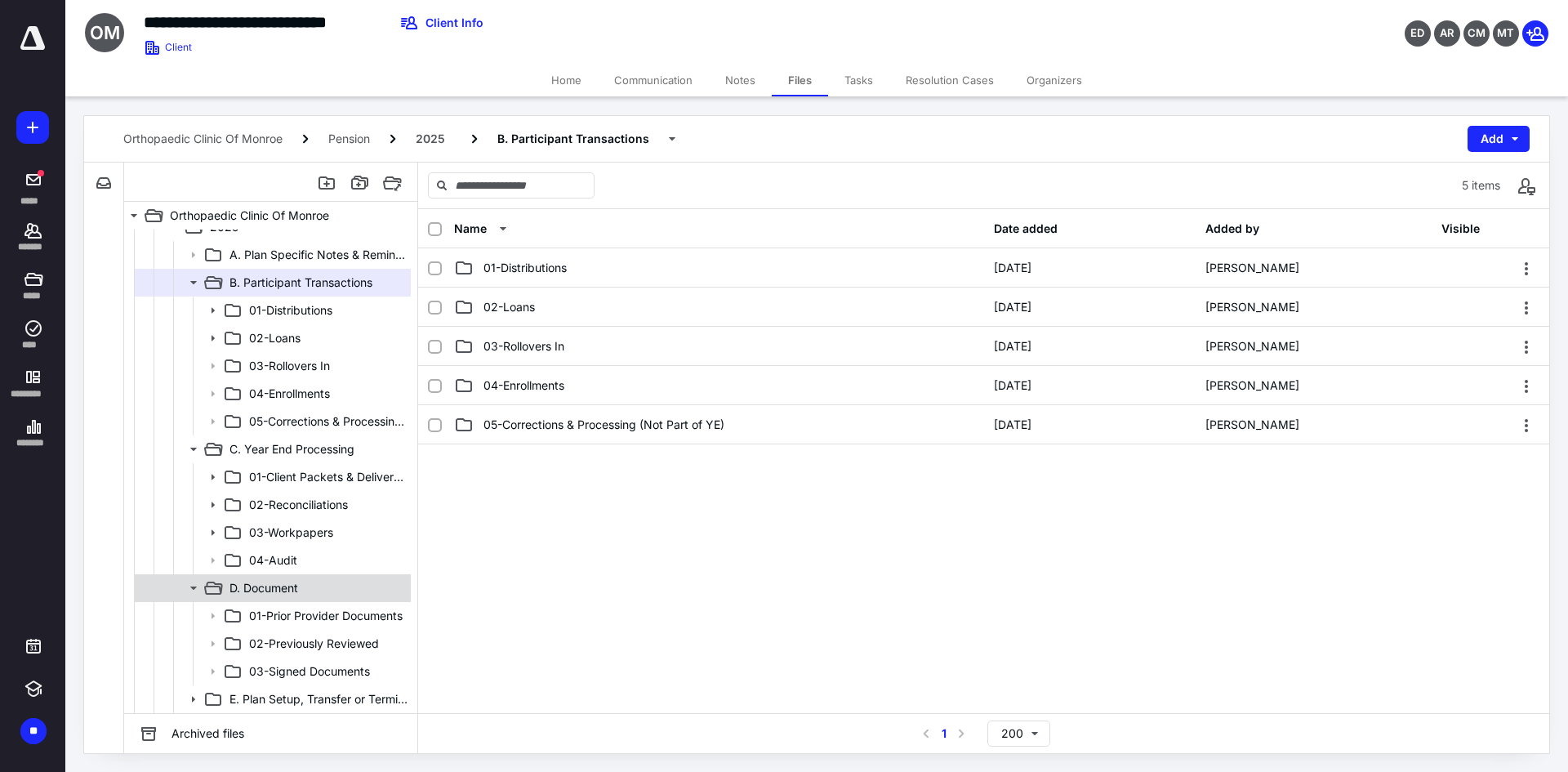 scroll, scrollTop: 1683, scrollLeft: 0, axis: vertical 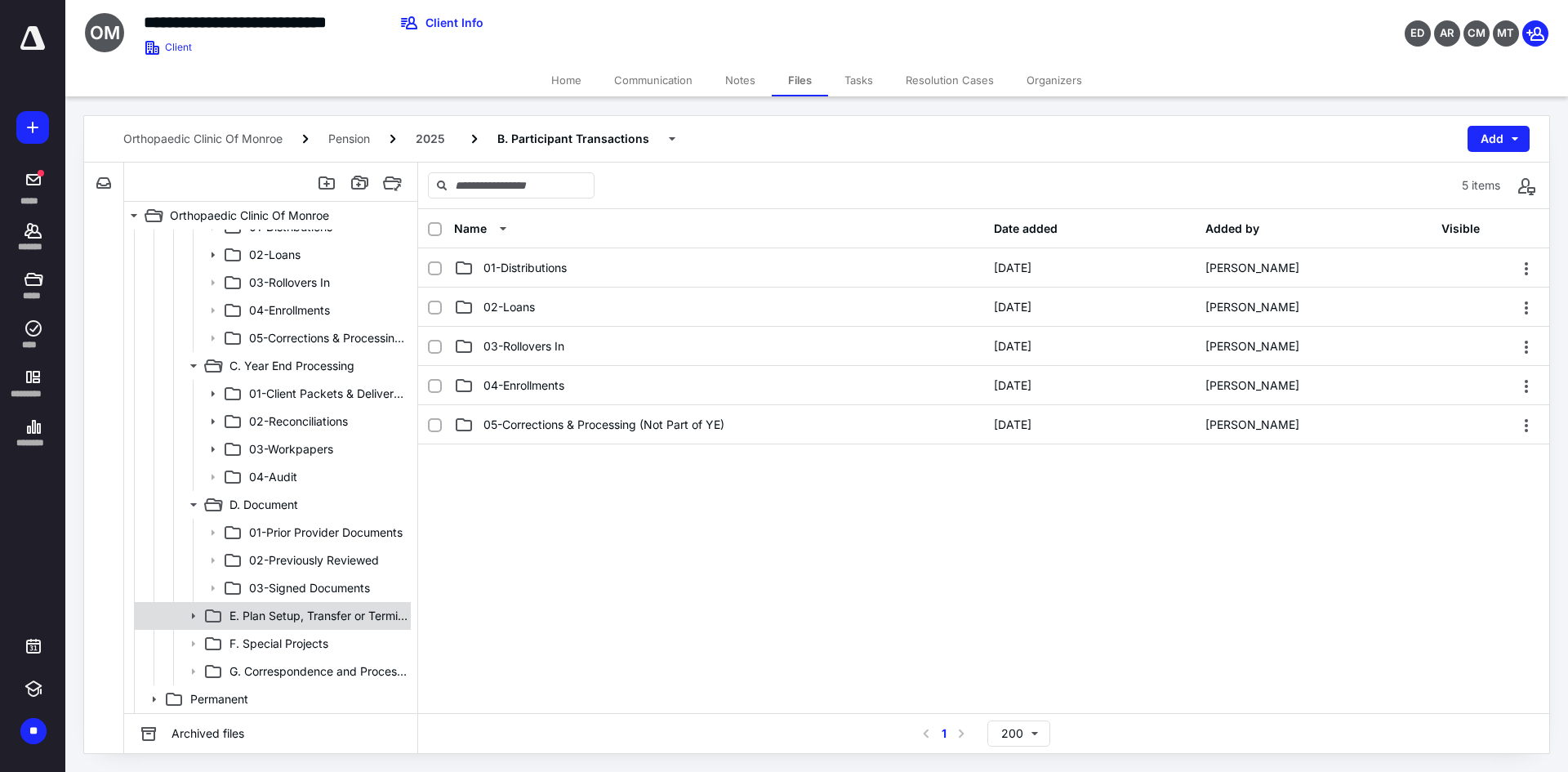click 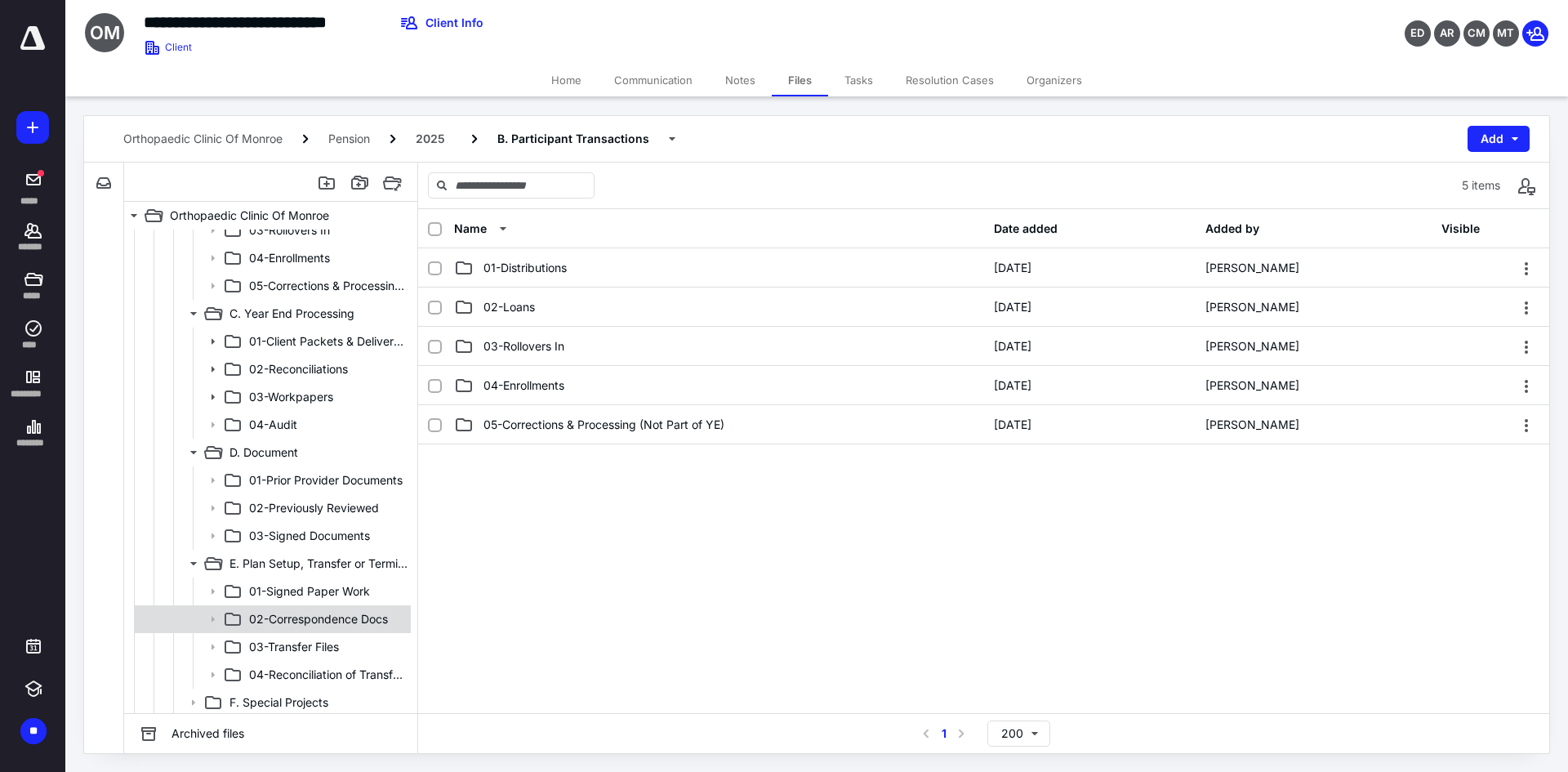 scroll, scrollTop: 1794, scrollLeft: 0, axis: vertical 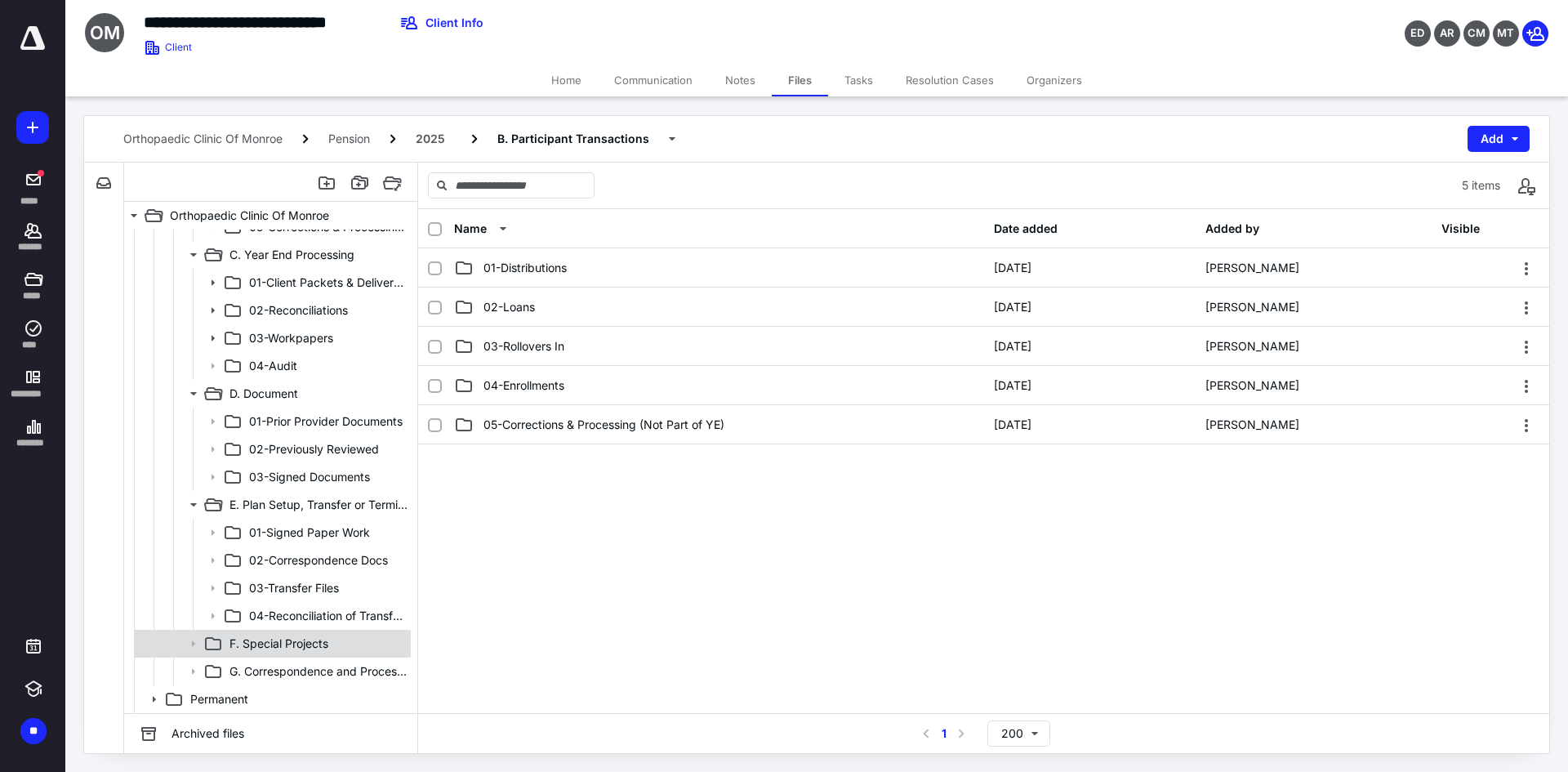 click 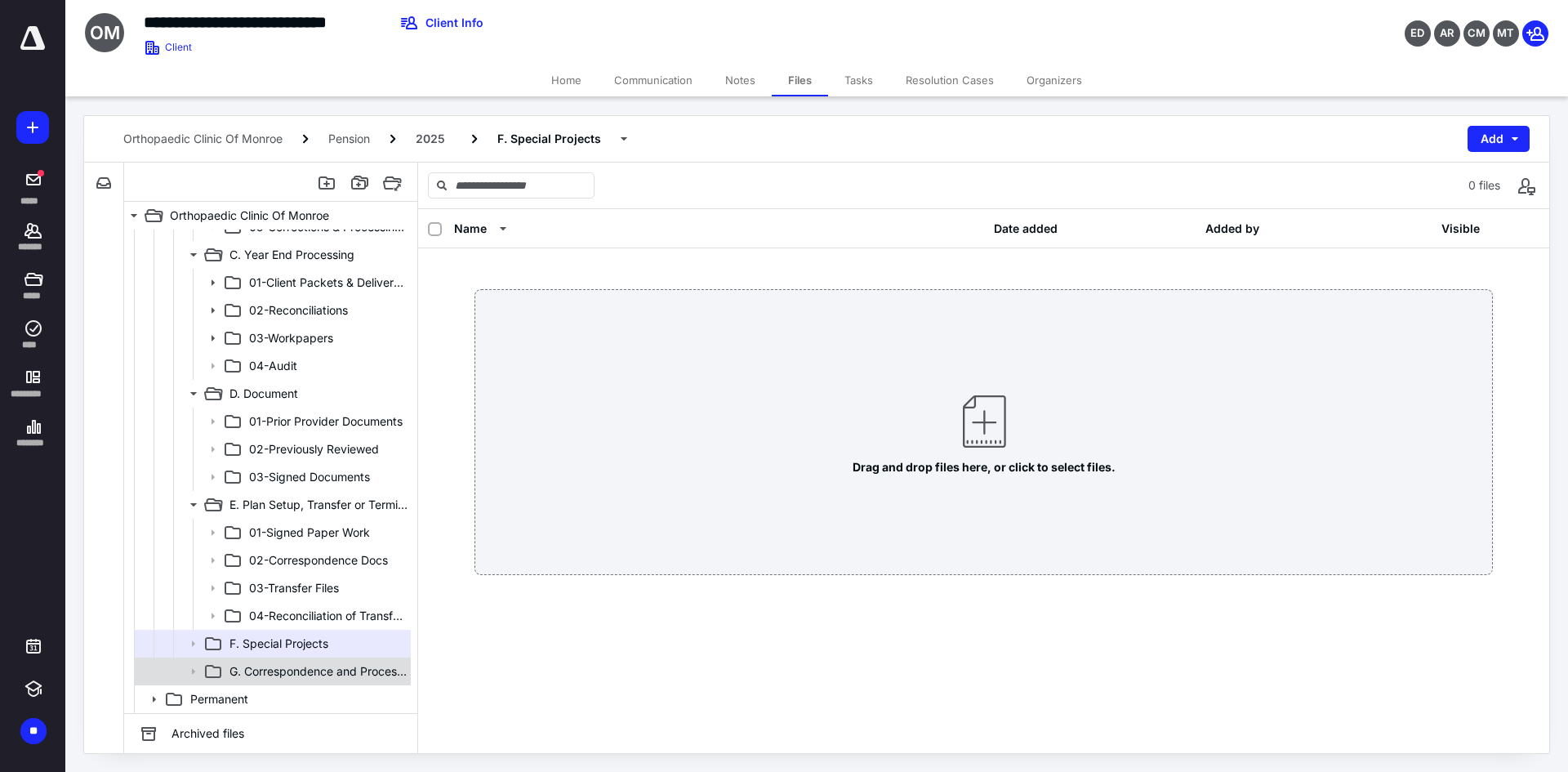 click 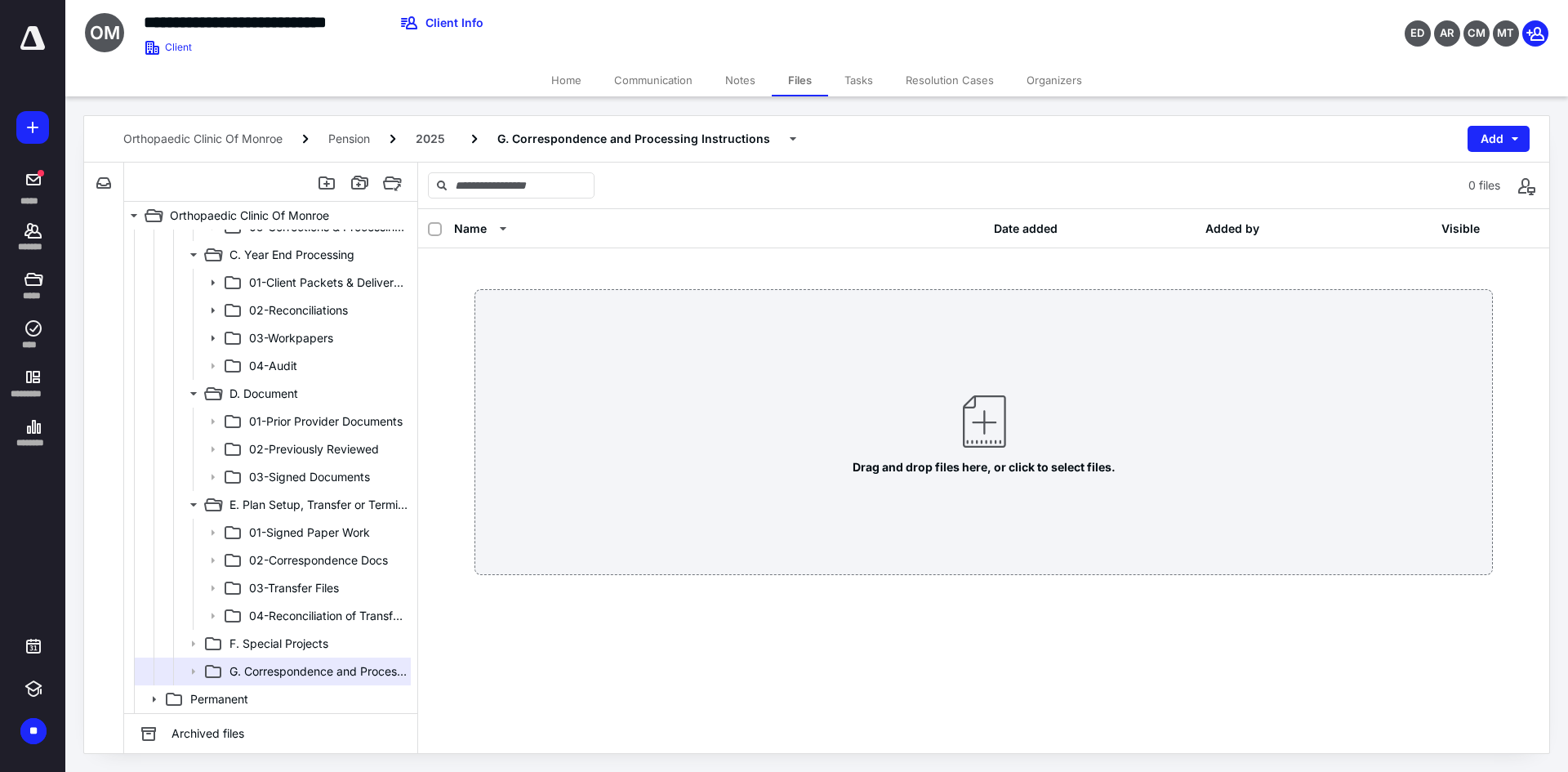 click on "Archived files" at bounding box center (270, 733) 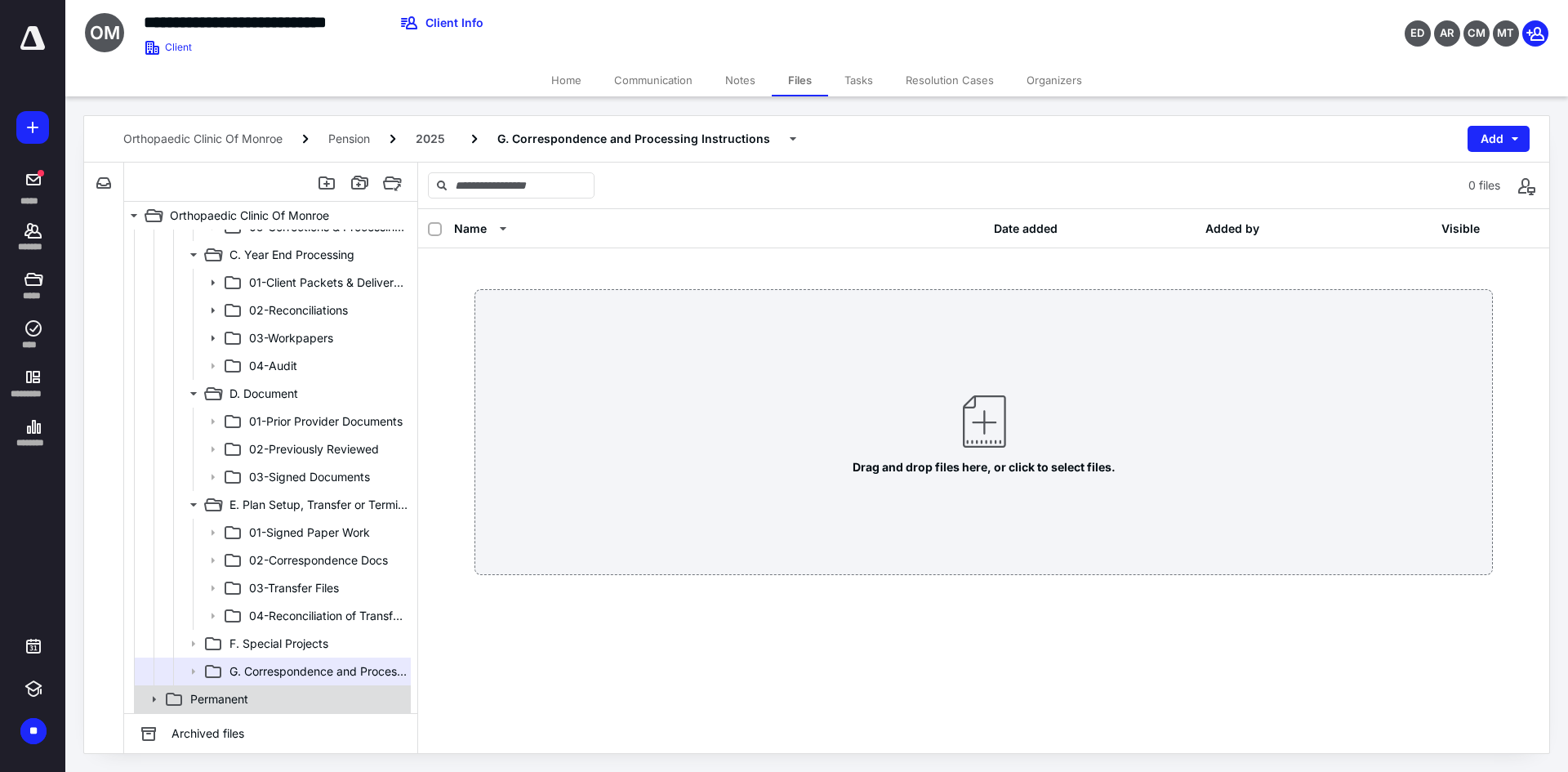 click on "Permanent" at bounding box center [219, 699] 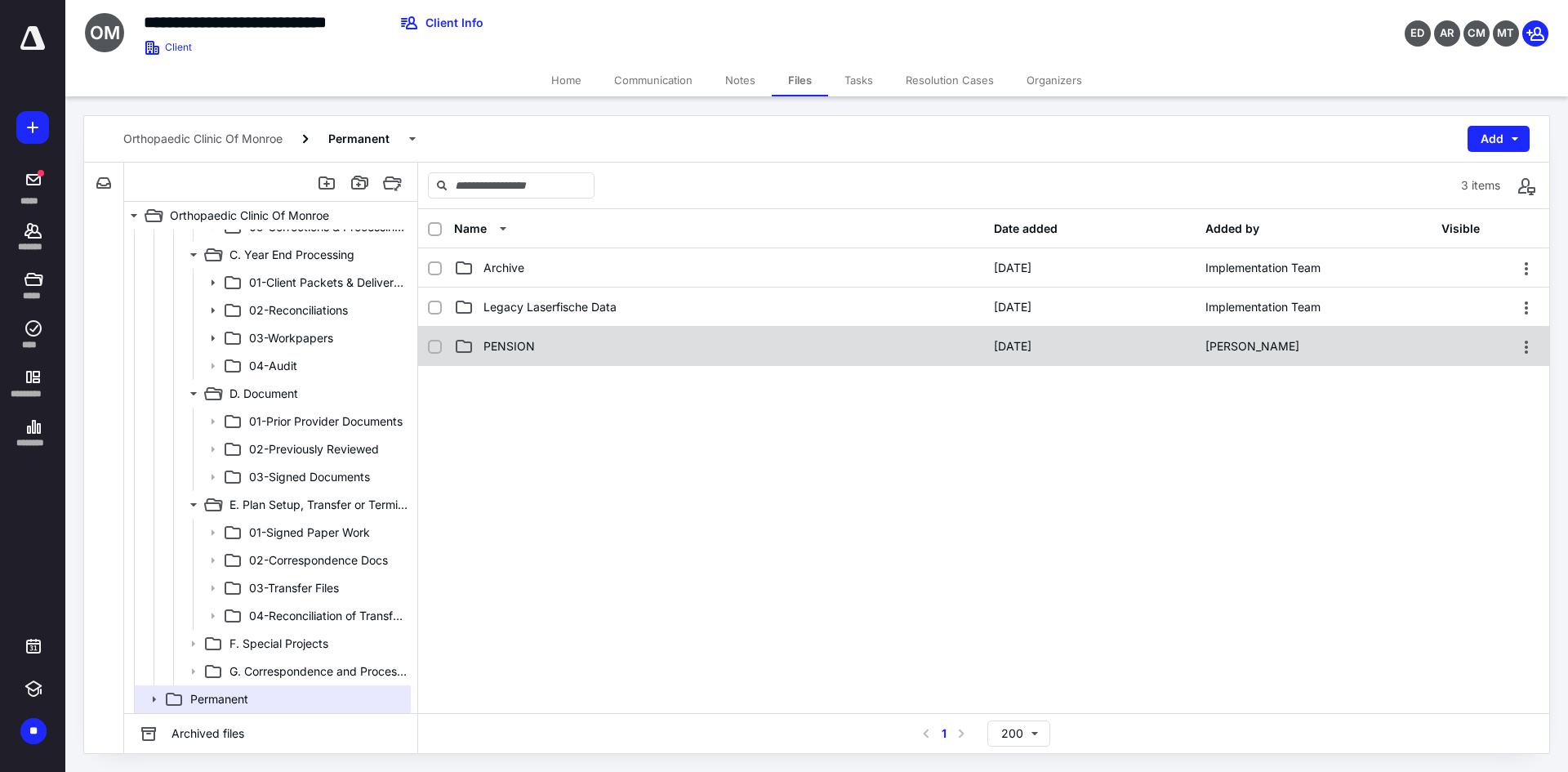 click on "PENSION" at bounding box center (719, 346) 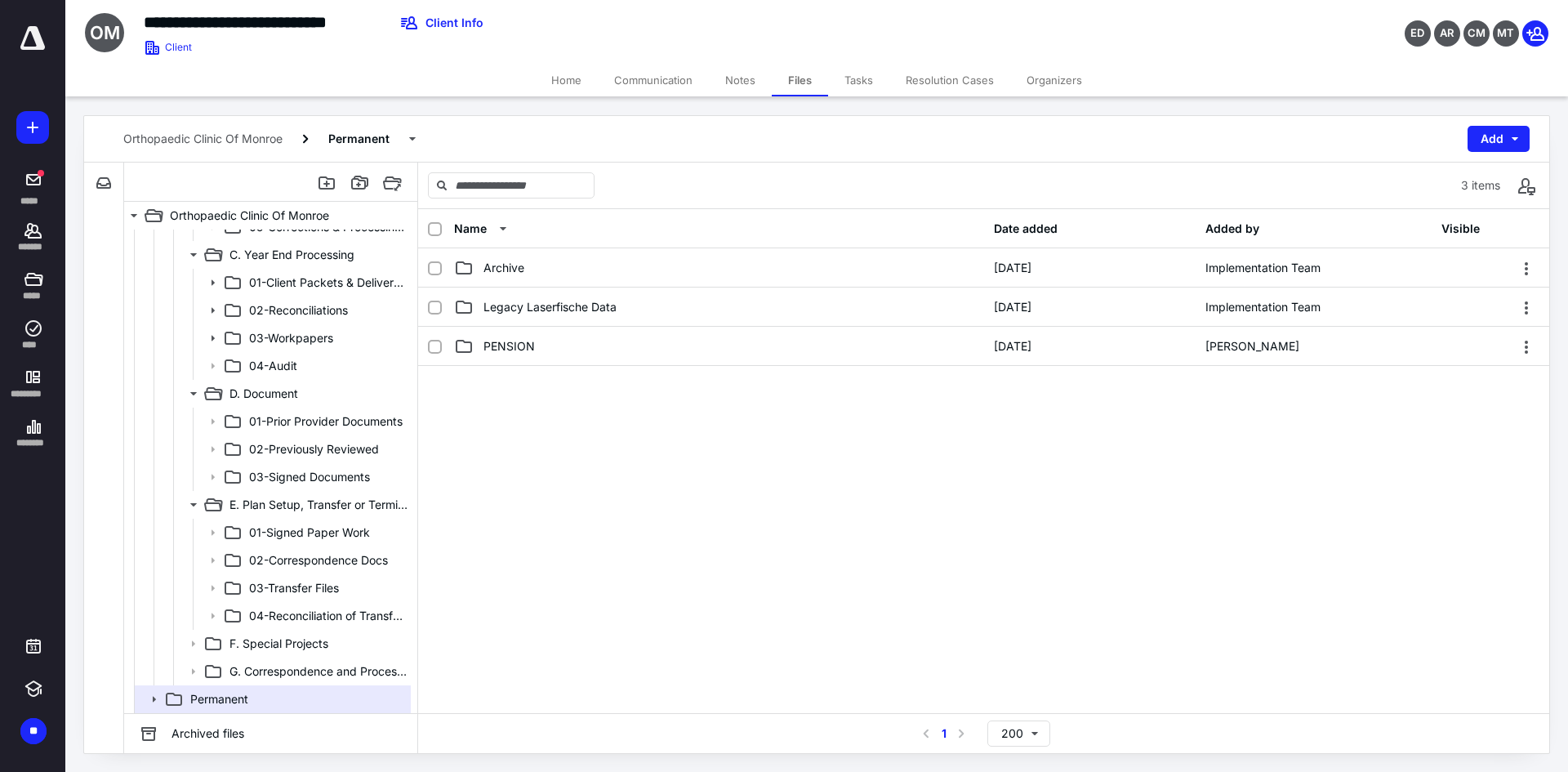 checkbox on "true" 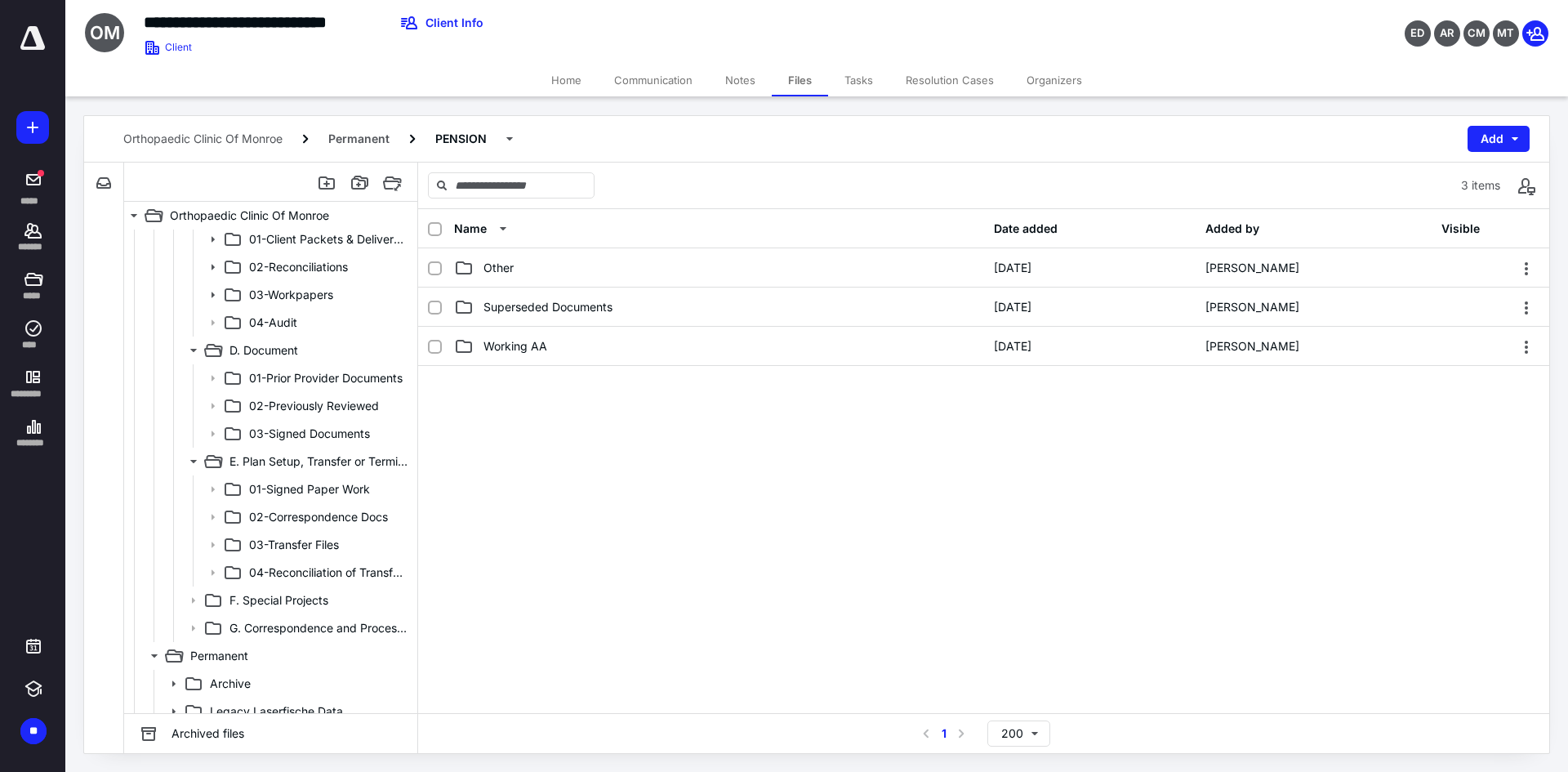 scroll, scrollTop: 1877, scrollLeft: 0, axis: vertical 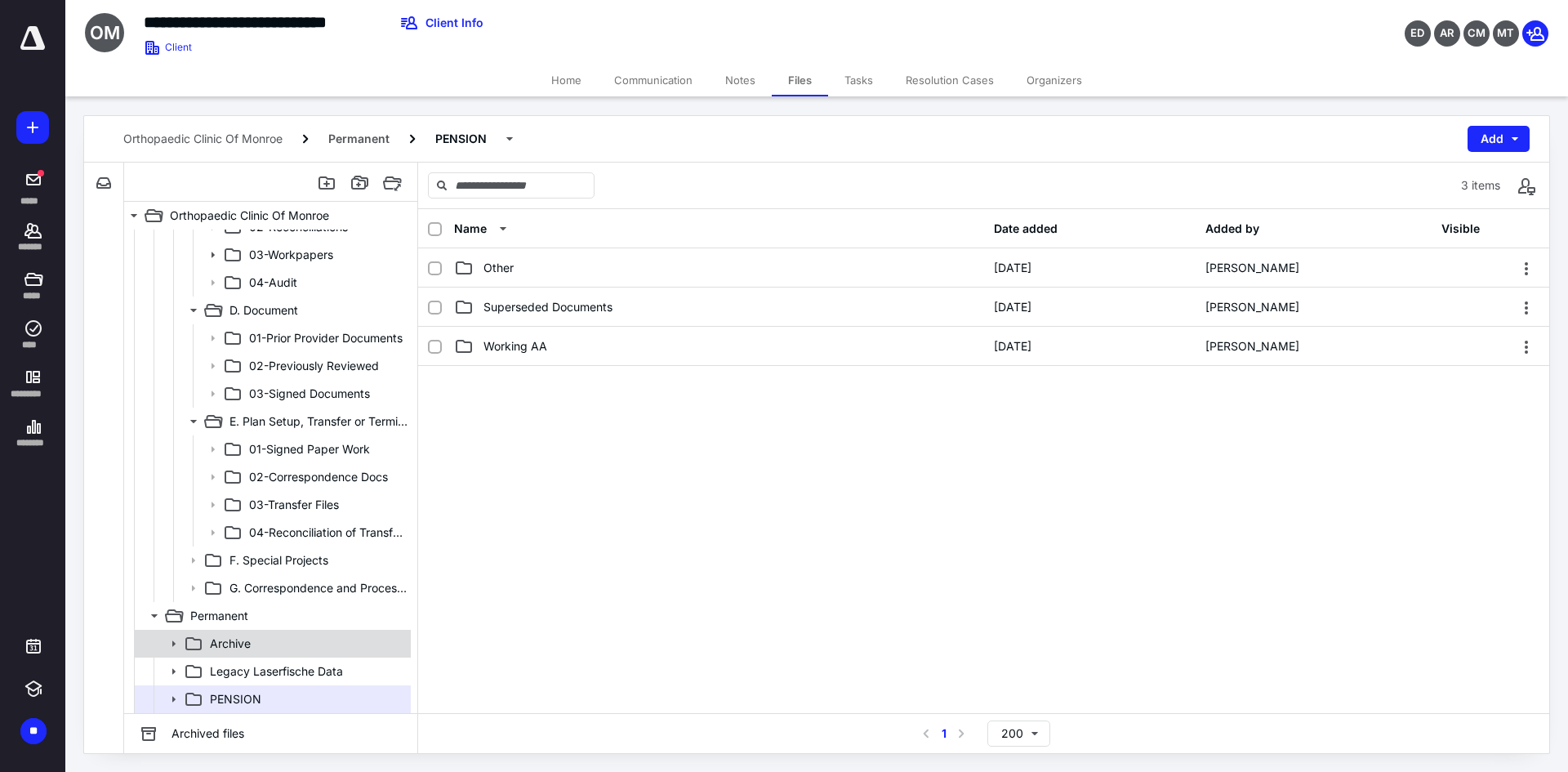 click 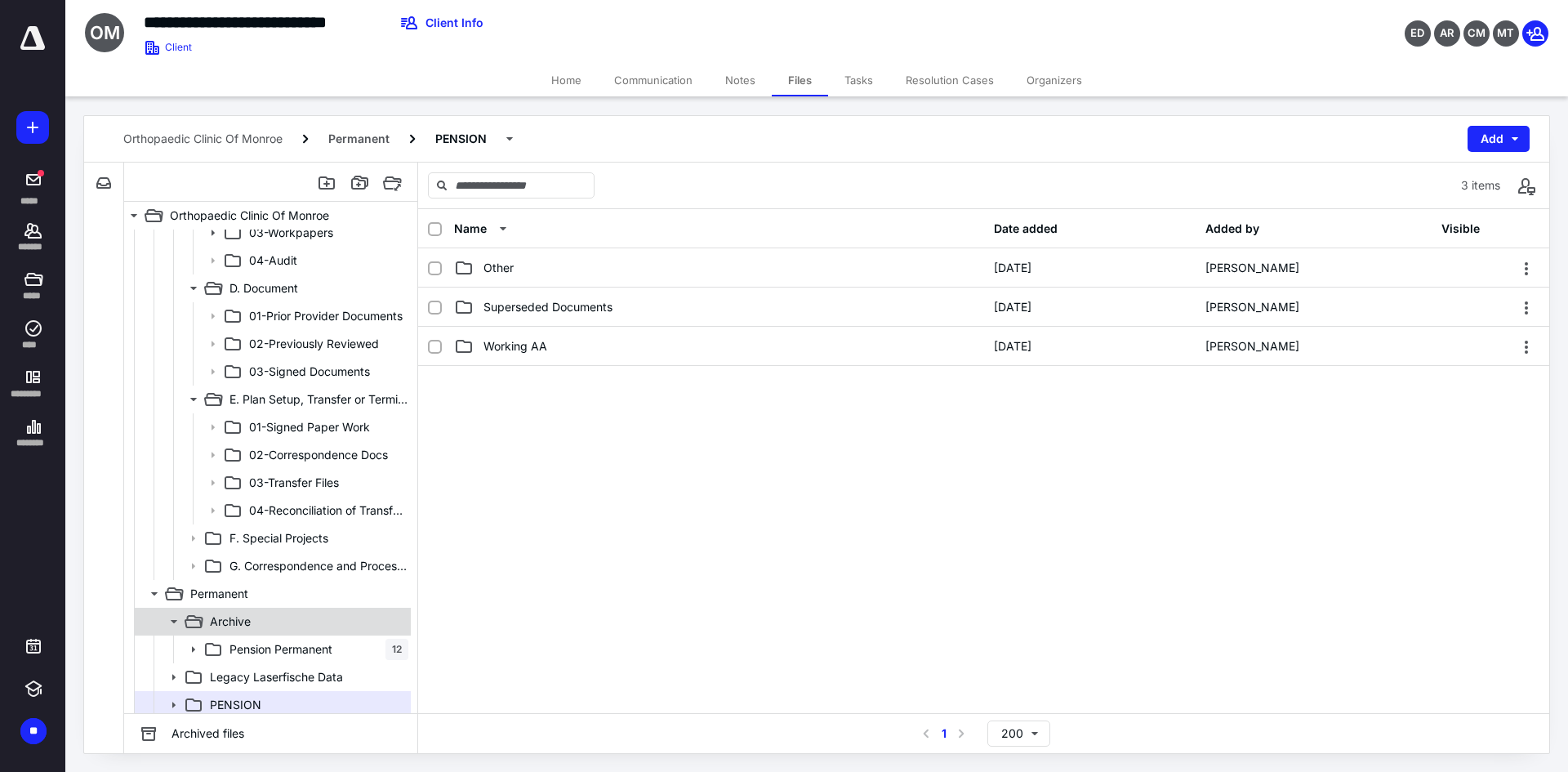 scroll, scrollTop: 1905, scrollLeft: 0, axis: vertical 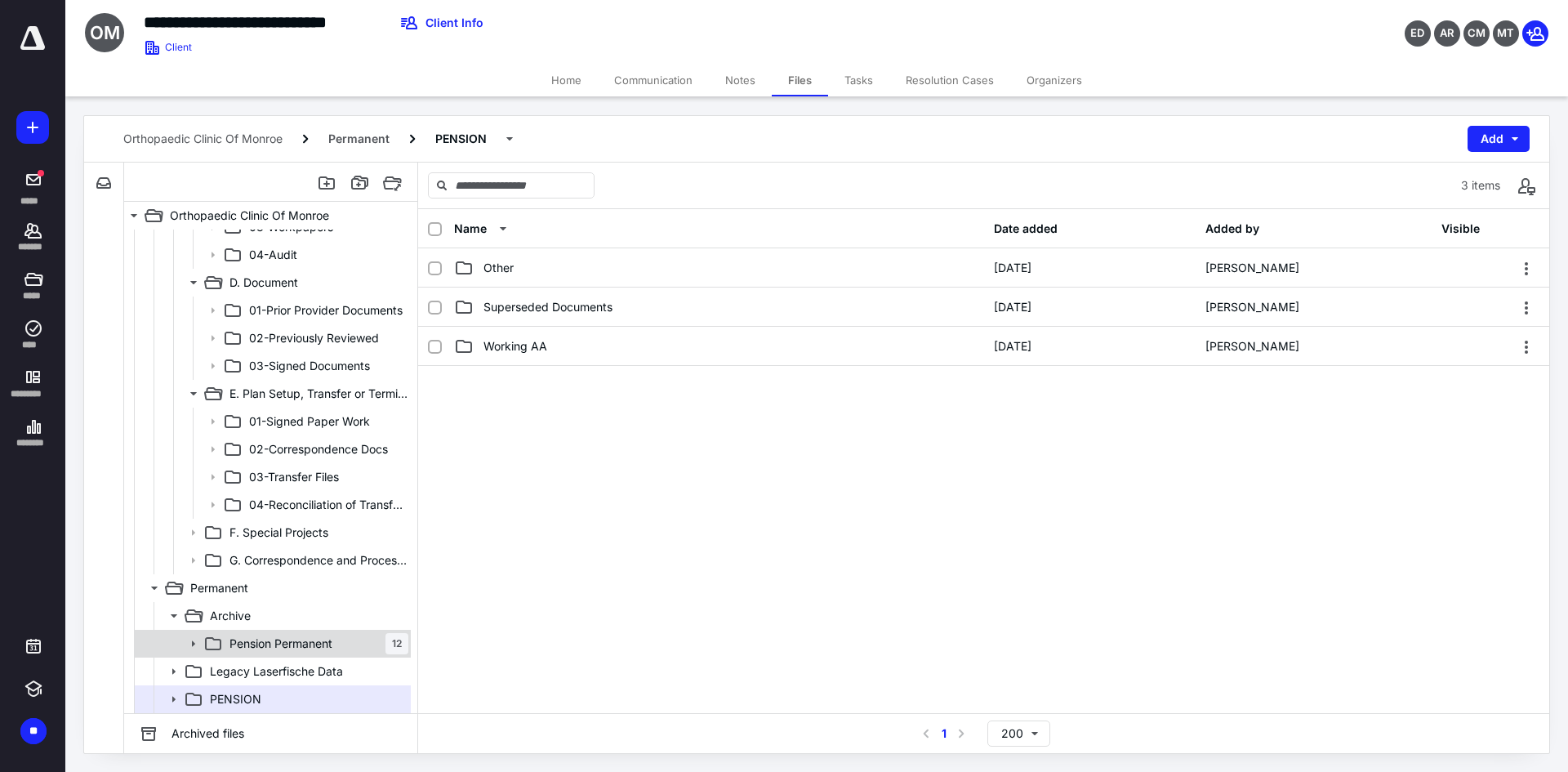 click 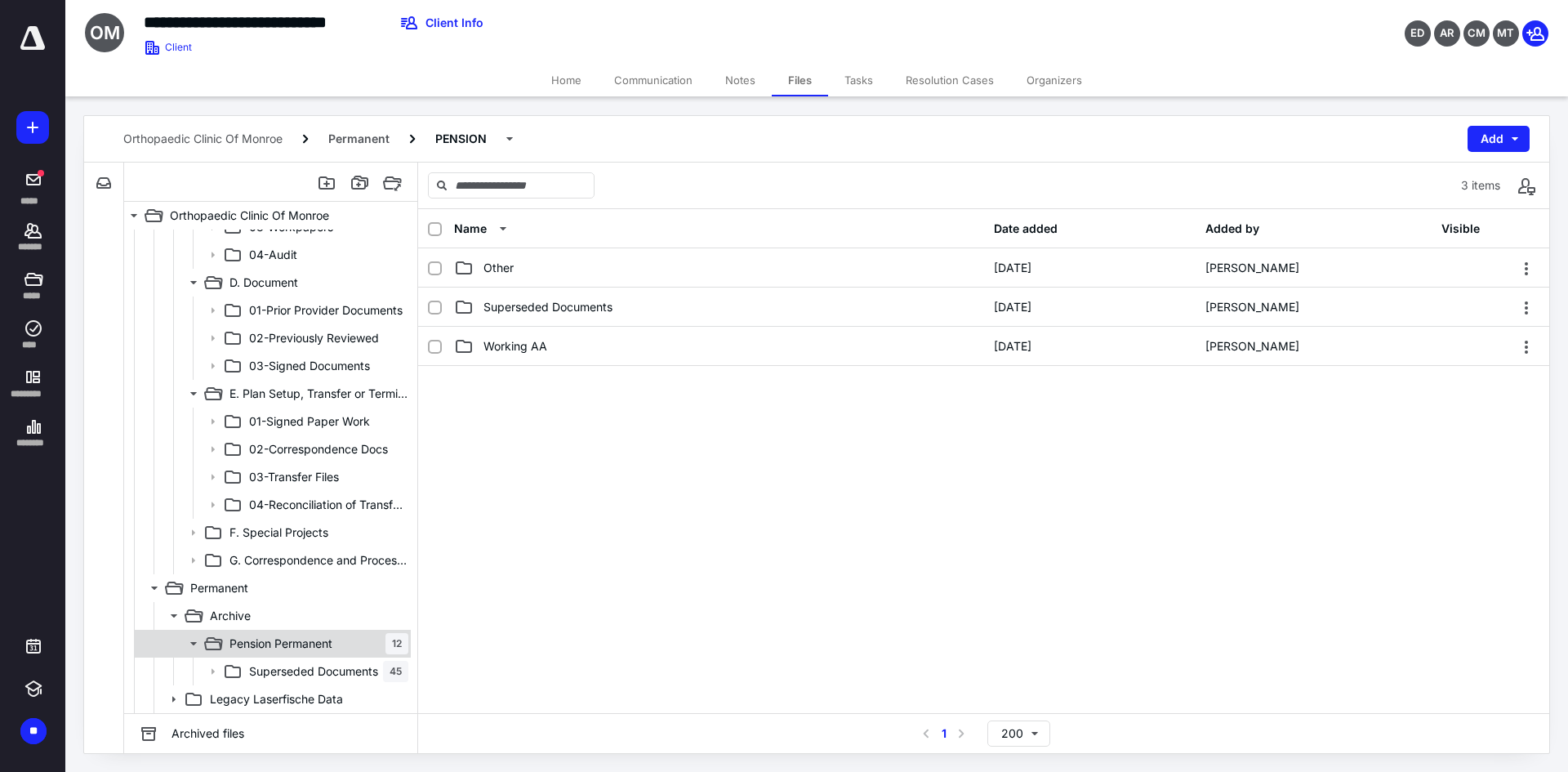 scroll, scrollTop: 1933, scrollLeft: 0, axis: vertical 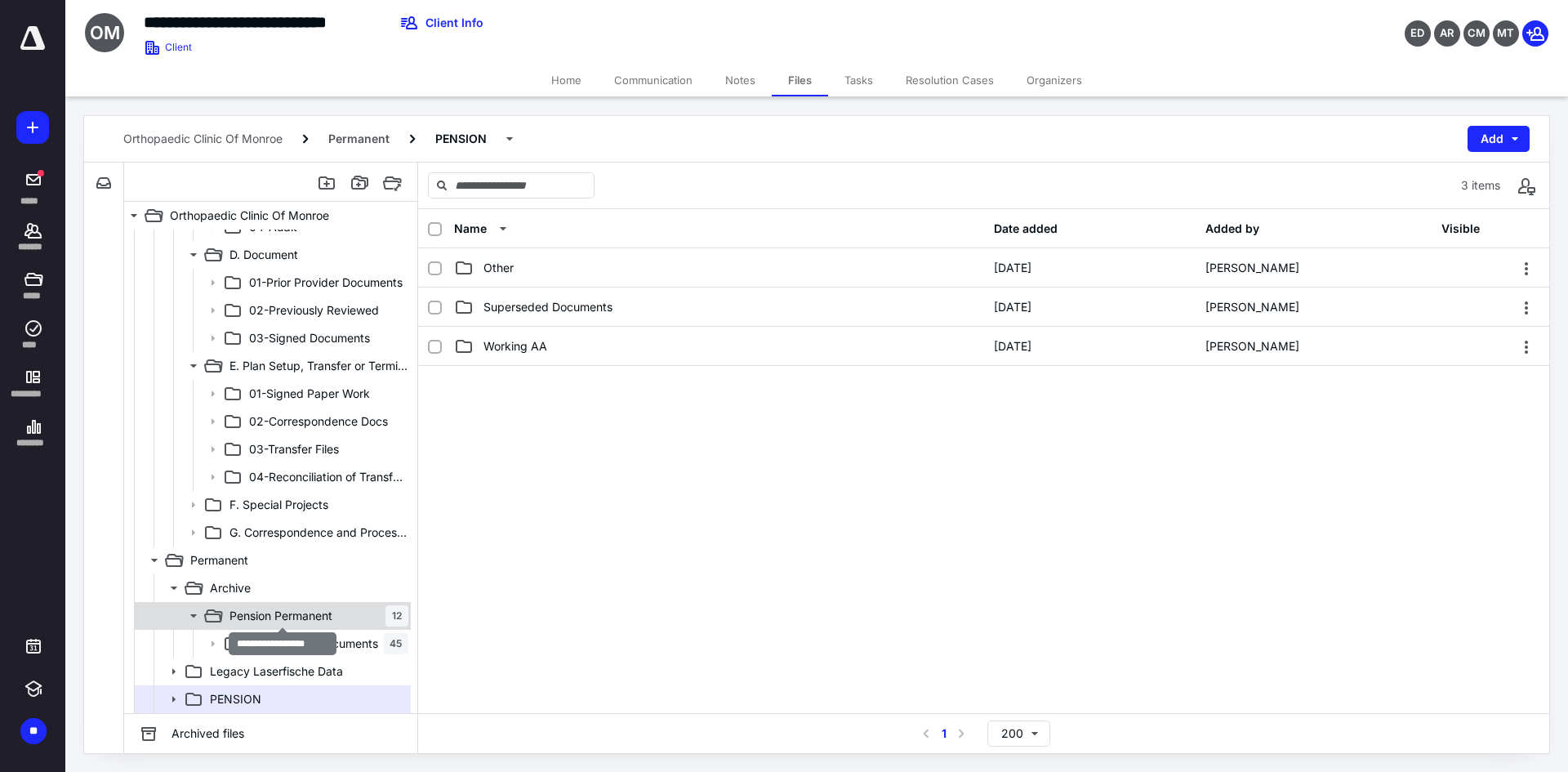 click on "Pension Permanent" at bounding box center (281, 616) 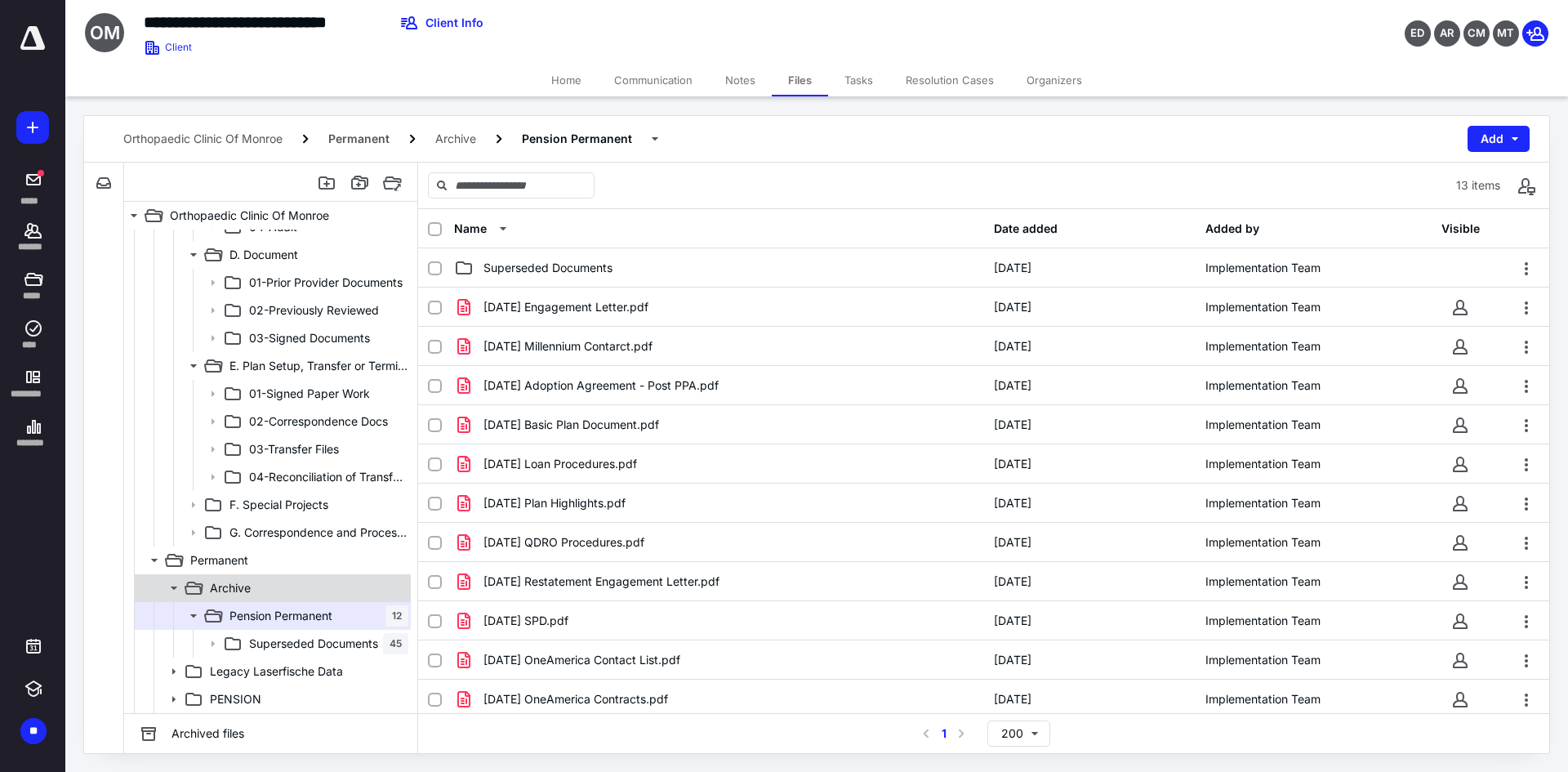 click on "Archive" at bounding box center (230, 588) 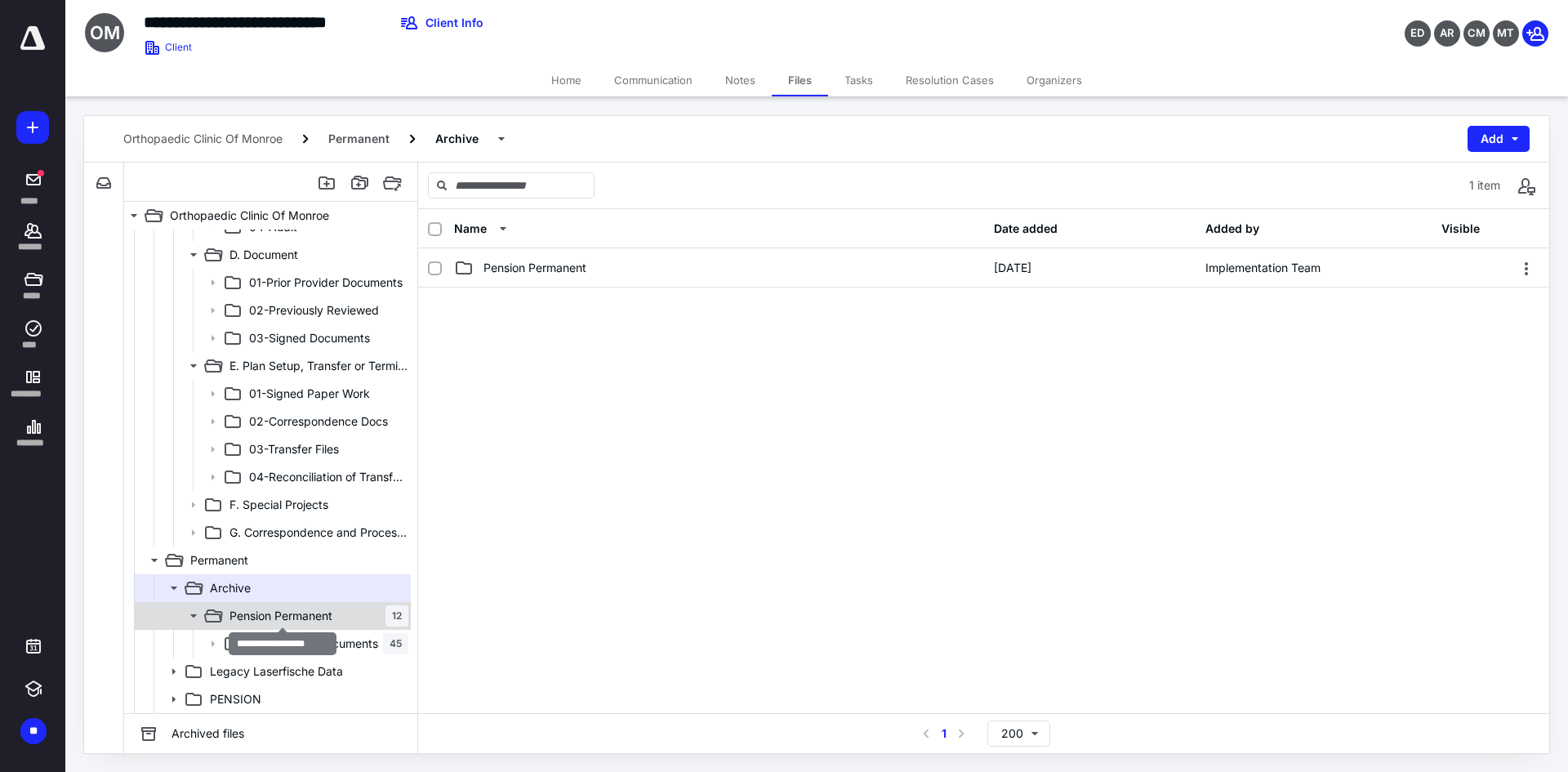 click on "Pension Permanent" at bounding box center [281, 616] 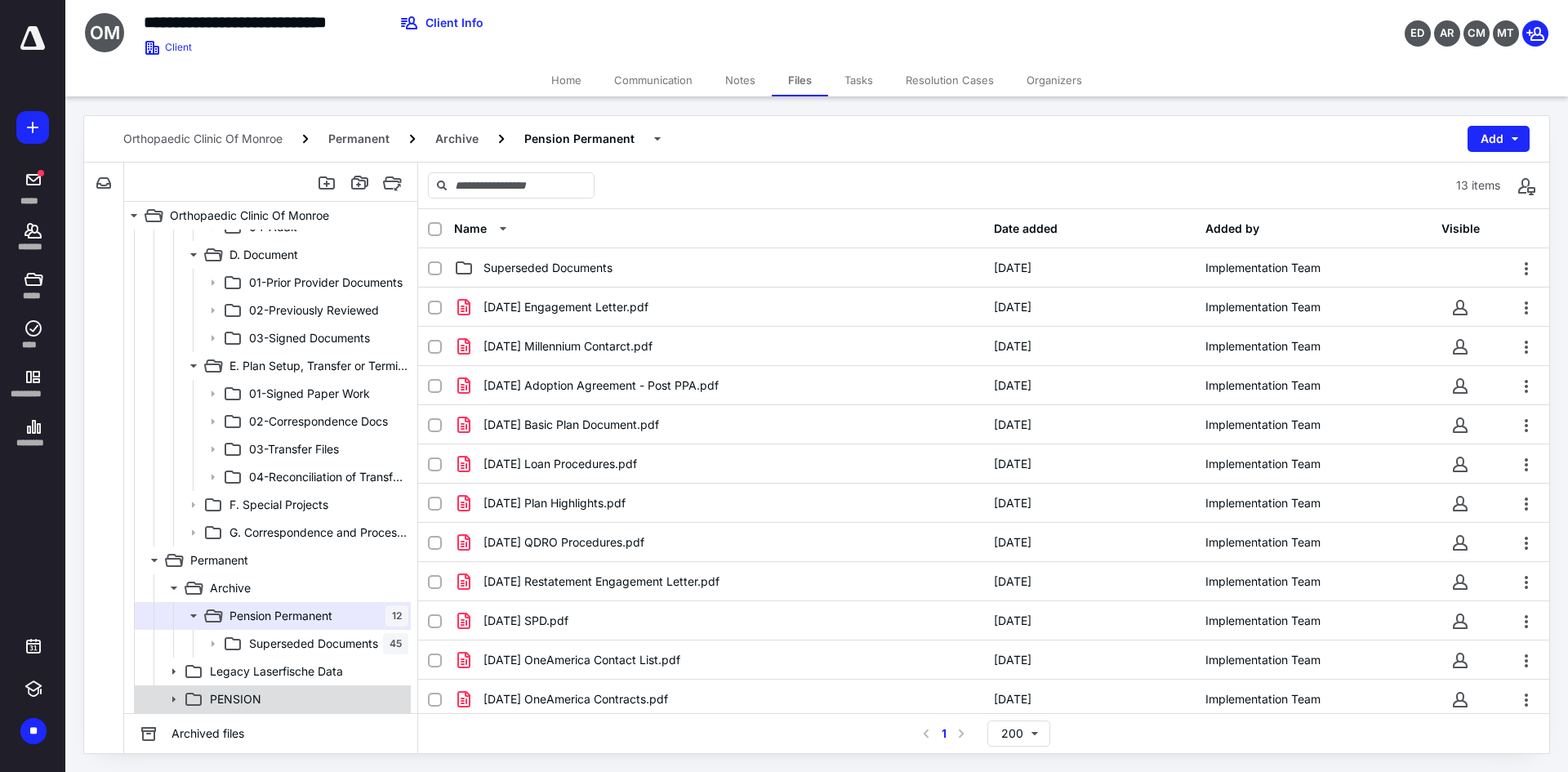 click on "PENSION" at bounding box center (305, 699) 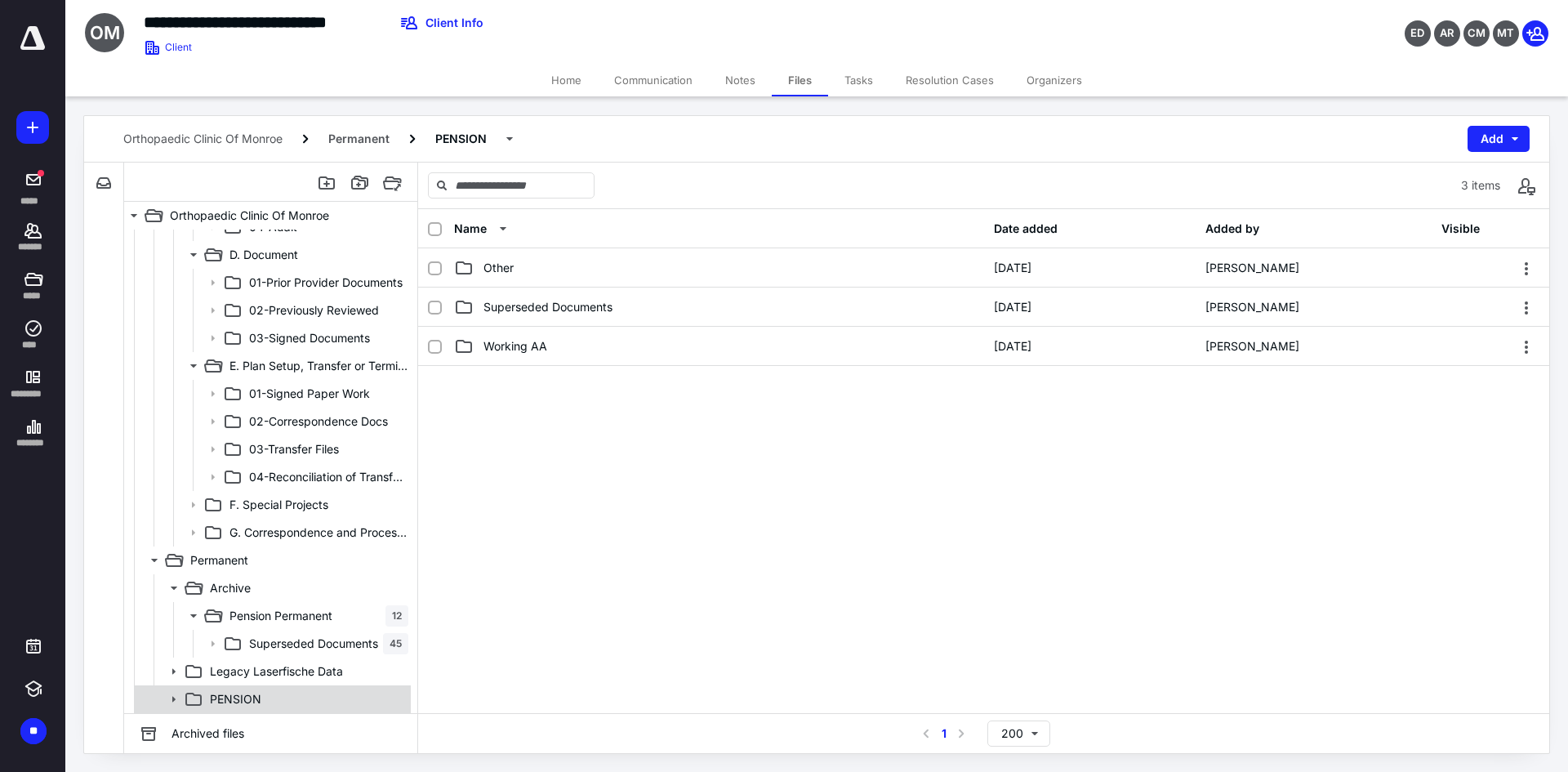 click 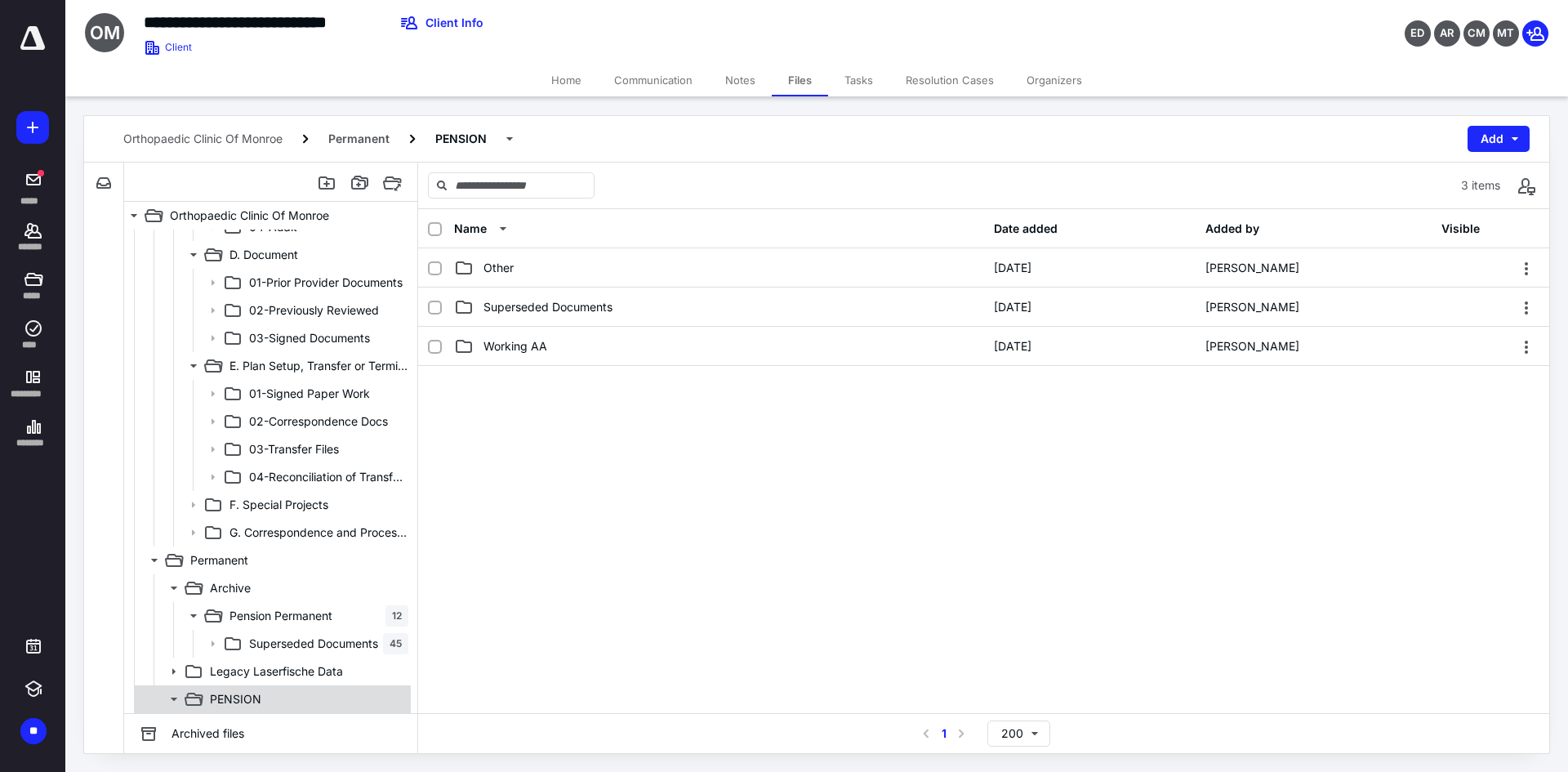 scroll, scrollTop: 2016, scrollLeft: 0, axis: vertical 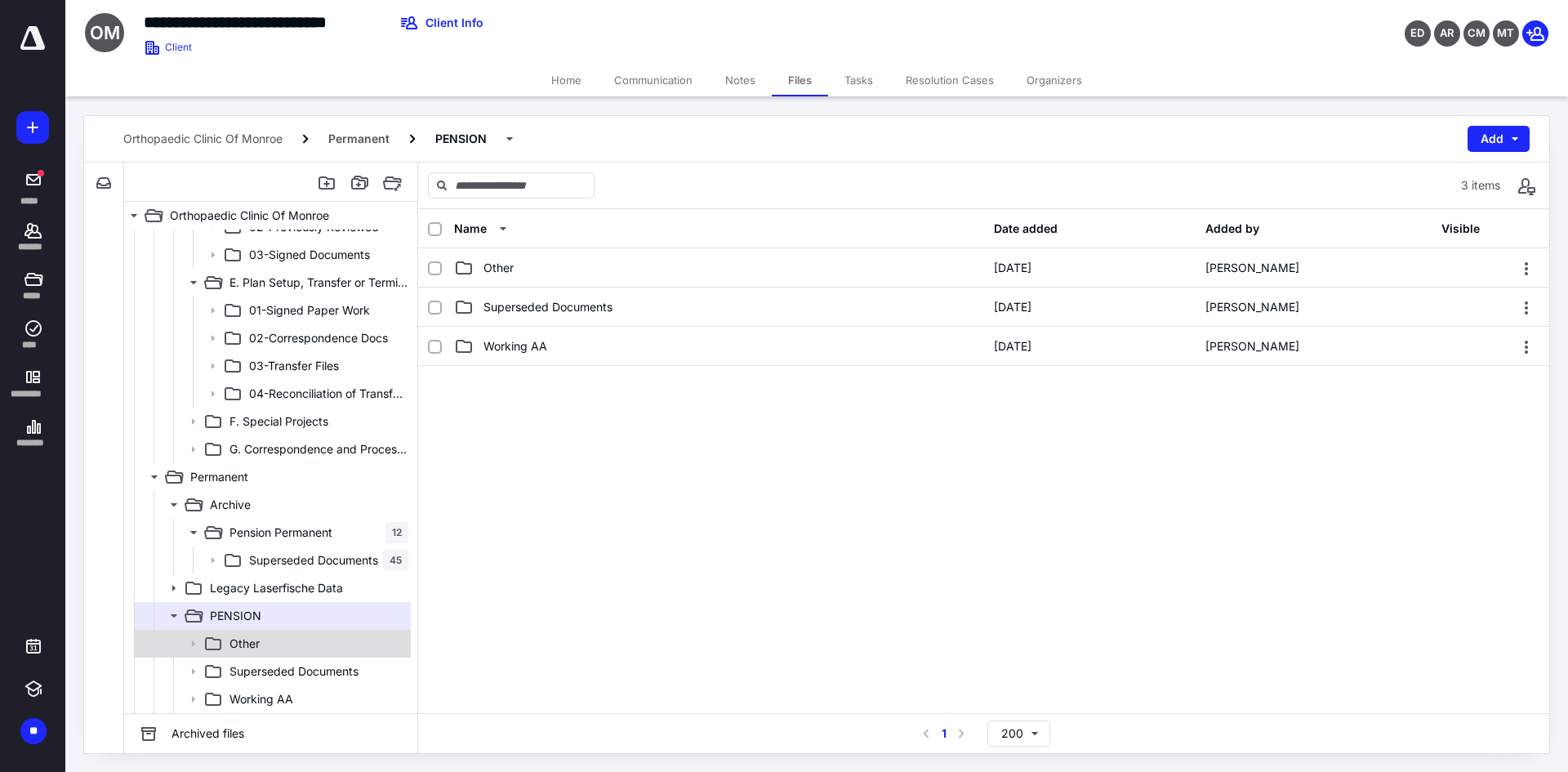 click 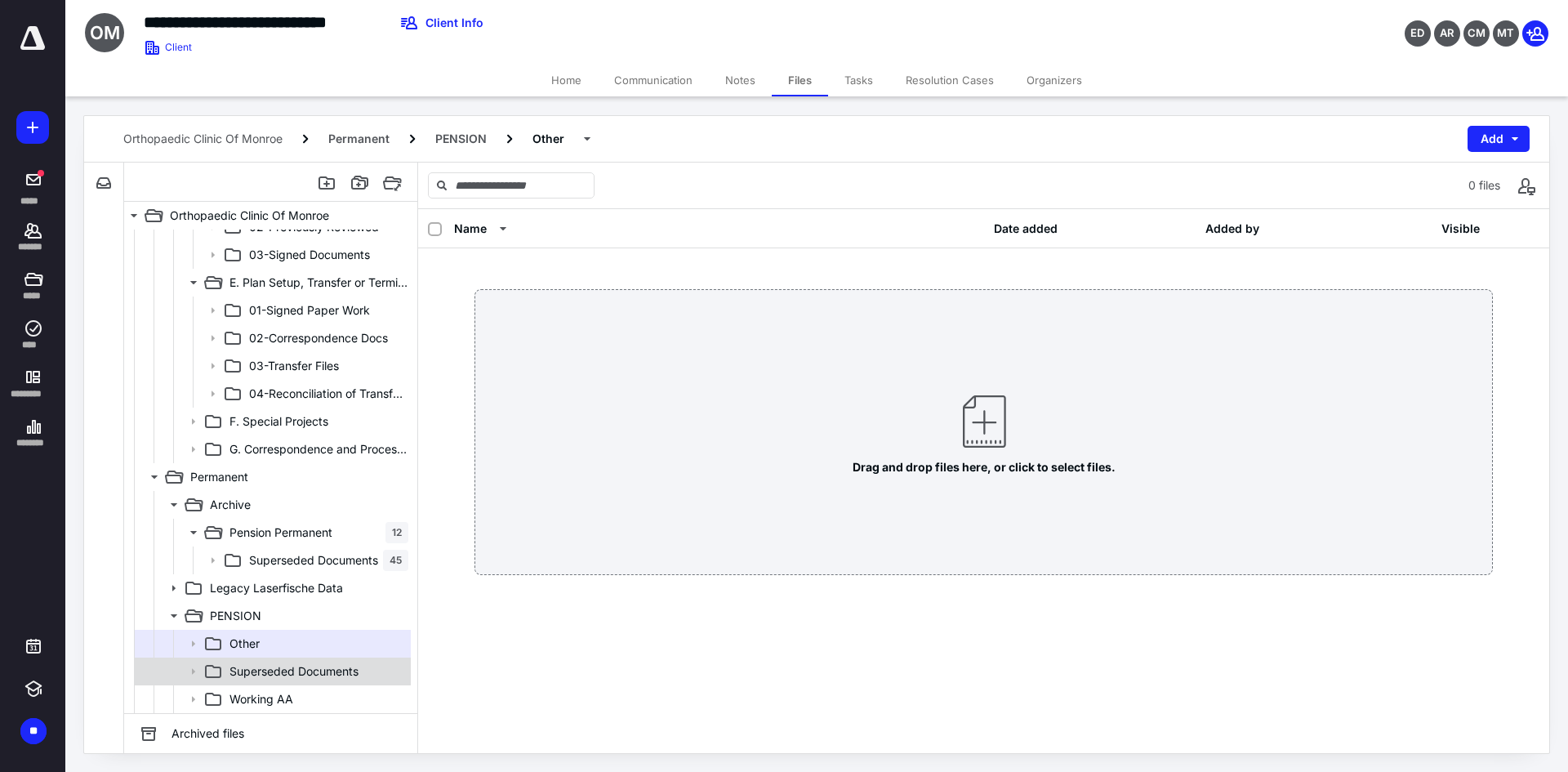 click on "Superseded Documents" at bounding box center [315, 672] 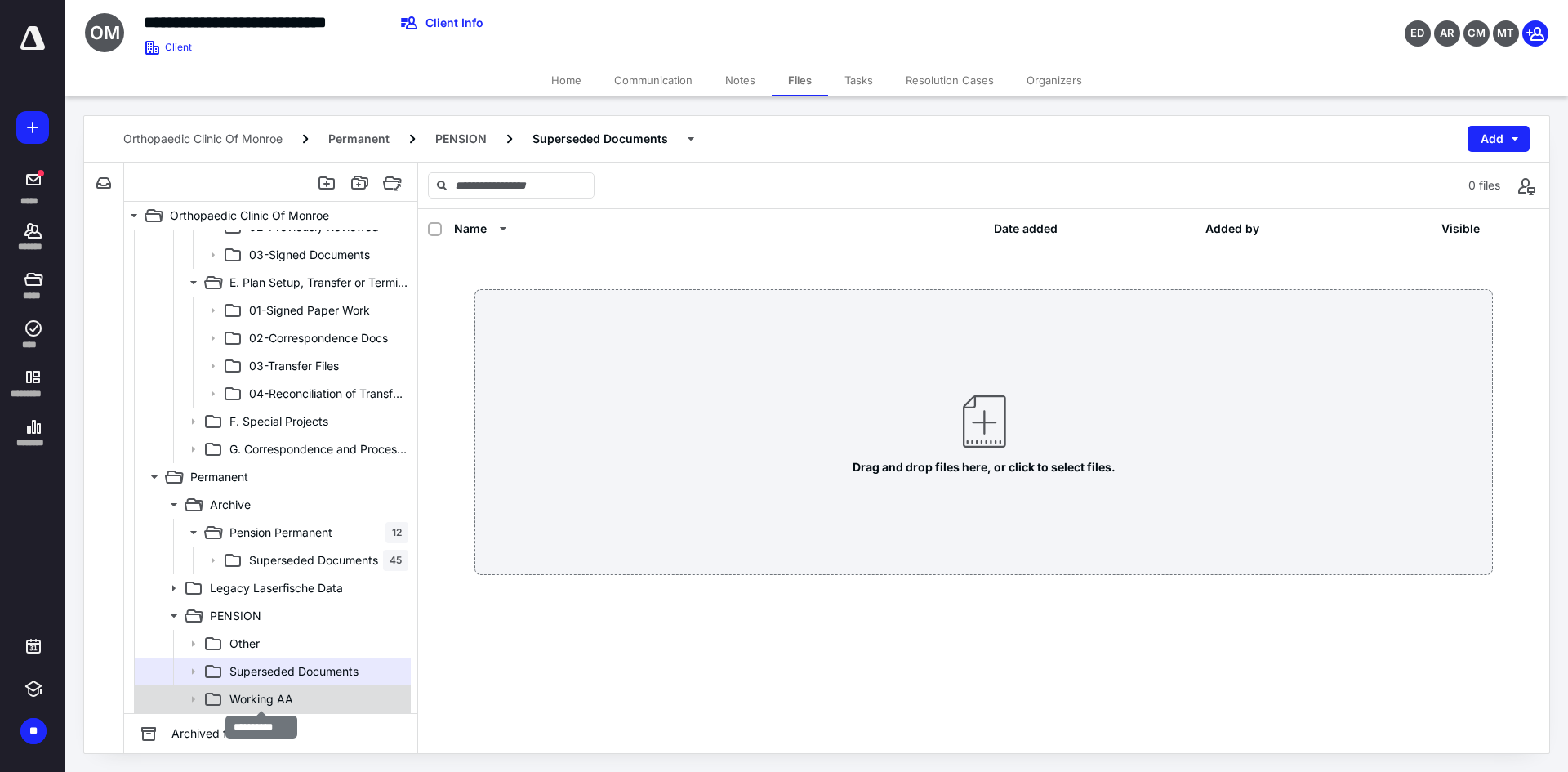 click on "Working AA" at bounding box center (261, 699) 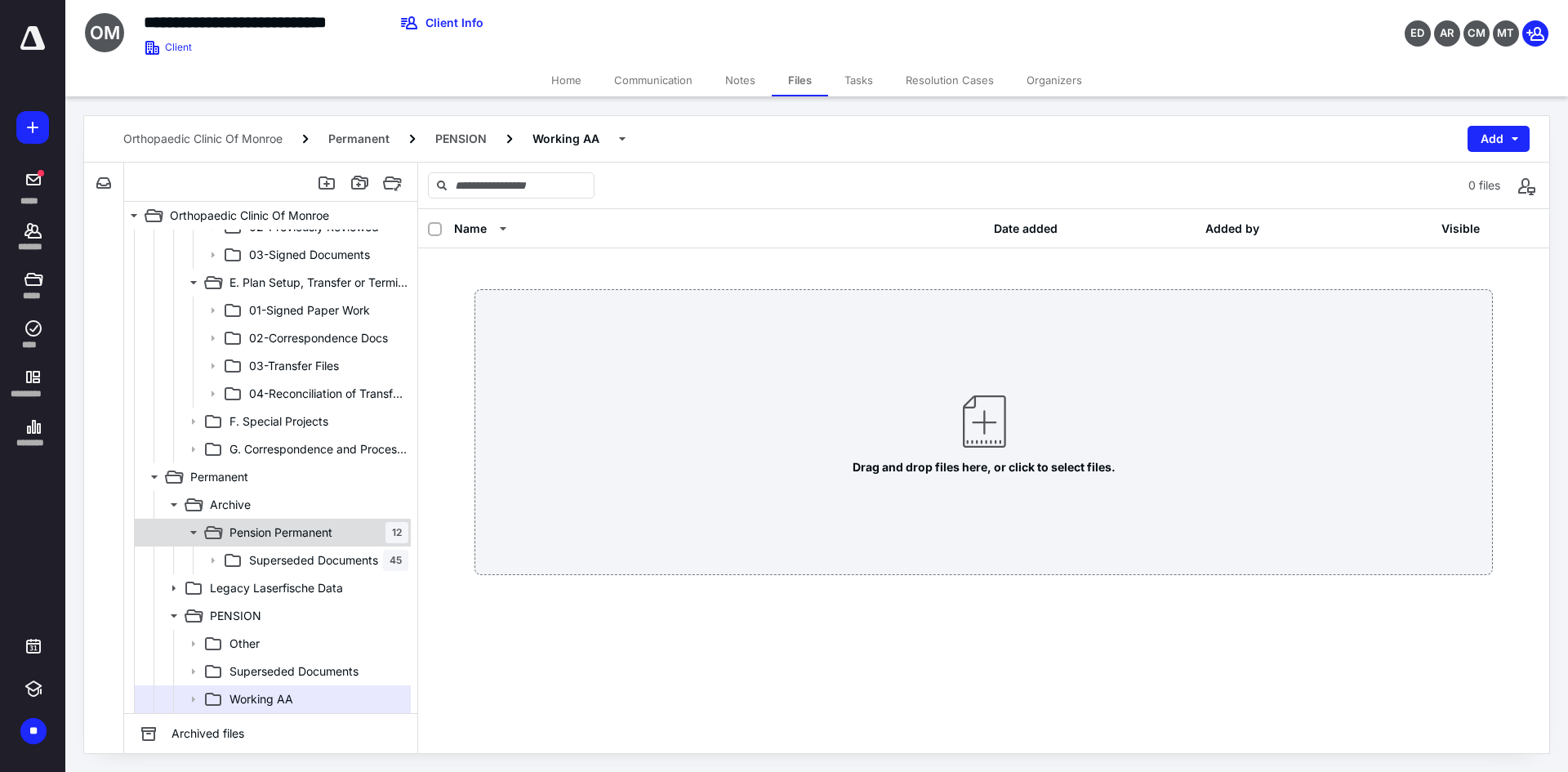 click on "Pension Permanent" at bounding box center (281, 533) 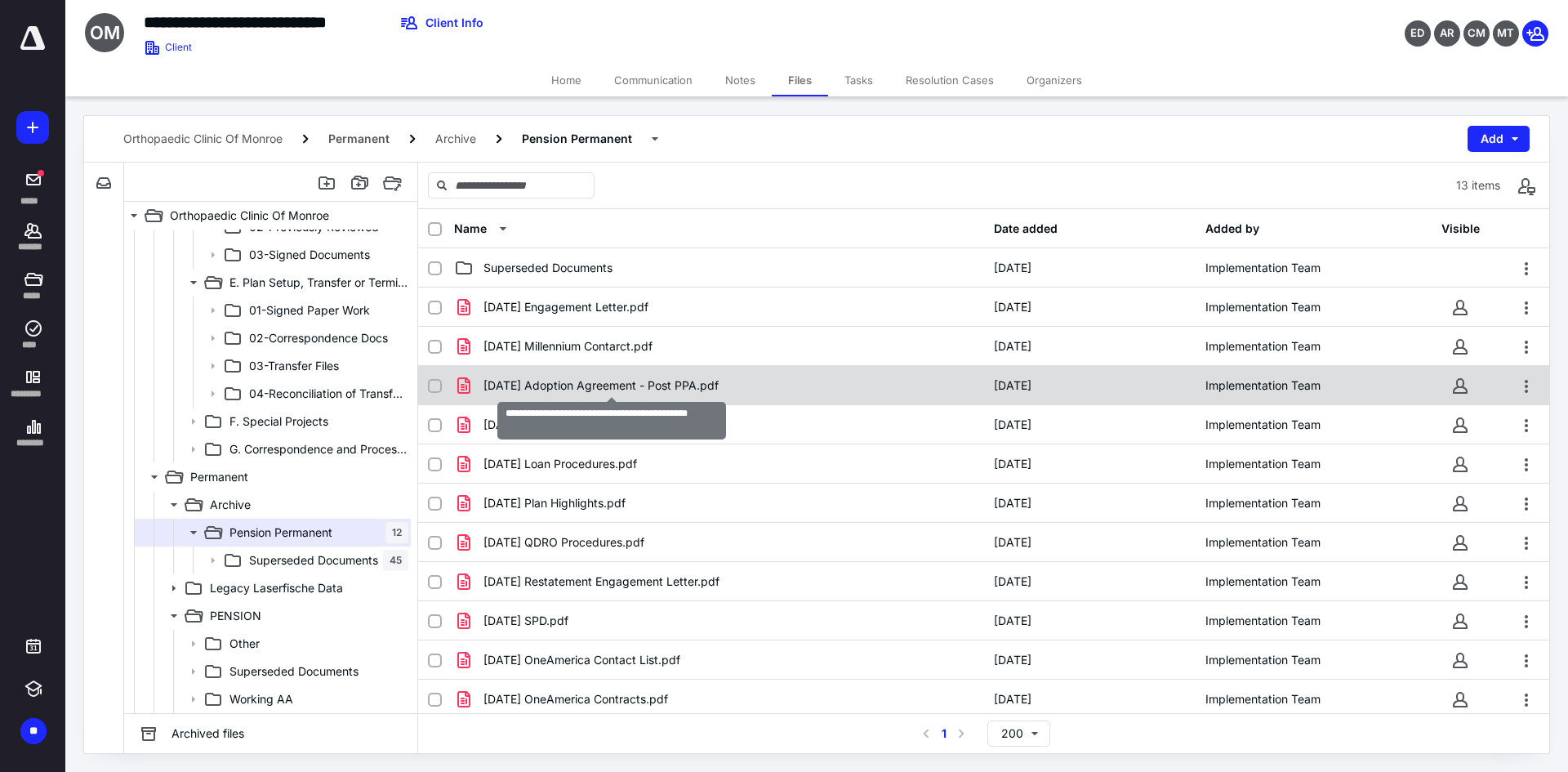 click on "2021-01-01  Adoption Agreement - Post PPA.pdf" at bounding box center [601, 386] 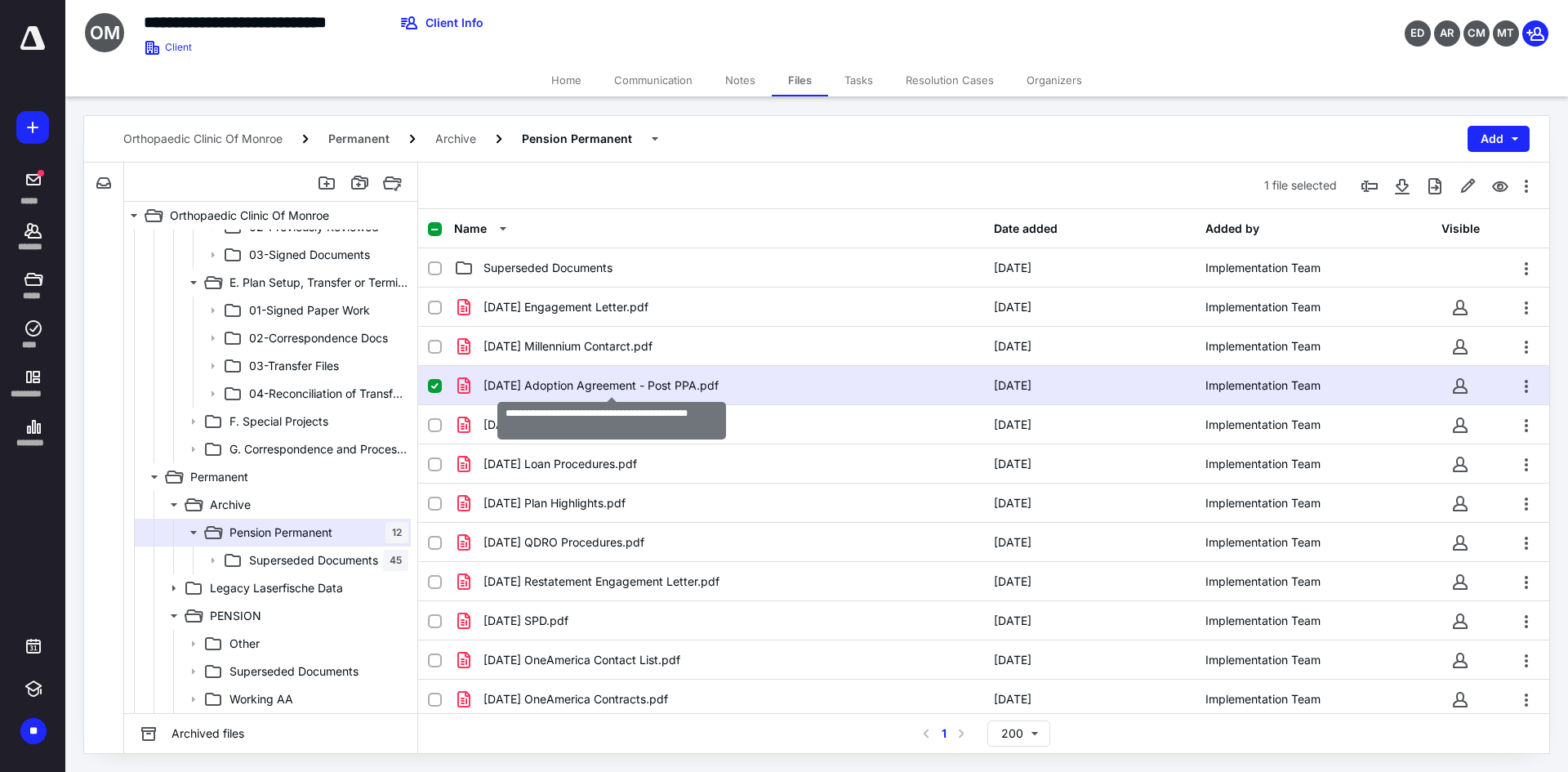 click on "2021-01-01  Adoption Agreement - Post PPA.pdf" at bounding box center [601, 386] 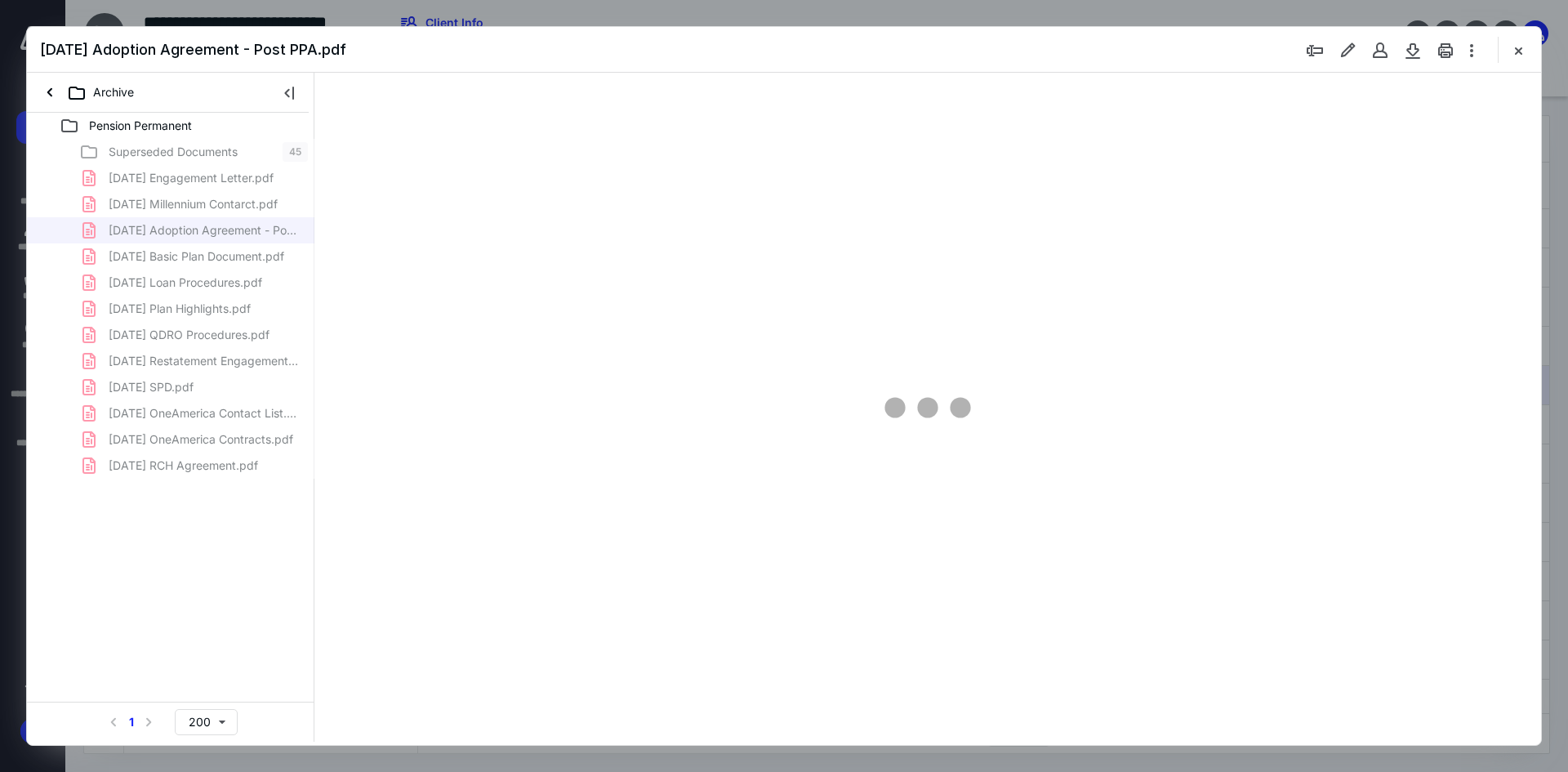 scroll, scrollTop: 0, scrollLeft: 0, axis: both 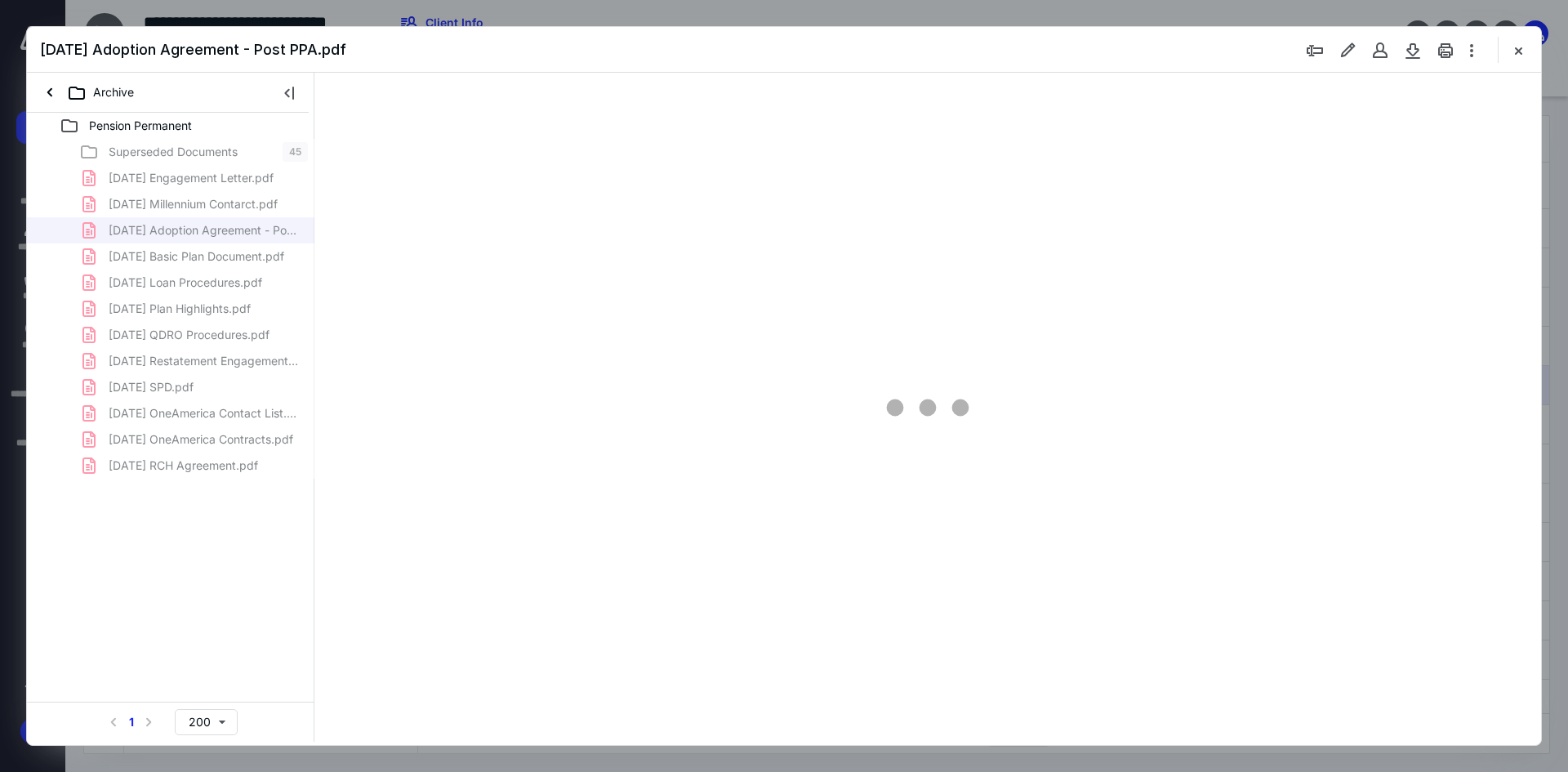 type on "93" 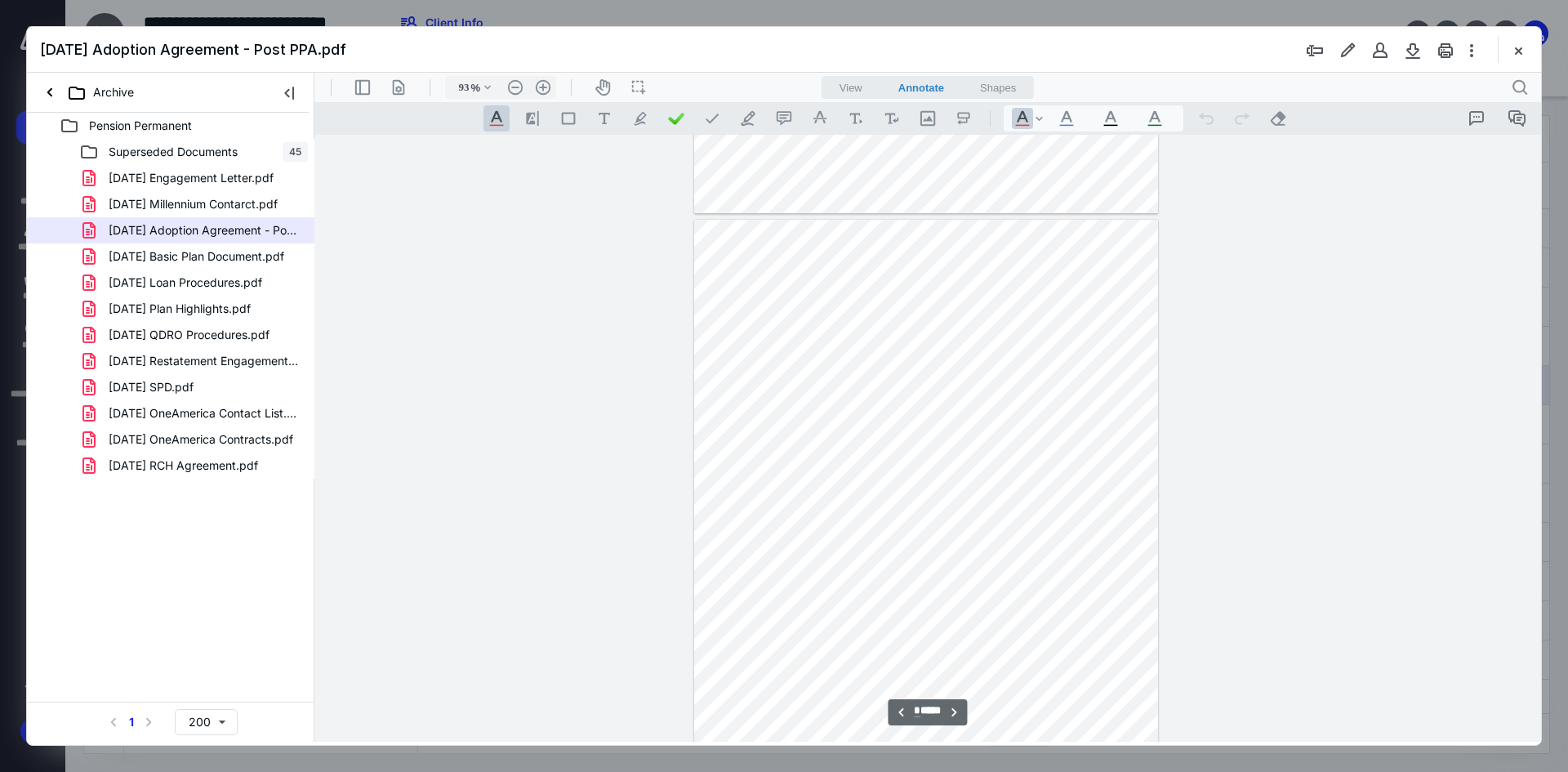 scroll, scrollTop: 801, scrollLeft: 0, axis: vertical 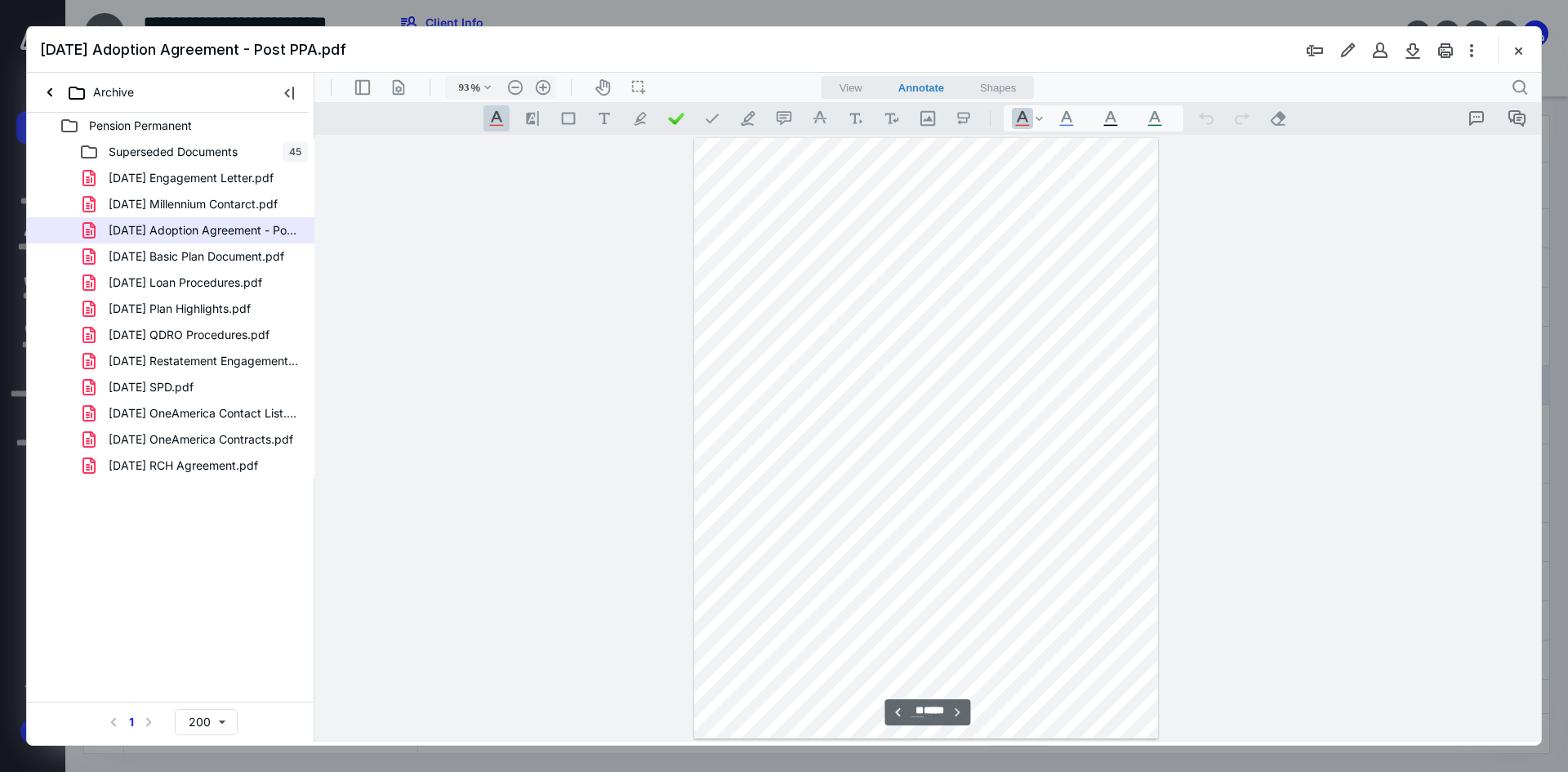 drag, startPoint x: 1538, startPoint y: 153, endPoint x: 1857, endPoint y: 772, distance: 696.3634 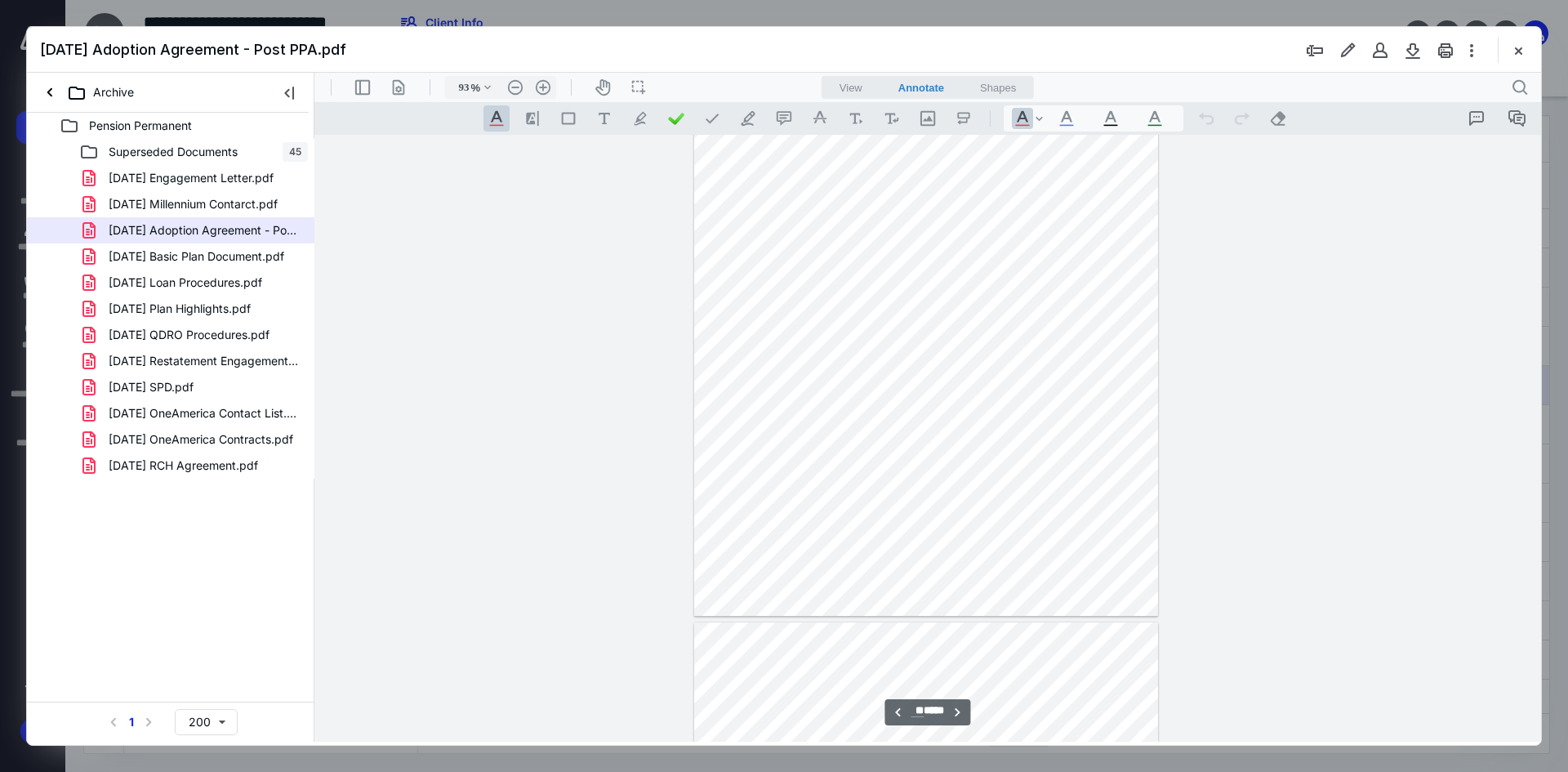 scroll, scrollTop: 23778, scrollLeft: 0, axis: vertical 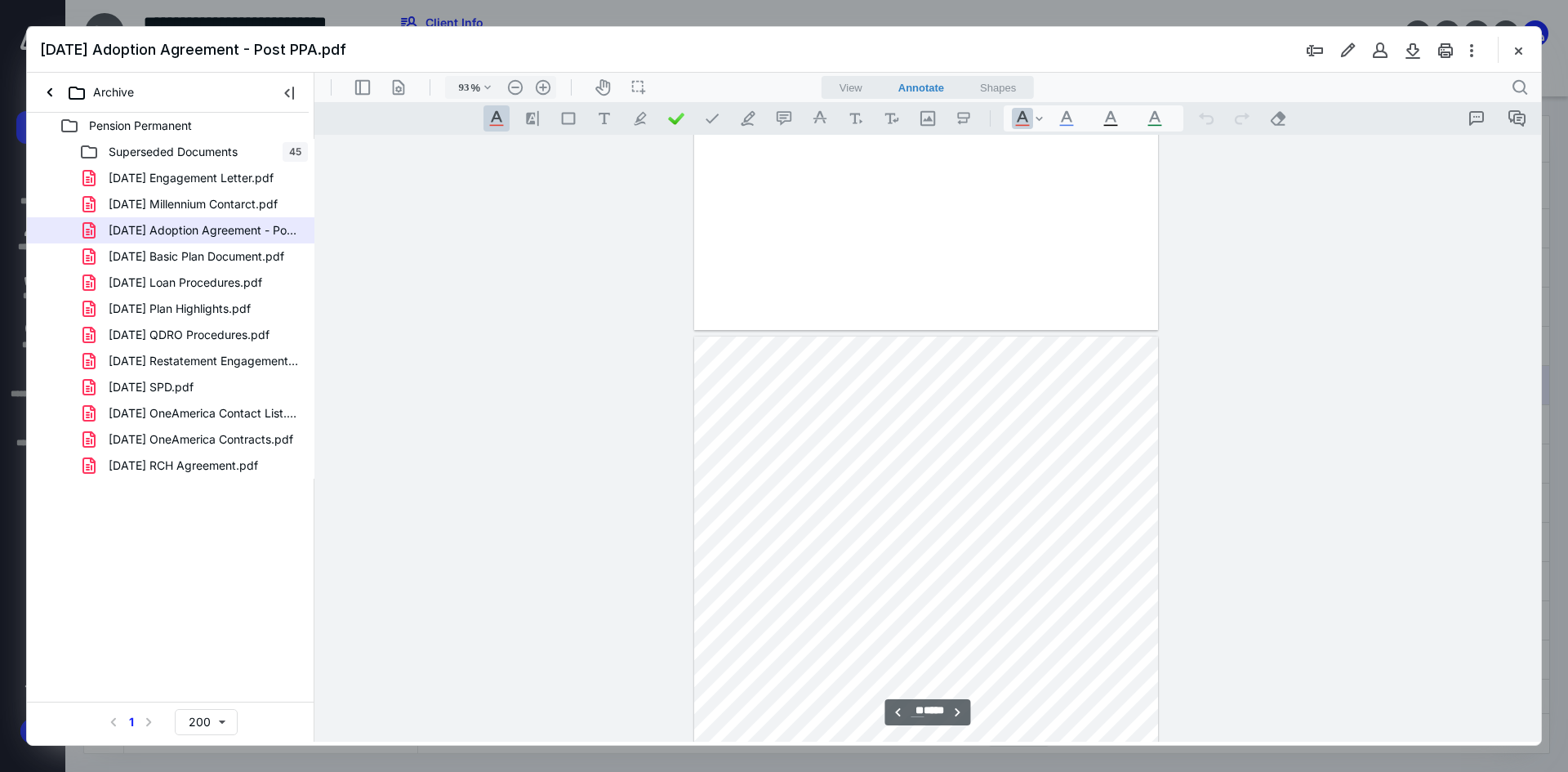 type on "**" 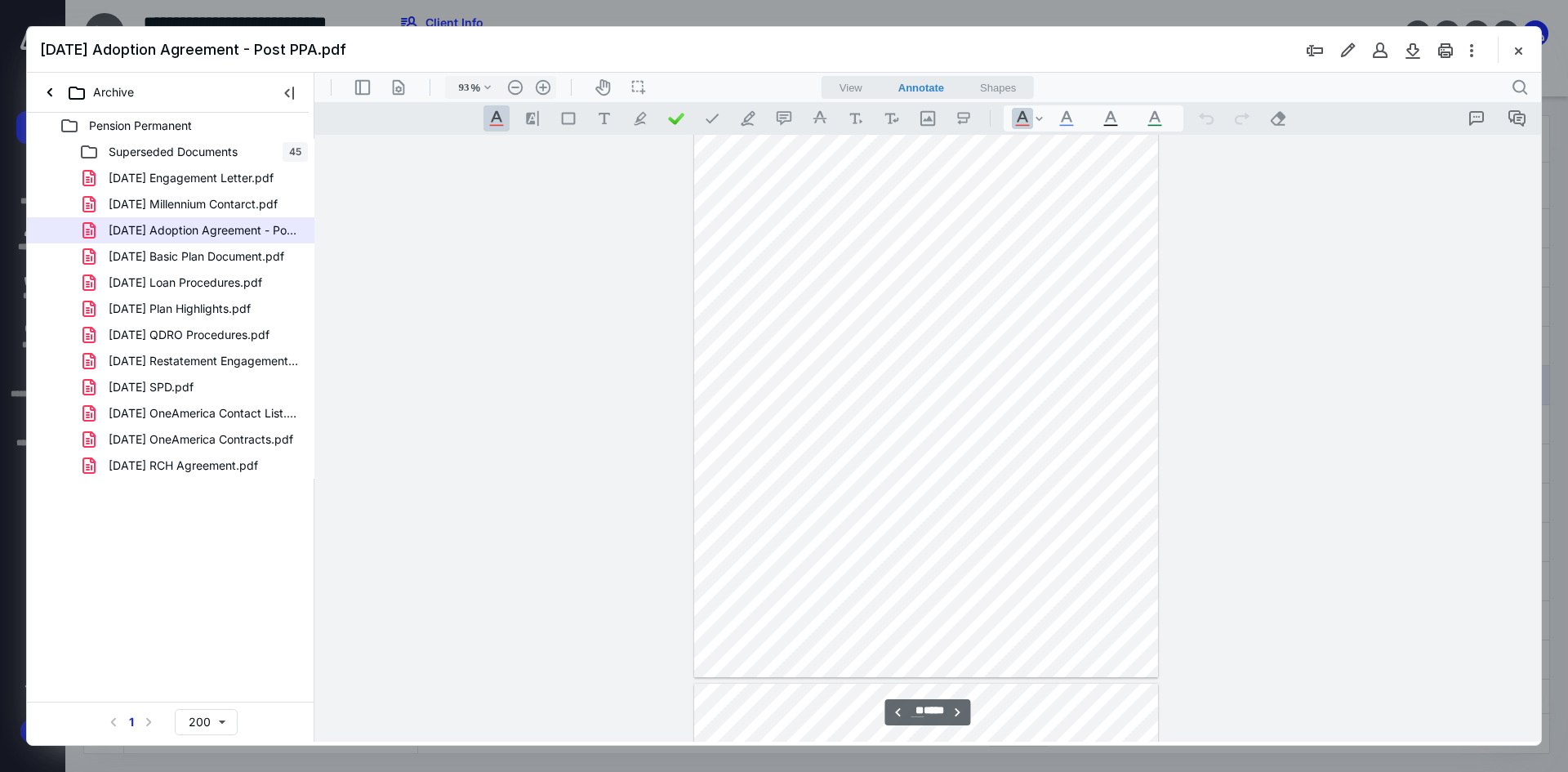 scroll, scrollTop: 19938, scrollLeft: 0, axis: vertical 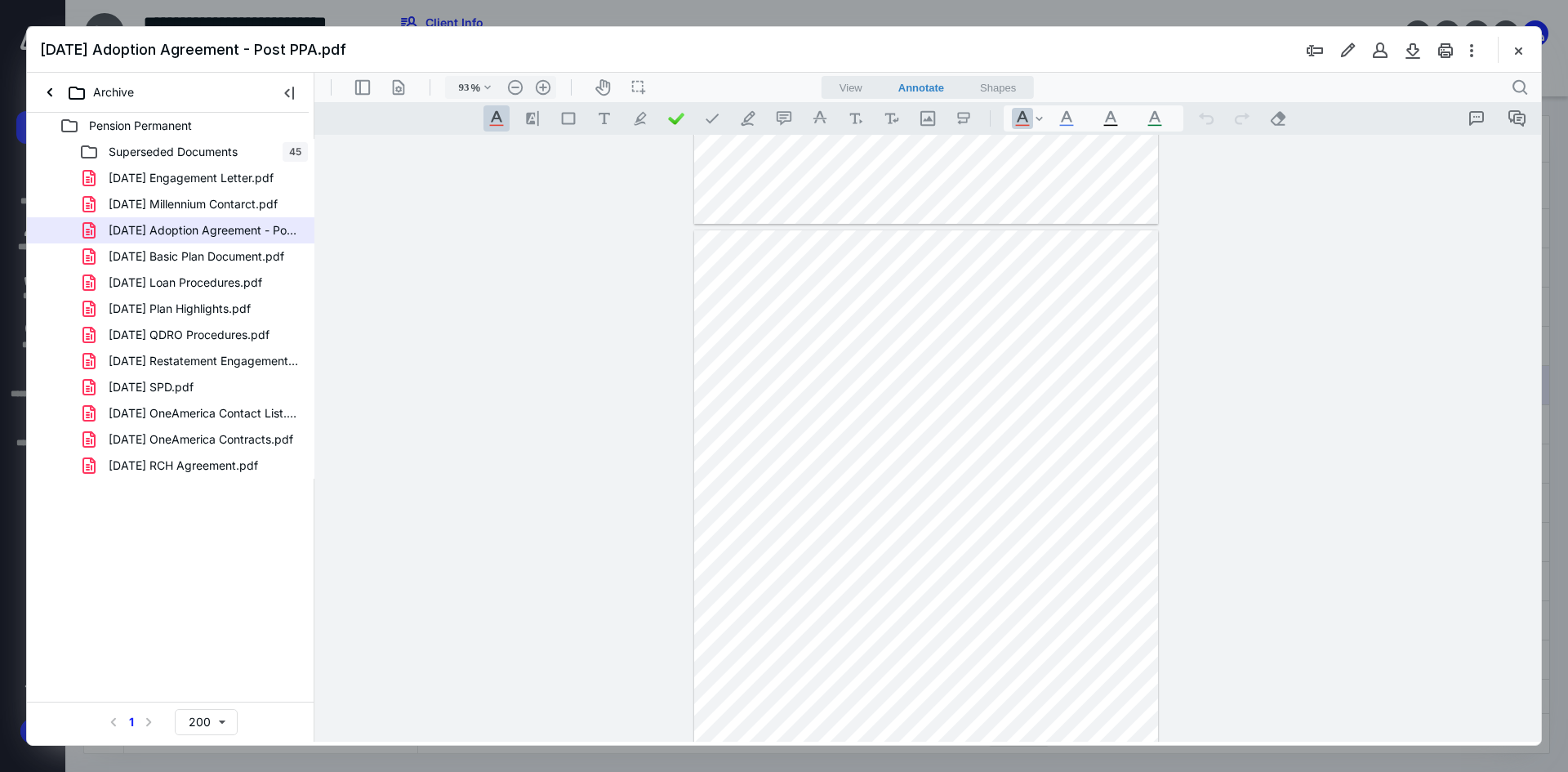 drag, startPoint x: 1526, startPoint y: 40, endPoint x: 1567, endPoint y: 103, distance: 75.166482 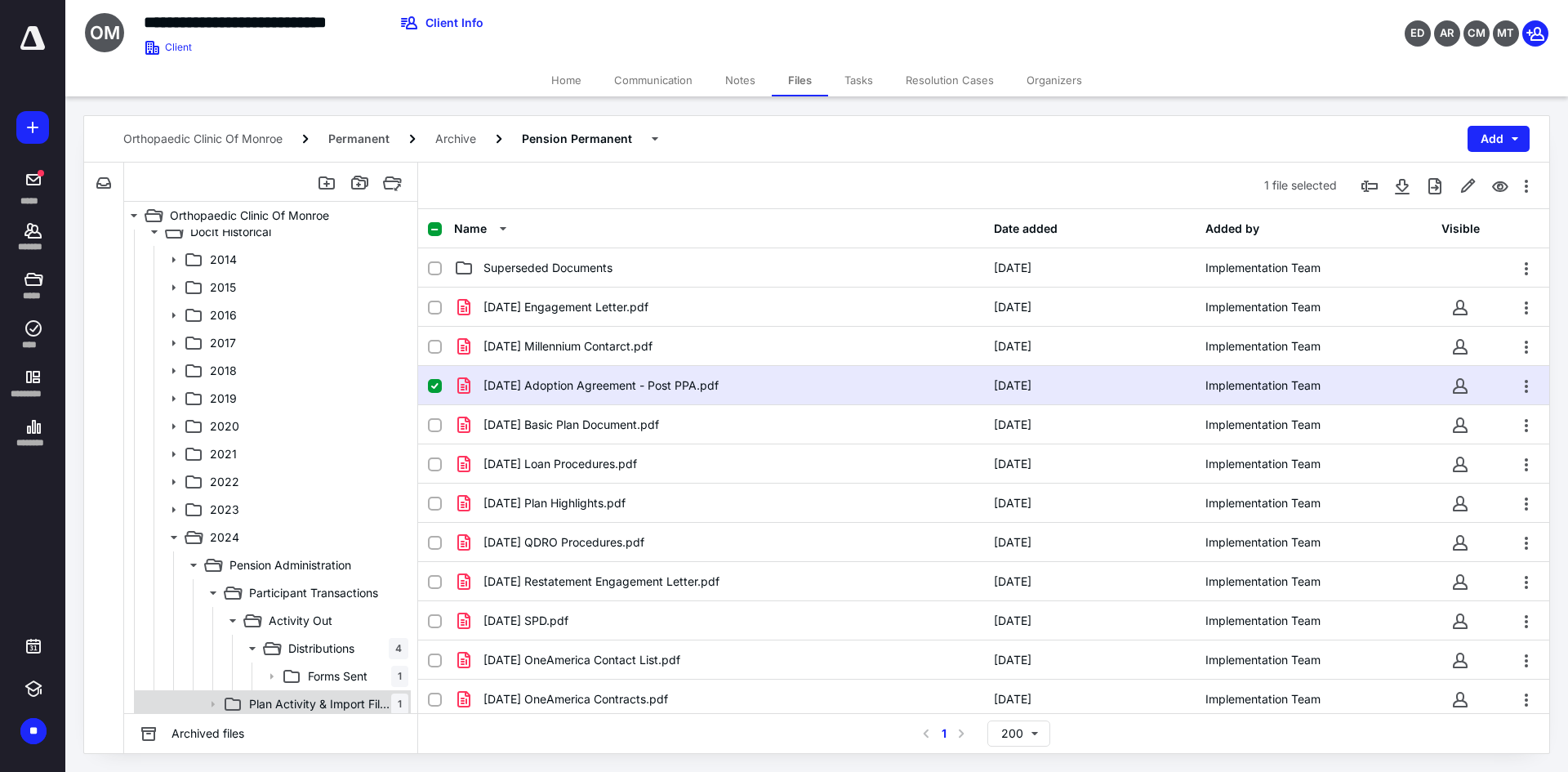 scroll, scrollTop: 0, scrollLeft: 0, axis: both 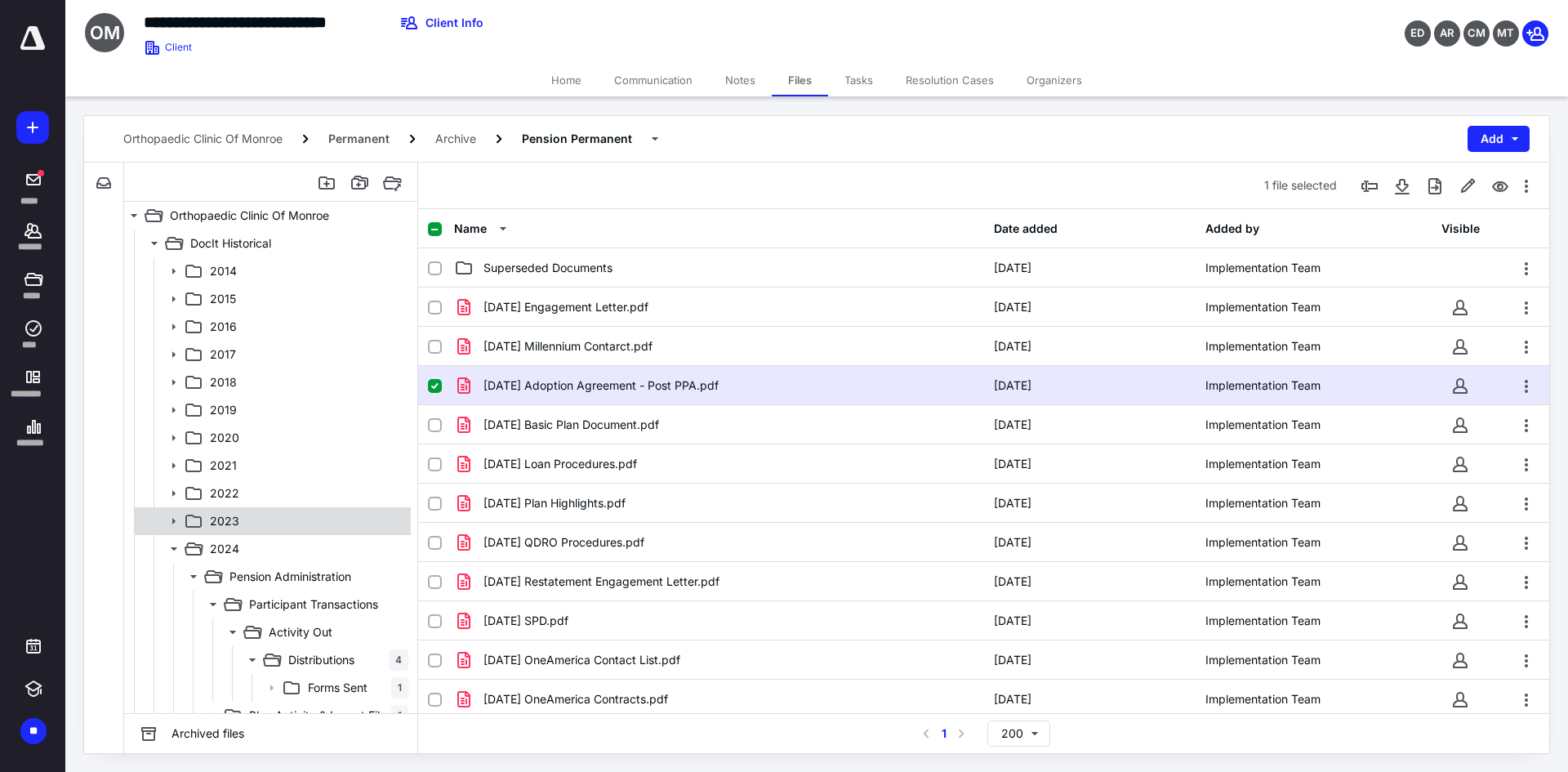 click on "2023" at bounding box center [305, 521] 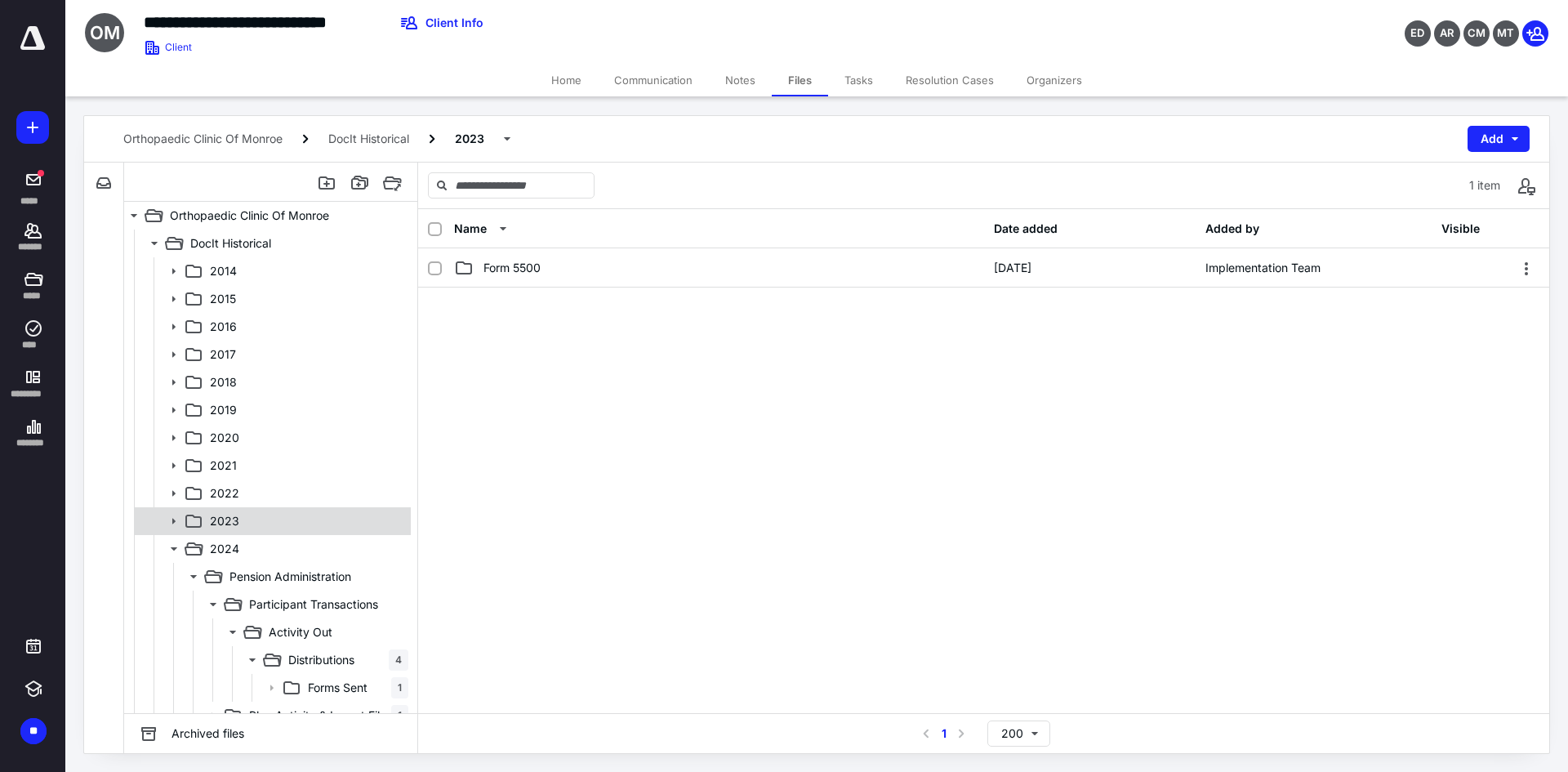 click 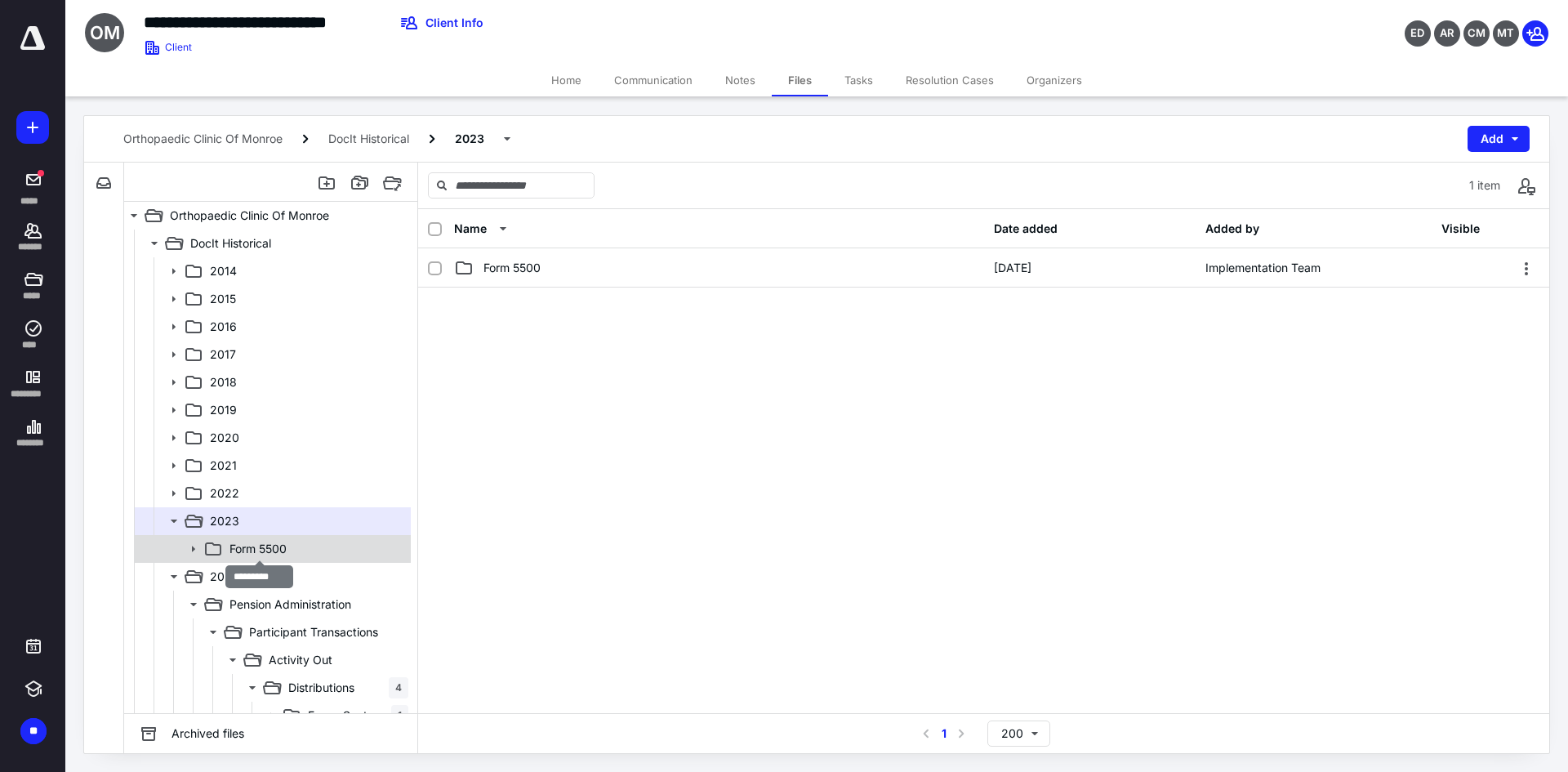 click on "Form 5500" at bounding box center (258, 549) 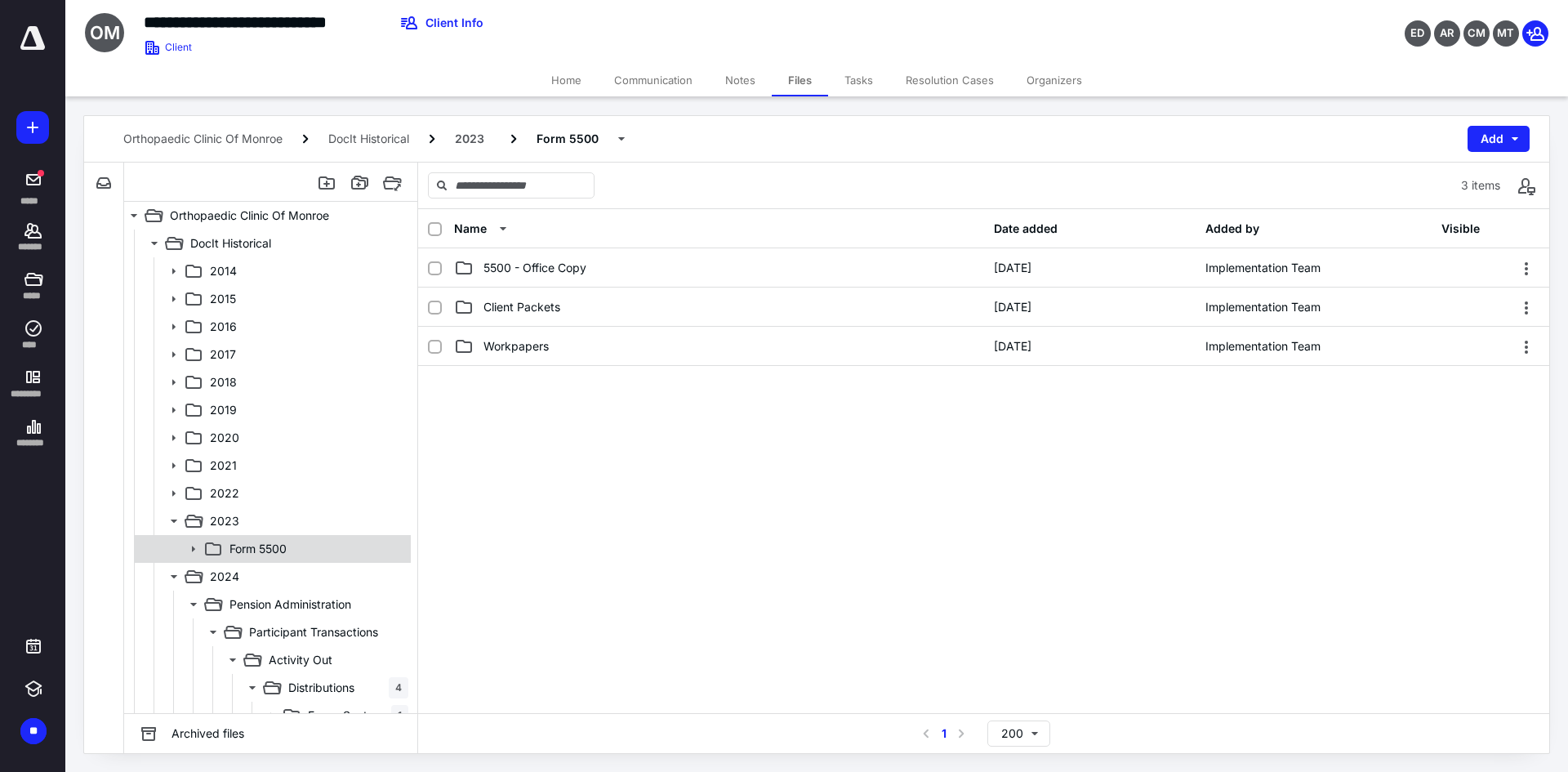 click 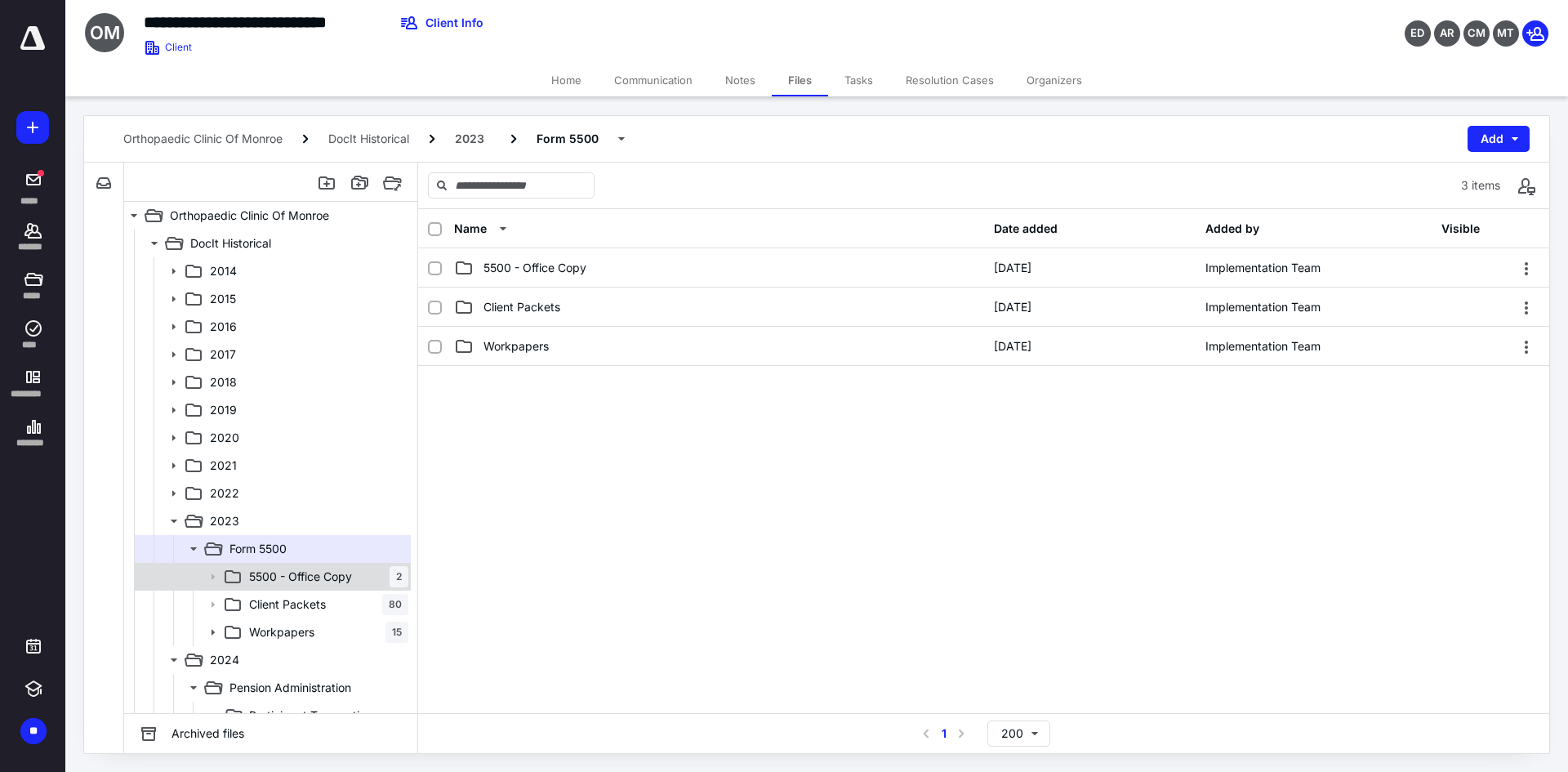 click on "5500 - Office Copy 2" at bounding box center (325, 577) 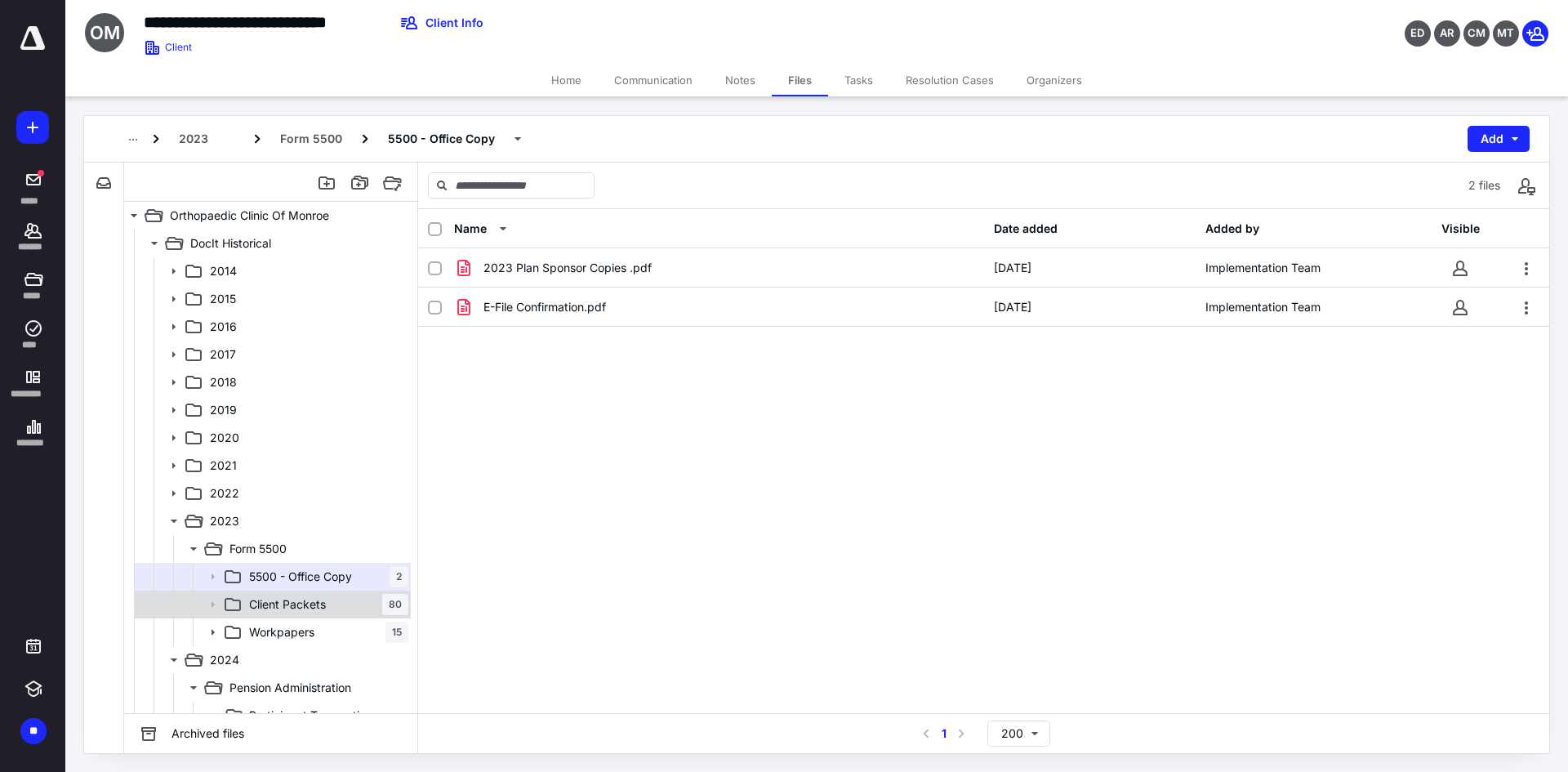 click on "Client Packets 80" at bounding box center [325, 605] 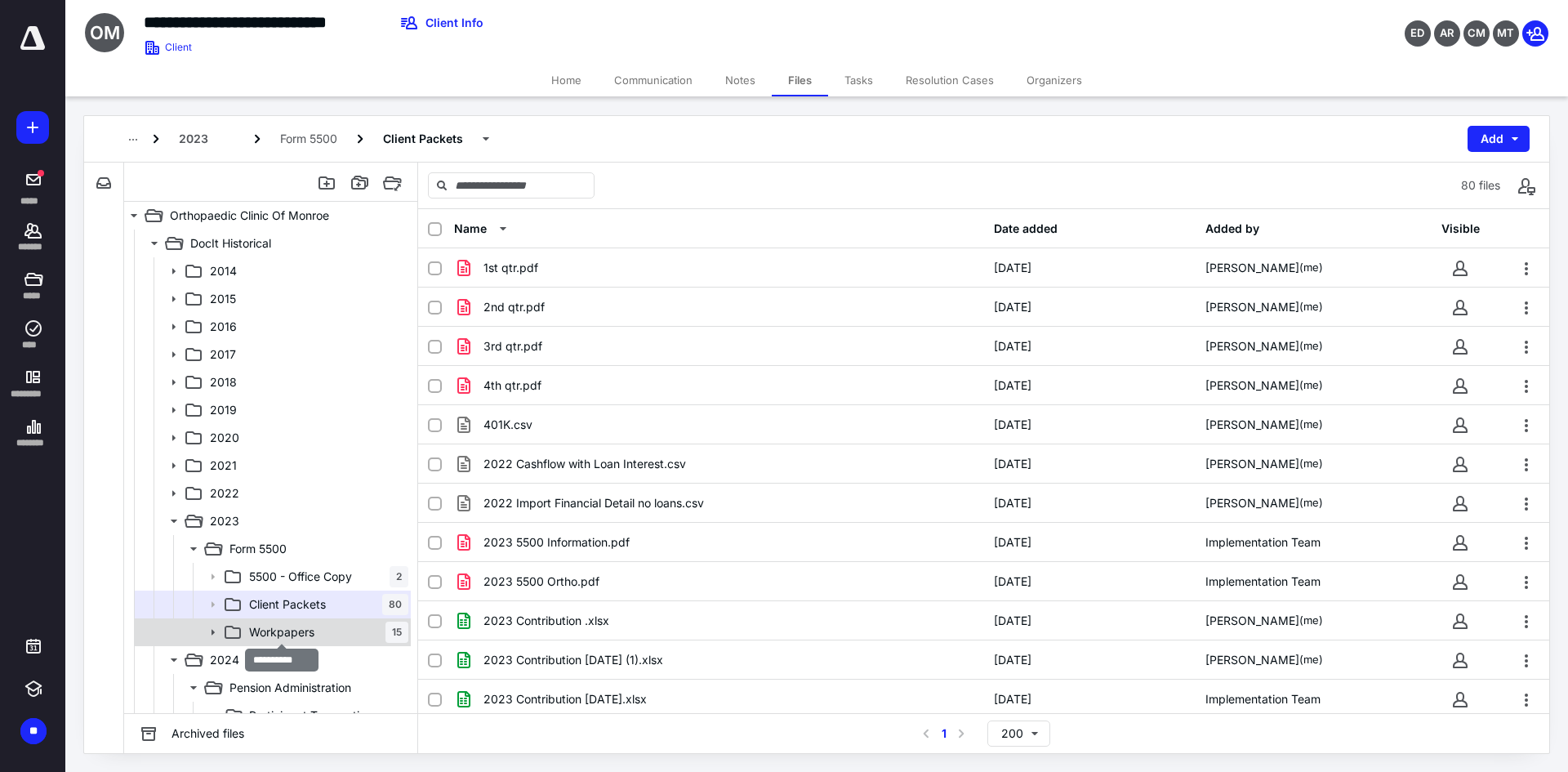 click on "Workpapers" at bounding box center [282, 632] 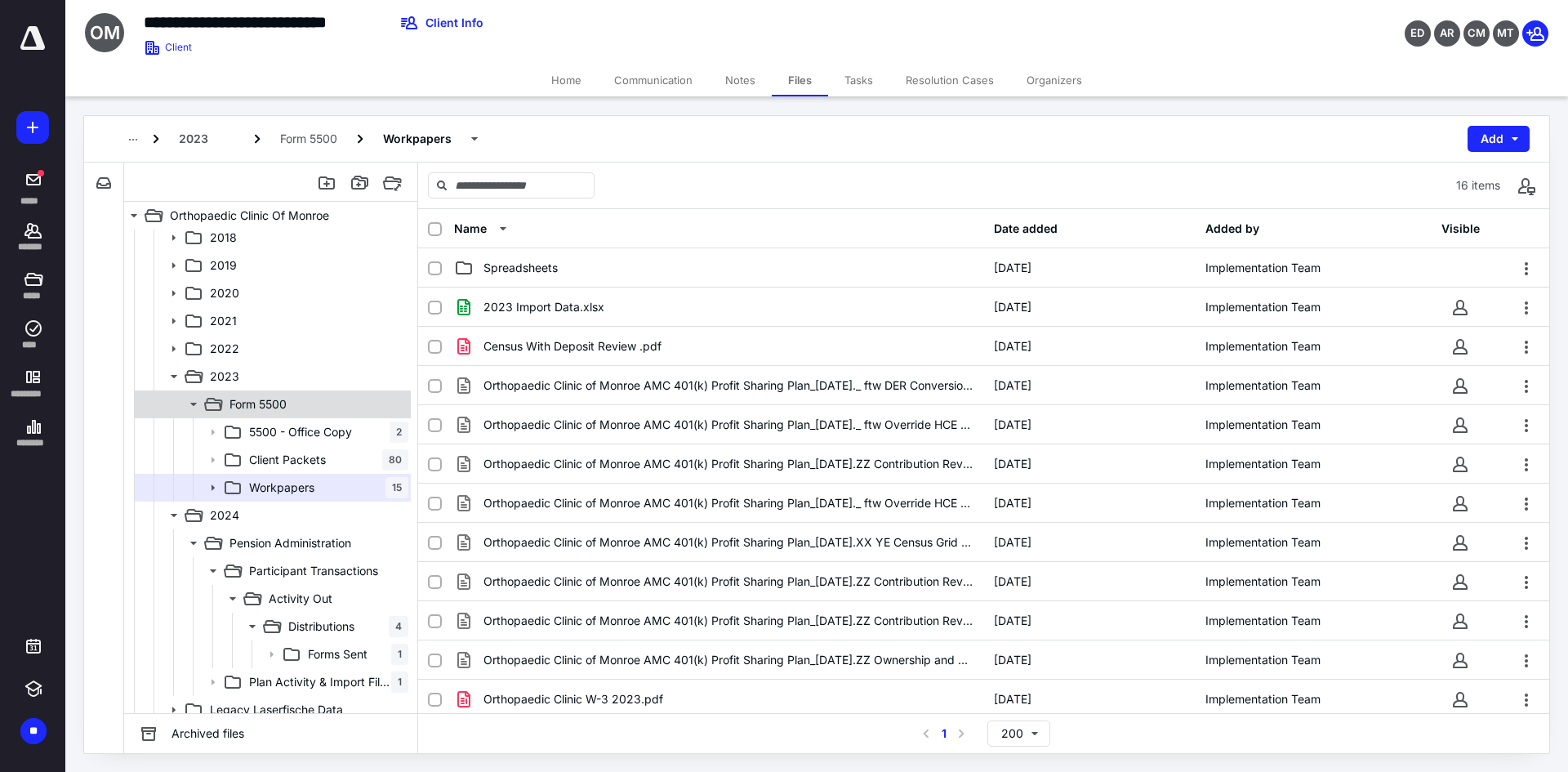scroll, scrollTop: 163, scrollLeft: 0, axis: vertical 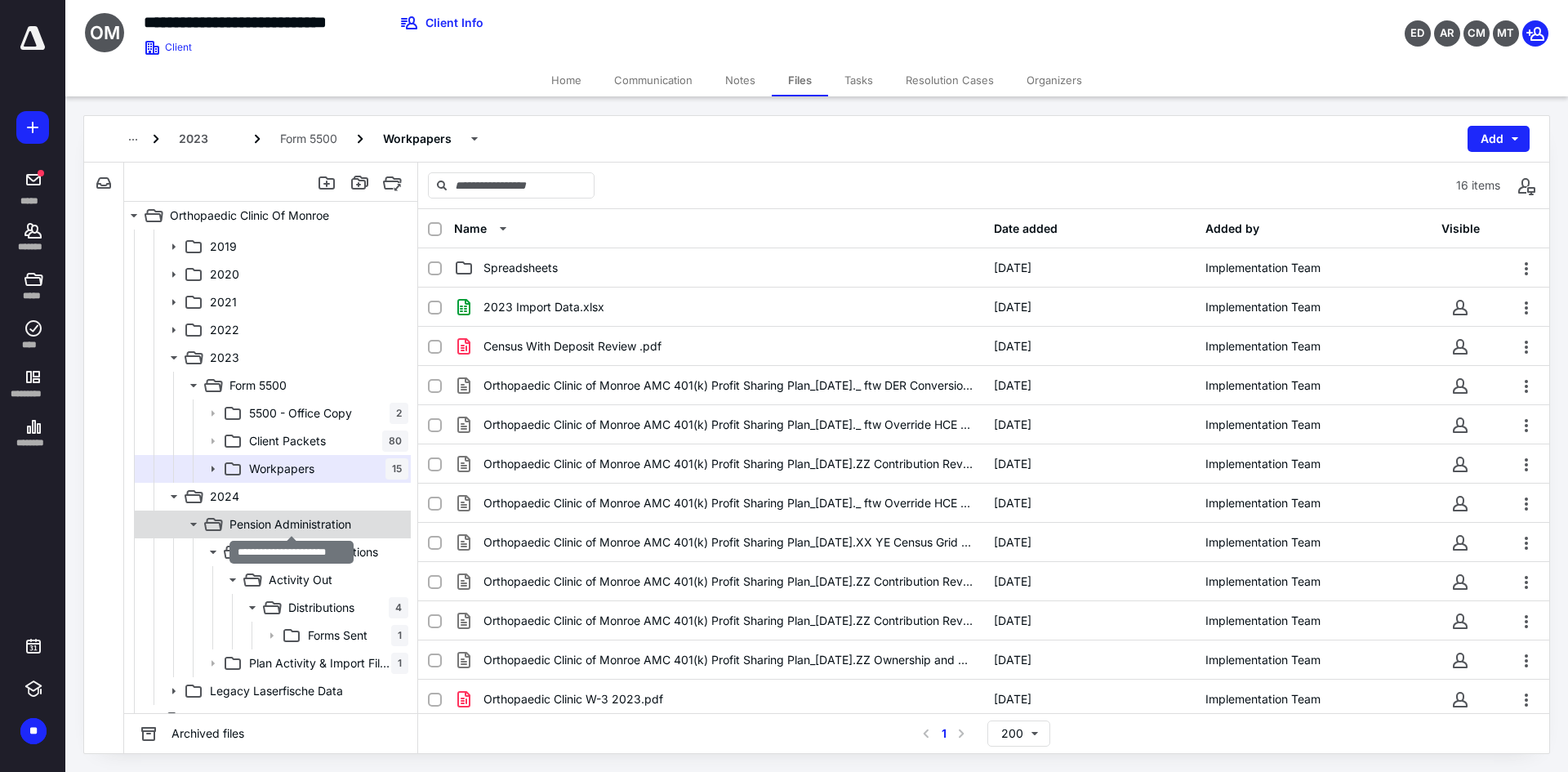 click on "Pension Administration" at bounding box center [290, 524] 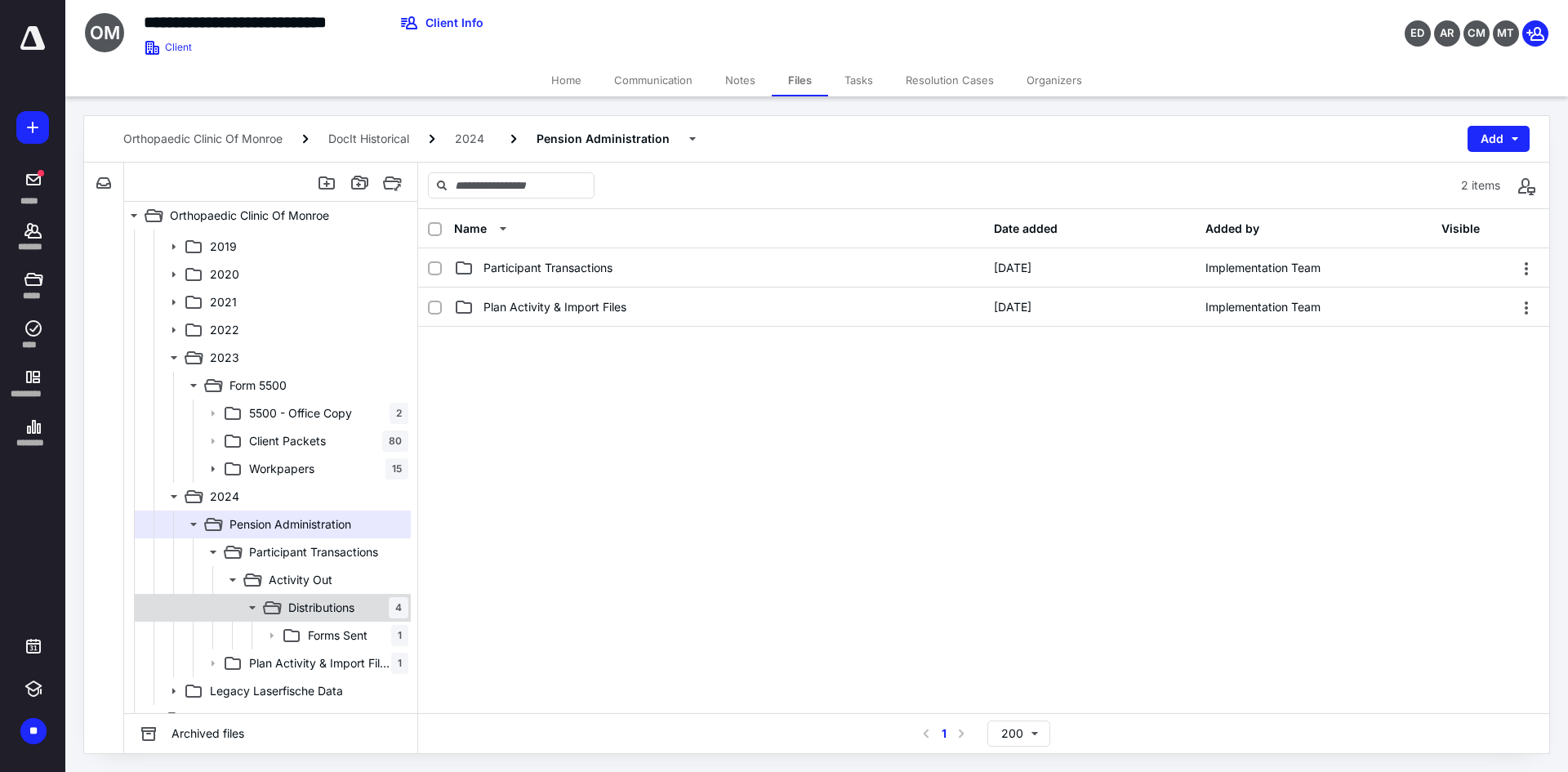click 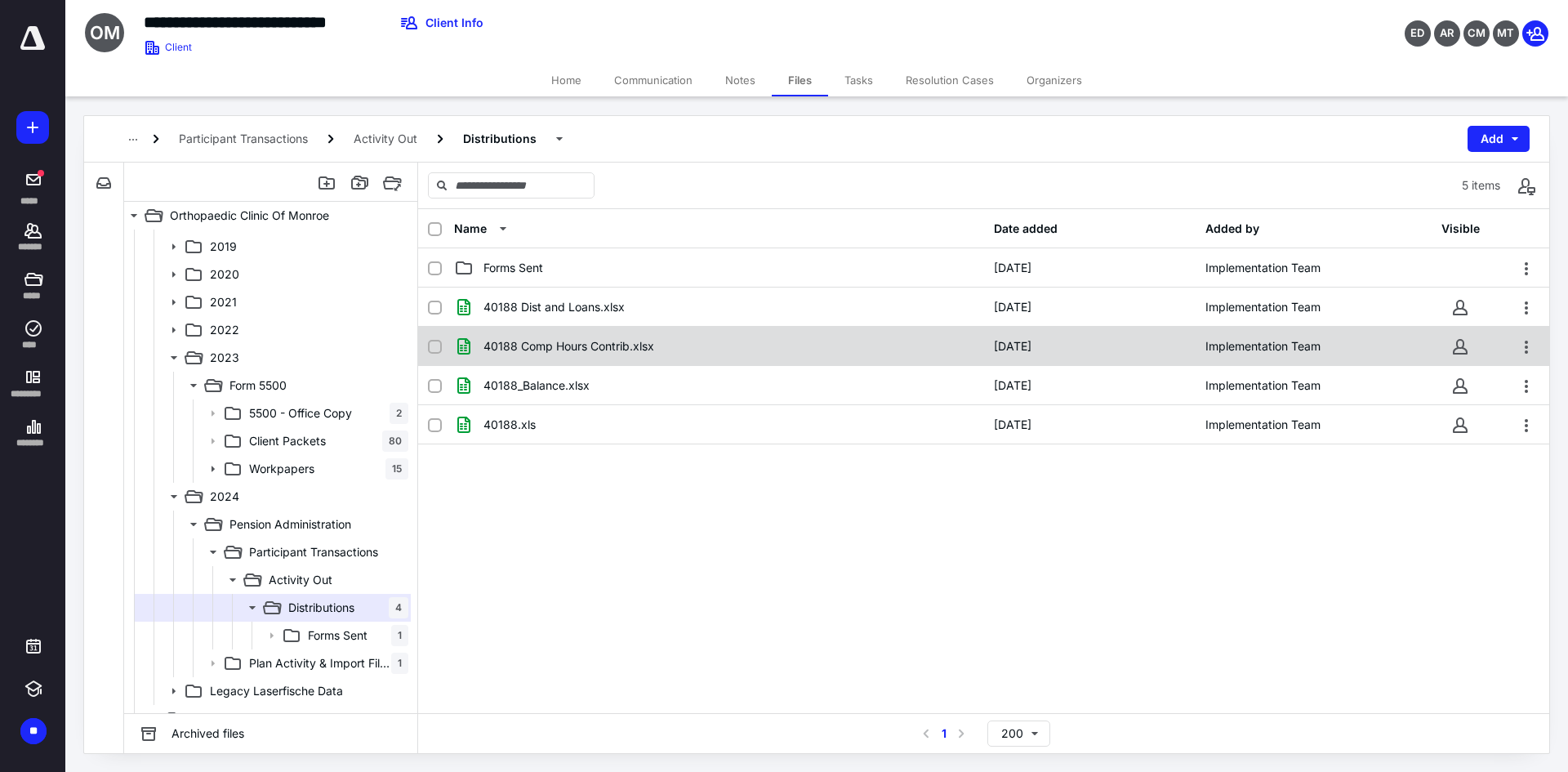 click on "40188 Comp Hours Contrib.xlsx 5/14/2025 Implementation Team" at bounding box center (983, 346) 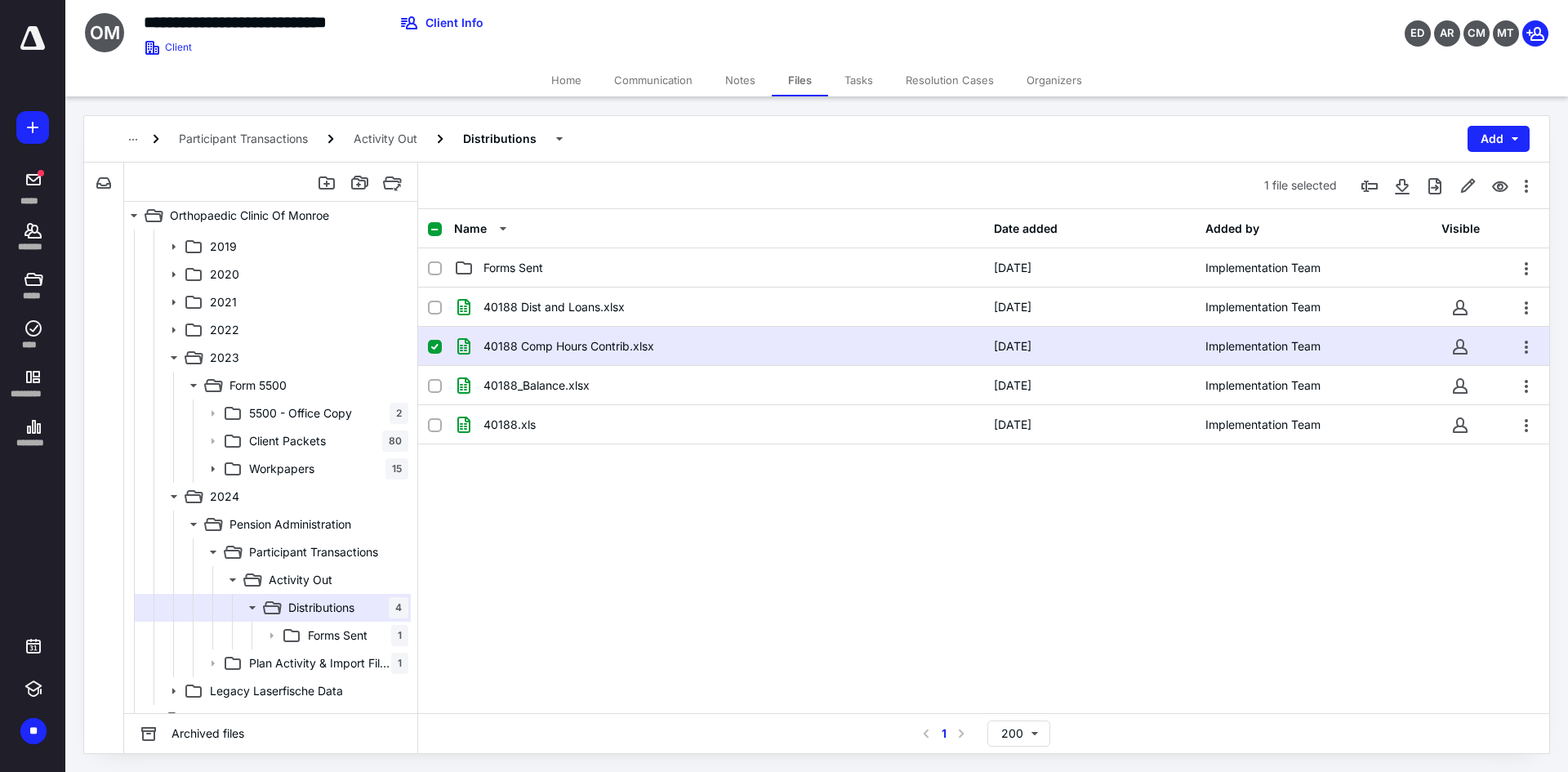 click on "40188 Comp Hours Contrib.xlsx 5/14/2025 Implementation Team" at bounding box center [983, 346] 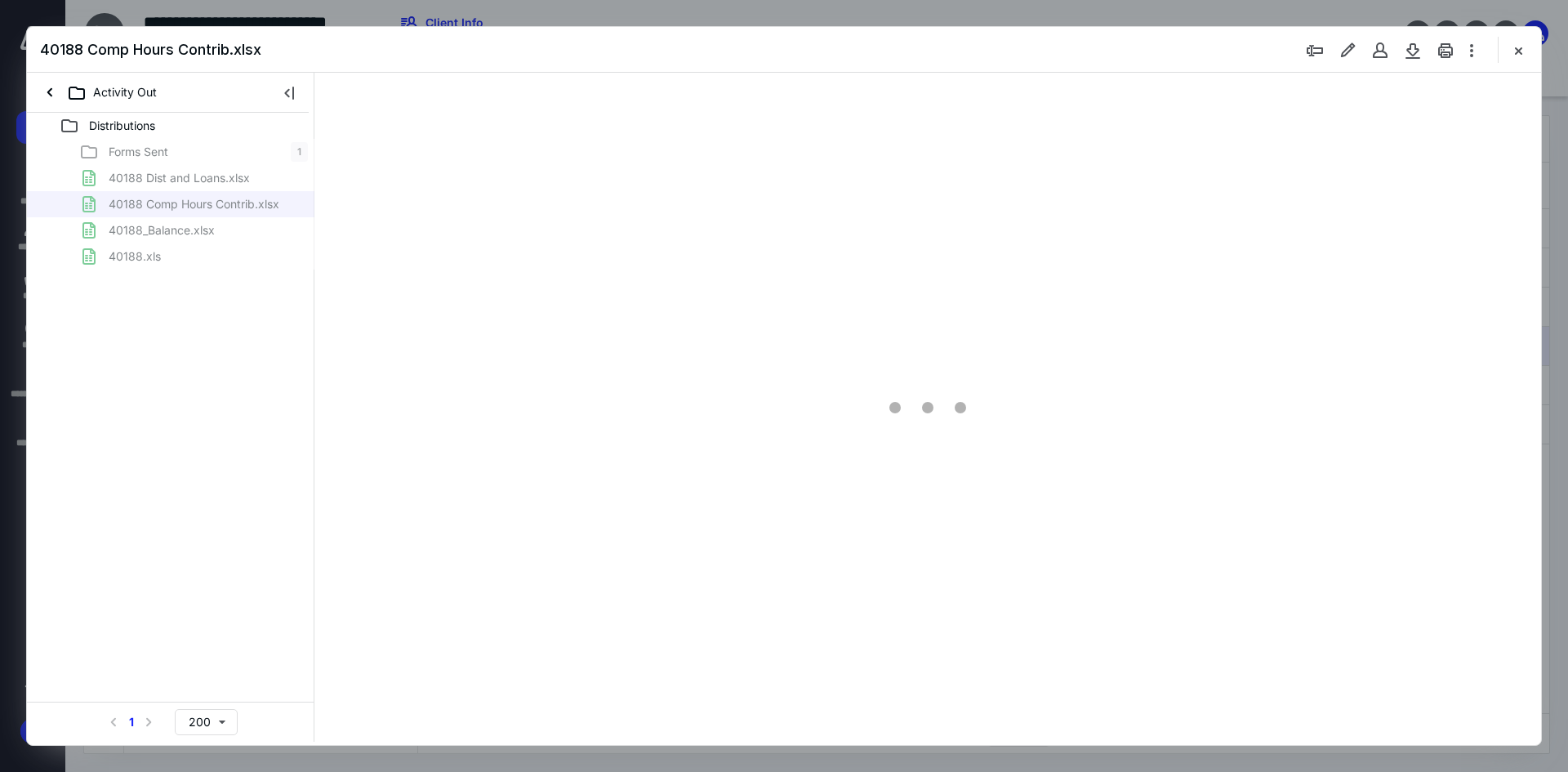 scroll, scrollTop: 0, scrollLeft: 0, axis: both 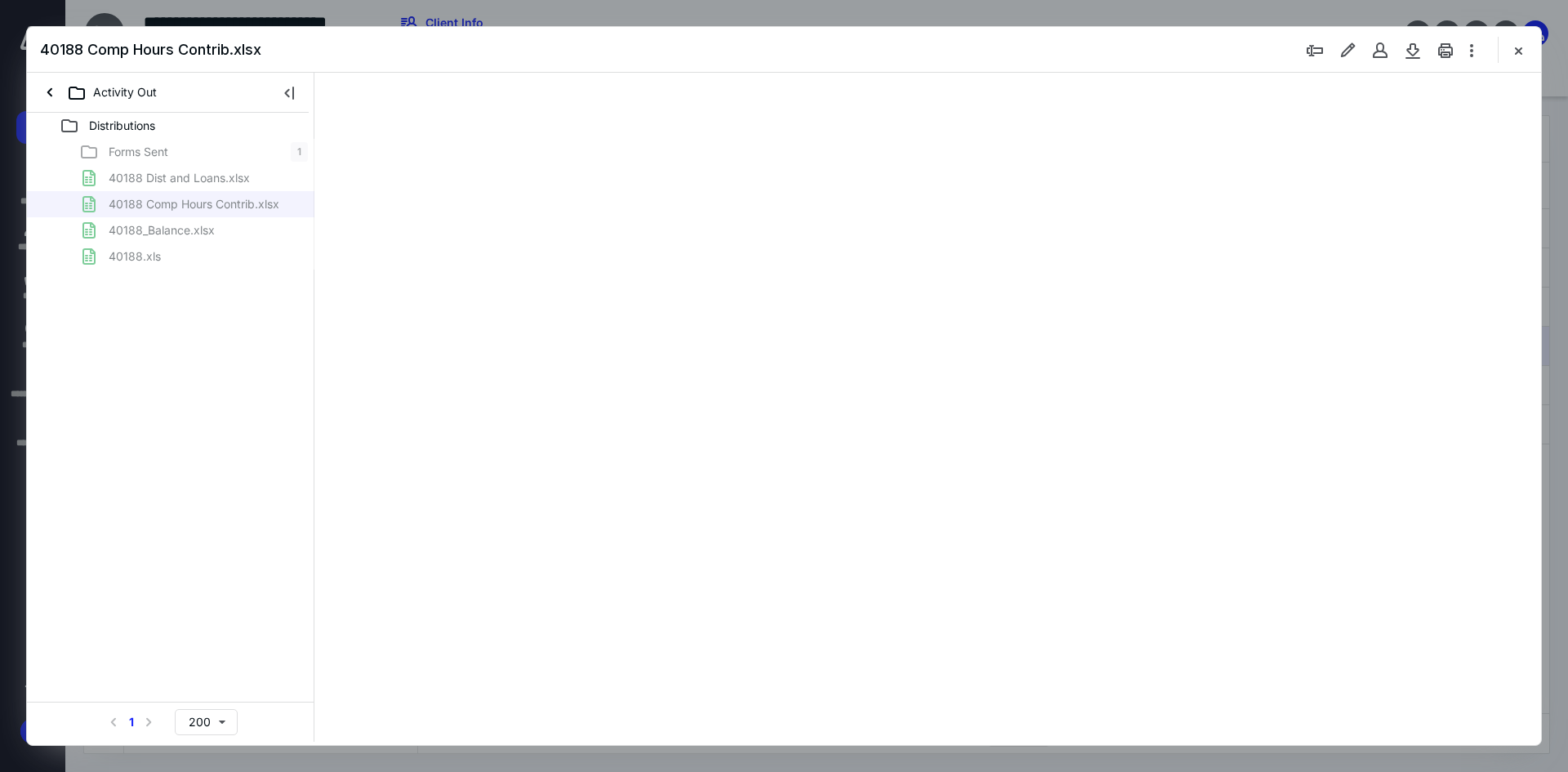type on "21" 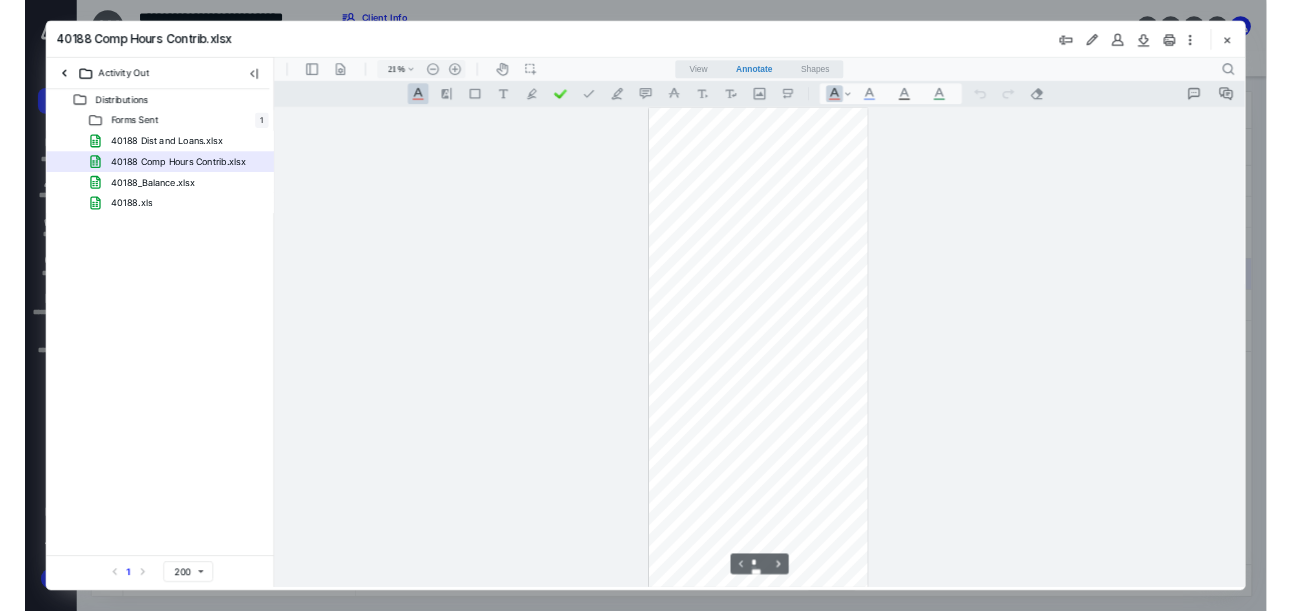 scroll, scrollTop: 77, scrollLeft: 0, axis: vertical 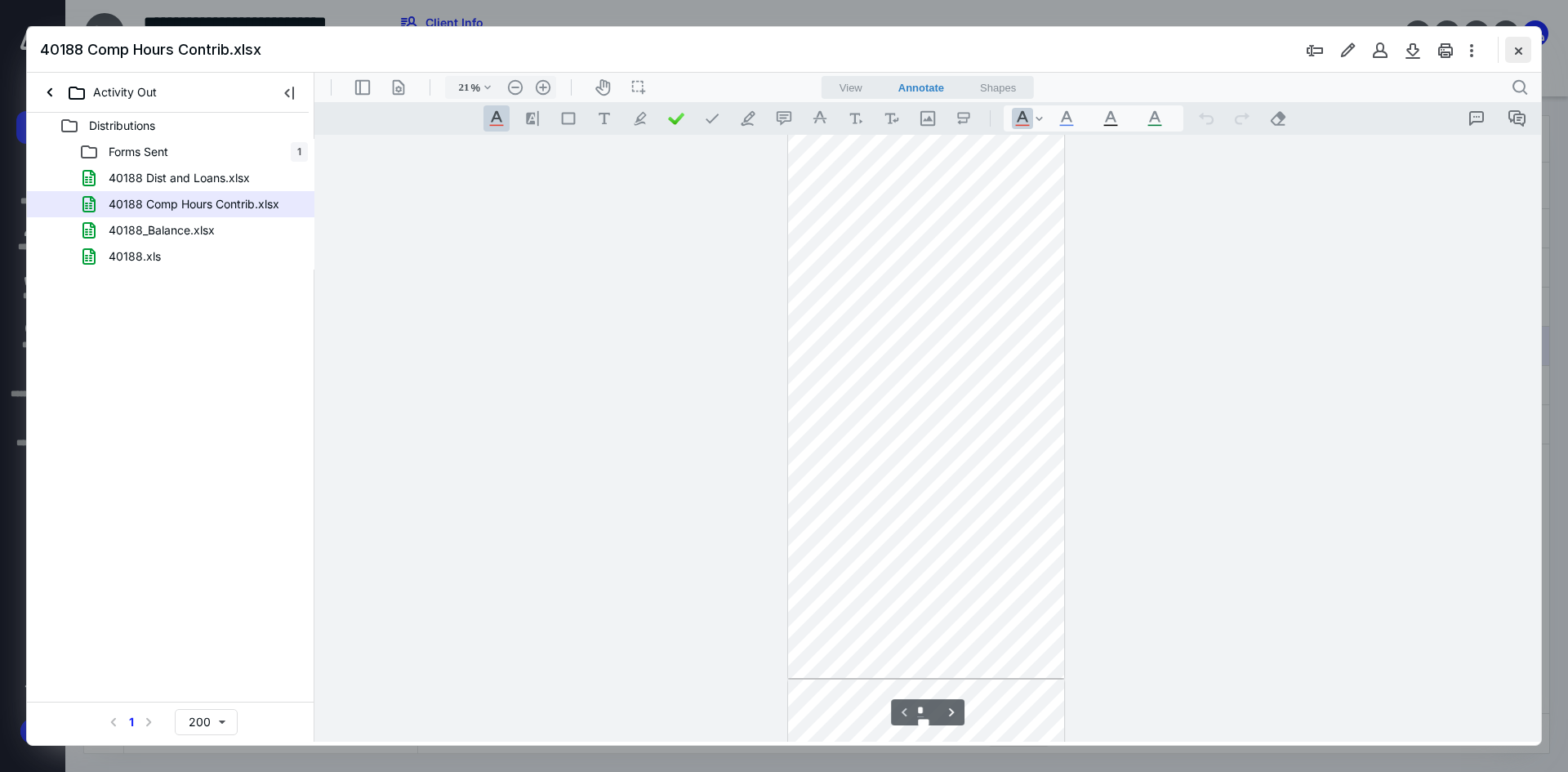 click at bounding box center [1518, 50] 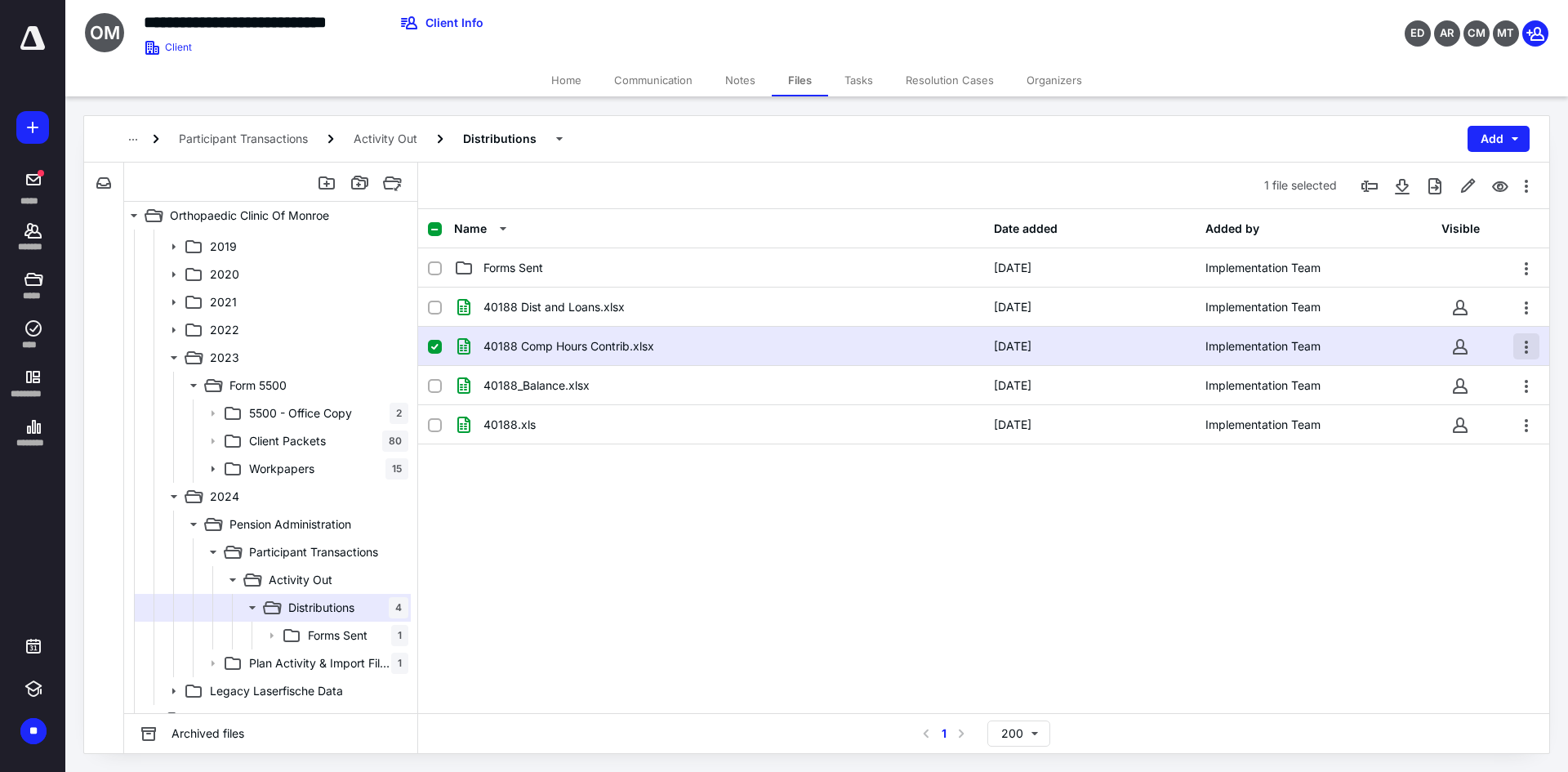 click at bounding box center (1526, 346) 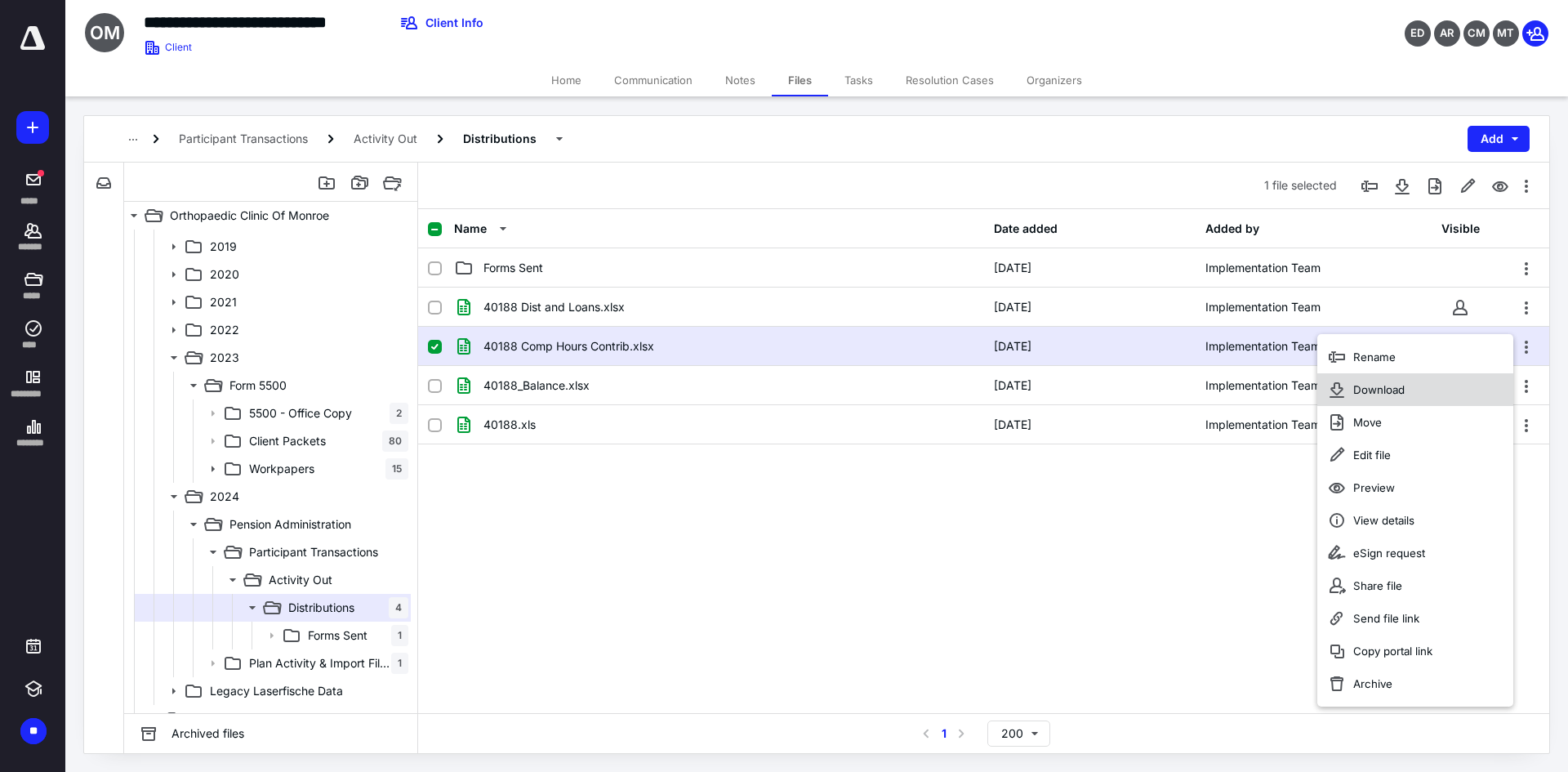 click on "Download" at bounding box center (1379, 390) 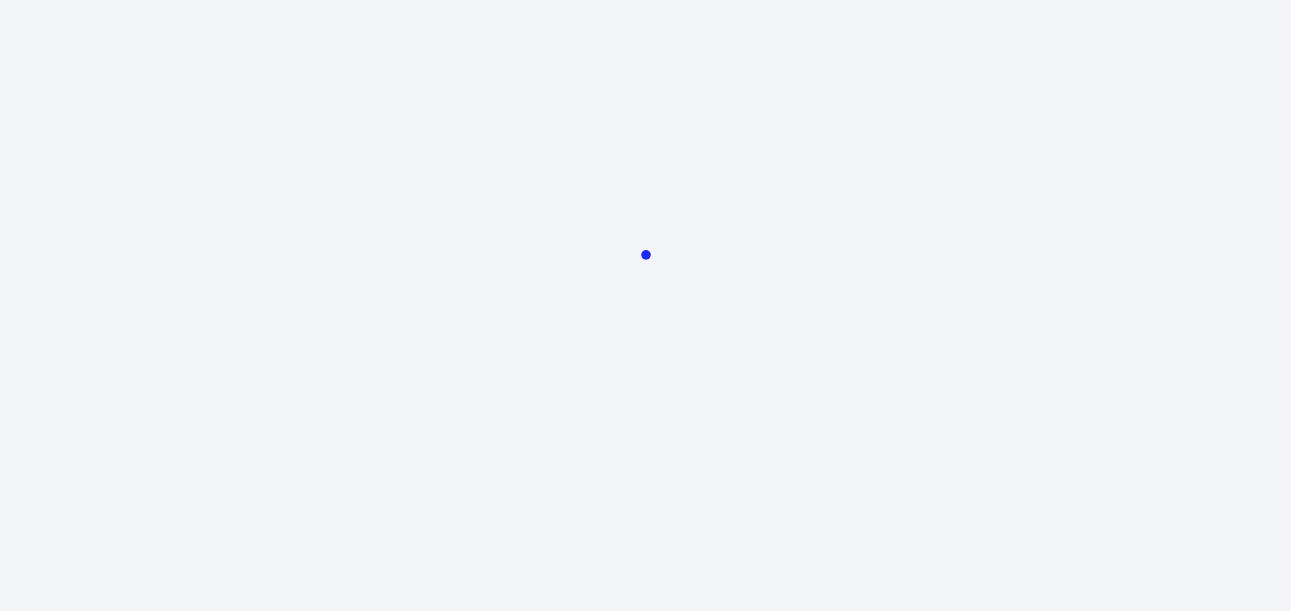 scroll, scrollTop: 0, scrollLeft: 0, axis: both 